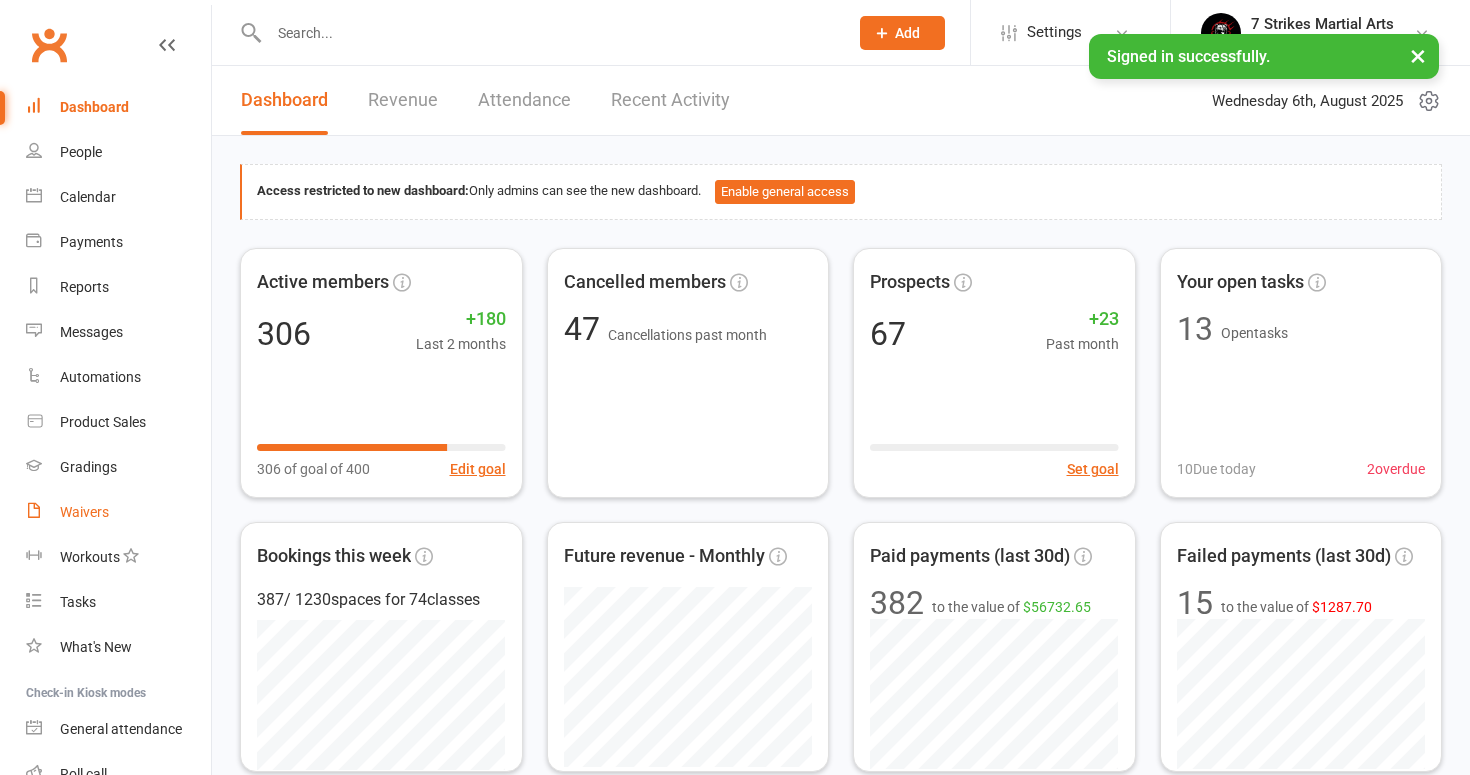 scroll, scrollTop: 0, scrollLeft: 0, axis: both 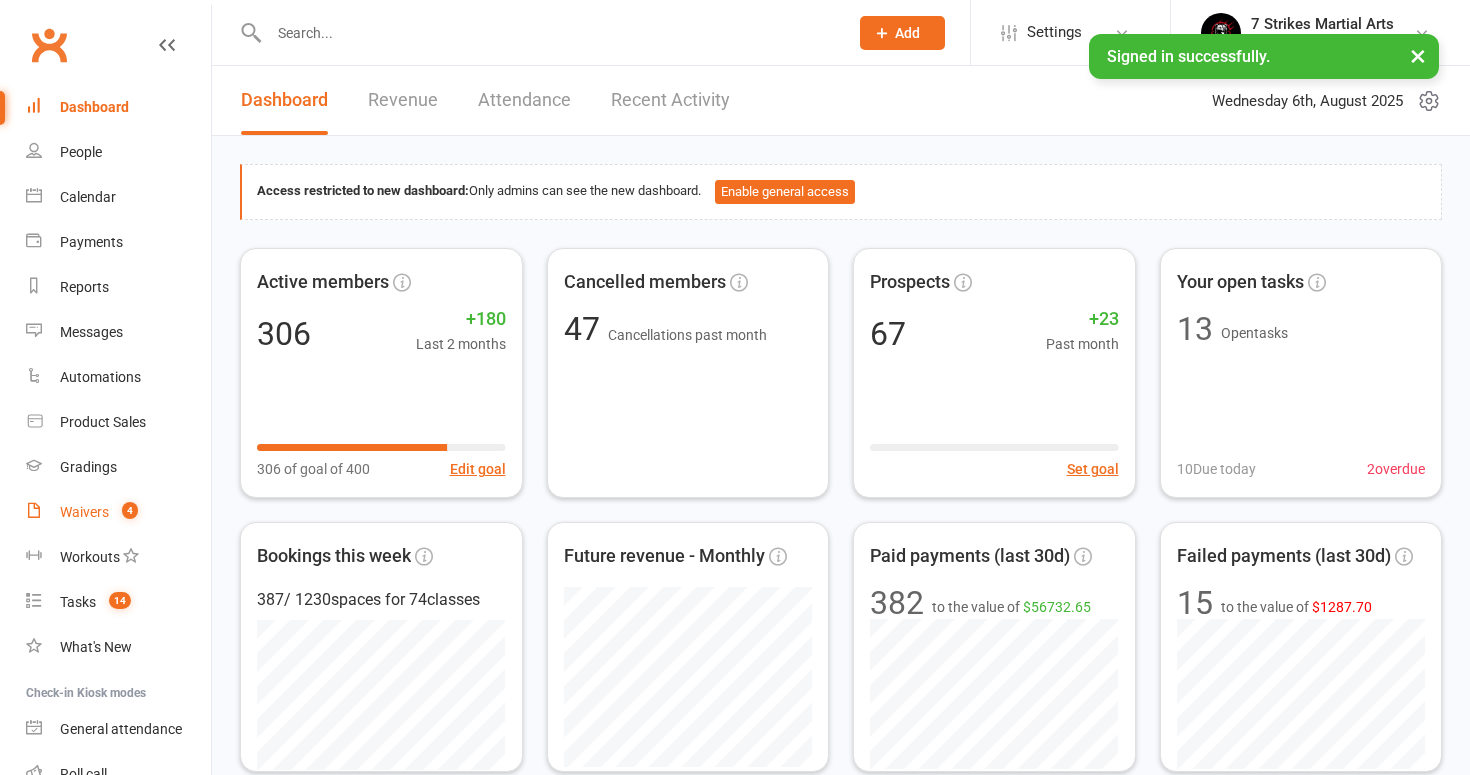 click on "Waivers" at bounding box center [84, 512] 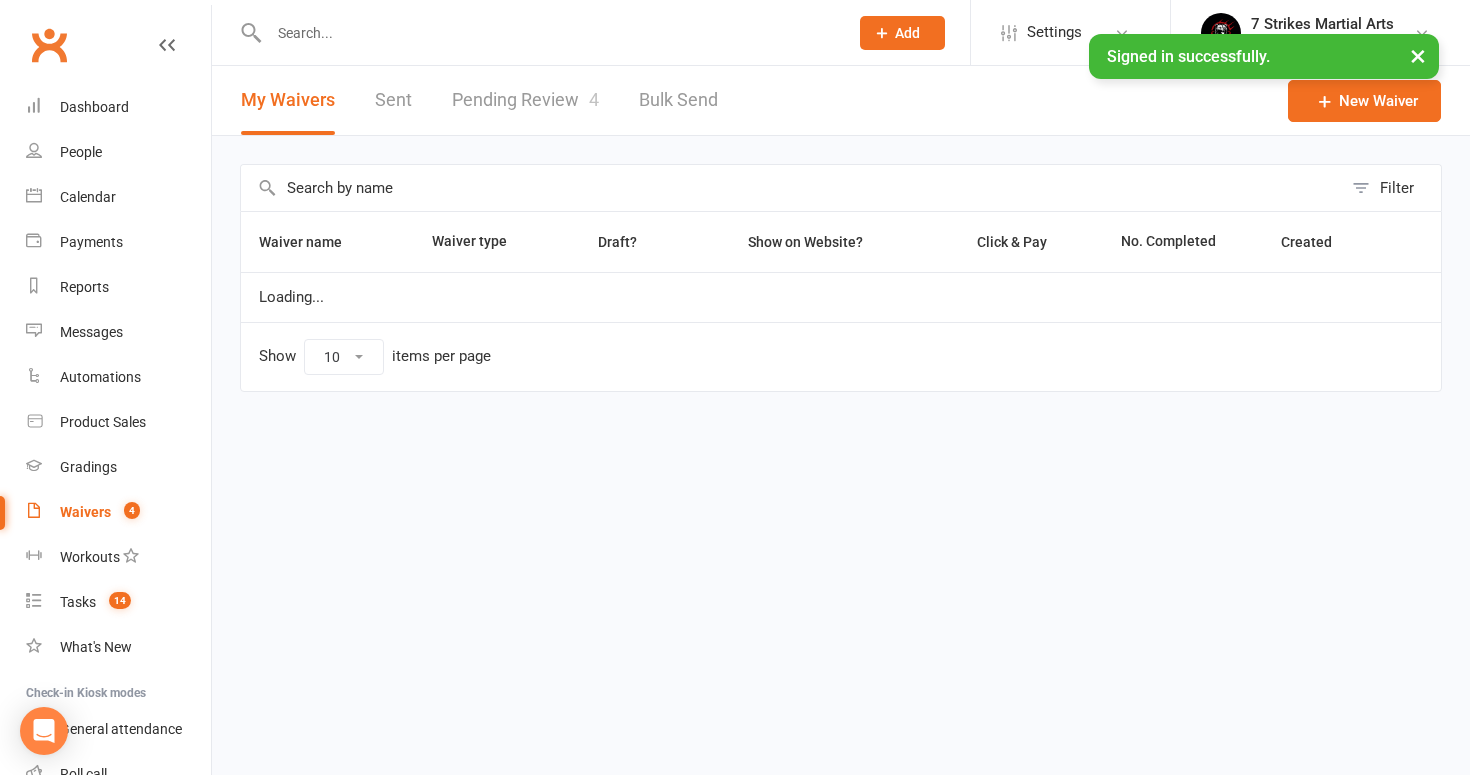 select on "50" 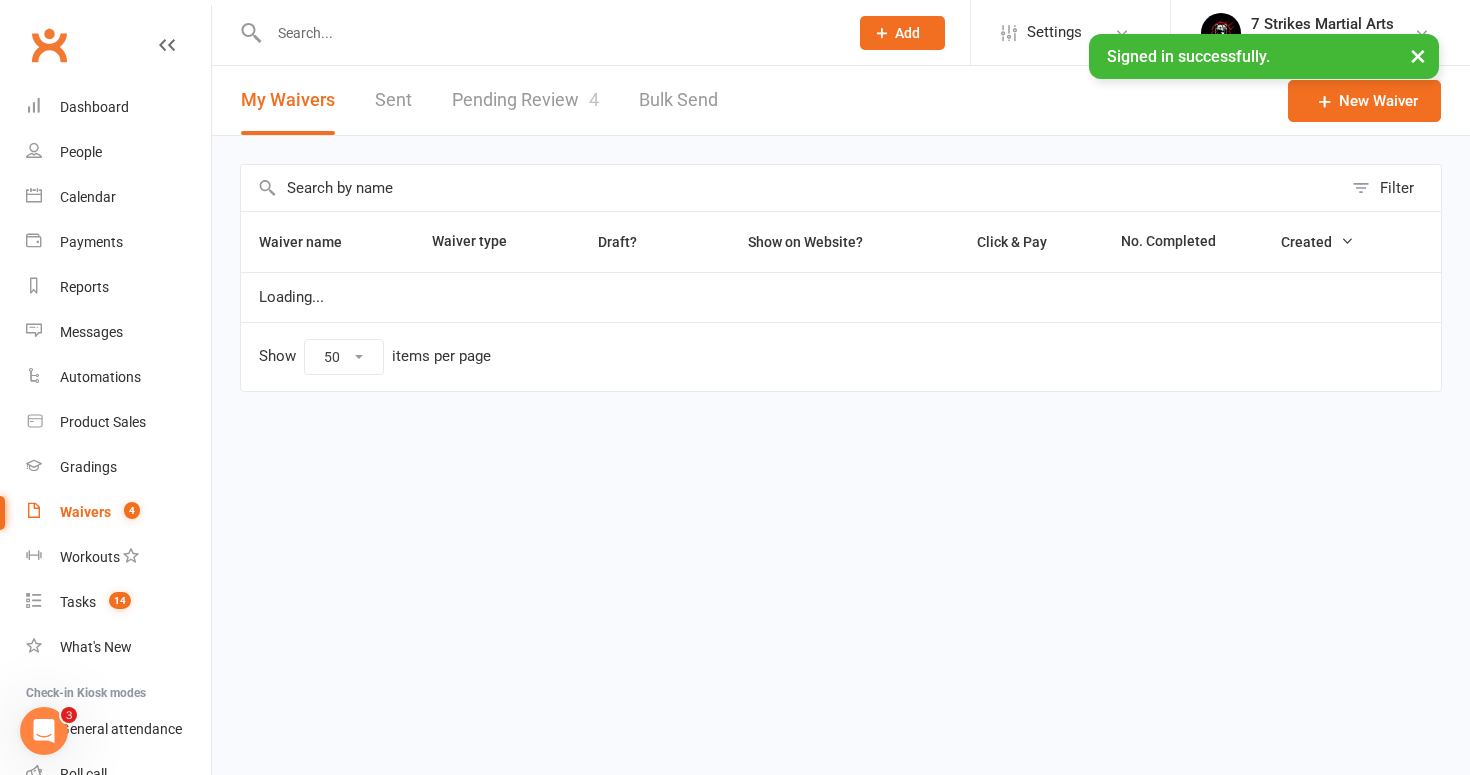 scroll, scrollTop: 0, scrollLeft: 0, axis: both 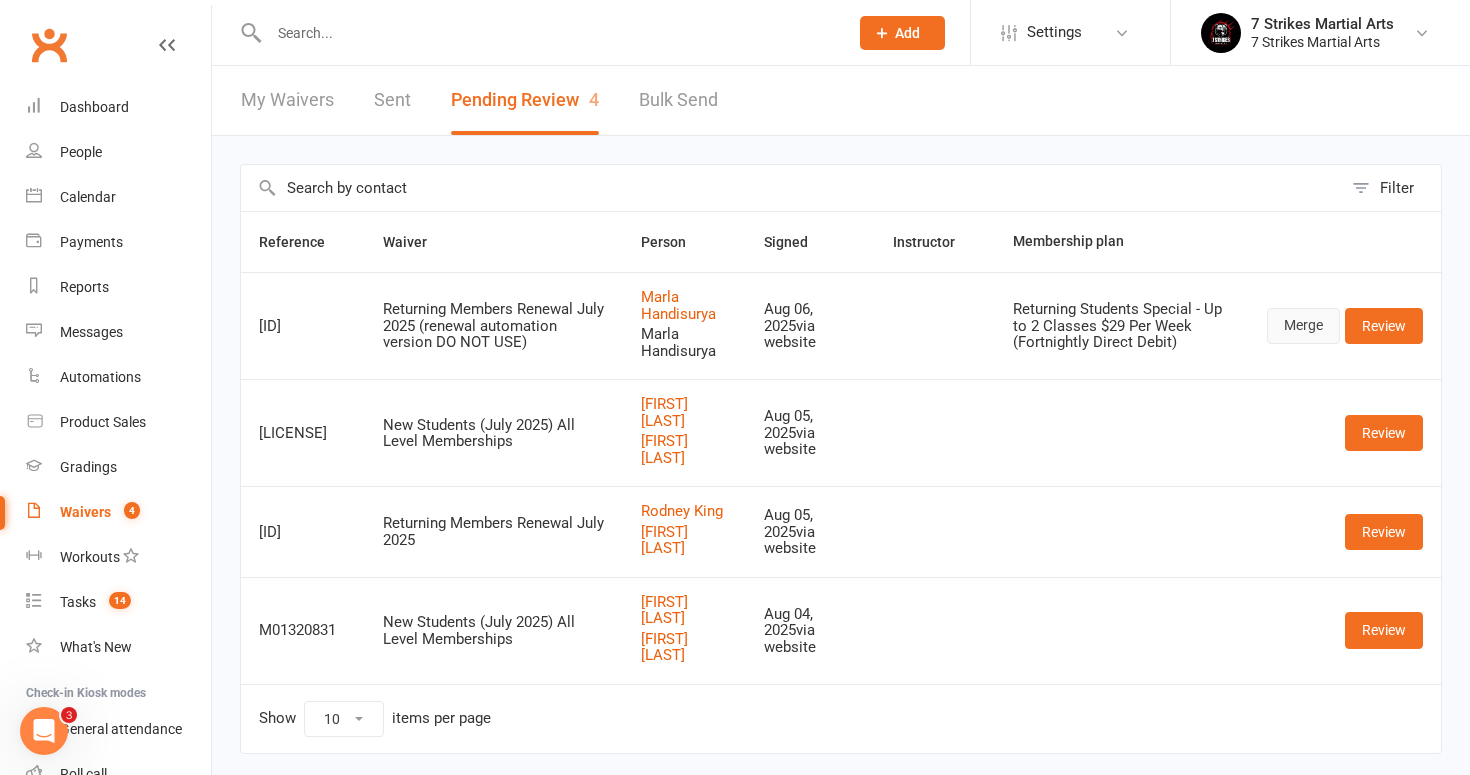 click on "Merge" at bounding box center (1303, 326) 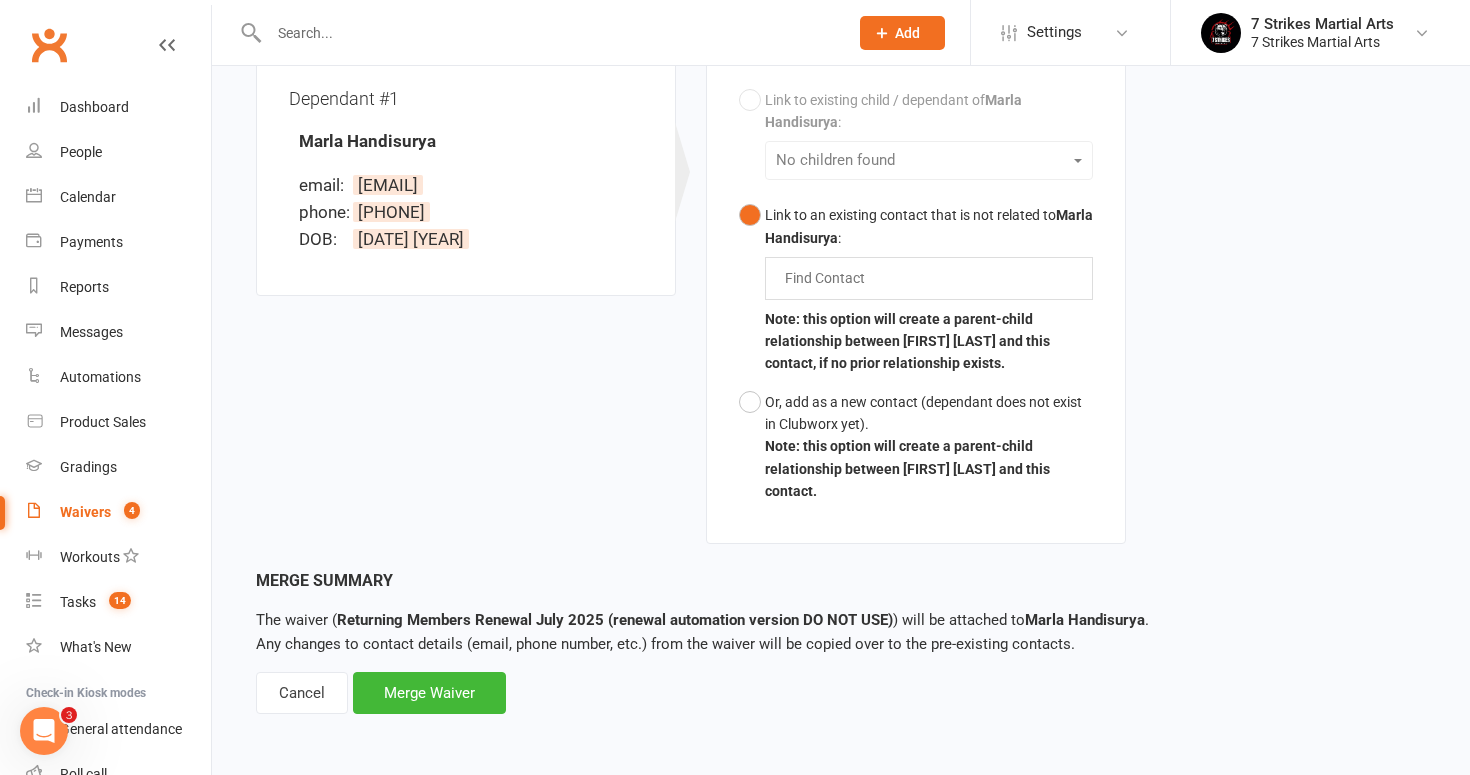scroll, scrollTop: 547, scrollLeft: 0, axis: vertical 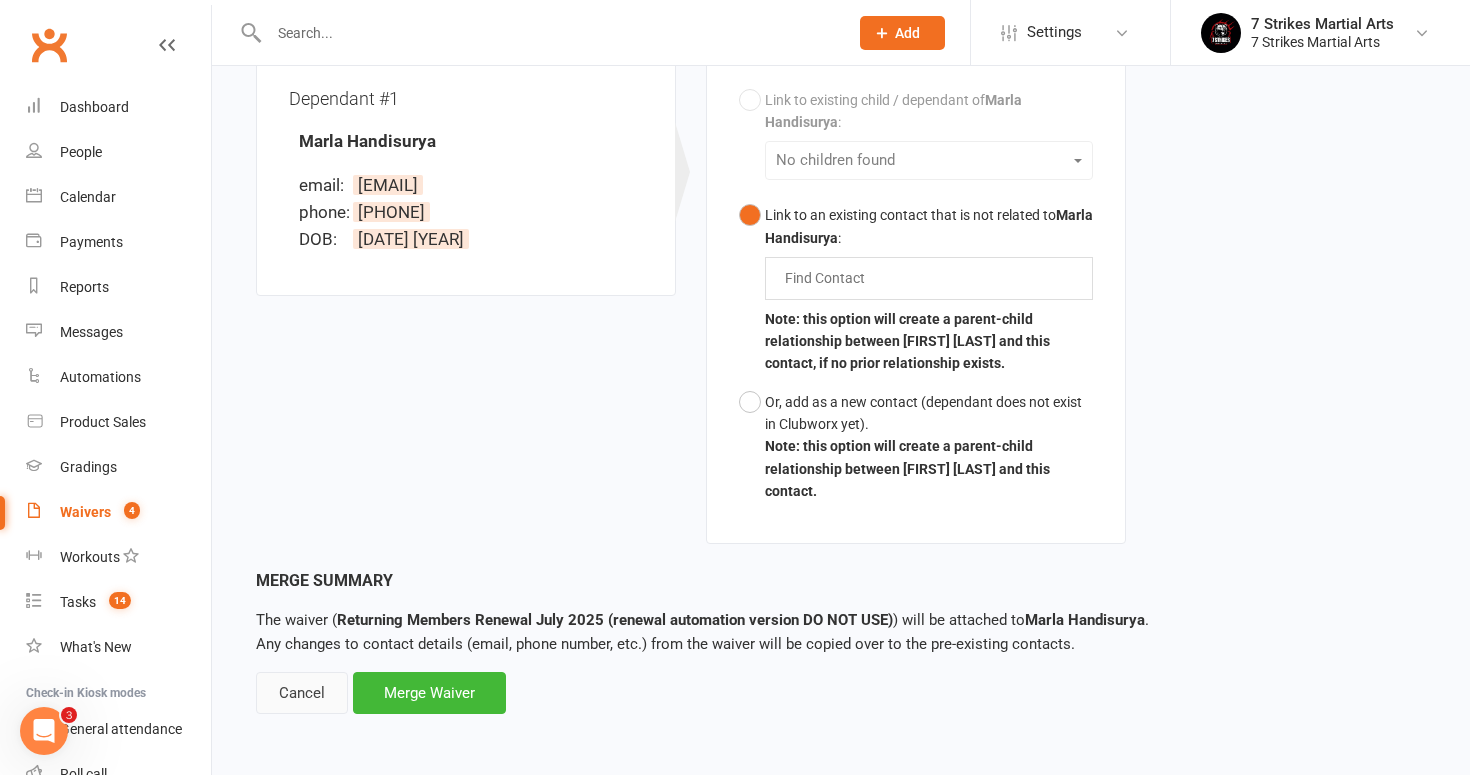 click on "Cancel" at bounding box center (302, 693) 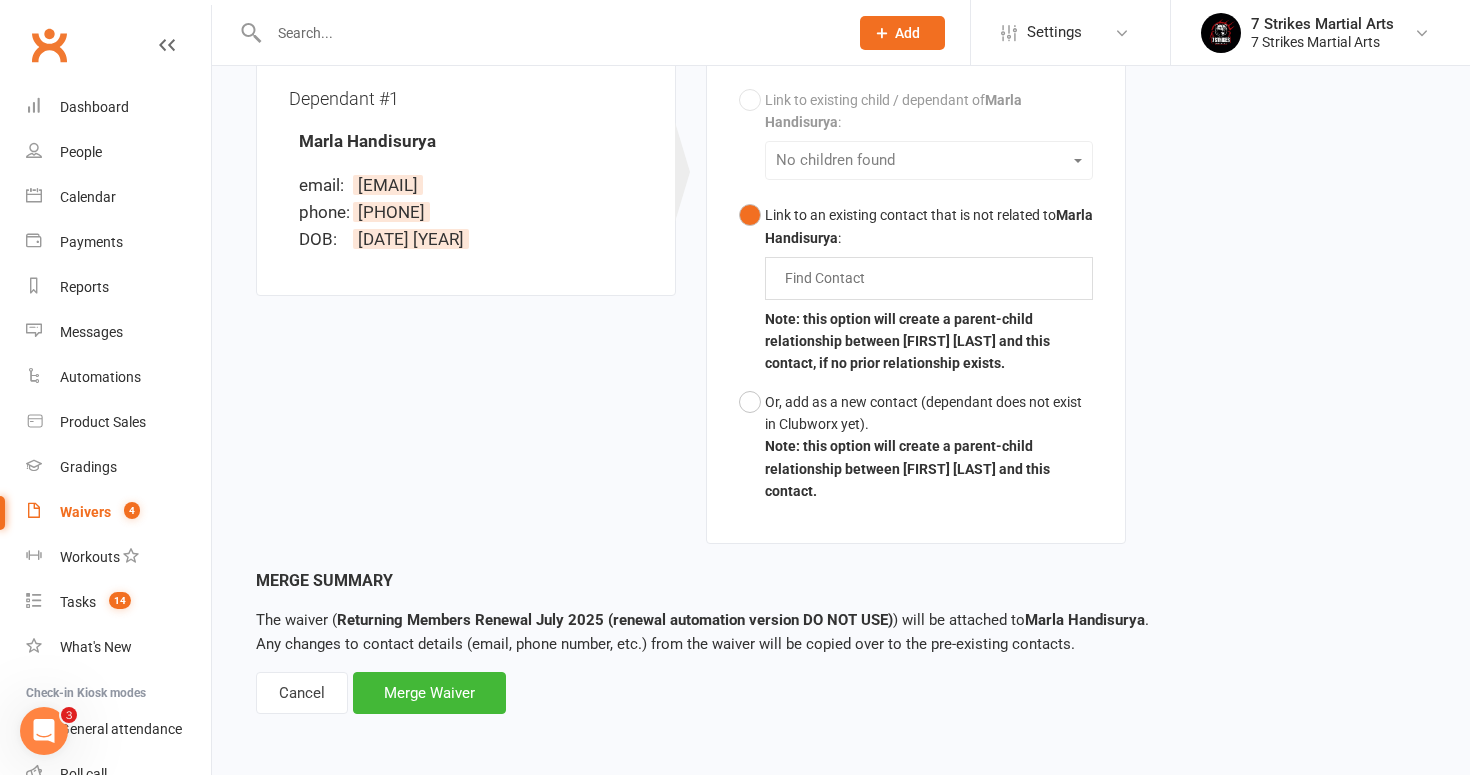 scroll, scrollTop: 0, scrollLeft: 0, axis: both 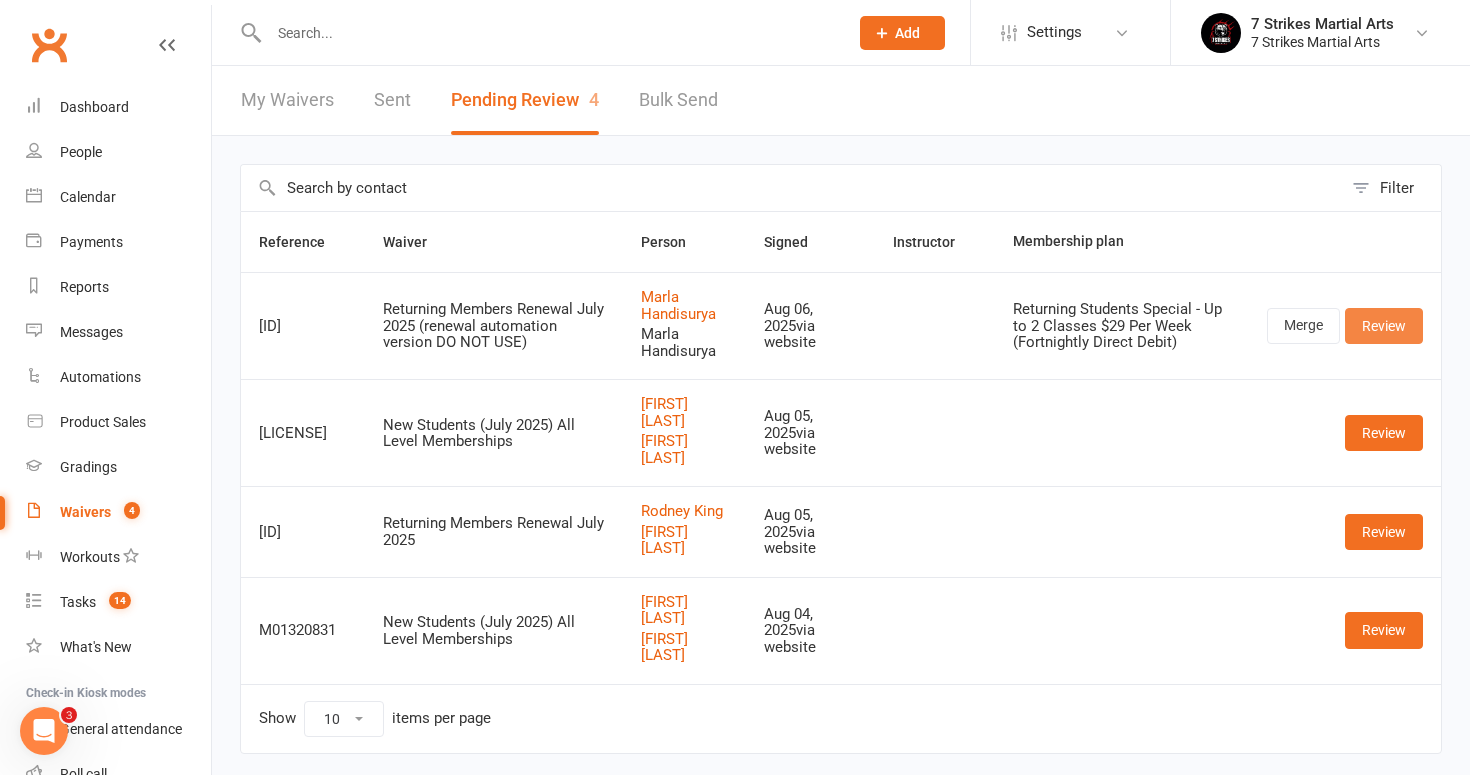 click on "Review" at bounding box center (1384, 326) 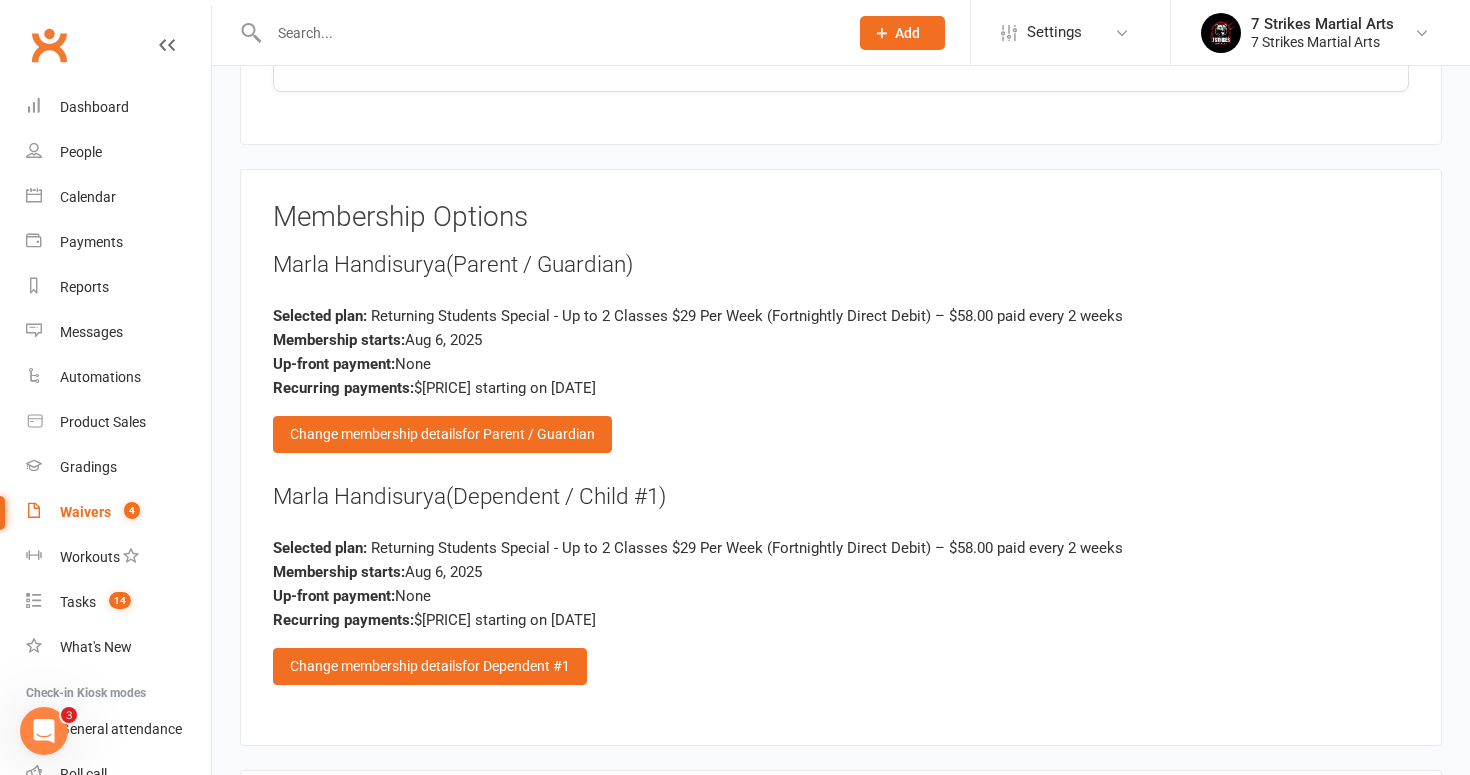 scroll, scrollTop: 2467, scrollLeft: 0, axis: vertical 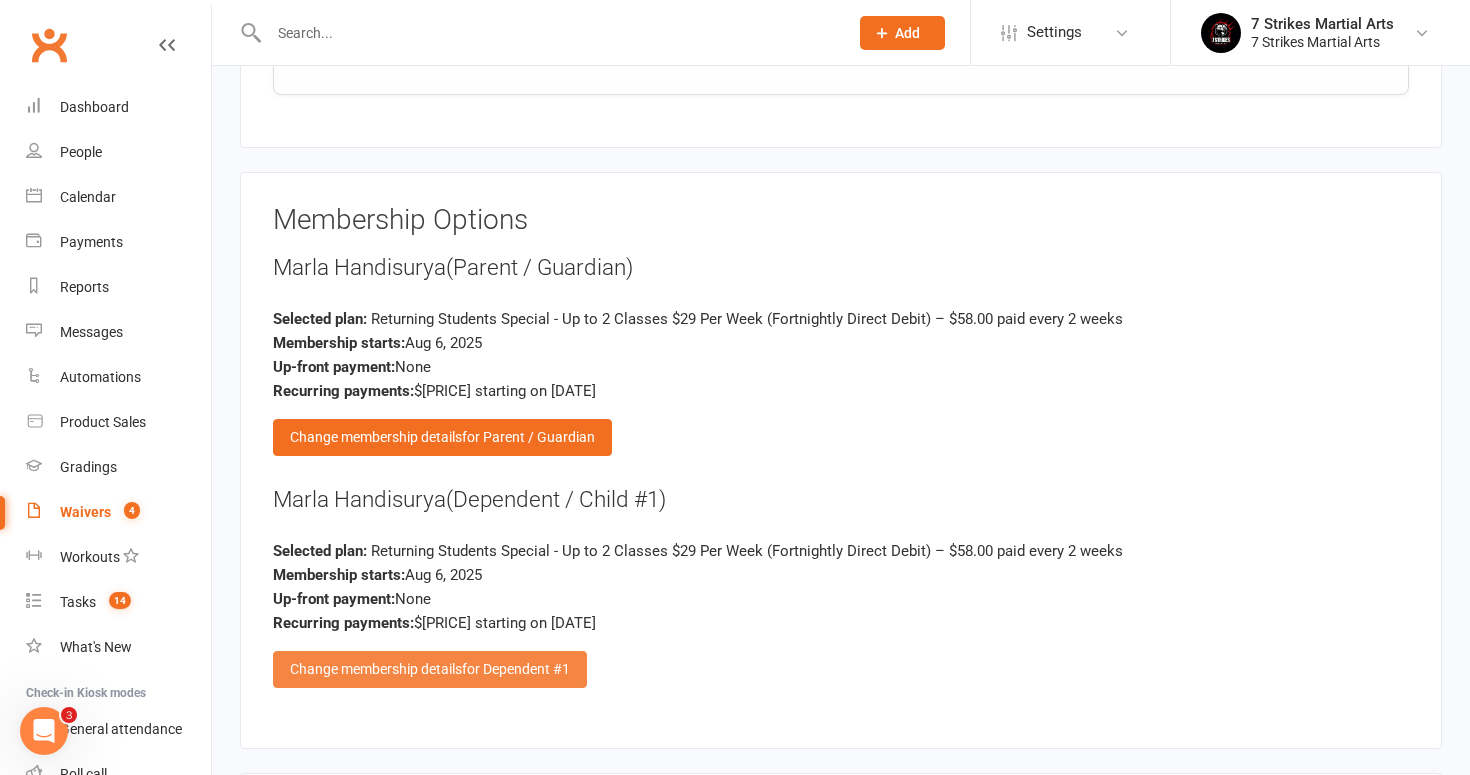 click on "for Dependent #1" at bounding box center [516, 669] 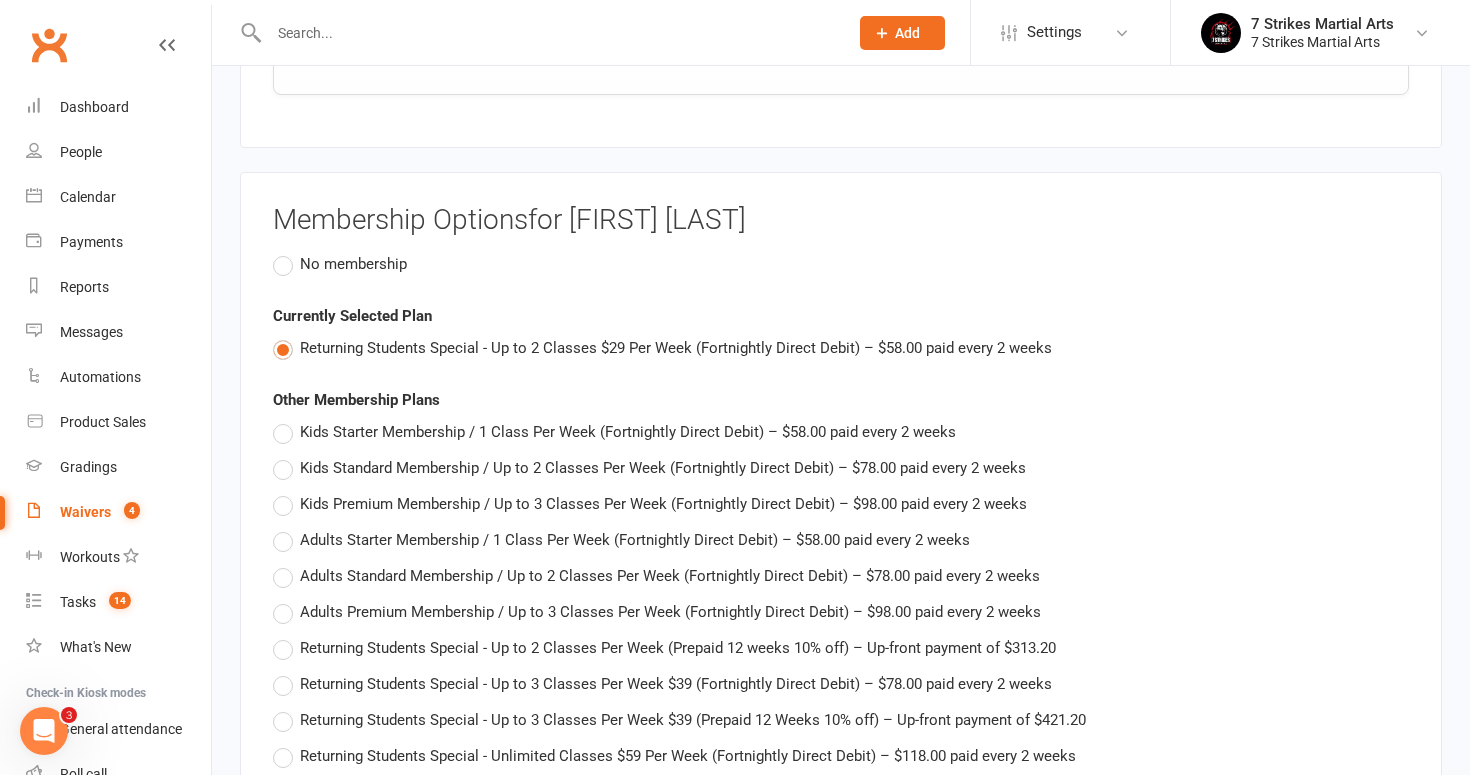 click on "No membership" at bounding box center [353, 262] 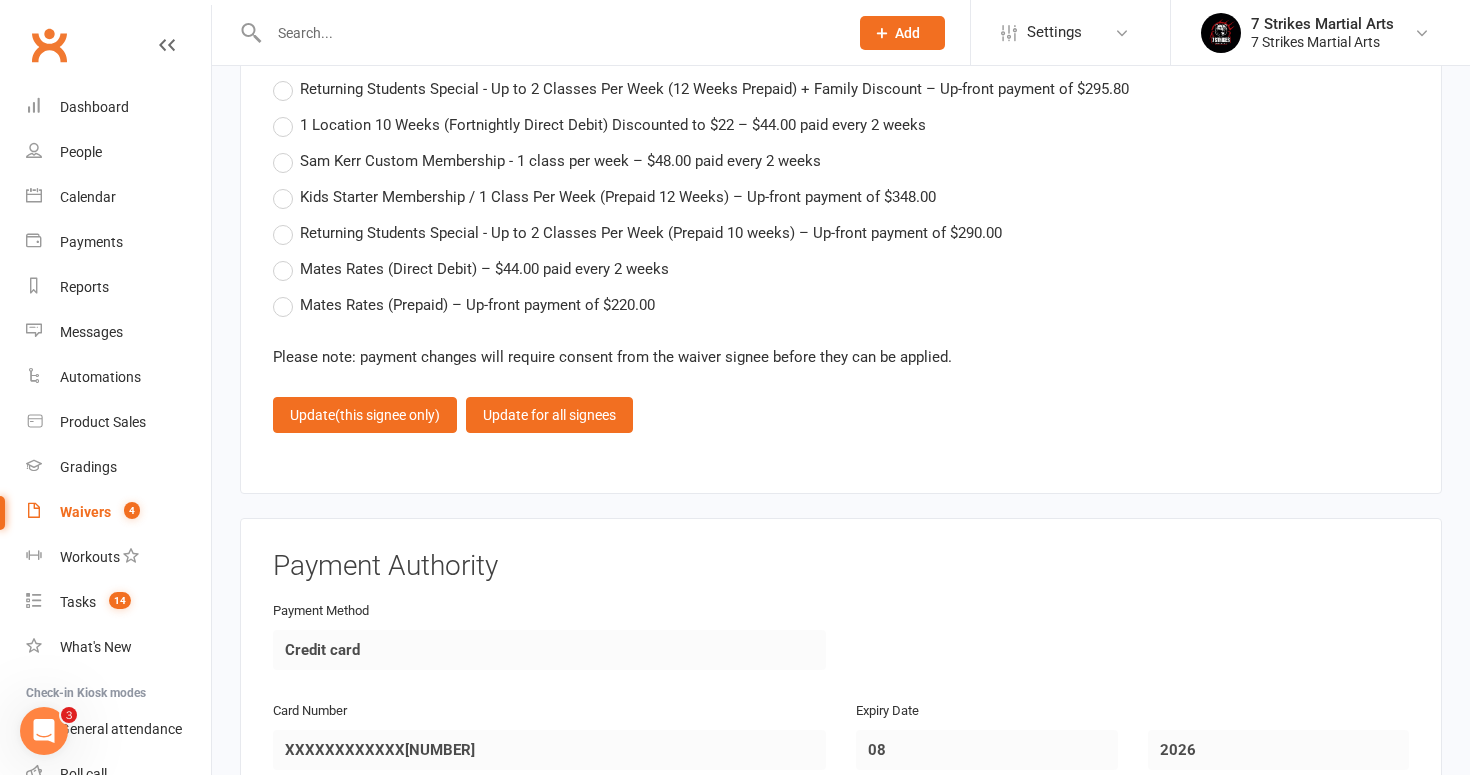 scroll, scrollTop: 3846, scrollLeft: 0, axis: vertical 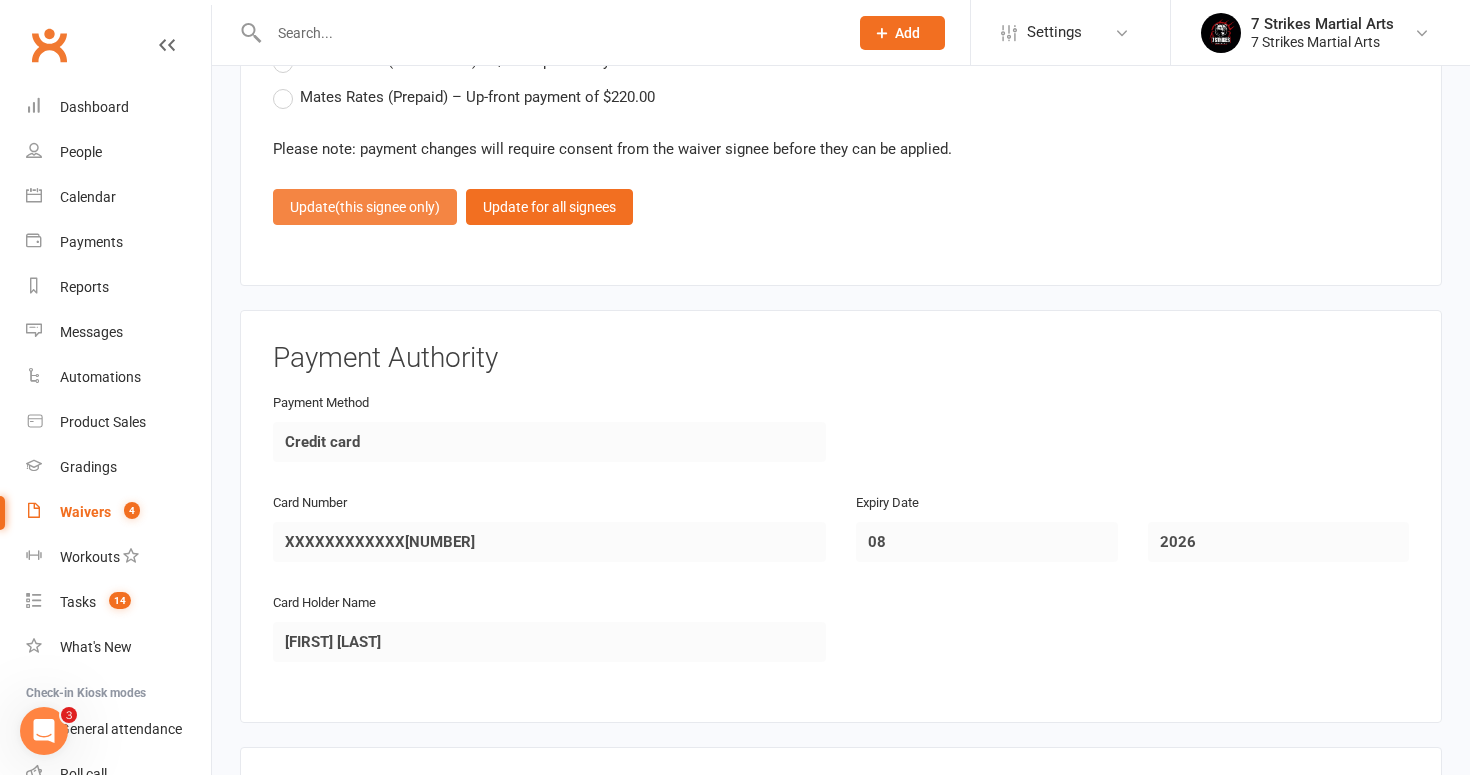 click on "(this signee only)" at bounding box center (387, 207) 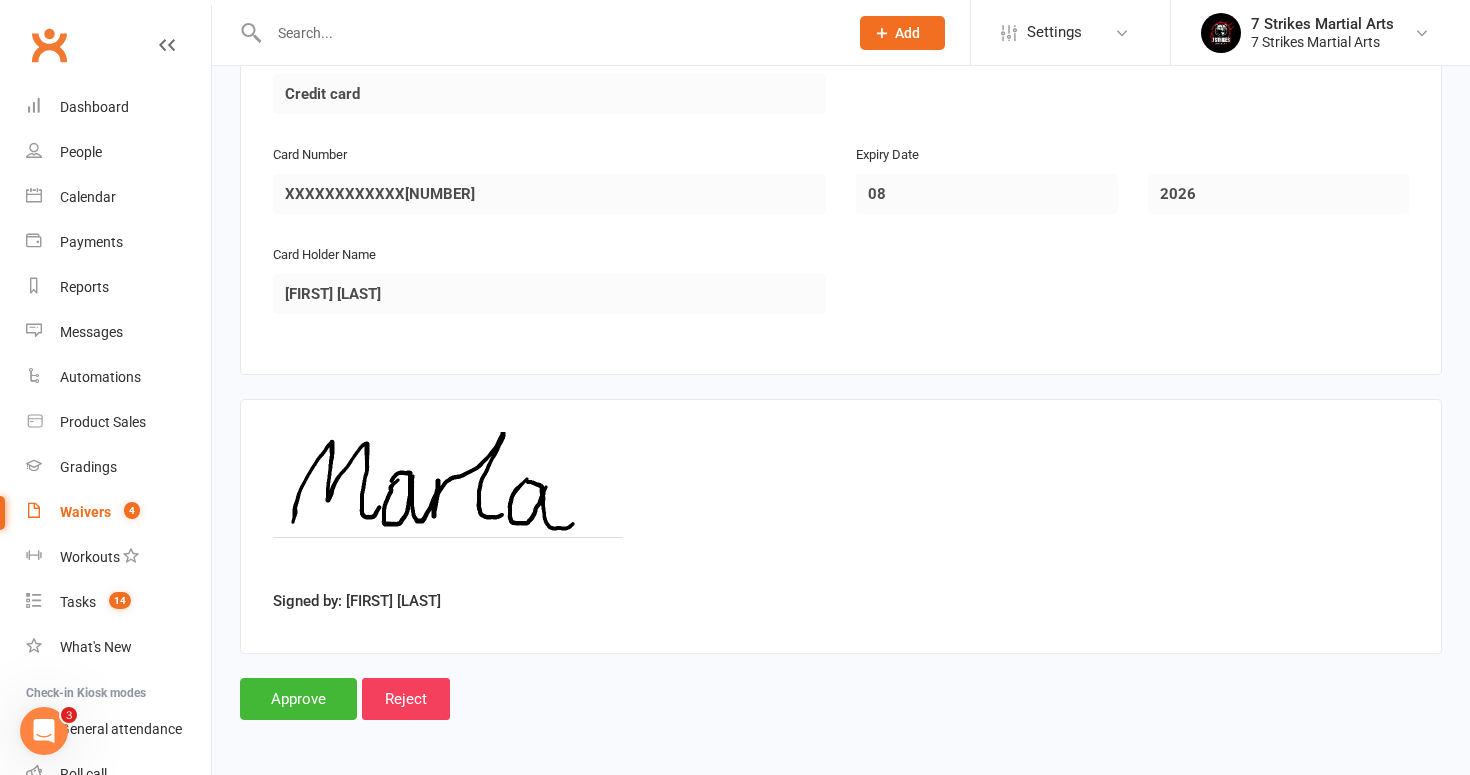 scroll, scrollTop: 3204, scrollLeft: 0, axis: vertical 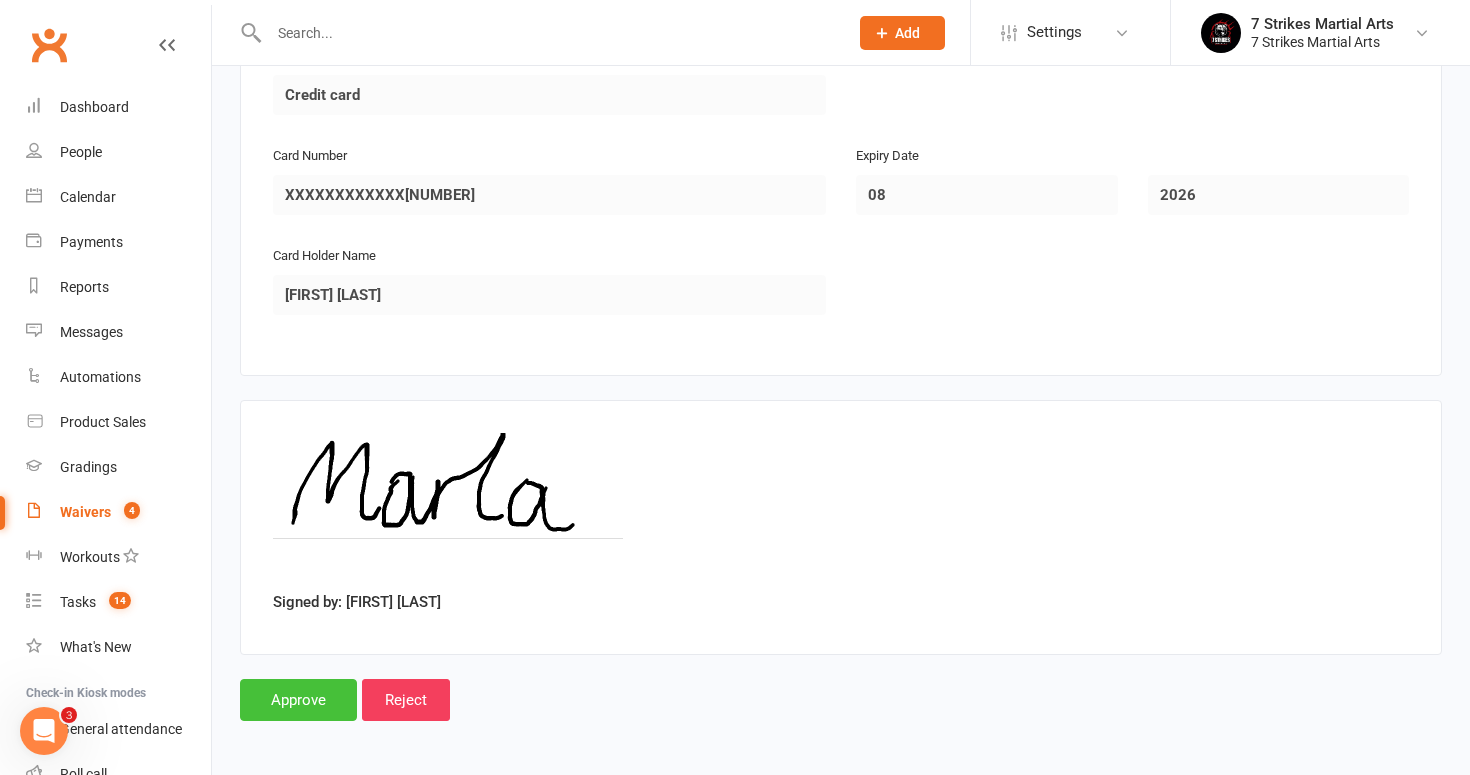 click on "Approve" at bounding box center (298, 700) 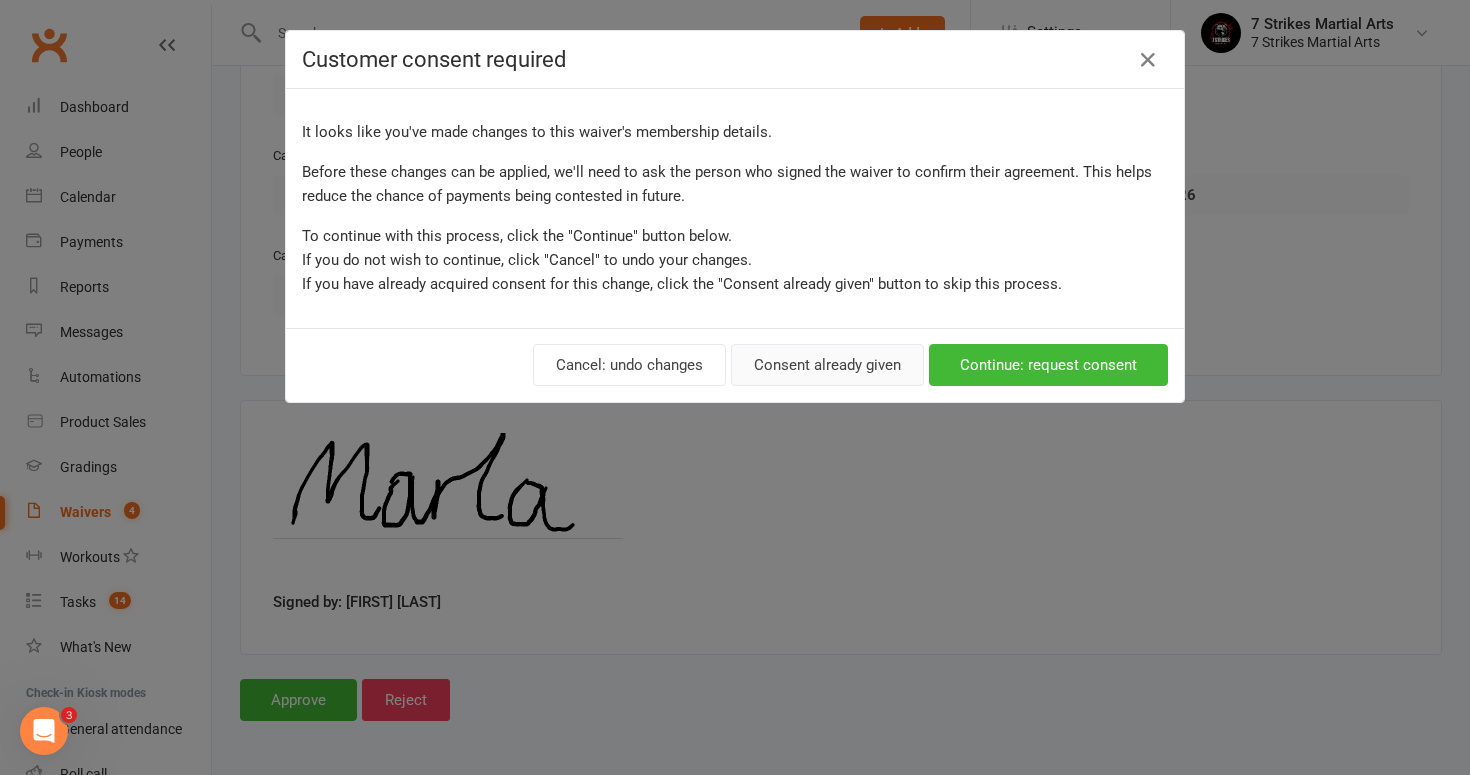 click on "Consent already given" at bounding box center (827, 365) 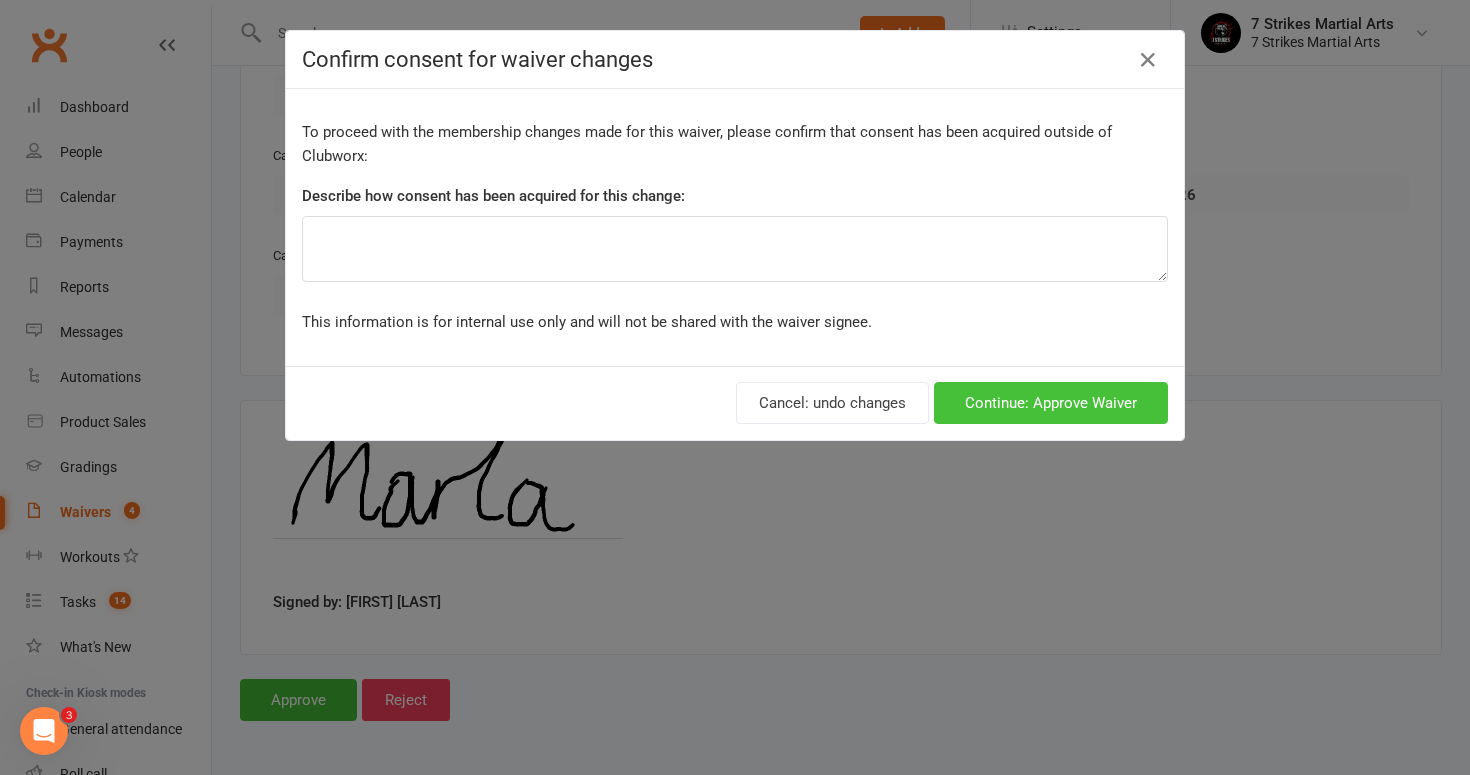 click on "Continue: Approve Waiver" at bounding box center (1051, 403) 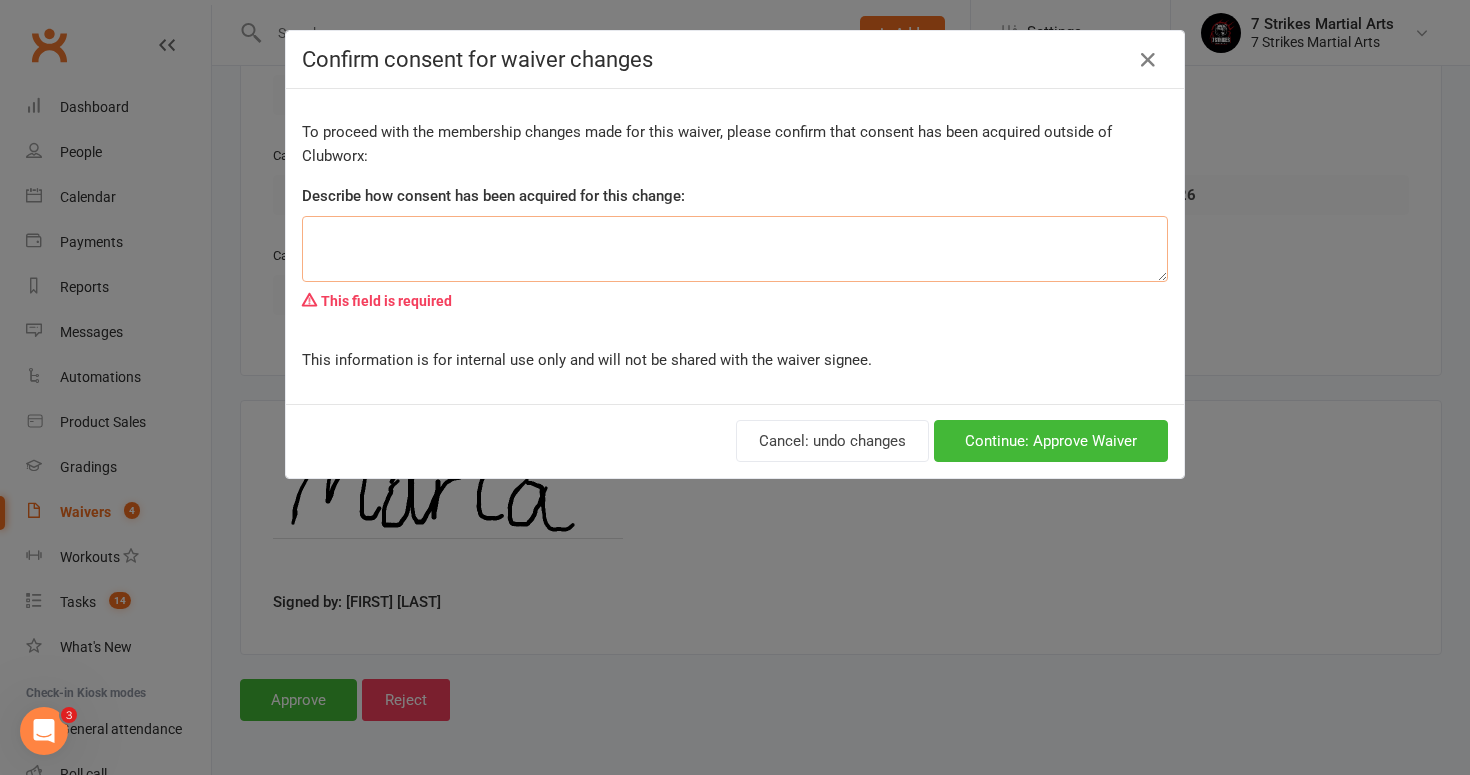 click at bounding box center (735, 249) 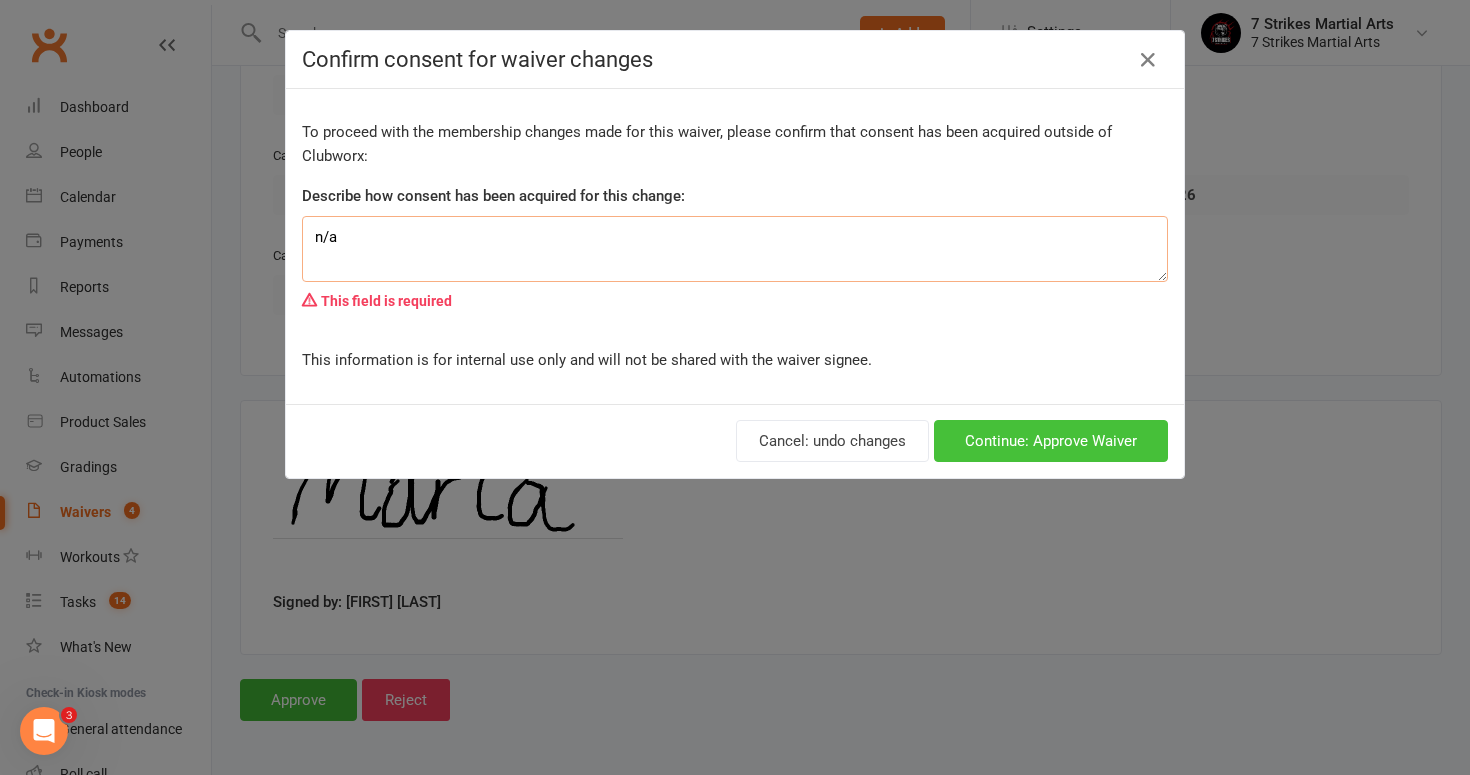 type on "n/a" 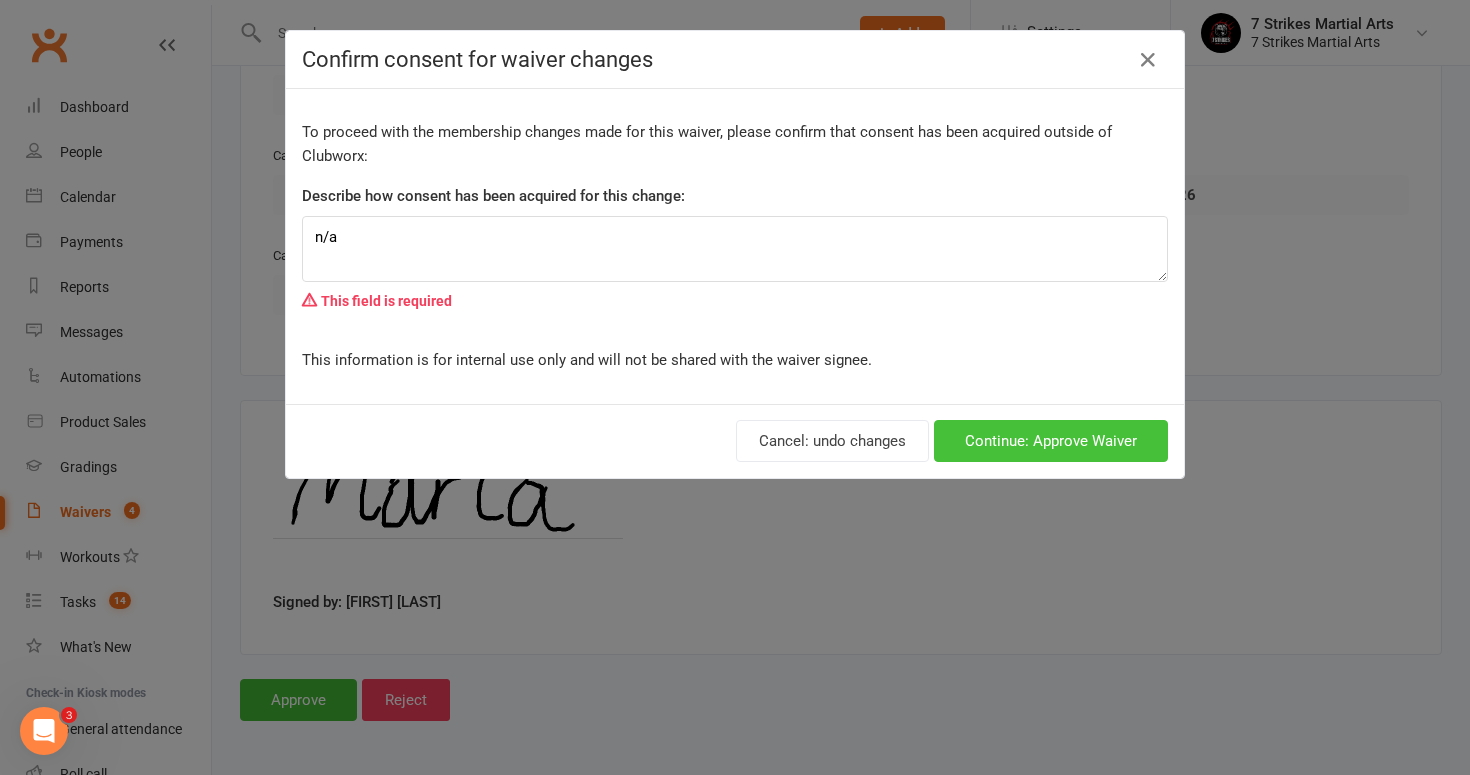 click on "Continue: Approve Waiver" at bounding box center [1051, 441] 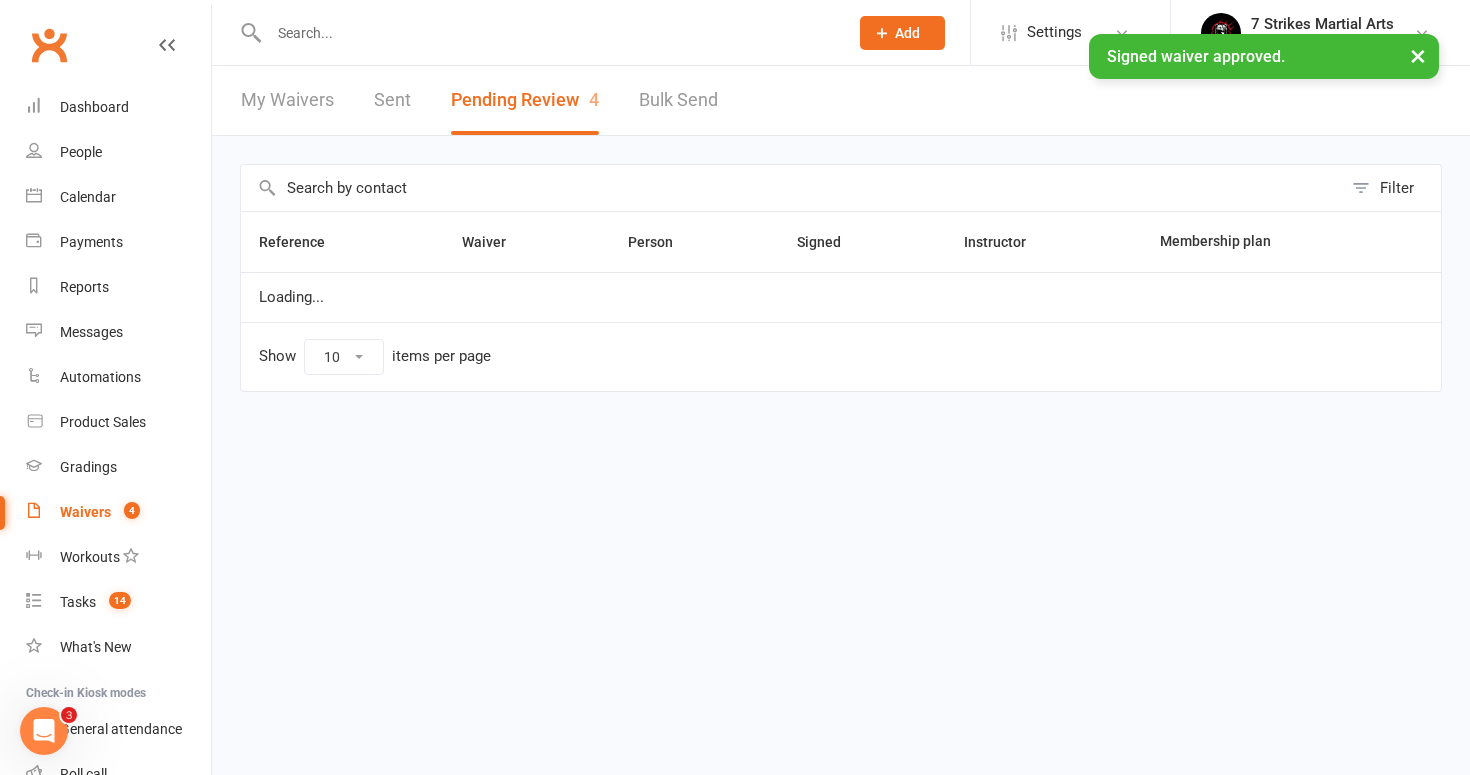 scroll, scrollTop: 0, scrollLeft: 0, axis: both 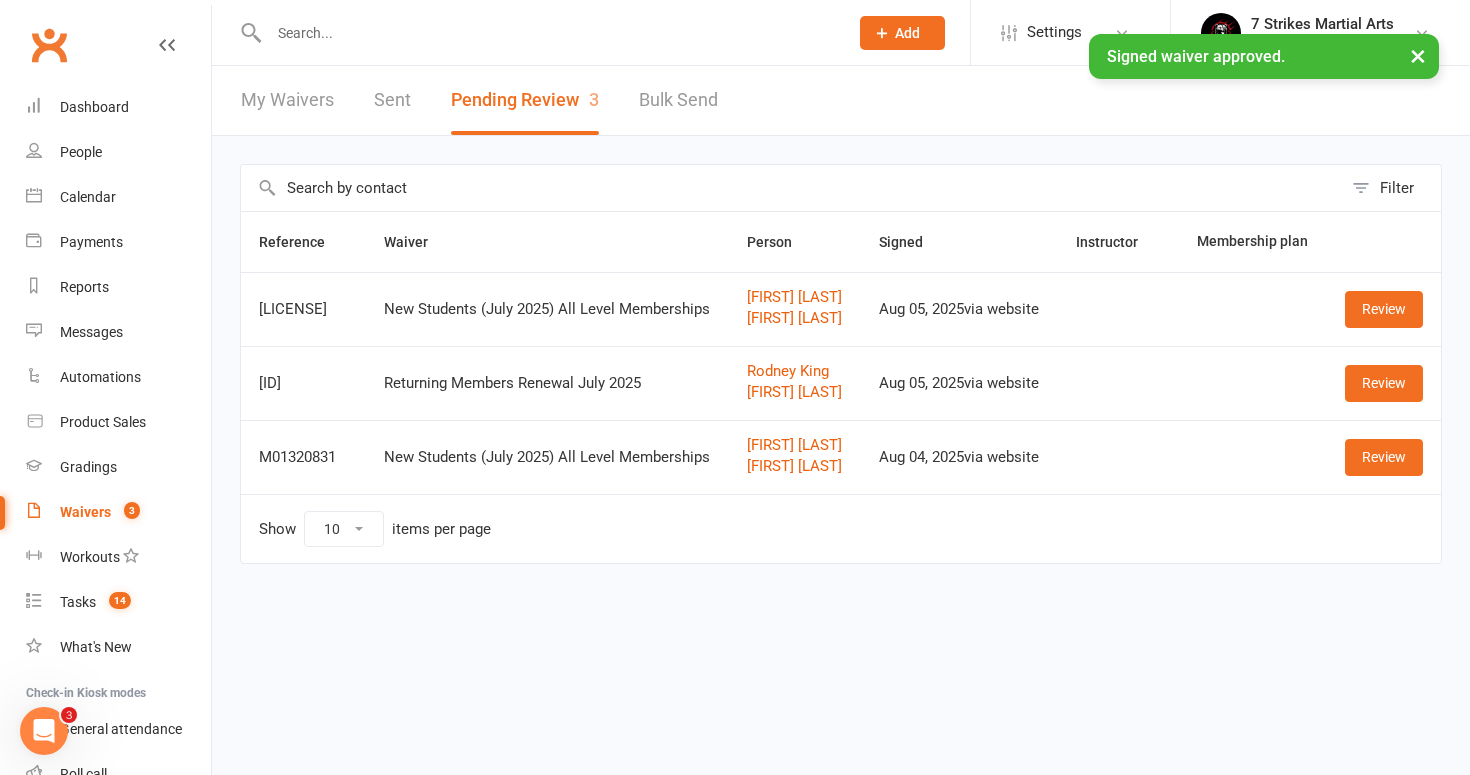 click at bounding box center (548, 33) 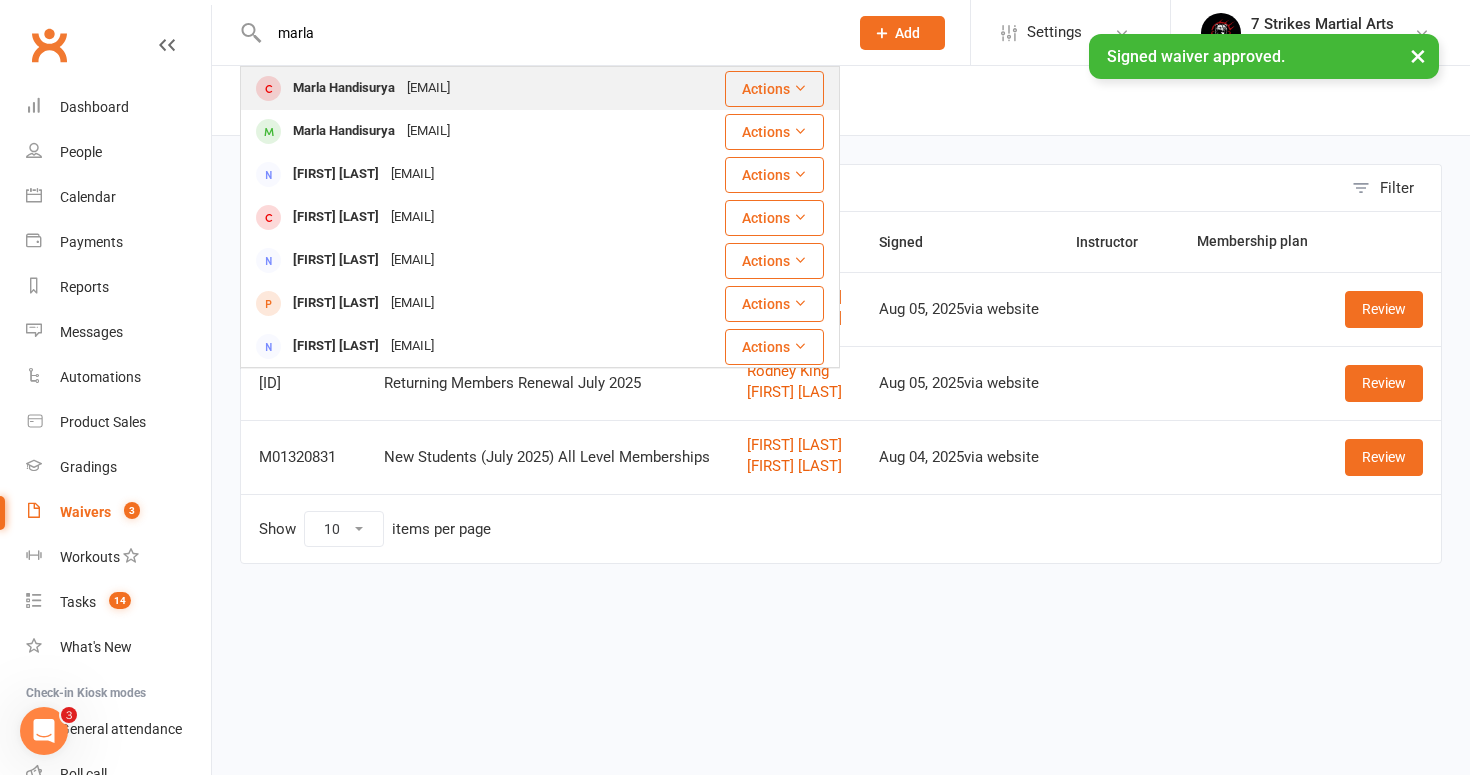 type on "marla" 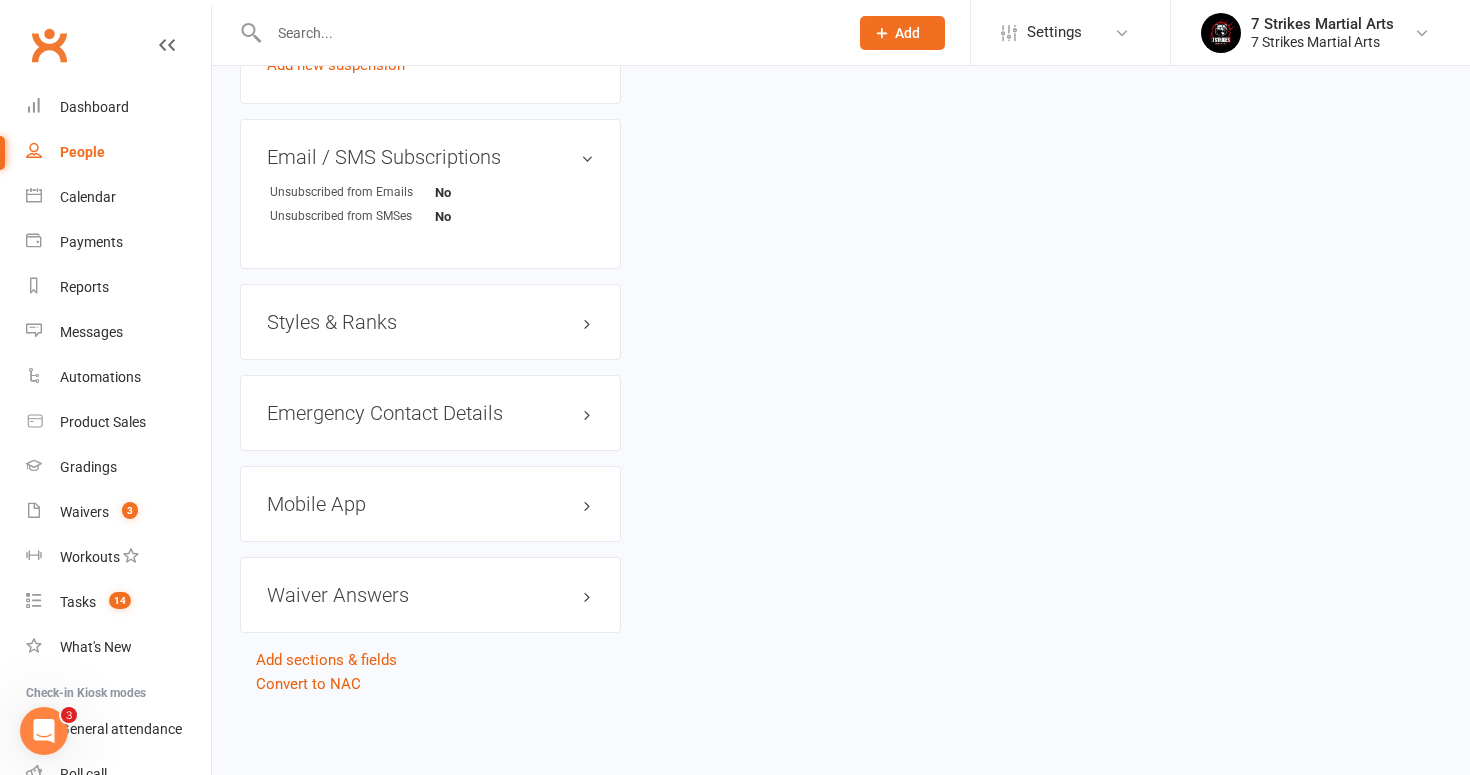 scroll, scrollTop: 1401, scrollLeft: 0, axis: vertical 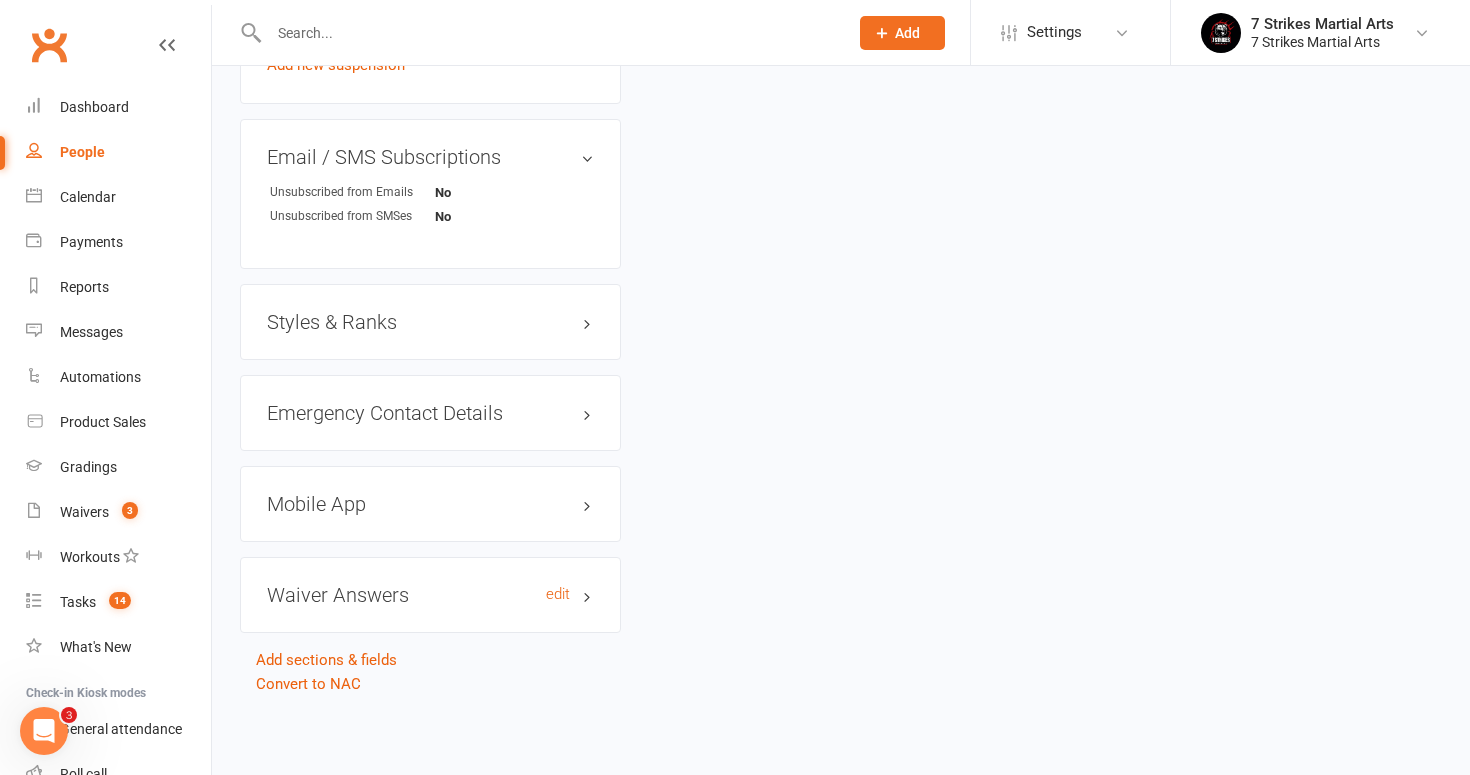 click on "Waiver Answers  edit" at bounding box center [430, 595] 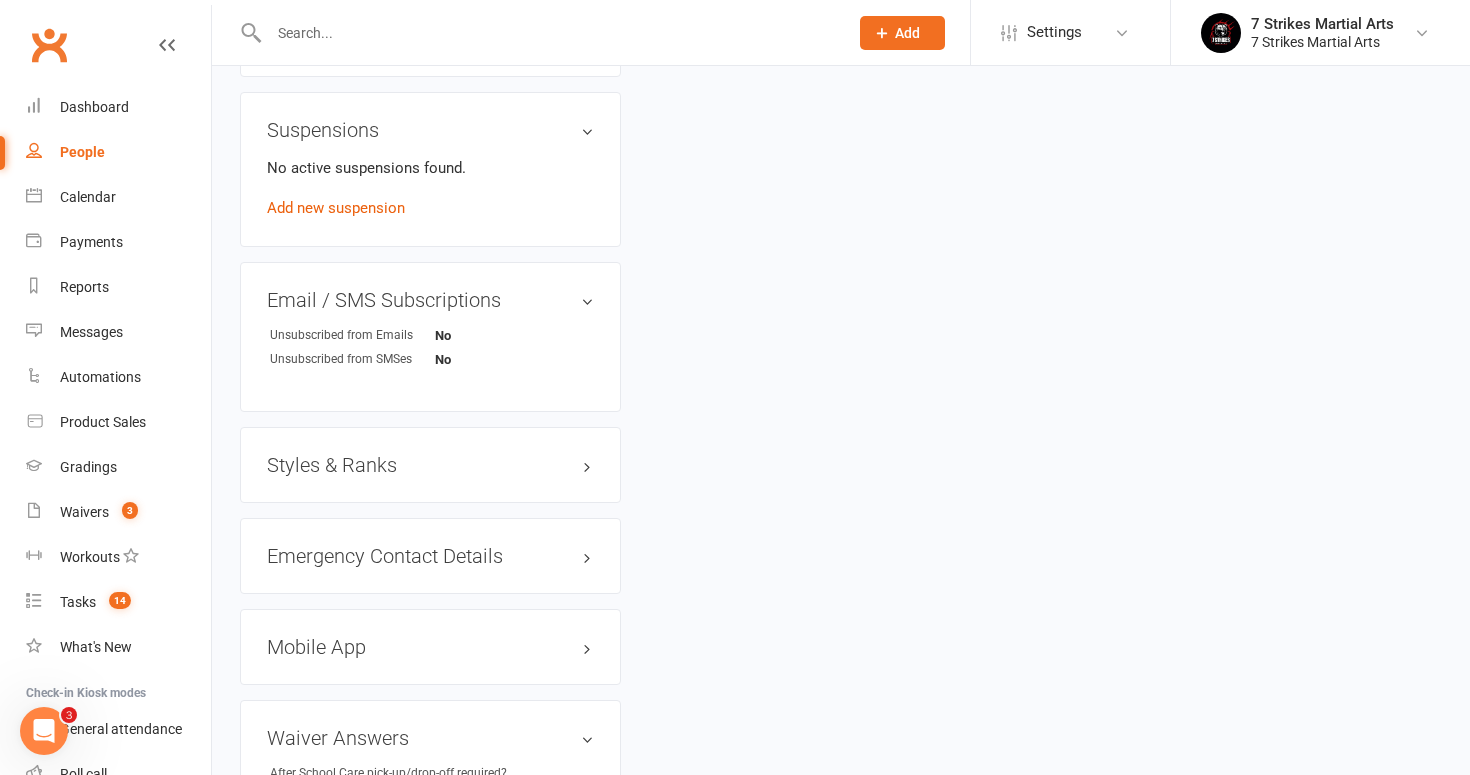 scroll, scrollTop: 1231, scrollLeft: 0, axis: vertical 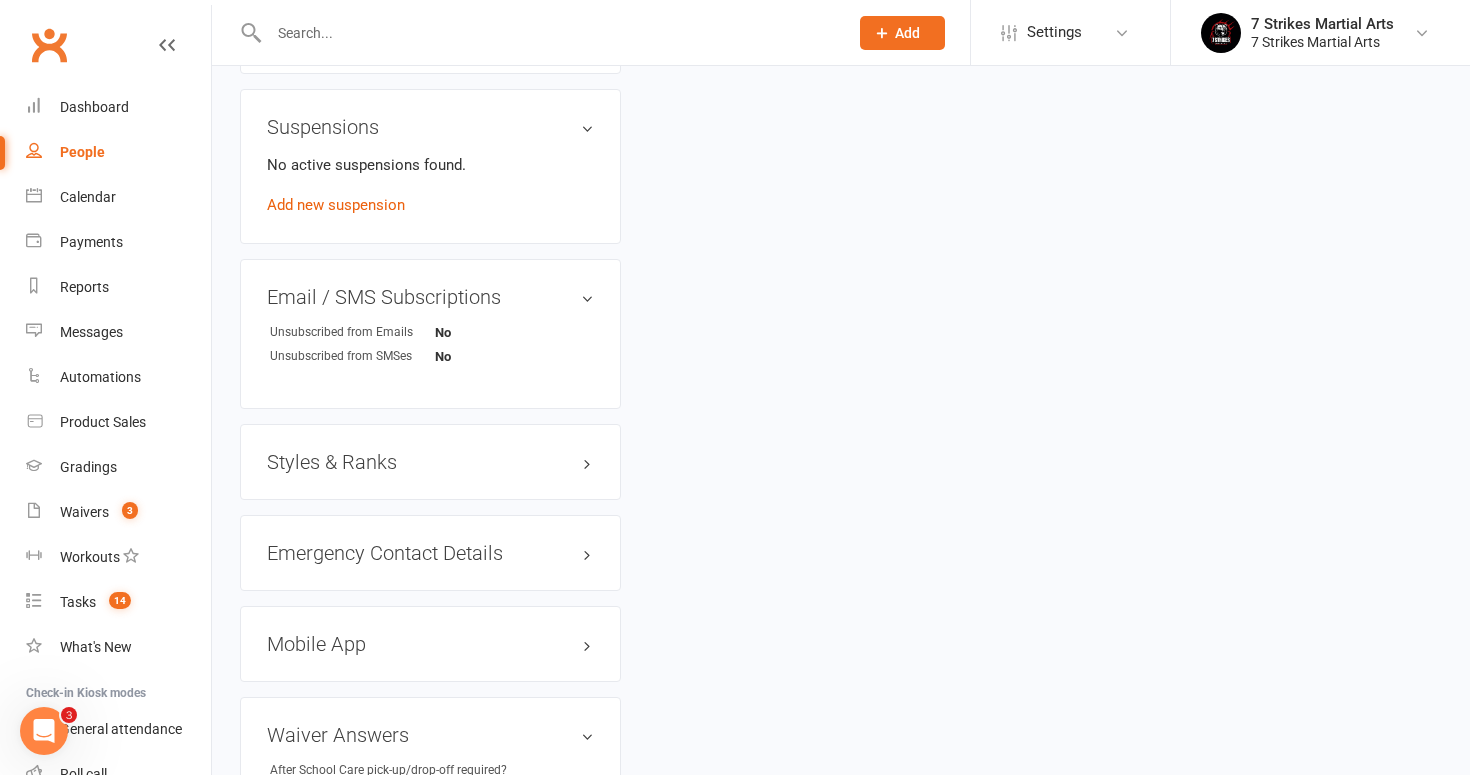 click on "Styles & Ranks" at bounding box center [430, 462] 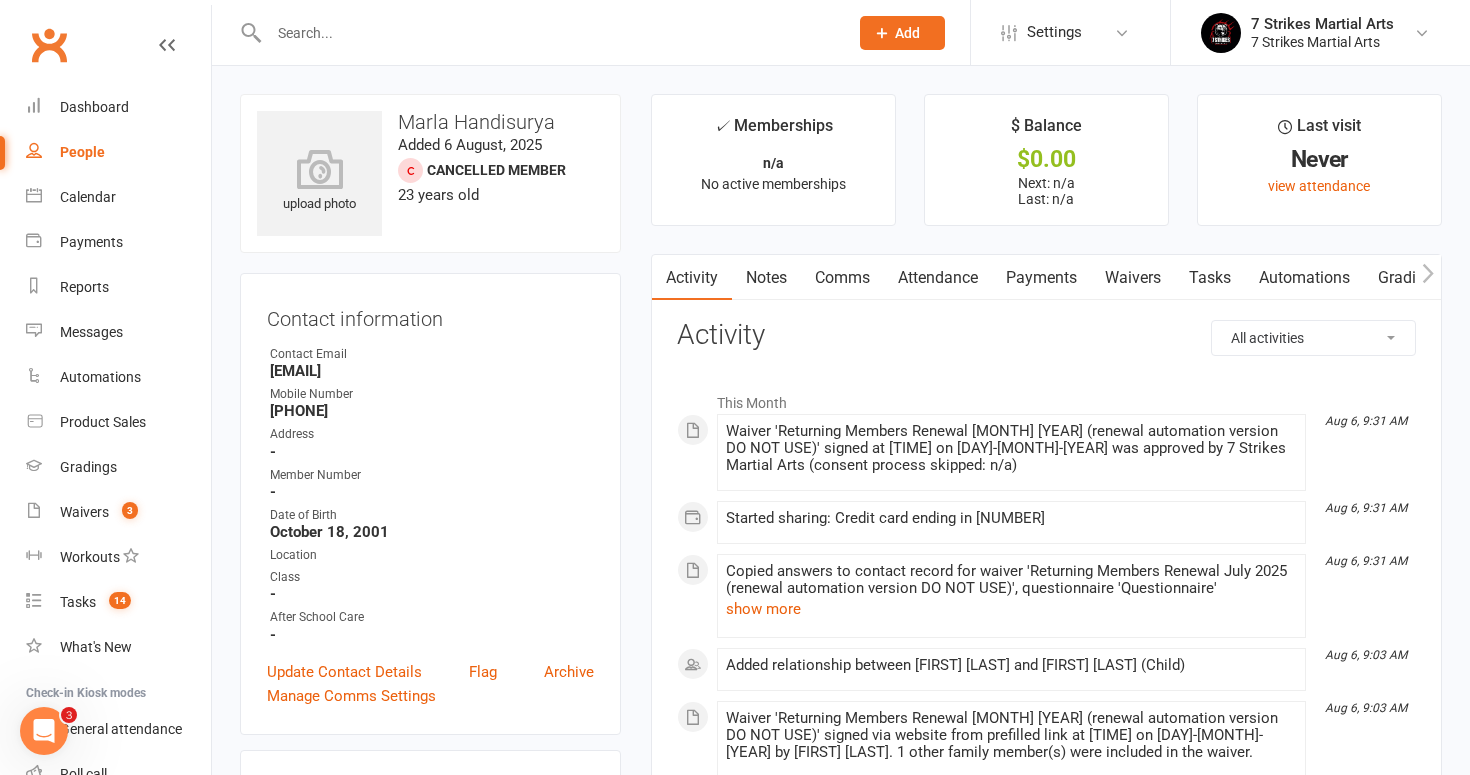 scroll, scrollTop: 0, scrollLeft: 0, axis: both 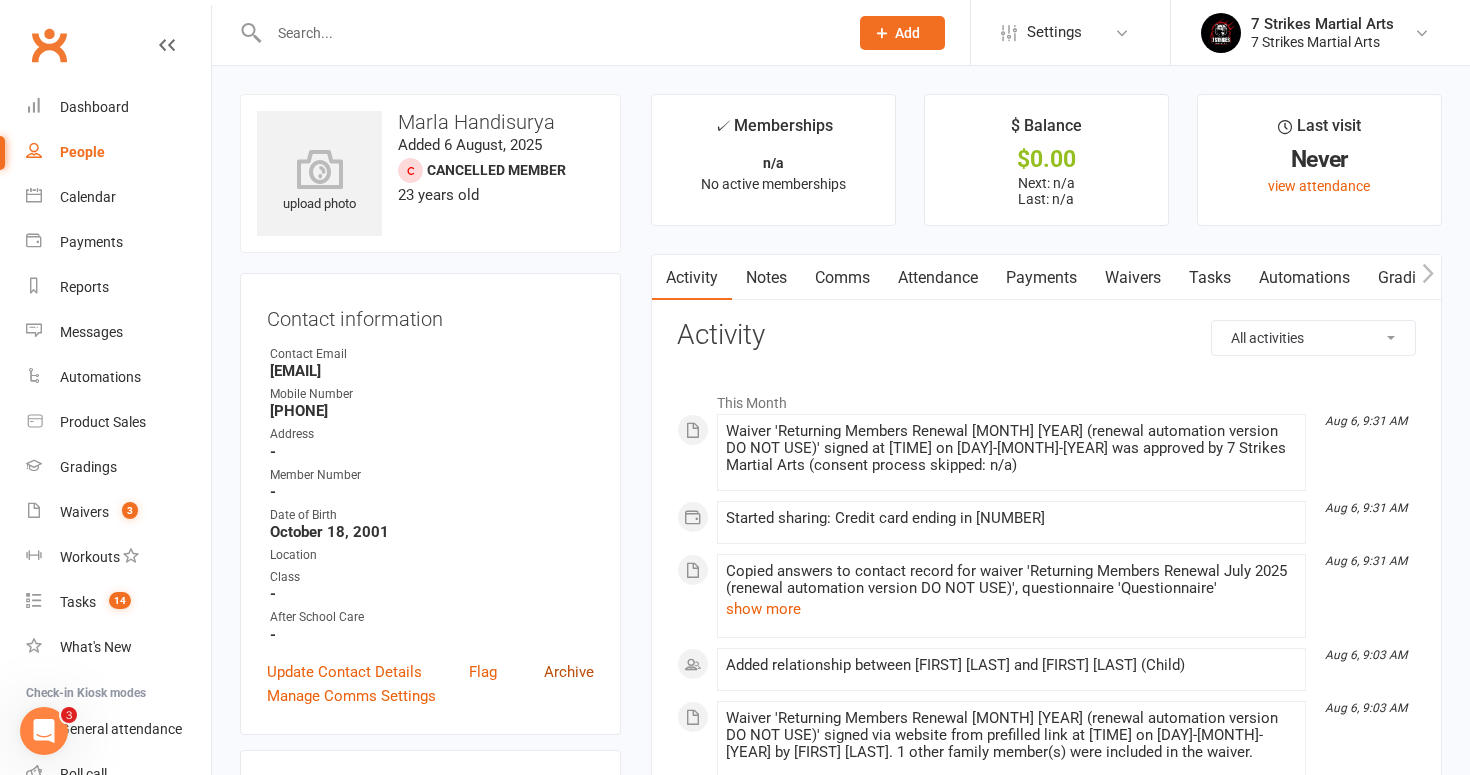 click on "Archive" at bounding box center [569, 672] 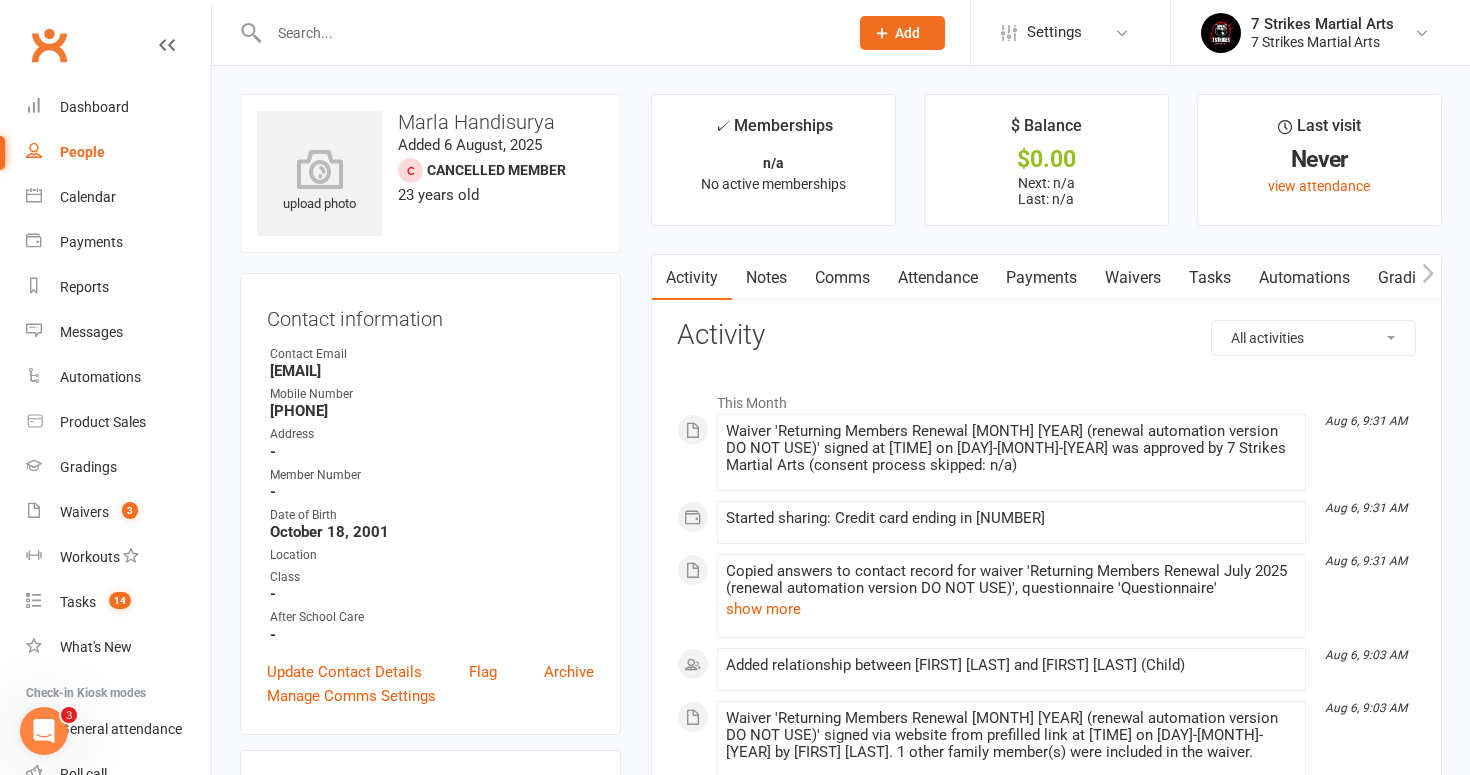 click at bounding box center [548, 33] 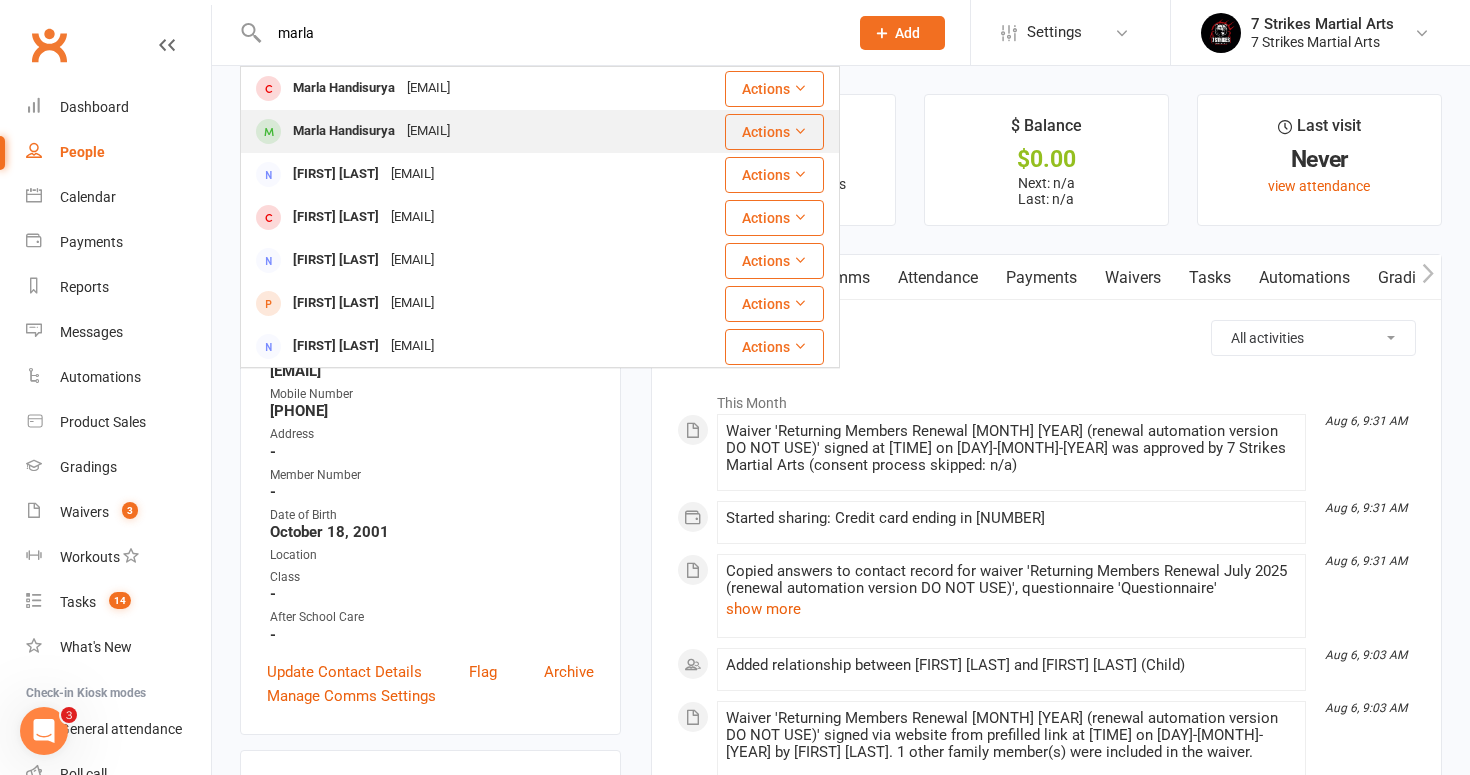 type on "marla" 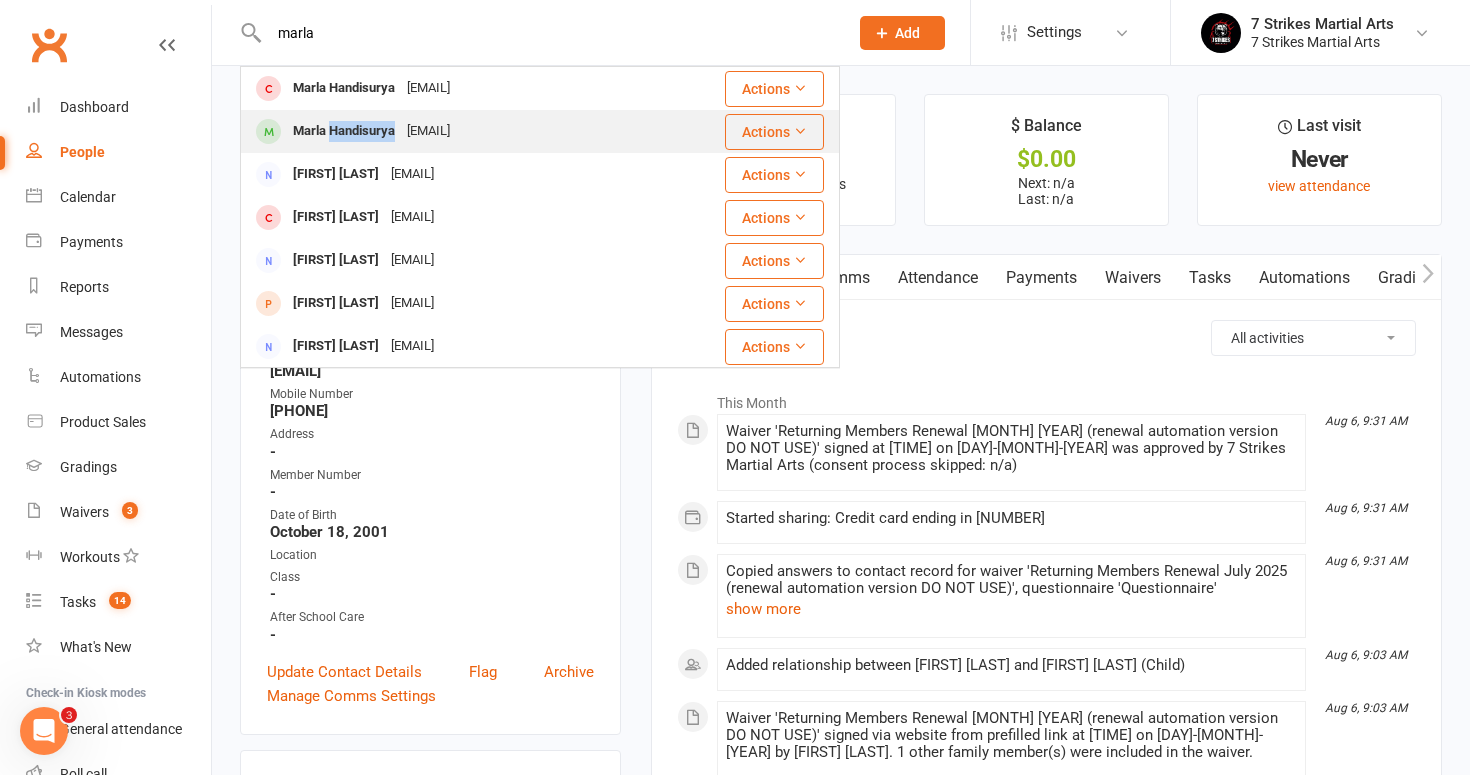 click on "Actions" at bounding box center (774, 132) 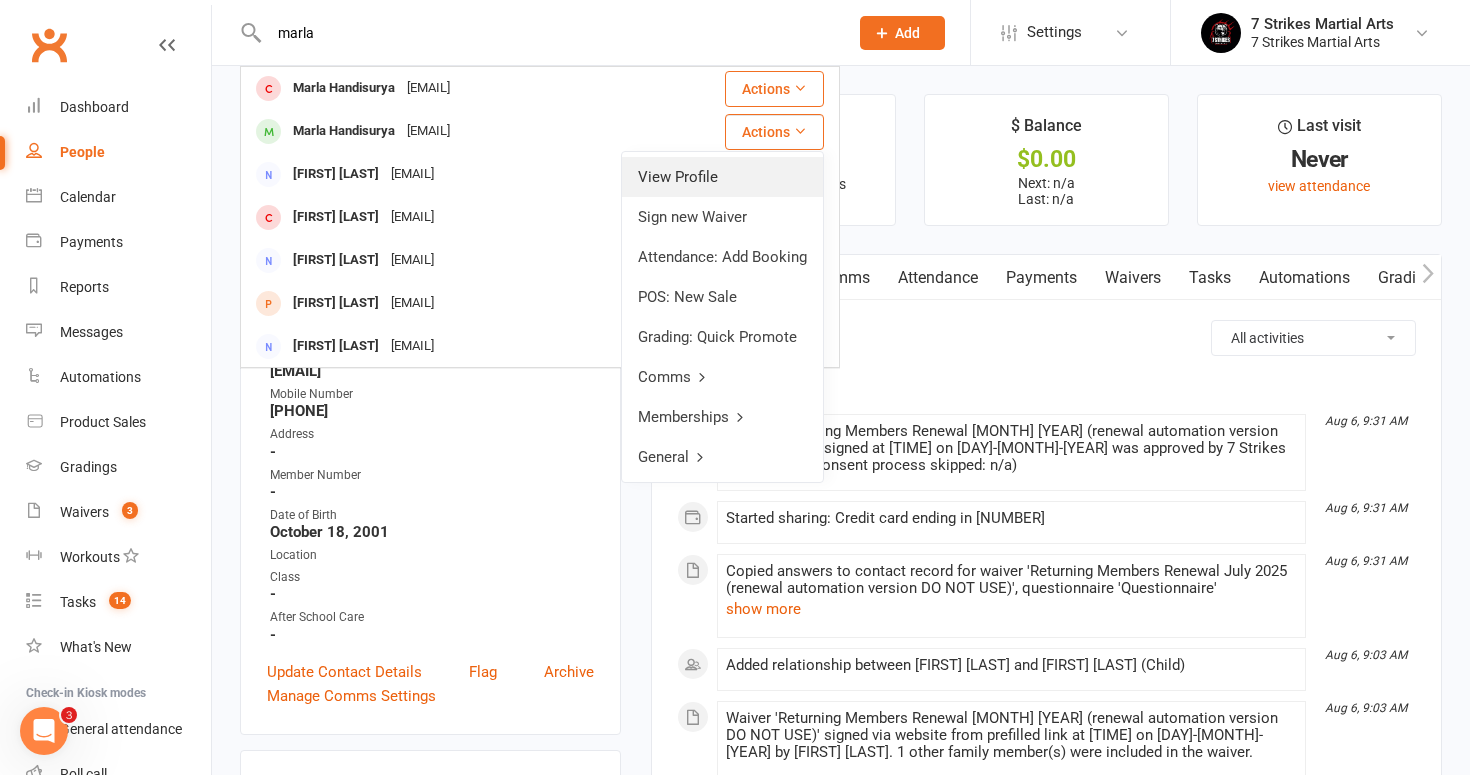 click on "View Profile" at bounding box center (722, 177) 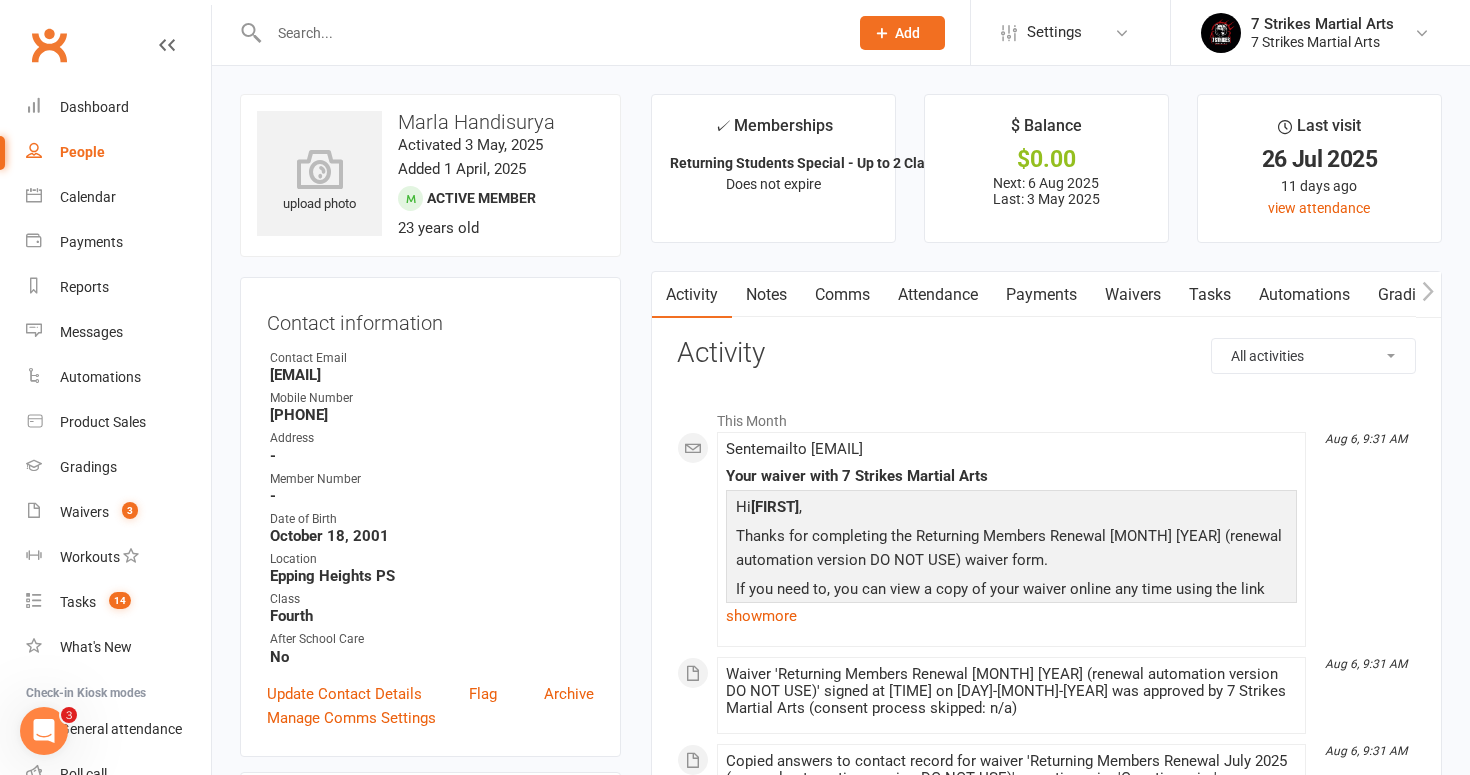 click on "Tasks" at bounding box center (1210, 295) 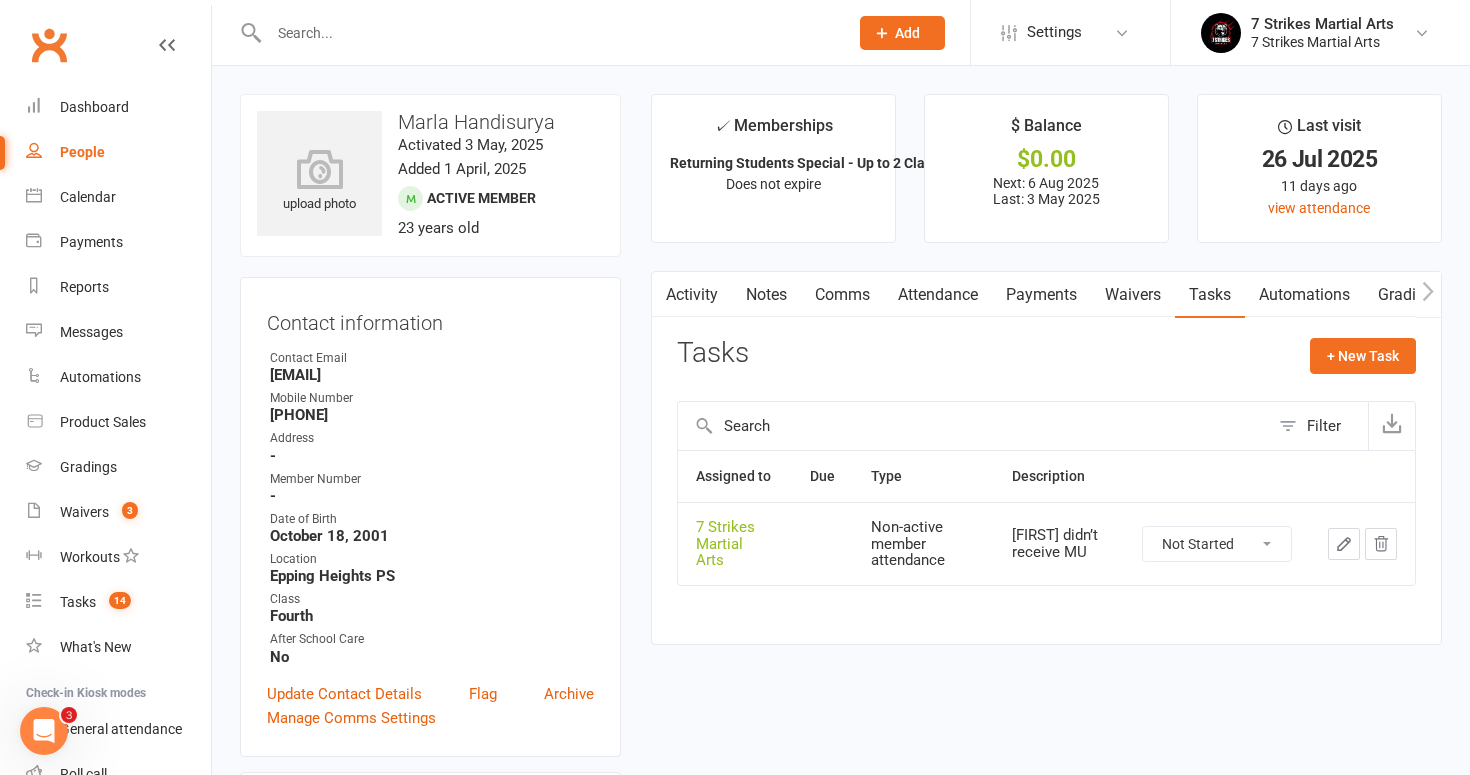 click on "Waivers" at bounding box center [1133, 295] 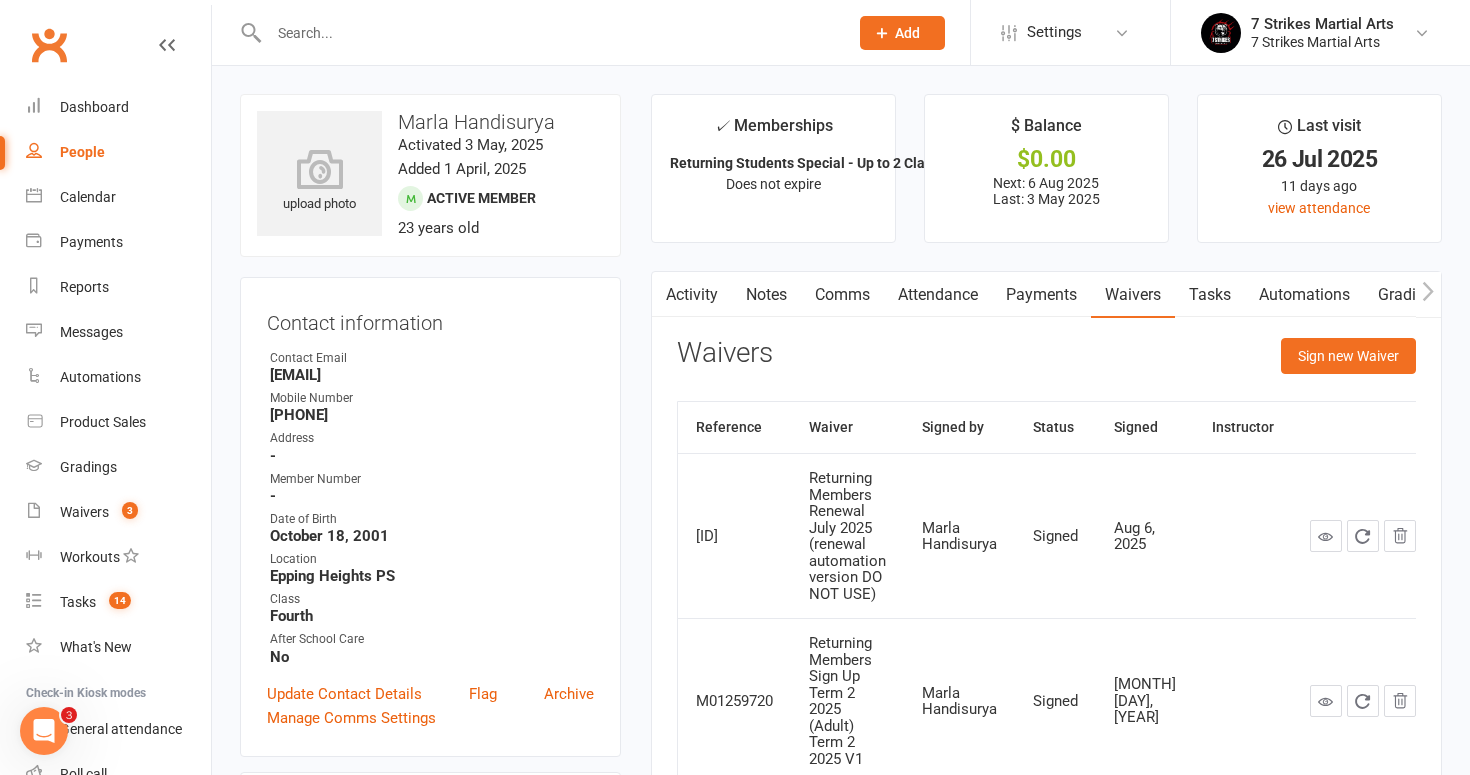 click at bounding box center (548, 33) 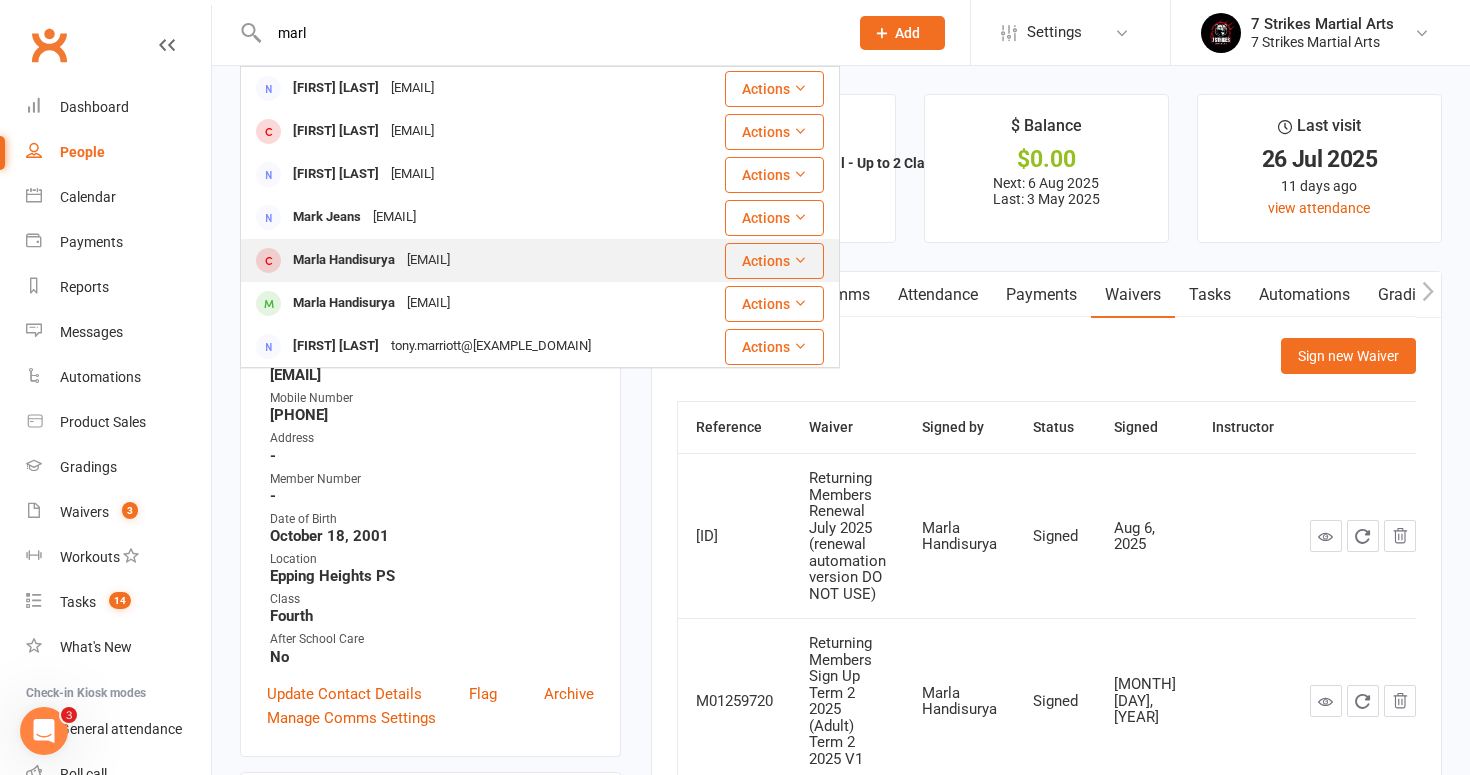 type on "marl" 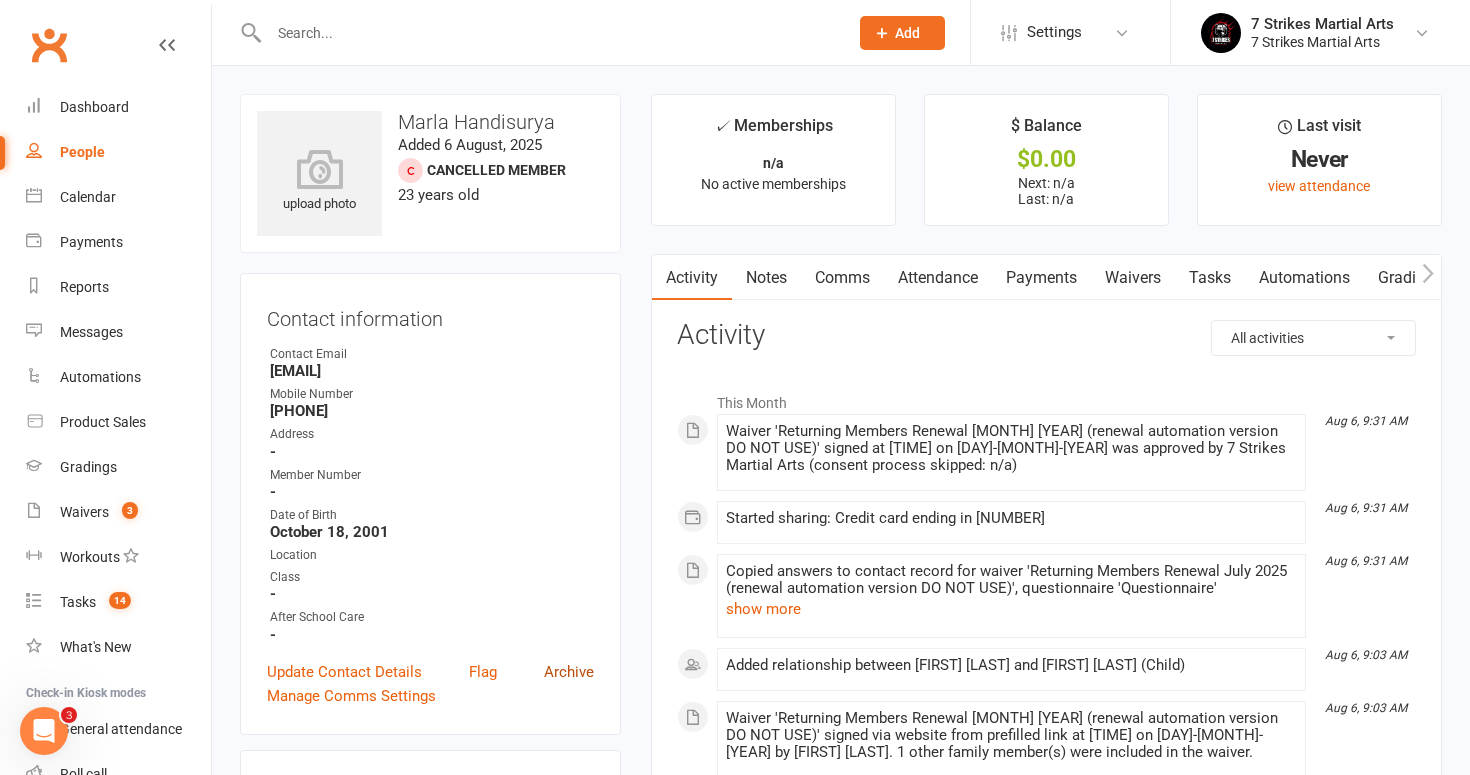 click on "Archive" at bounding box center [569, 672] 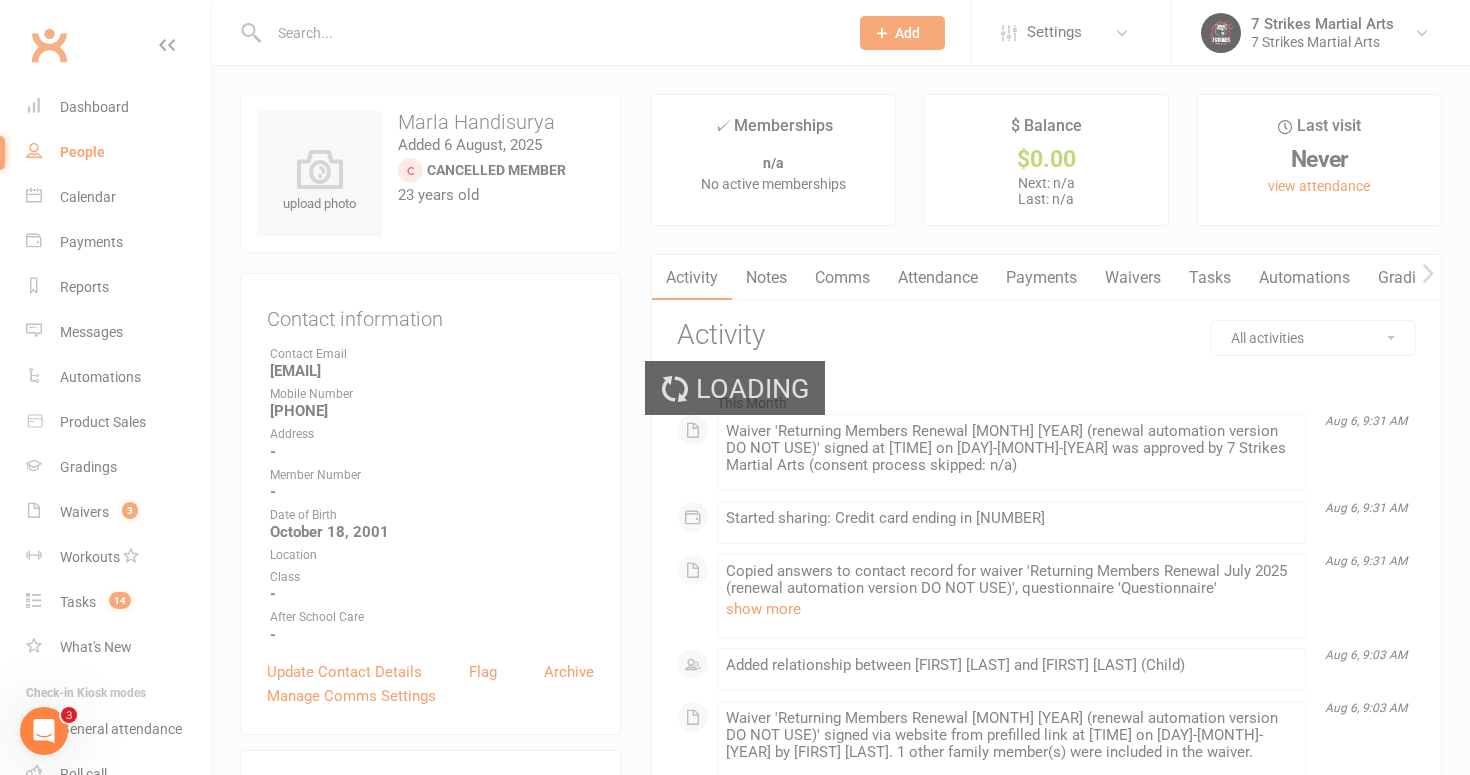 select on "100" 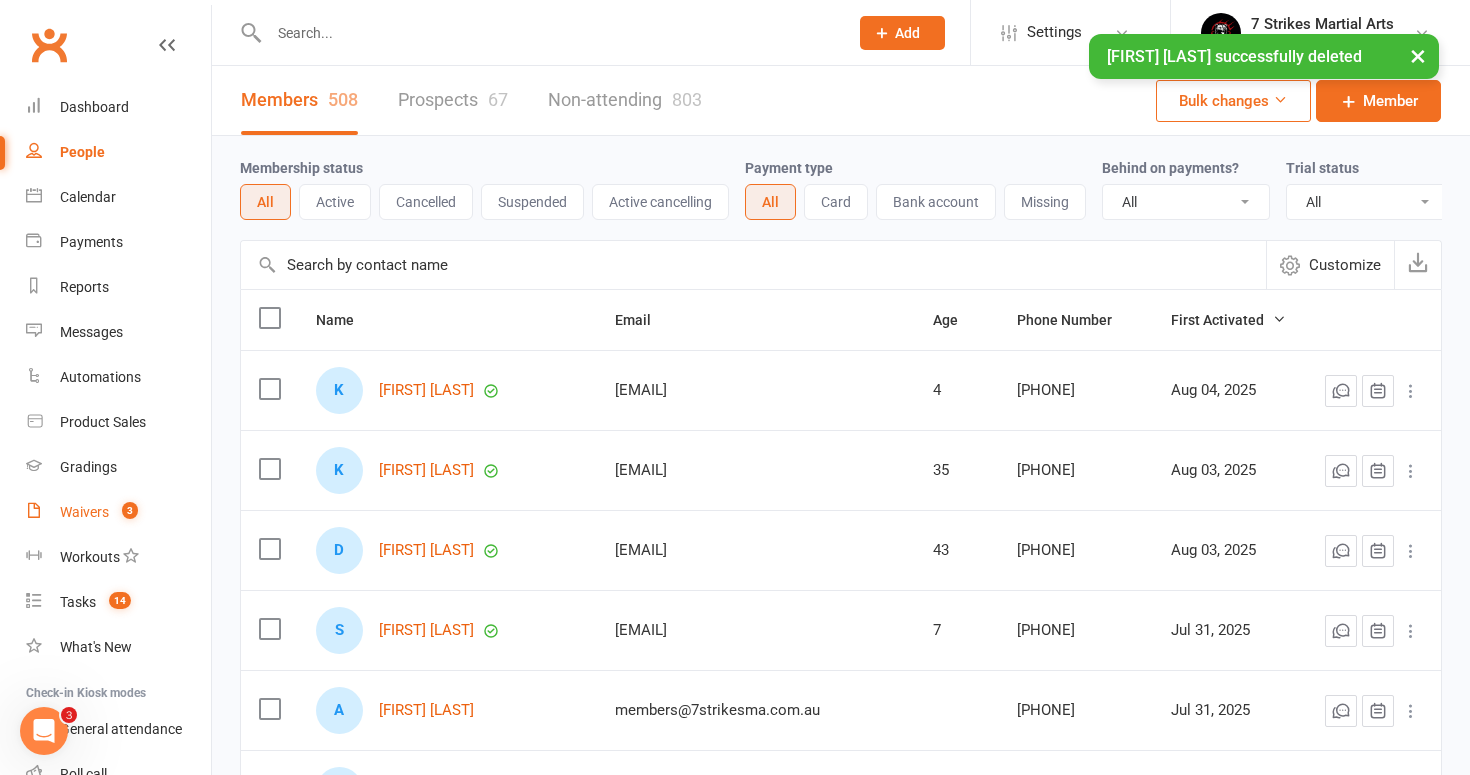 click on "3" at bounding box center [130, 510] 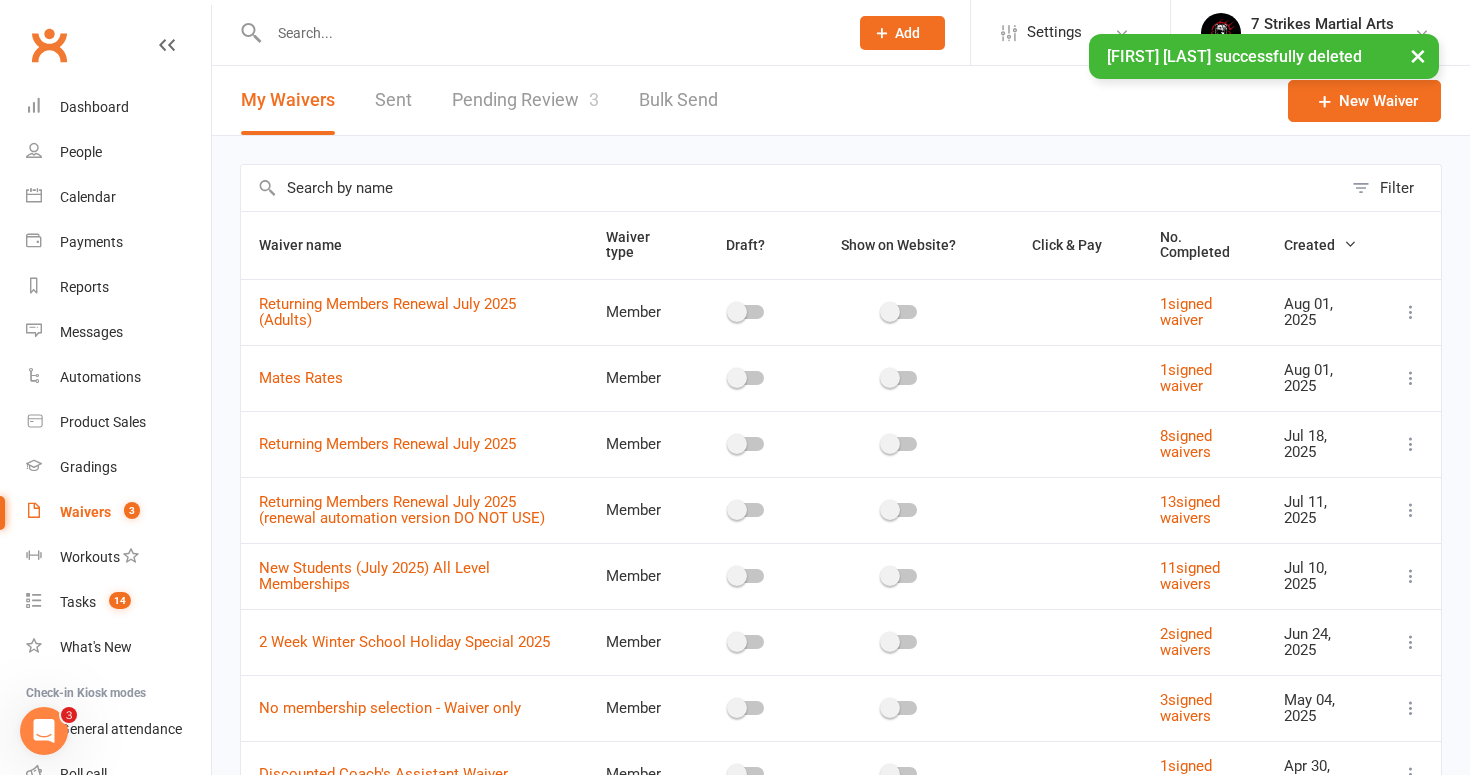 click on "Pending Review 3" at bounding box center [525, 100] 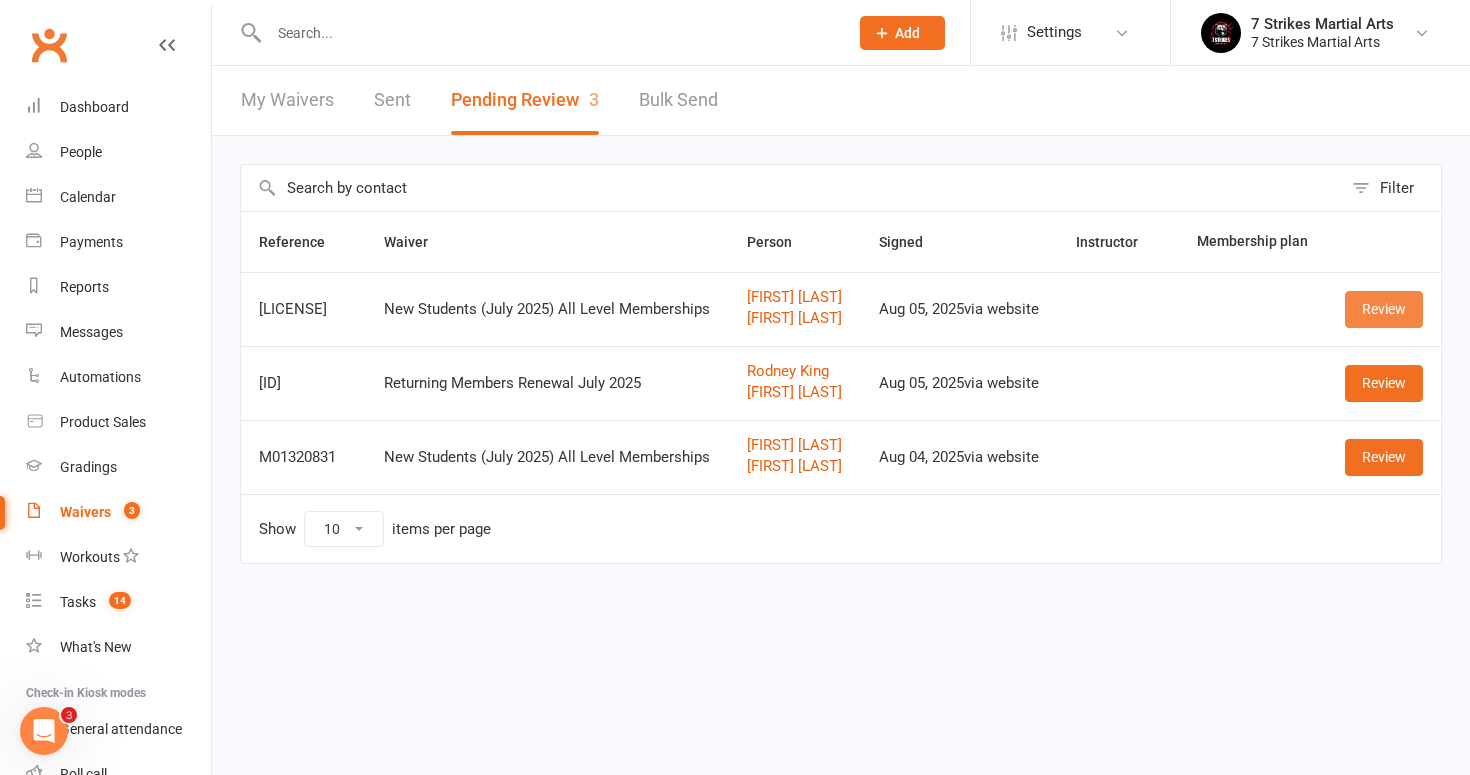 click on "Review" at bounding box center [1384, 309] 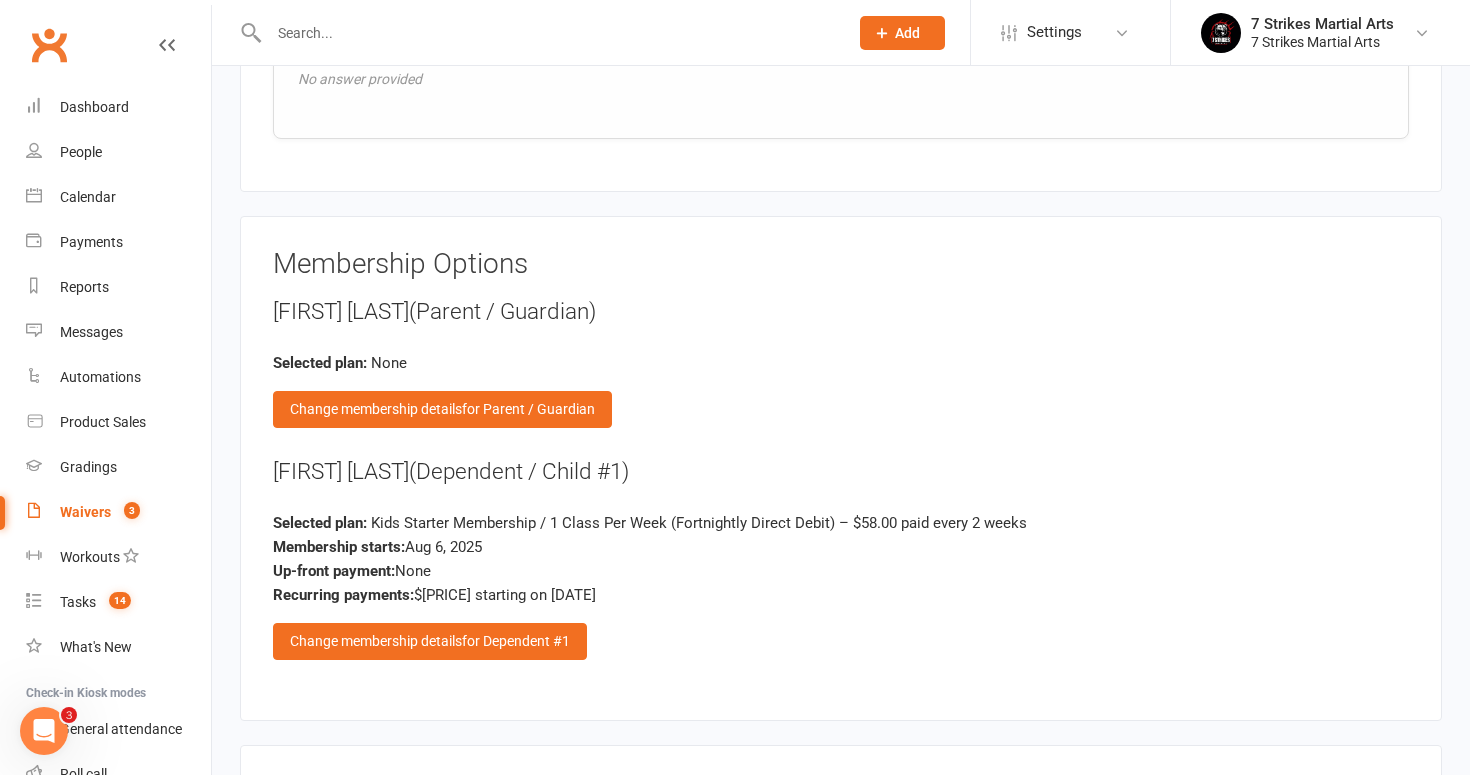 scroll, scrollTop: 2424, scrollLeft: 0, axis: vertical 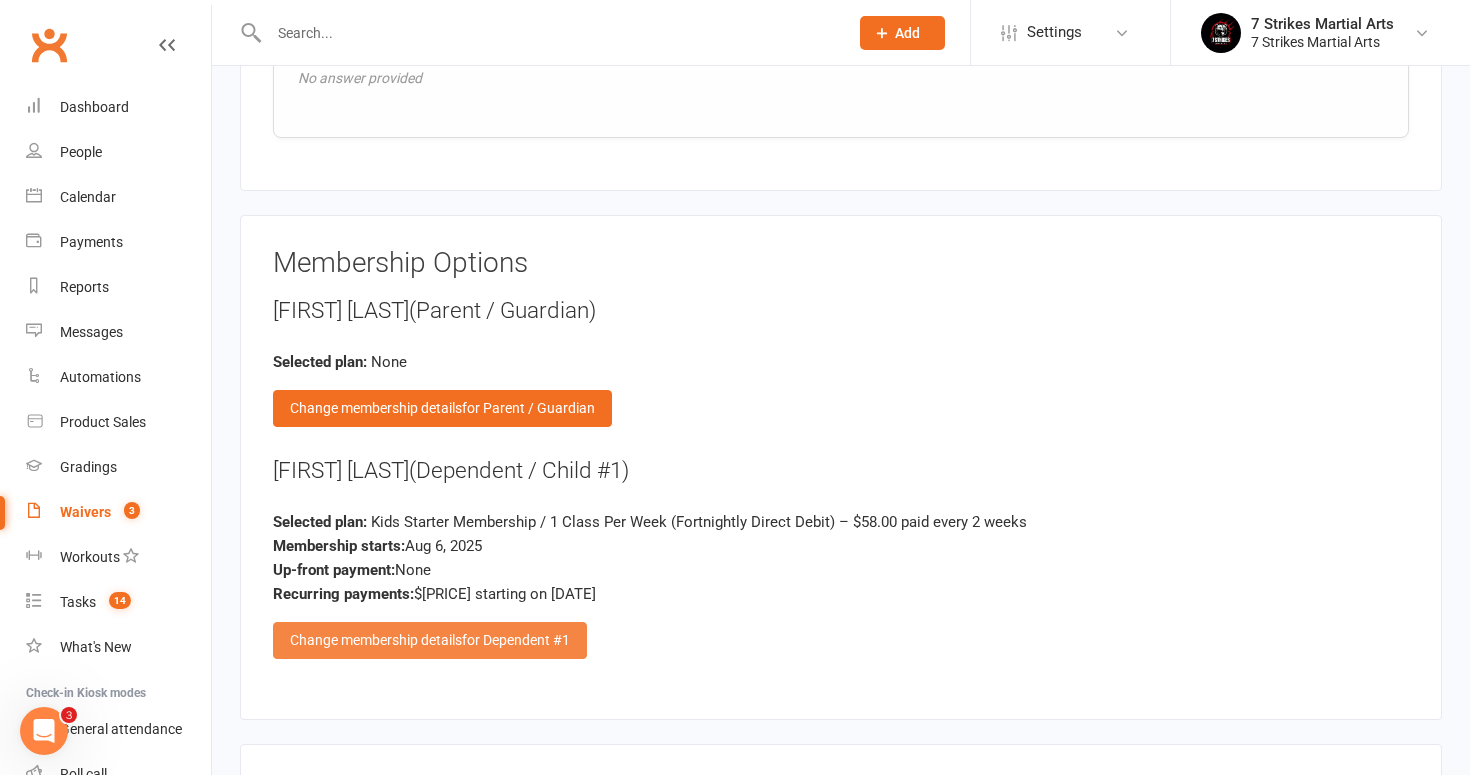 click on "Change membership details  for Dependent #1" at bounding box center [430, 640] 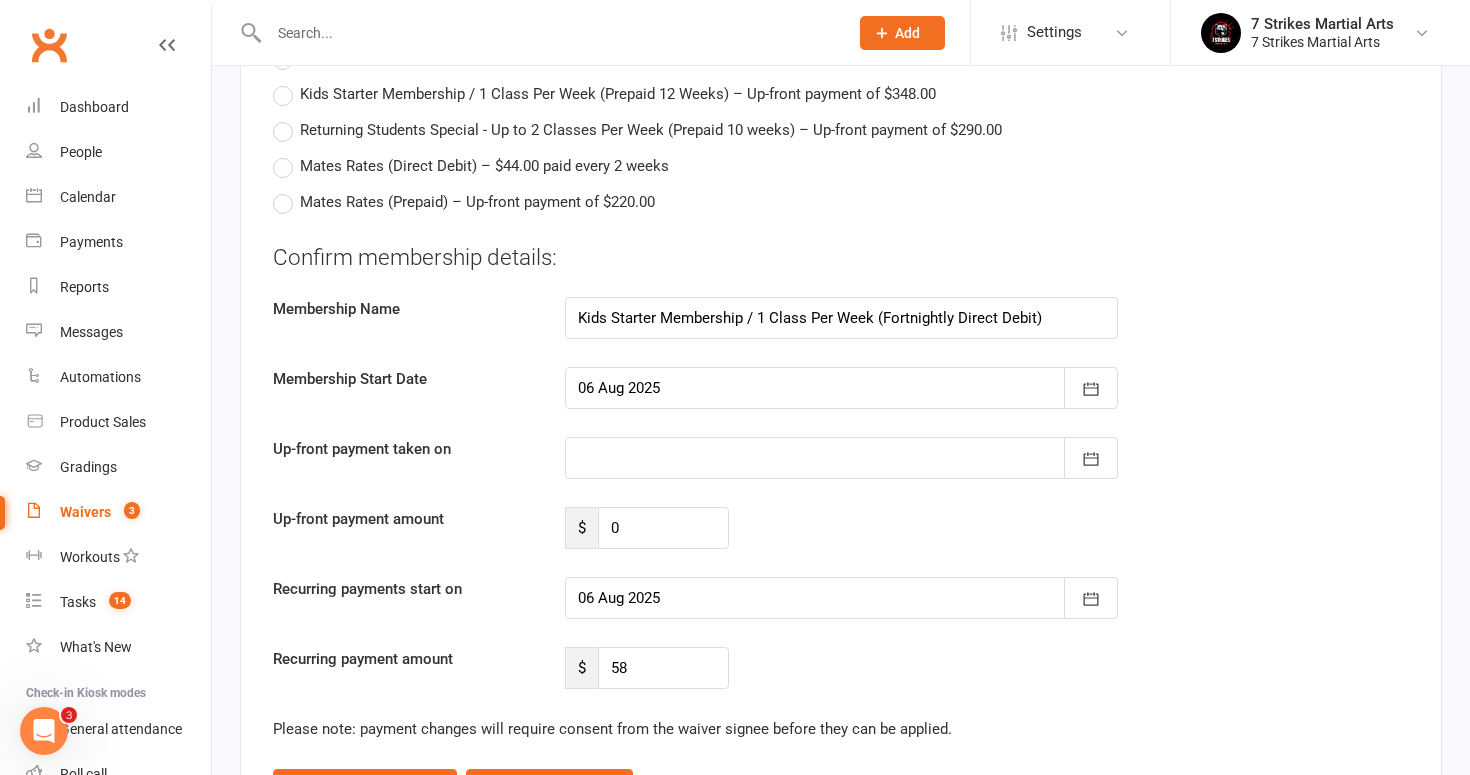 scroll, scrollTop: 3718, scrollLeft: 0, axis: vertical 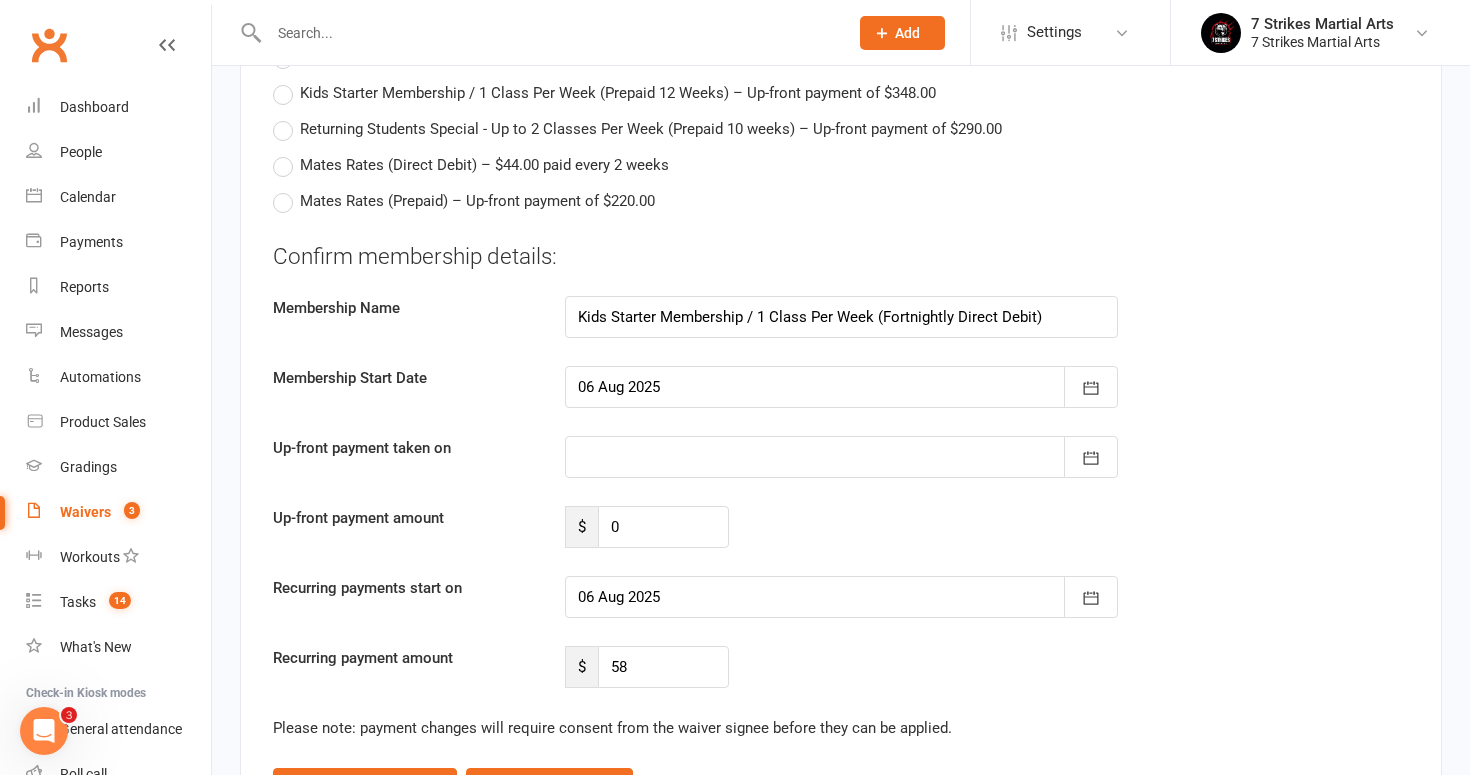 click at bounding box center [841, 387] 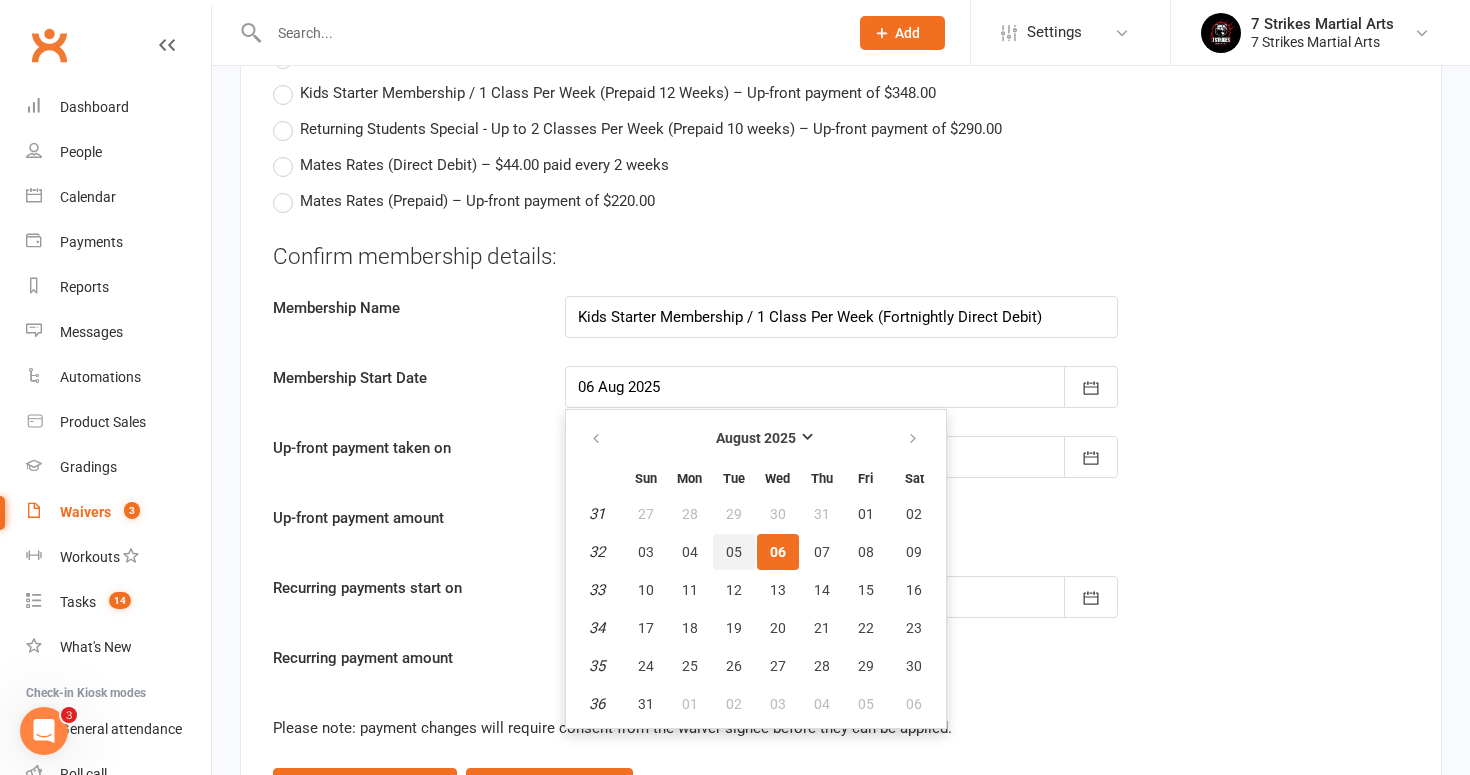 click on "05" at bounding box center [734, 552] 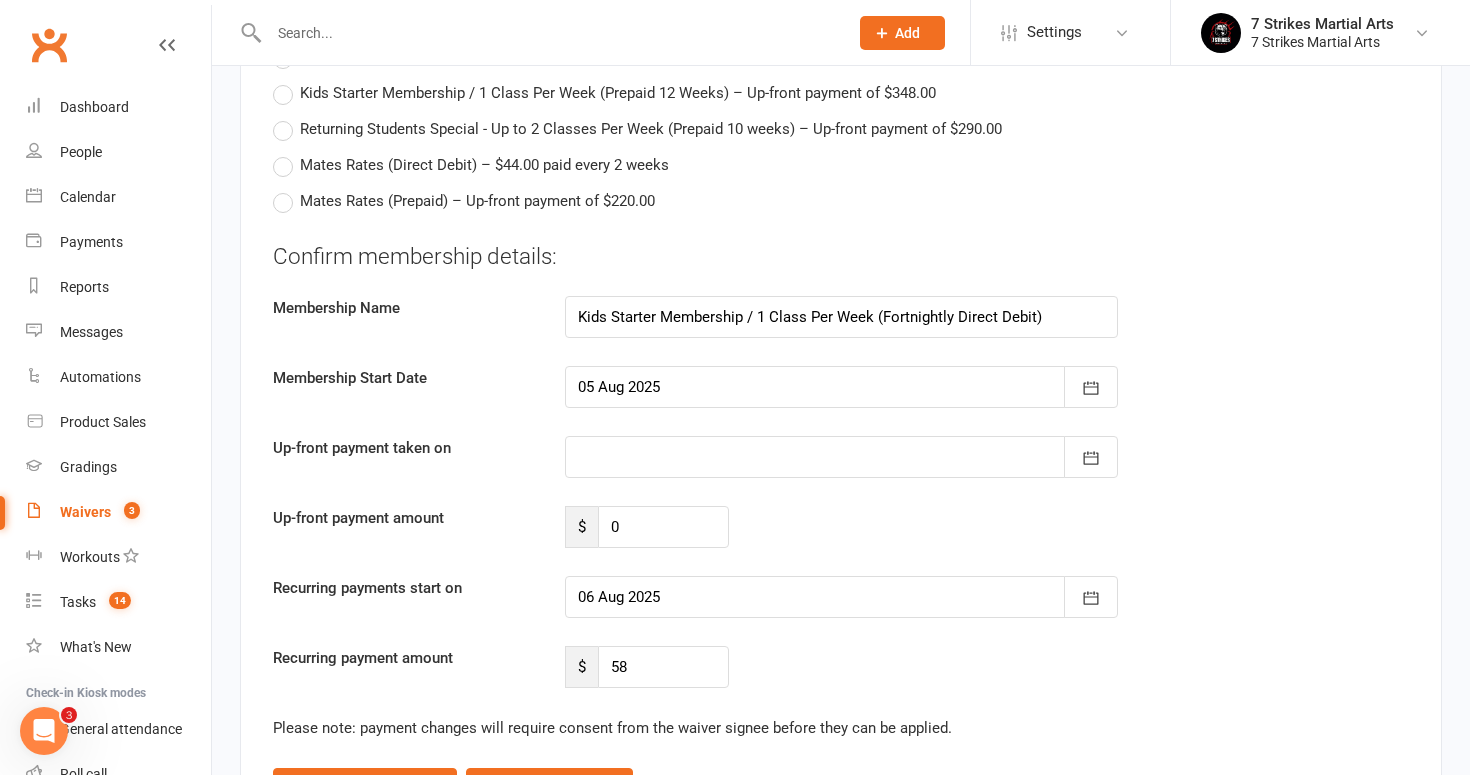 type on "05 Aug 2025" 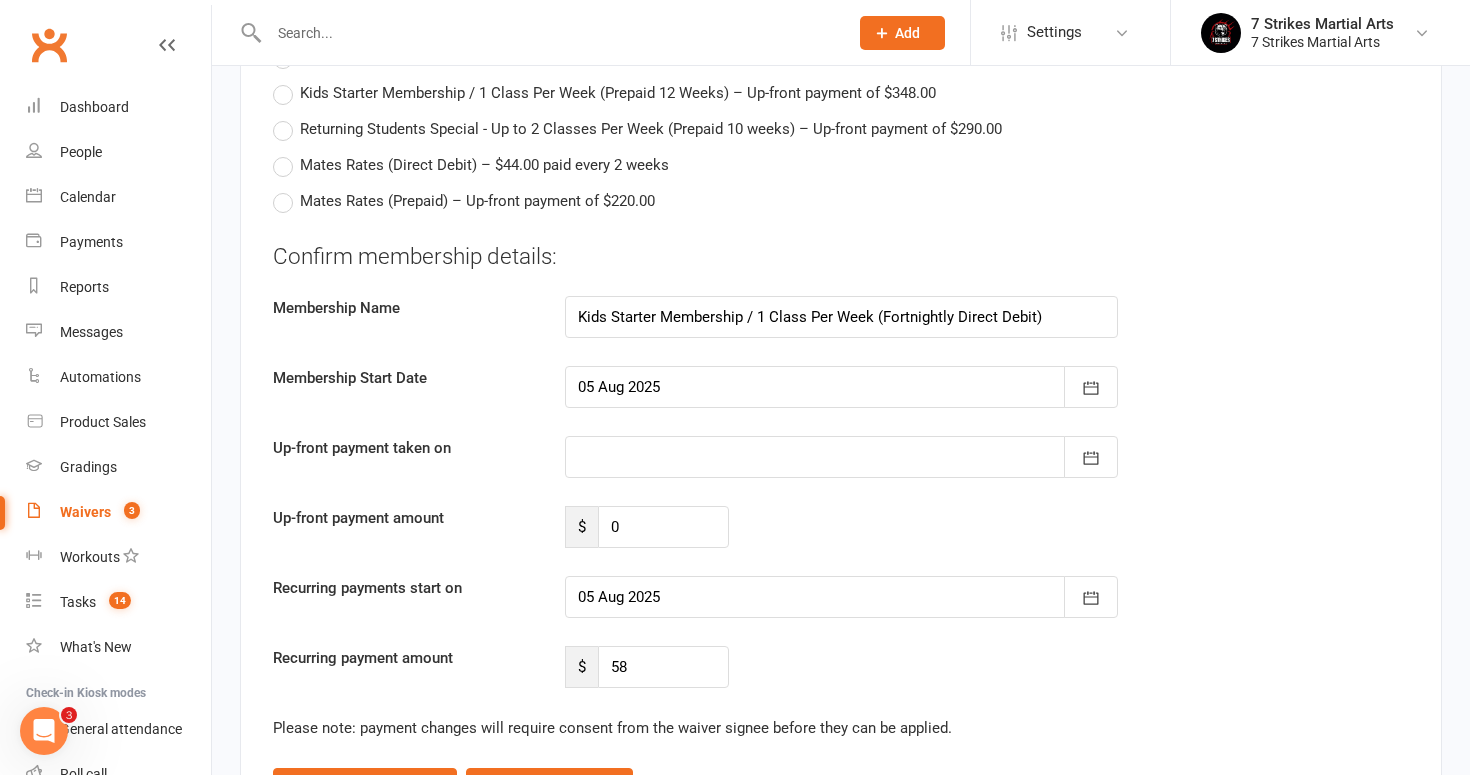 click on "Up-front payment amount $ 0" at bounding box center (841, 527) 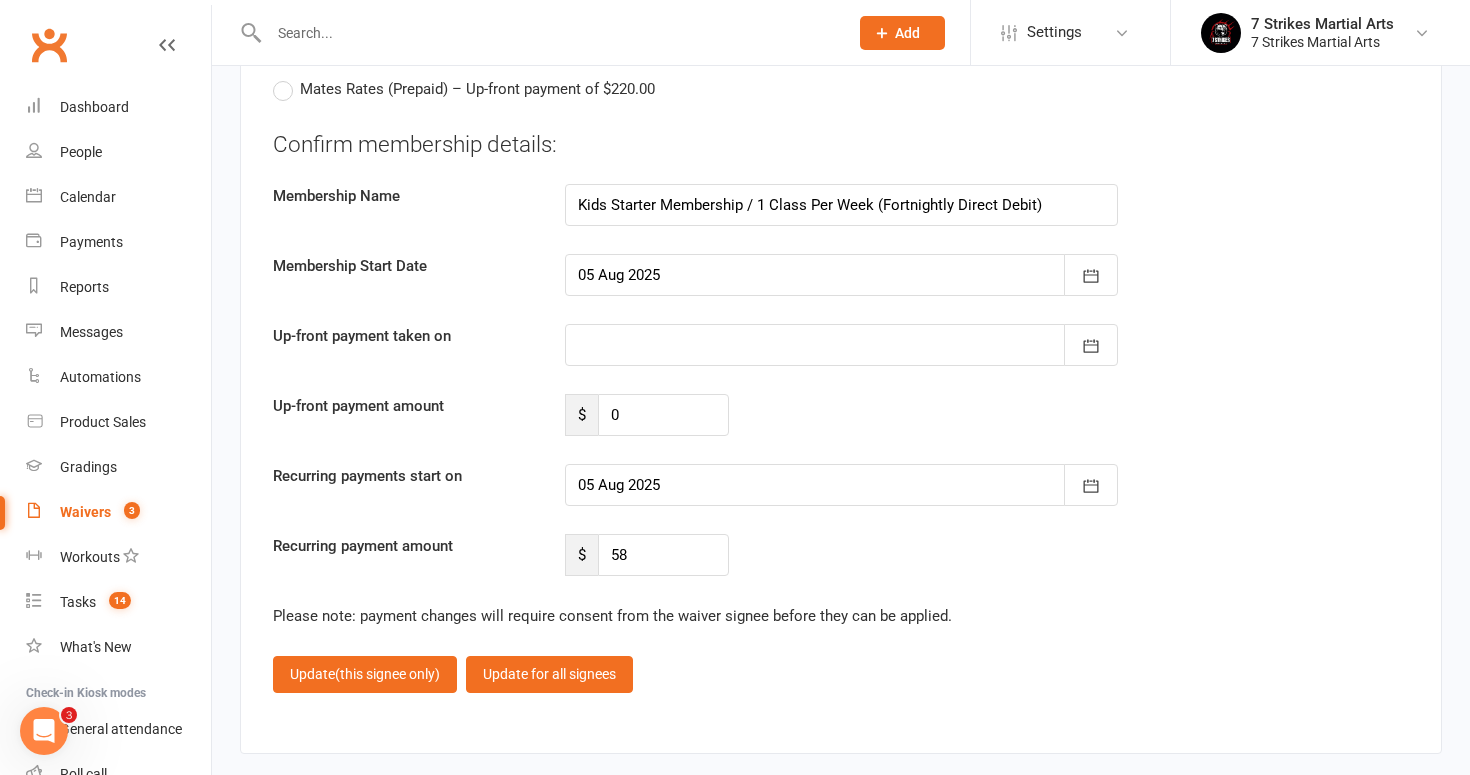 scroll, scrollTop: 3833, scrollLeft: 0, axis: vertical 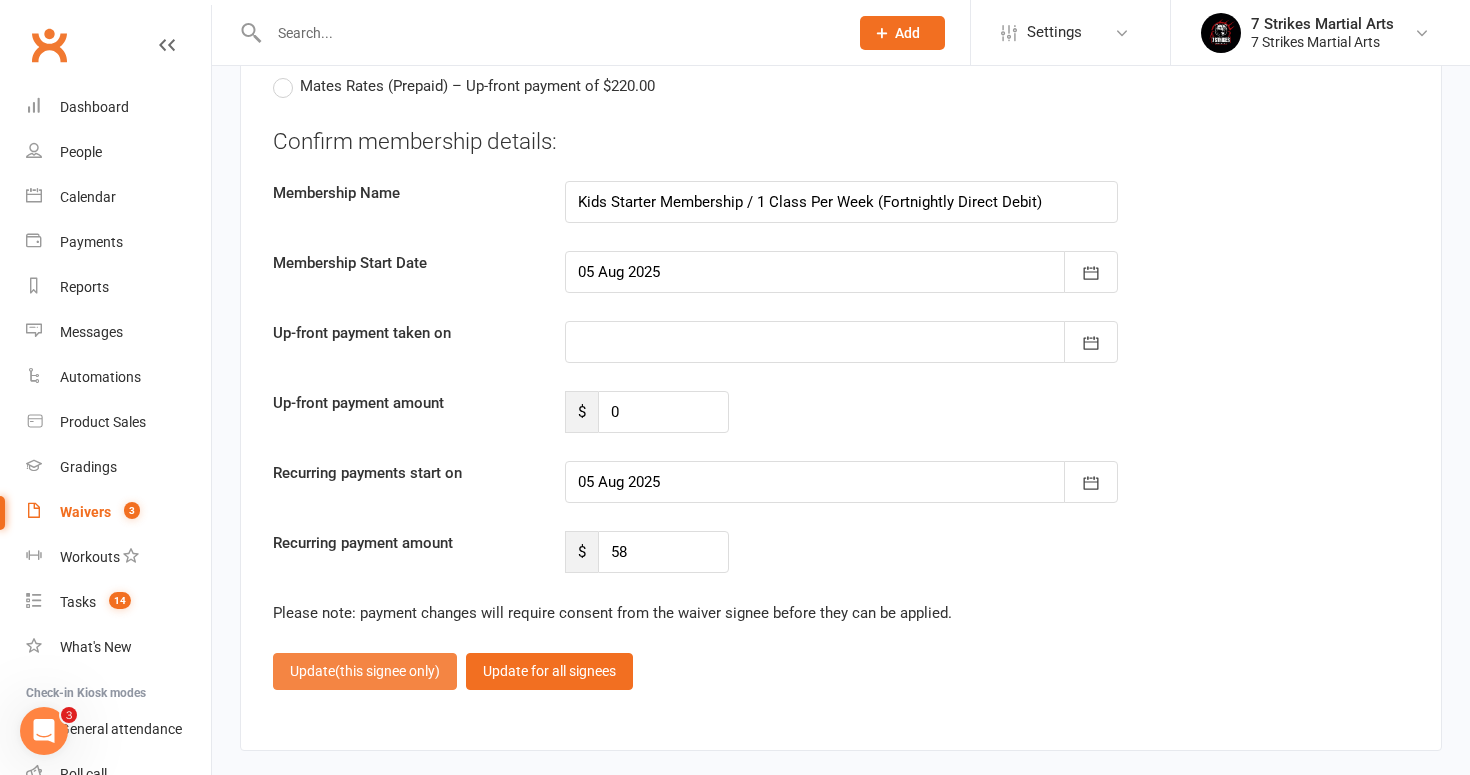 click on "(this signee only)" at bounding box center (387, 671) 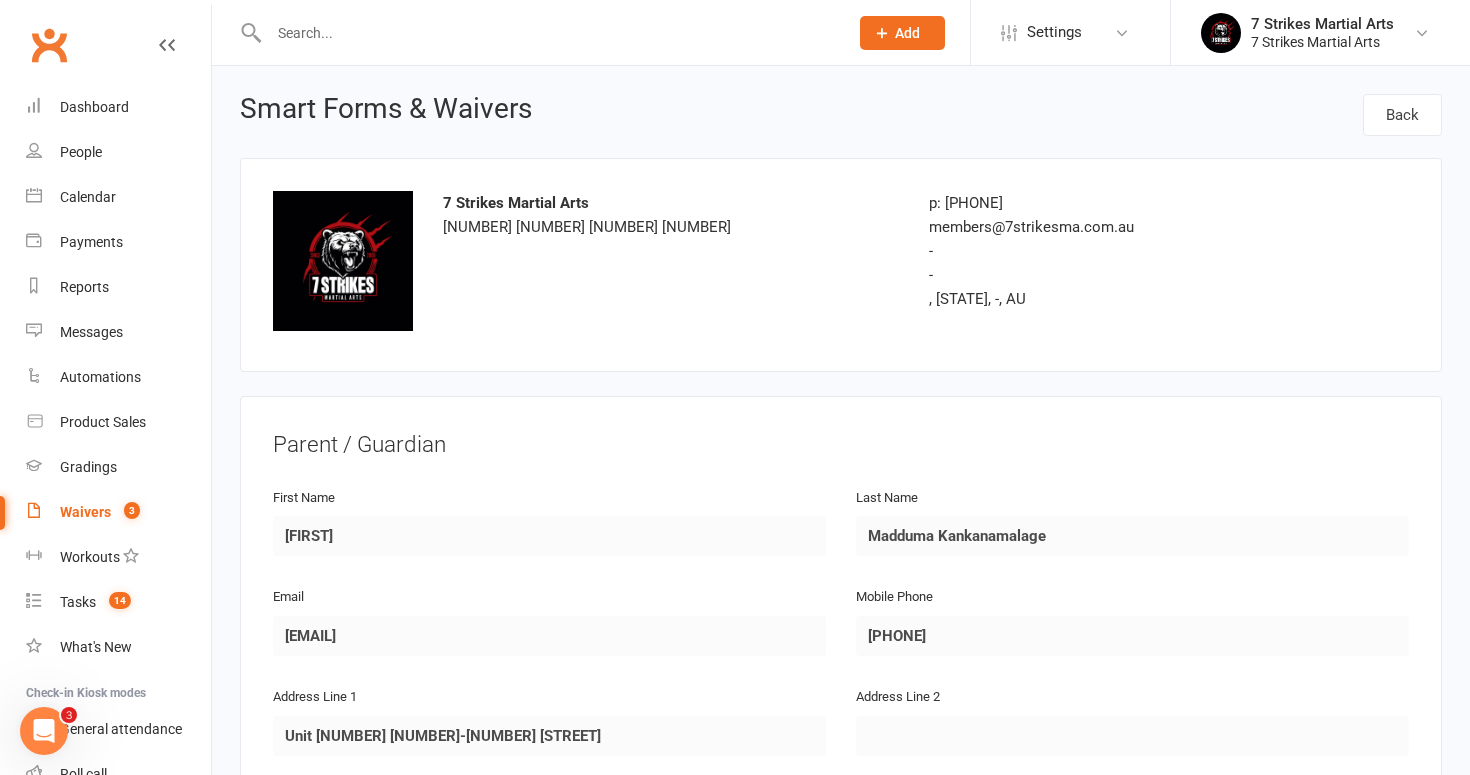 scroll, scrollTop: 0, scrollLeft: 0, axis: both 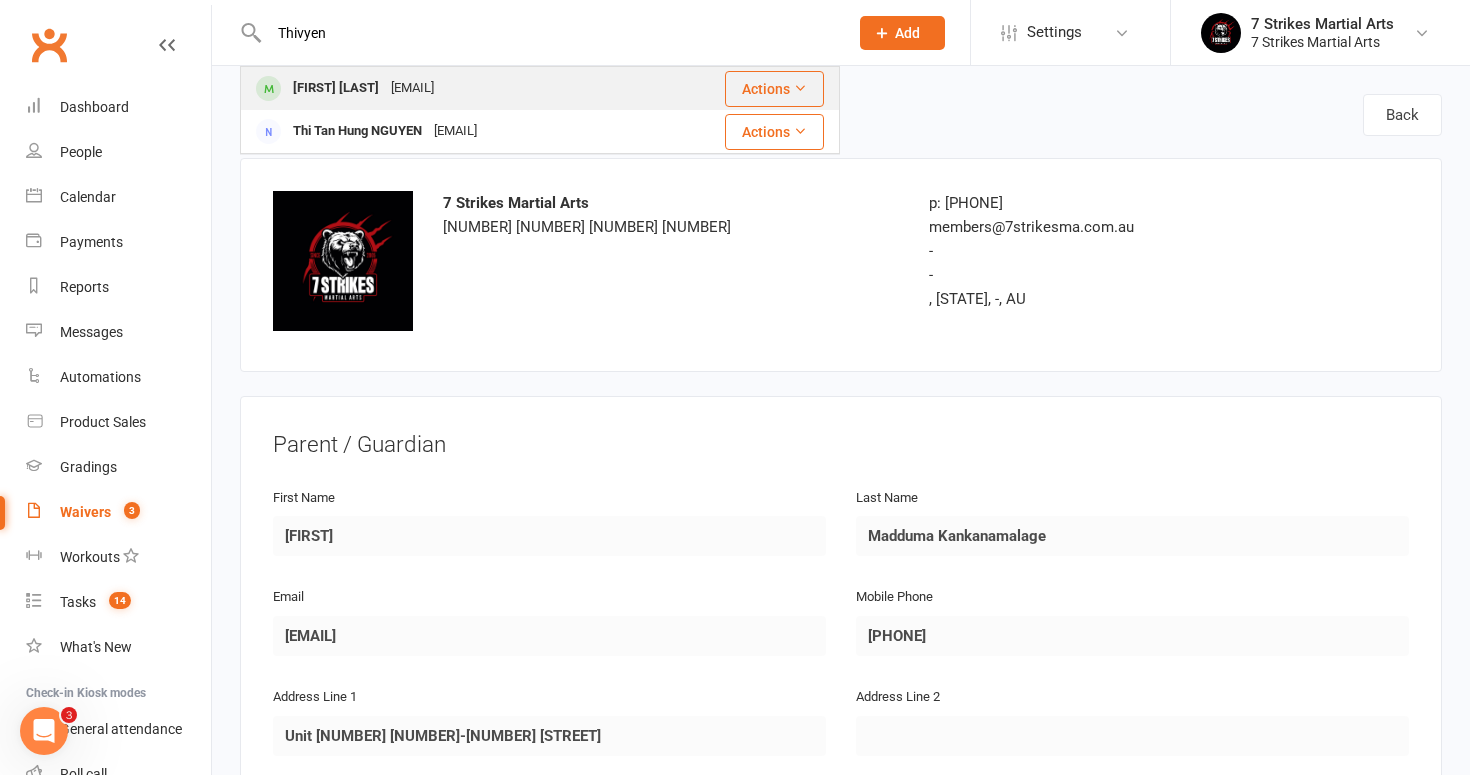 type on "Thivyen" 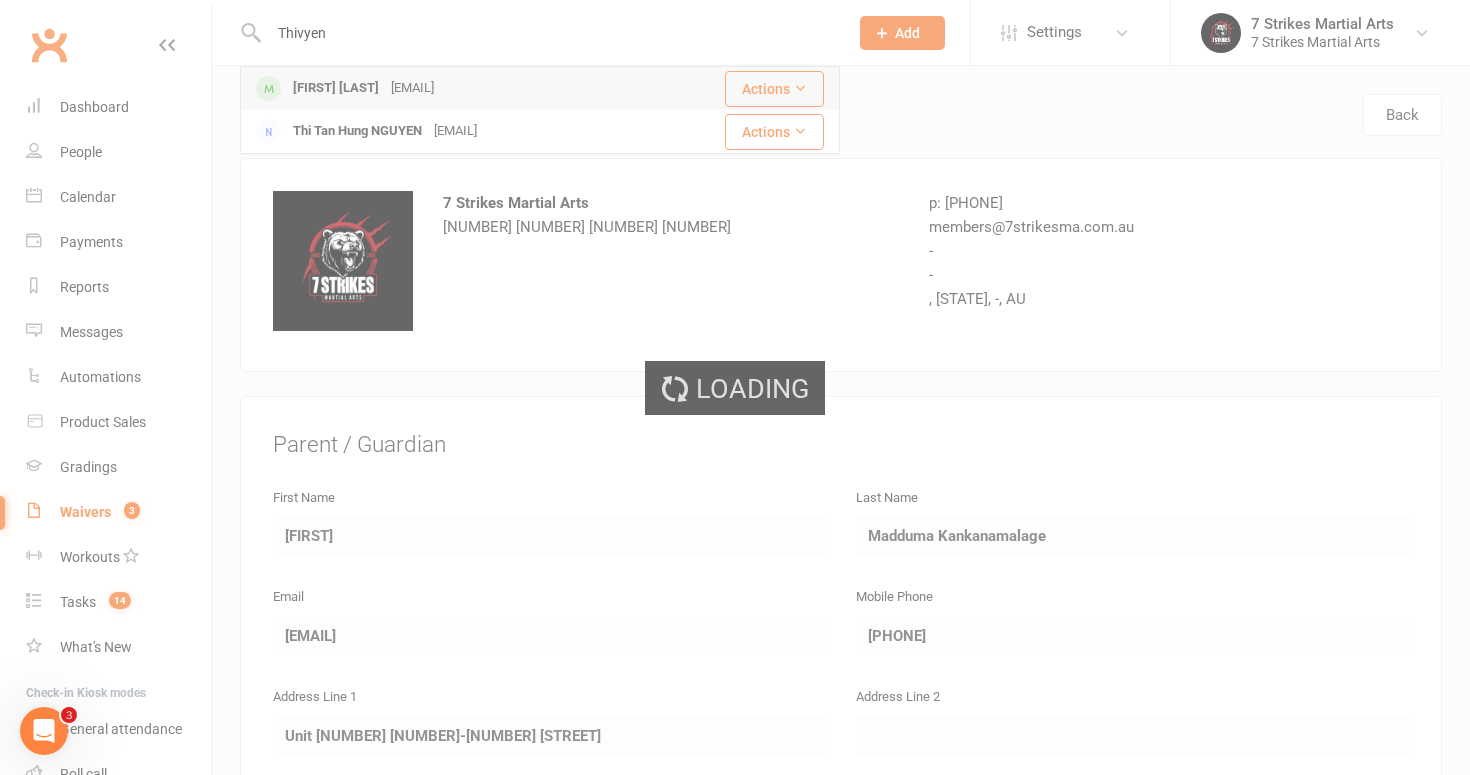 type 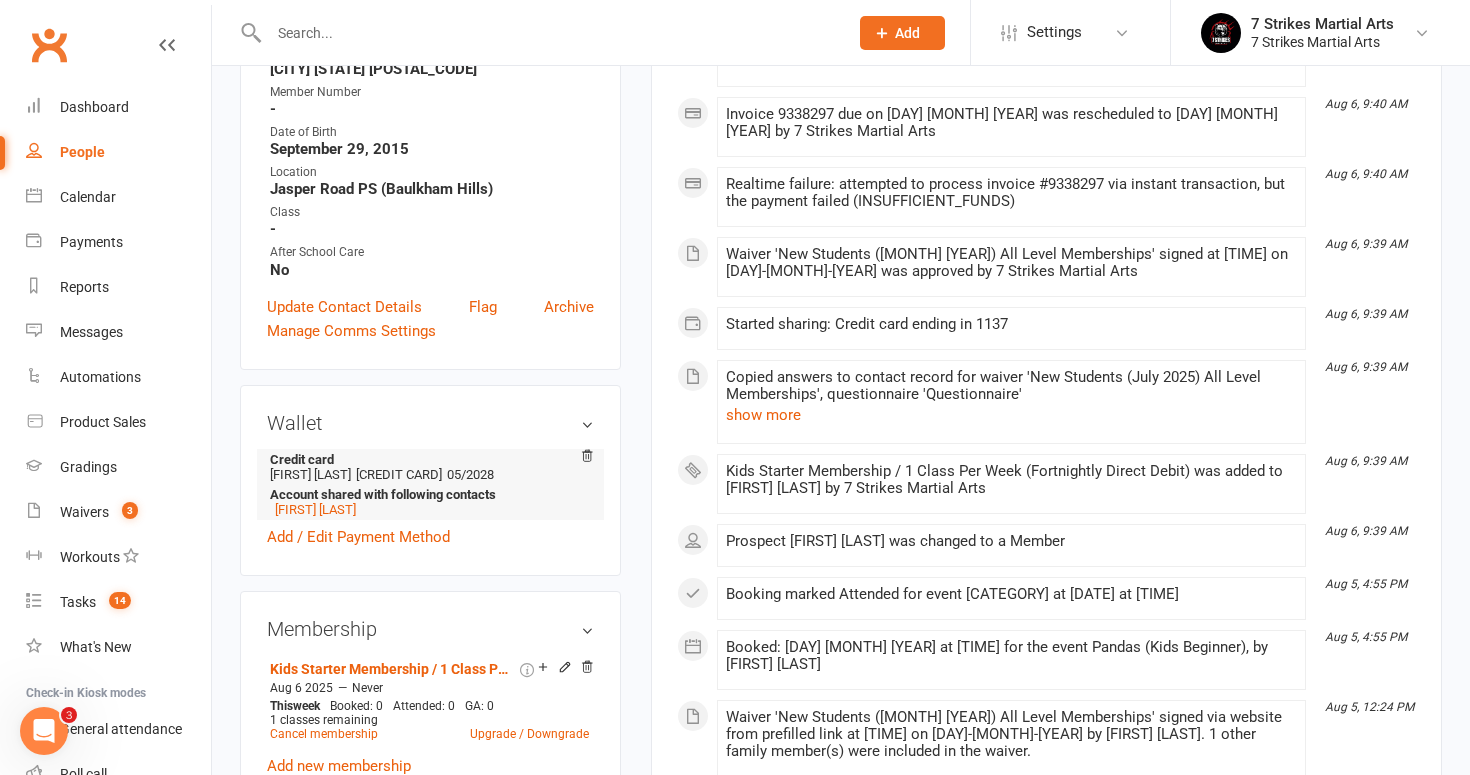 scroll, scrollTop: 524, scrollLeft: 0, axis: vertical 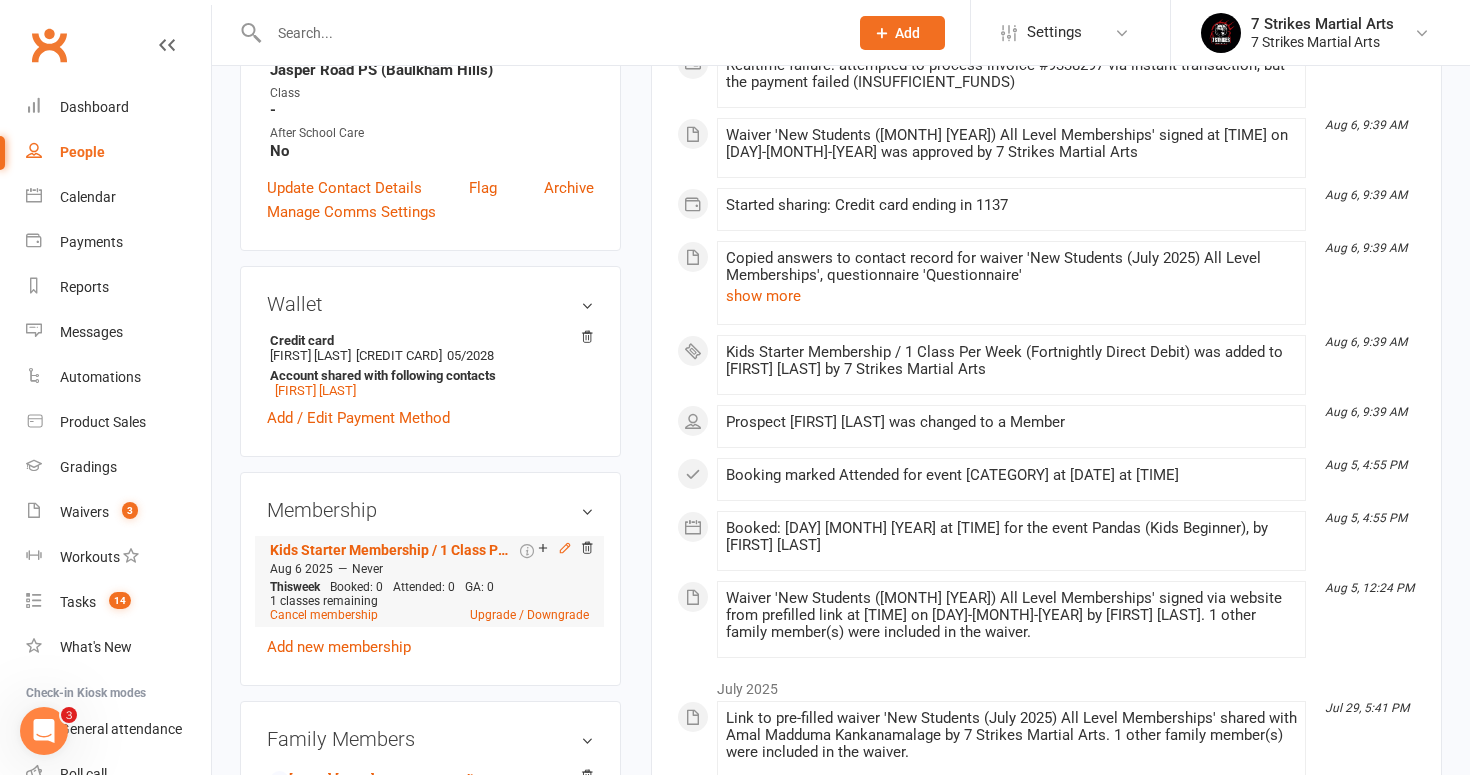 click 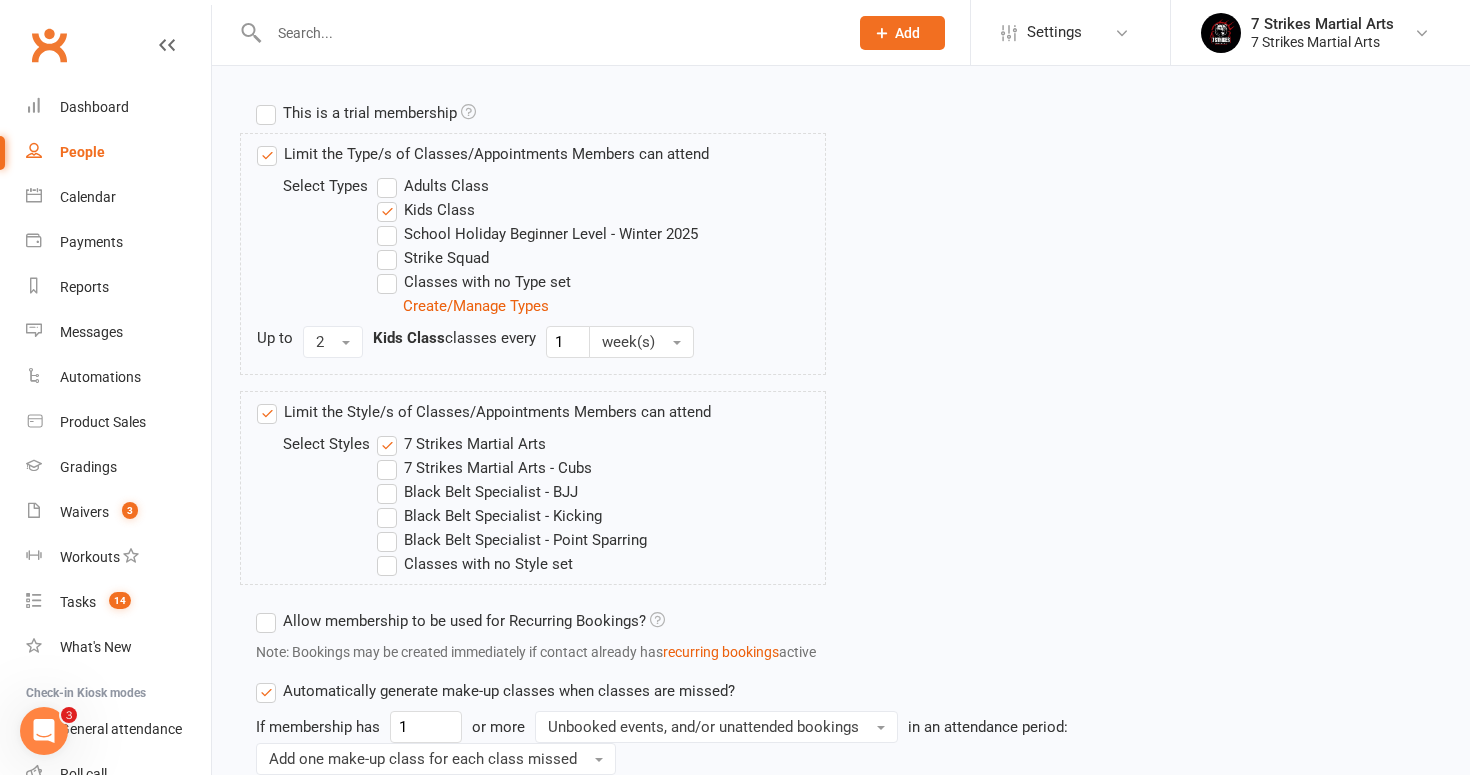 scroll, scrollTop: 739, scrollLeft: 0, axis: vertical 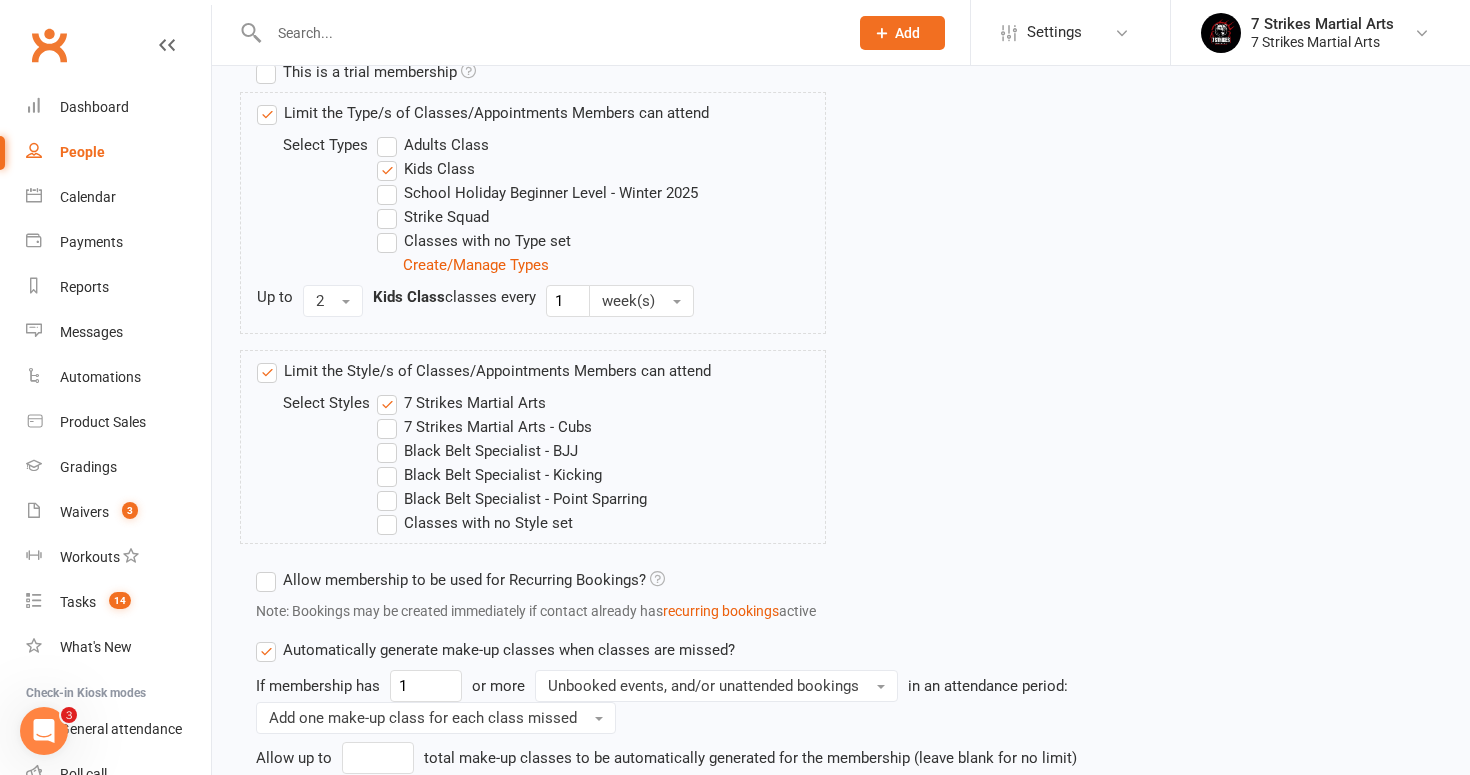 click on "Allow membership to be used for Recurring Bookings?" at bounding box center (460, 580) 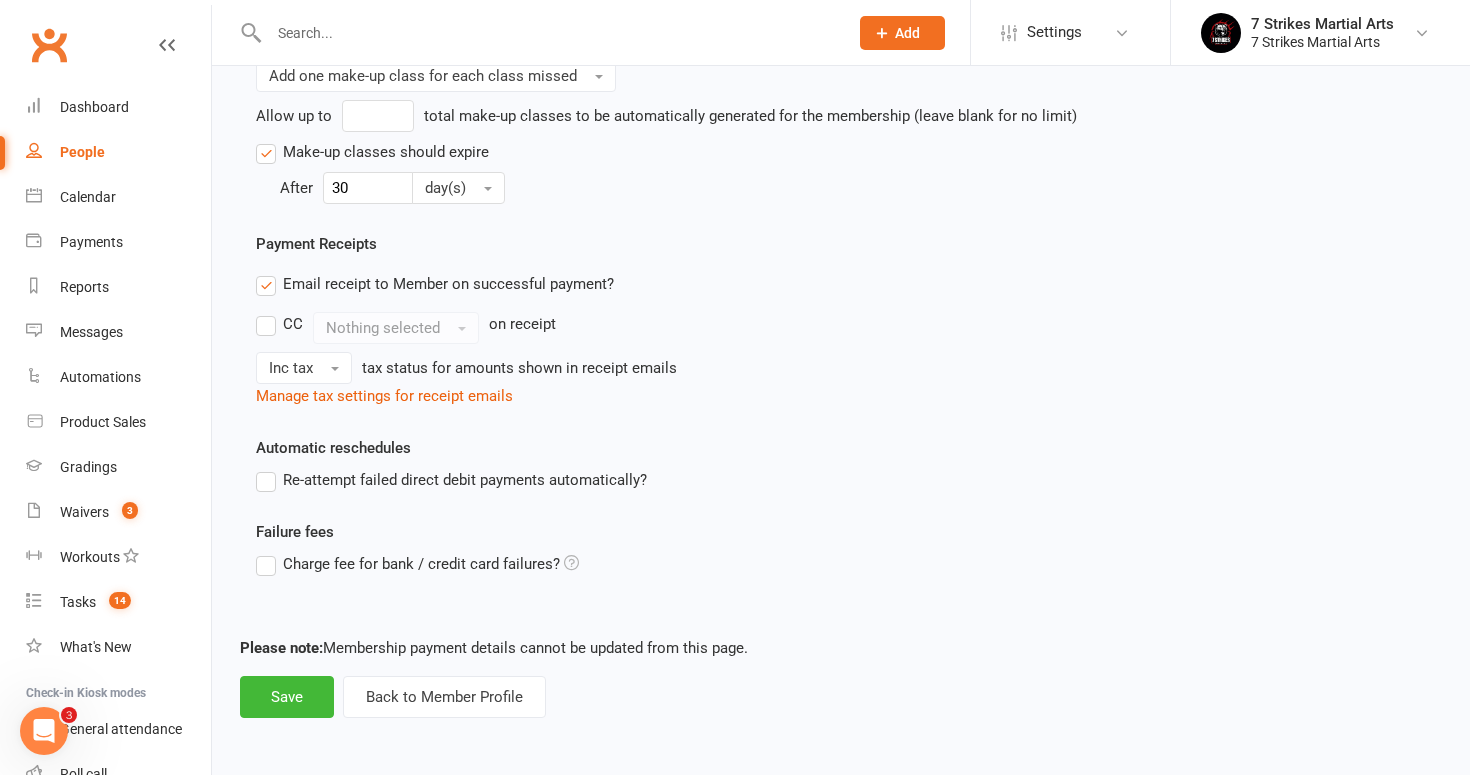 scroll, scrollTop: 1397, scrollLeft: 0, axis: vertical 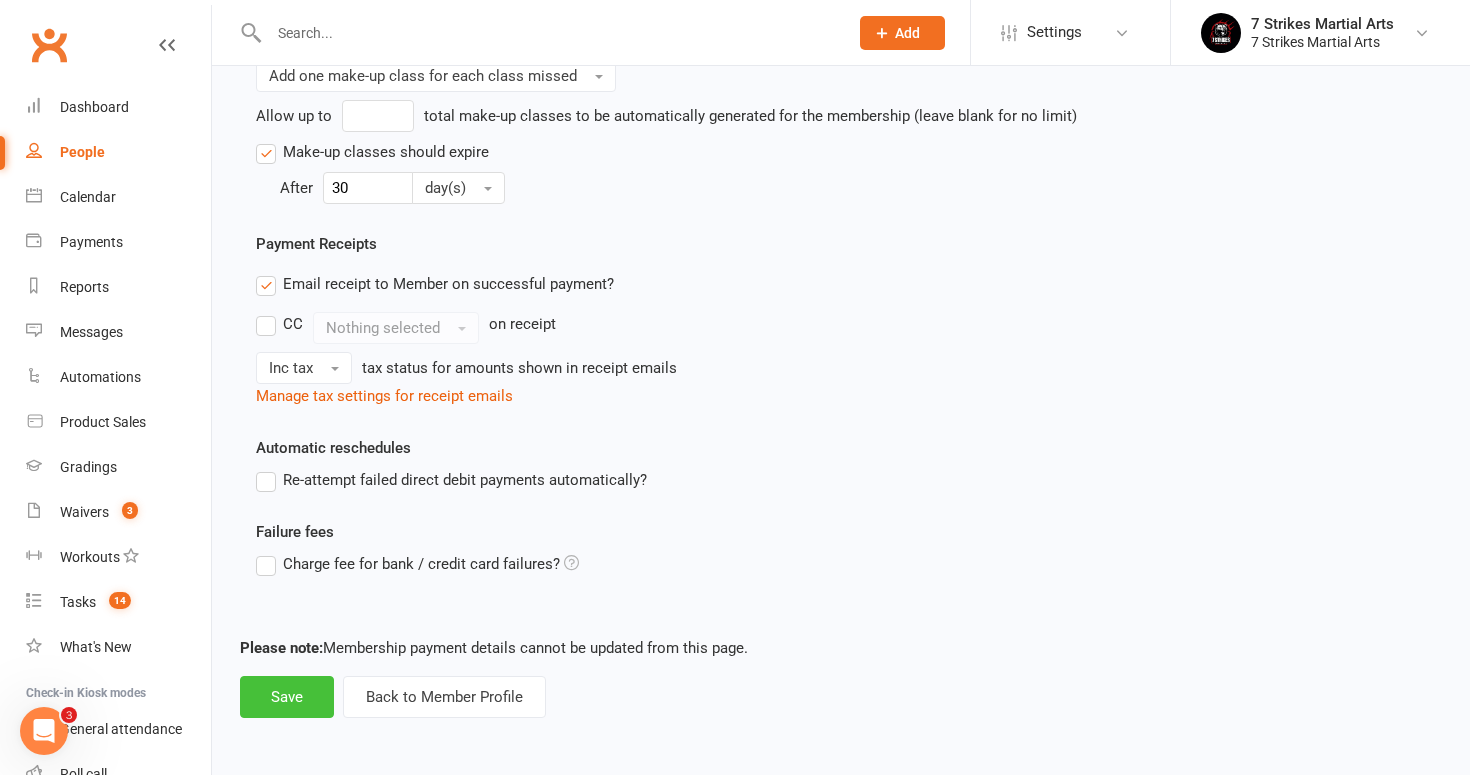 click on "Save" at bounding box center (287, 697) 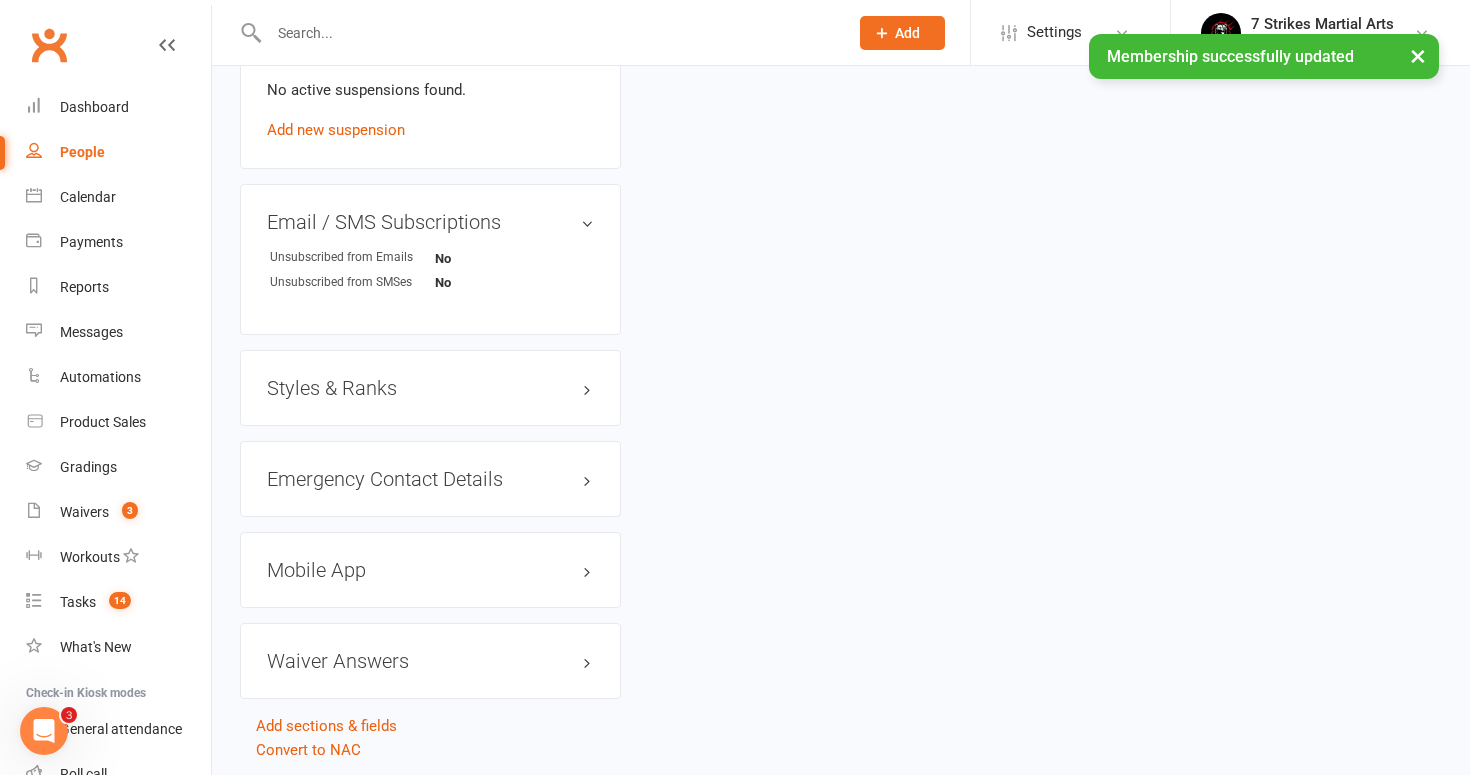 scroll, scrollTop: 0, scrollLeft: 0, axis: both 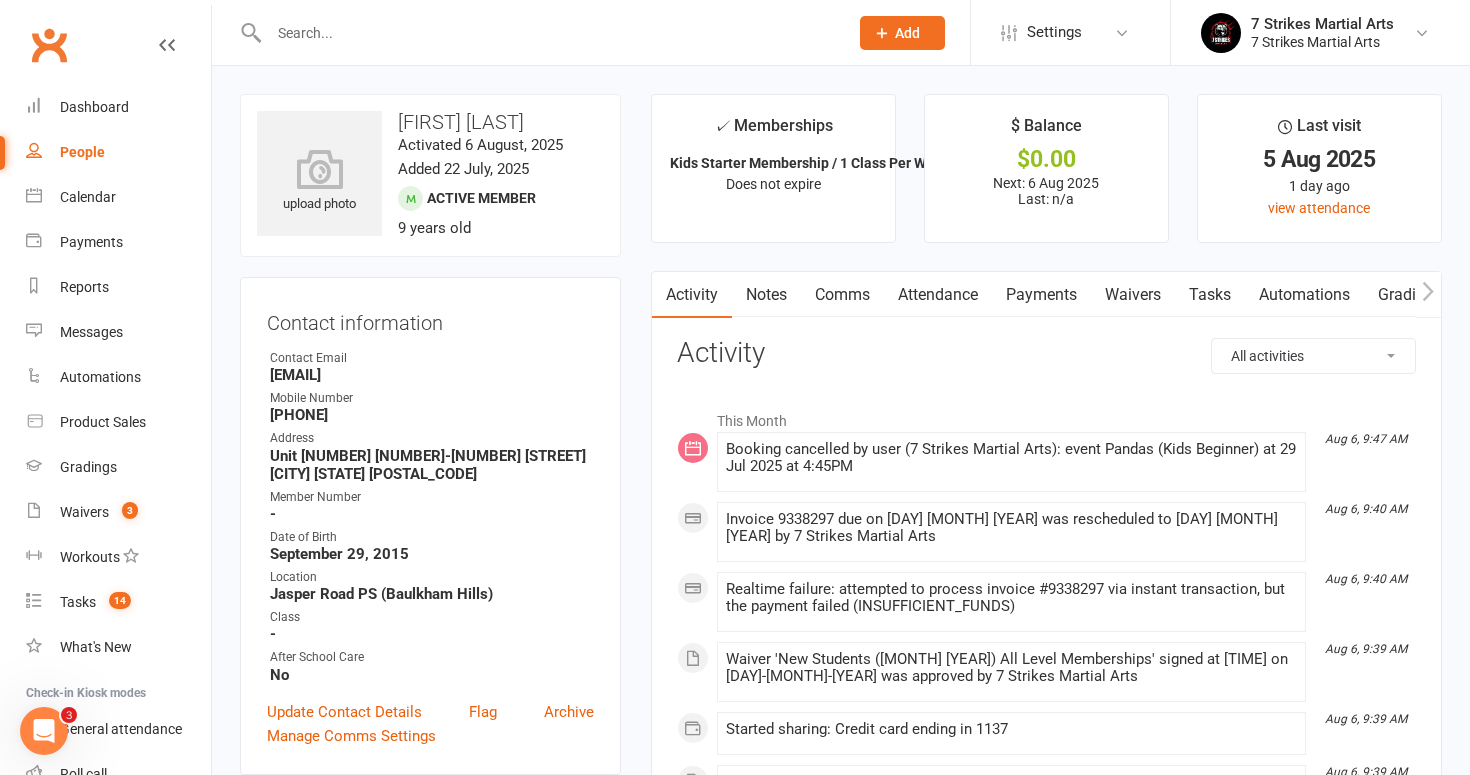 click at bounding box center (537, 32) 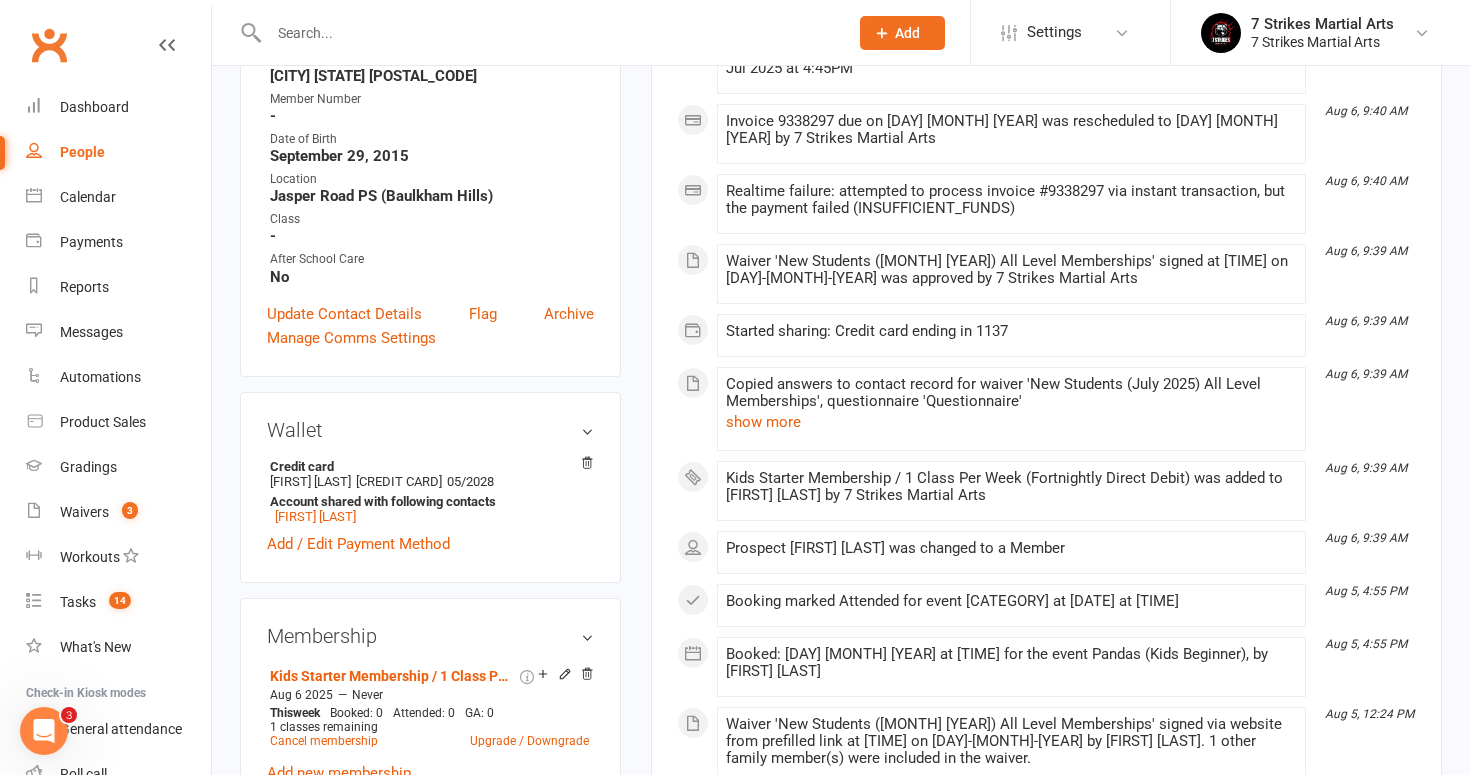 scroll, scrollTop: 430, scrollLeft: 0, axis: vertical 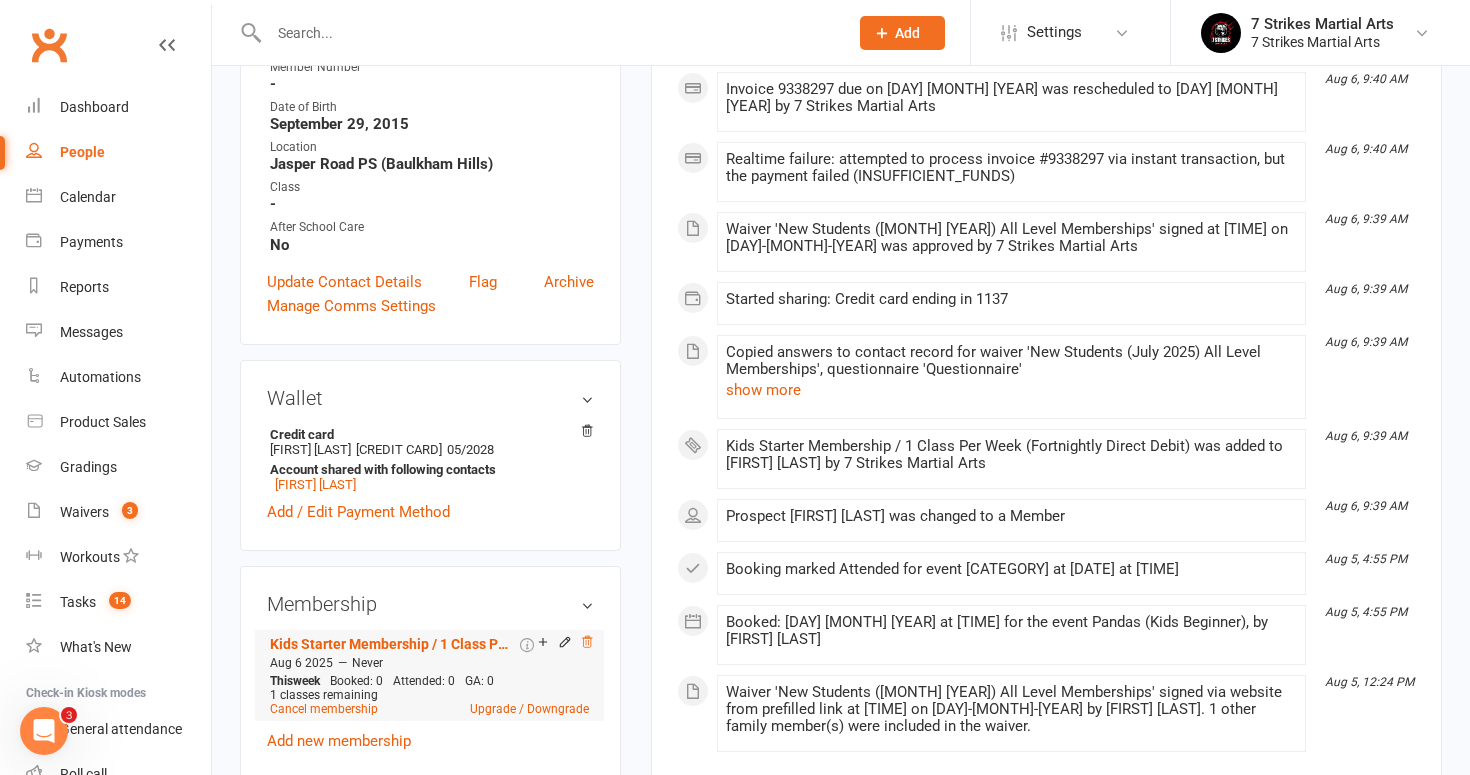 click 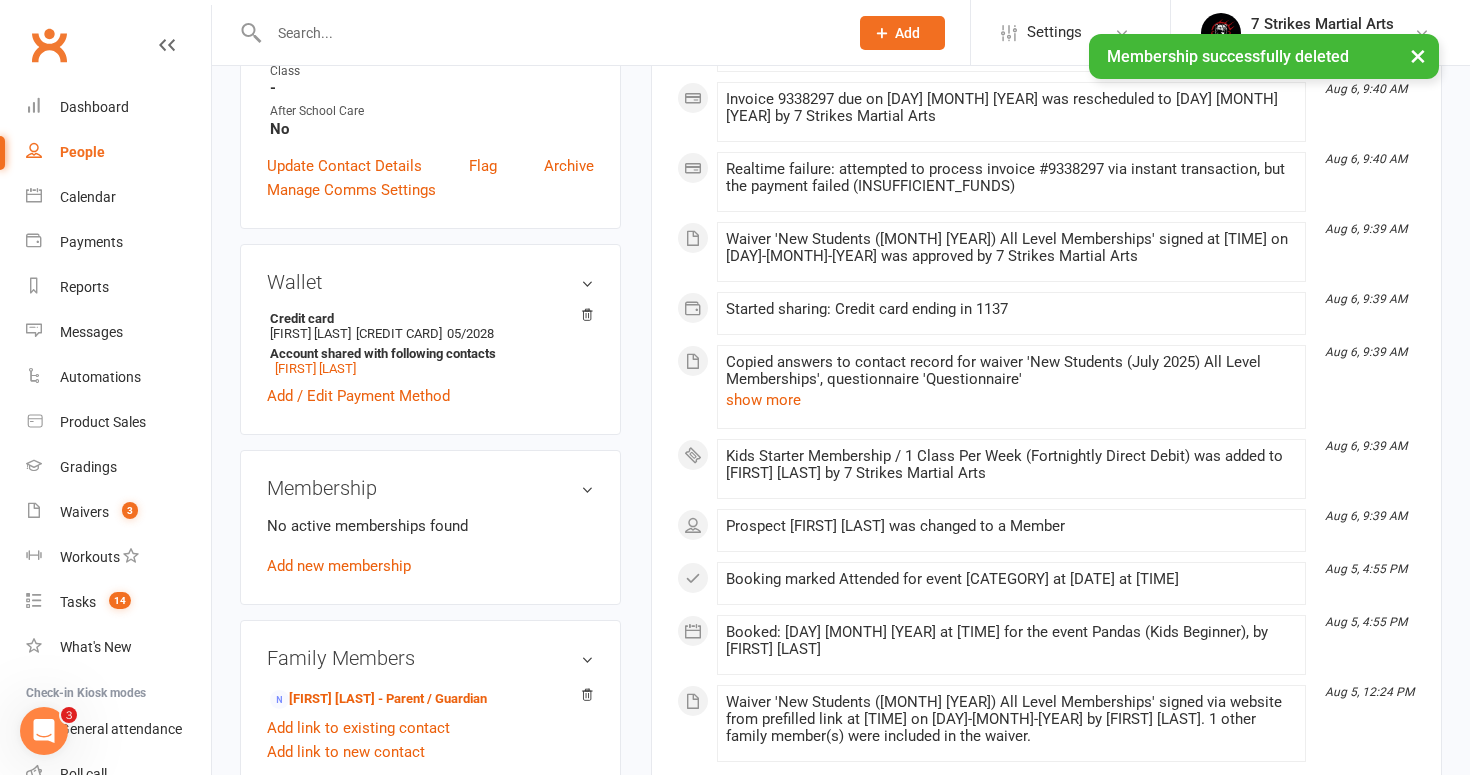 scroll, scrollTop: 563, scrollLeft: 0, axis: vertical 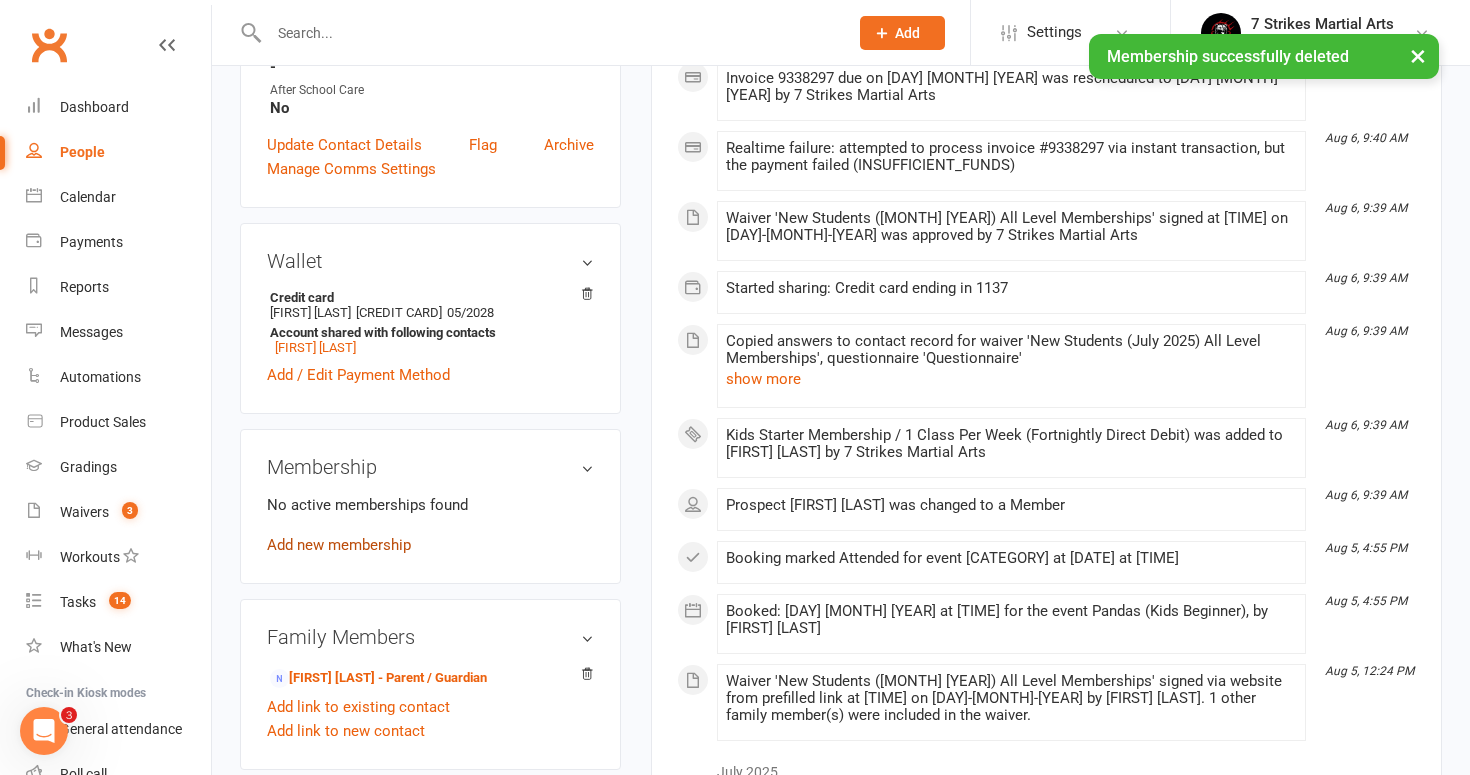 click on "Add new membership" at bounding box center [339, 545] 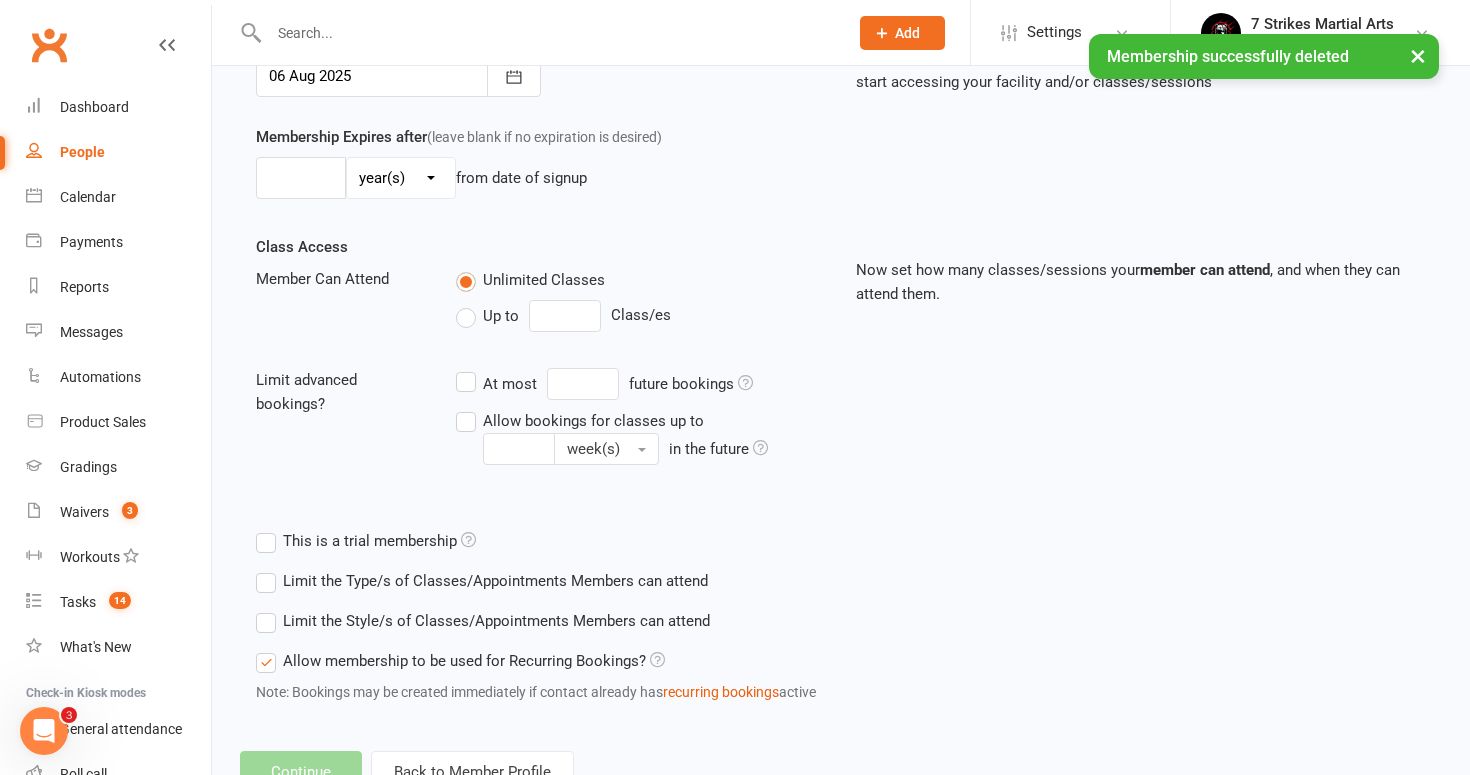scroll, scrollTop: 0, scrollLeft: 0, axis: both 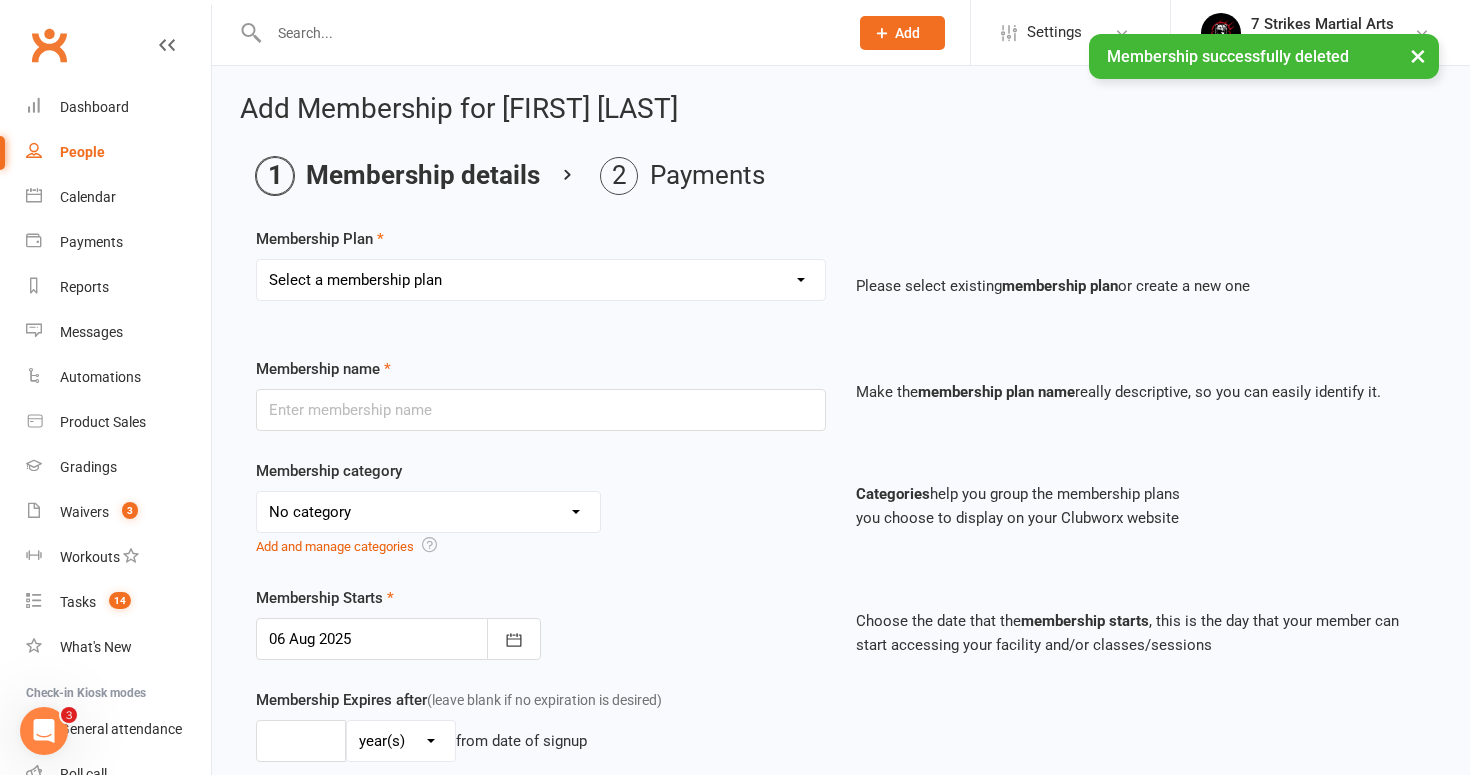 select on "1" 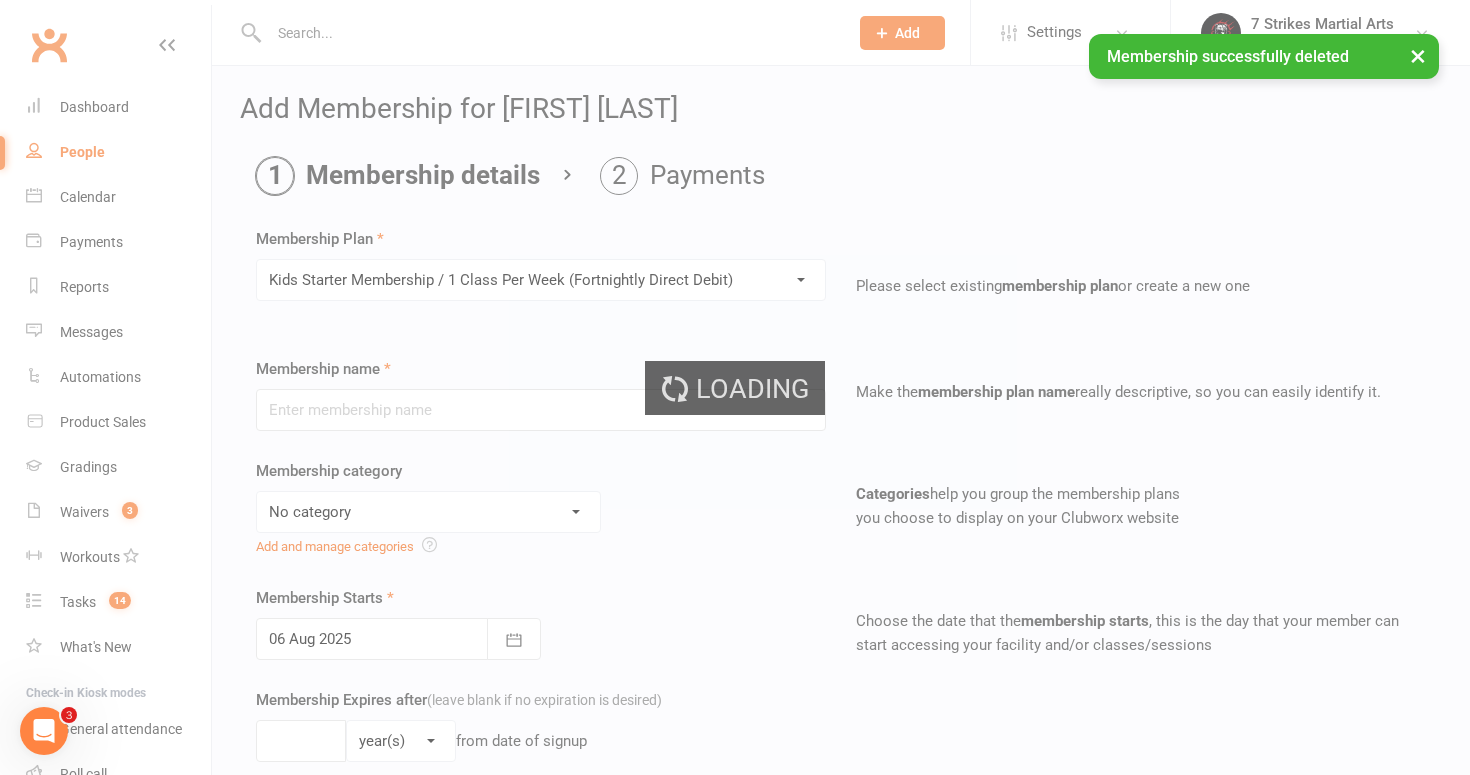 type on "Kids Starter Membership / 1 Class Per Week (Fortnightly Direct Debit)" 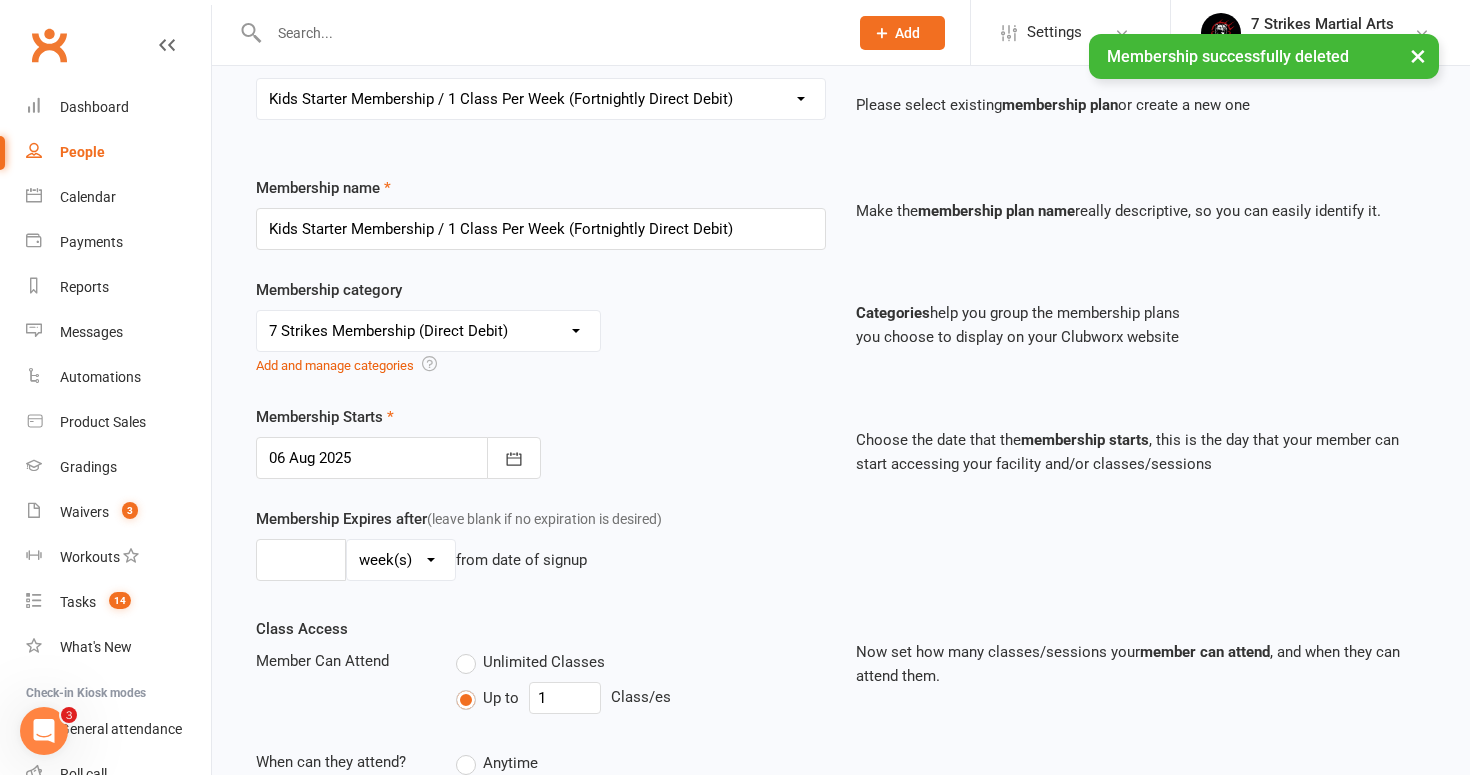 scroll, scrollTop: 182, scrollLeft: 0, axis: vertical 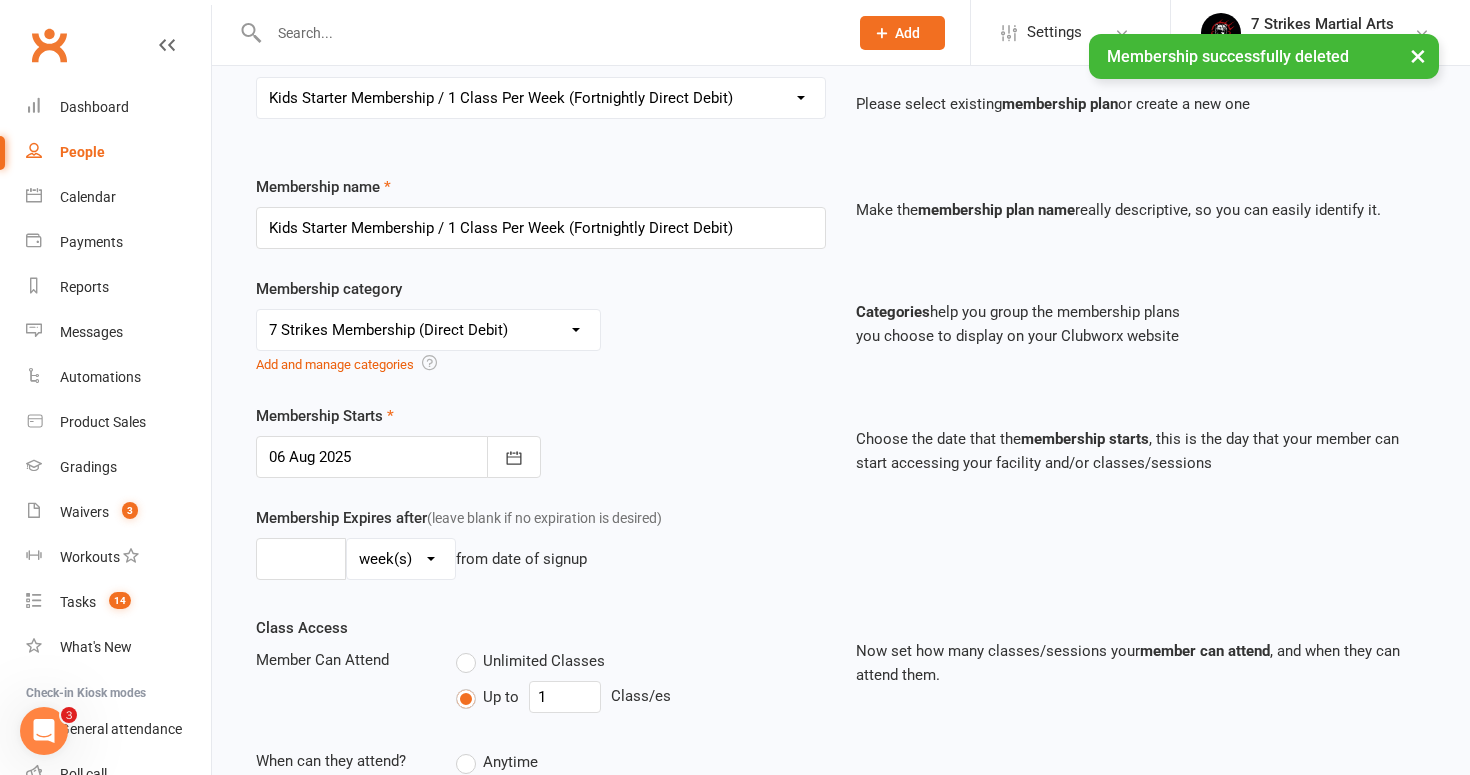 click at bounding box center (398, 457) 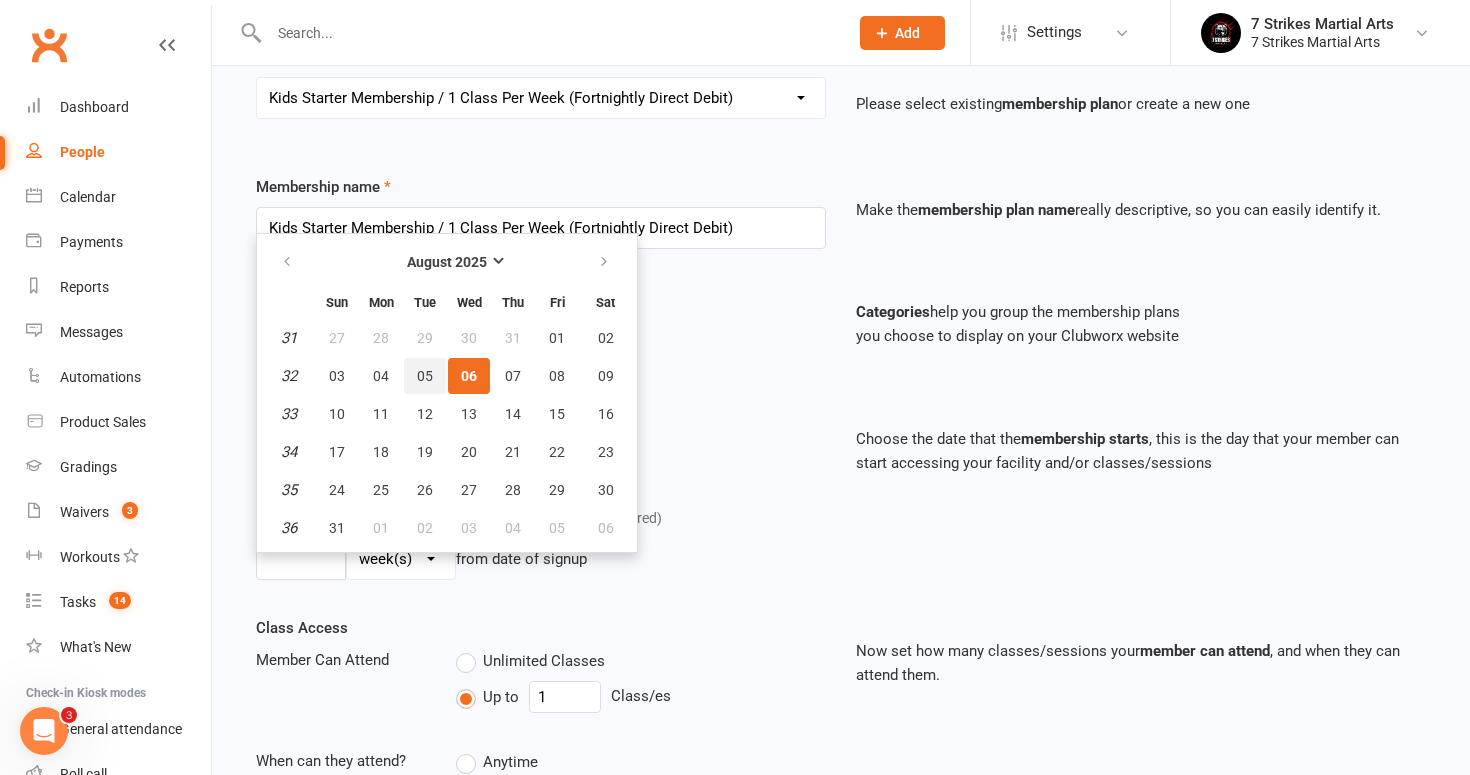click on "05" at bounding box center [425, 376] 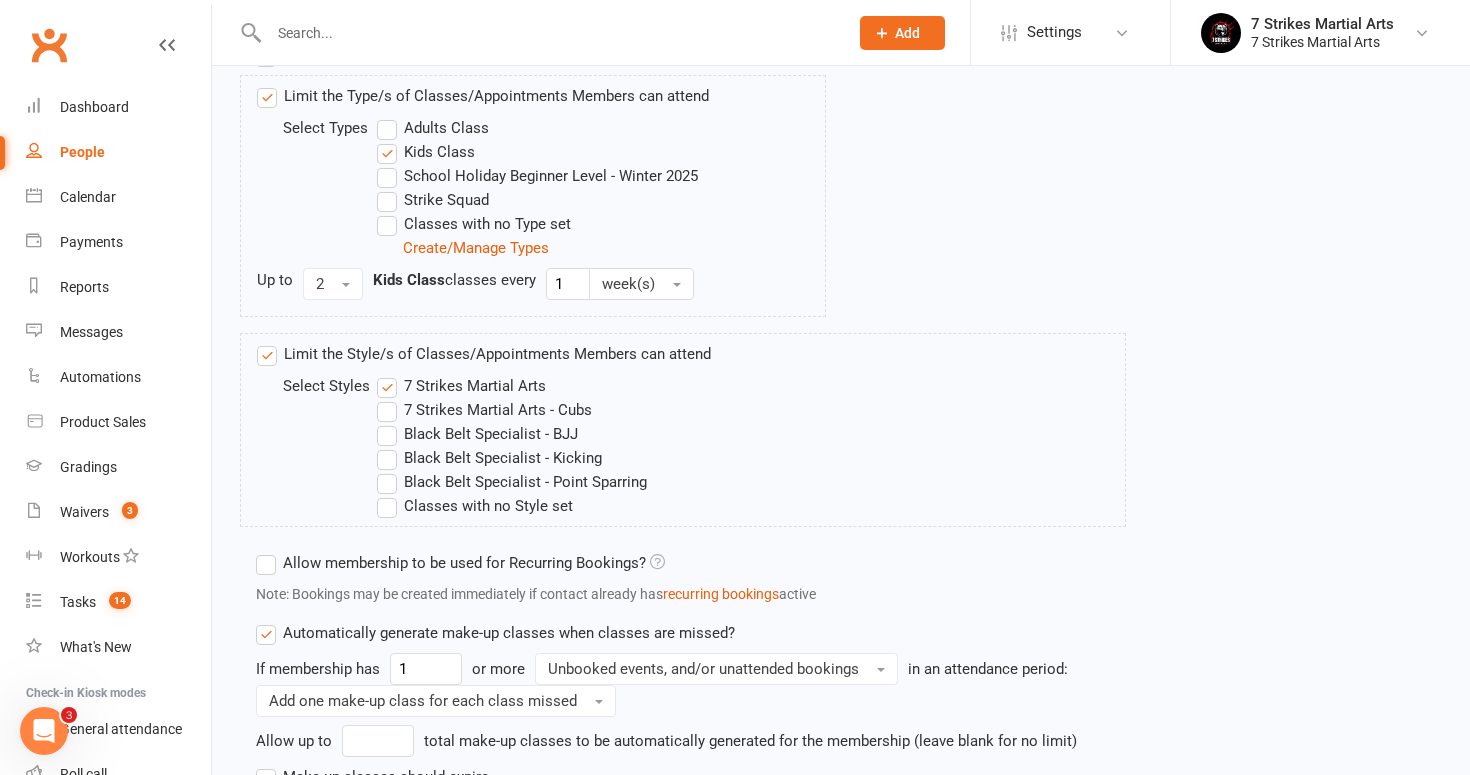 scroll, scrollTop: 1050, scrollLeft: 0, axis: vertical 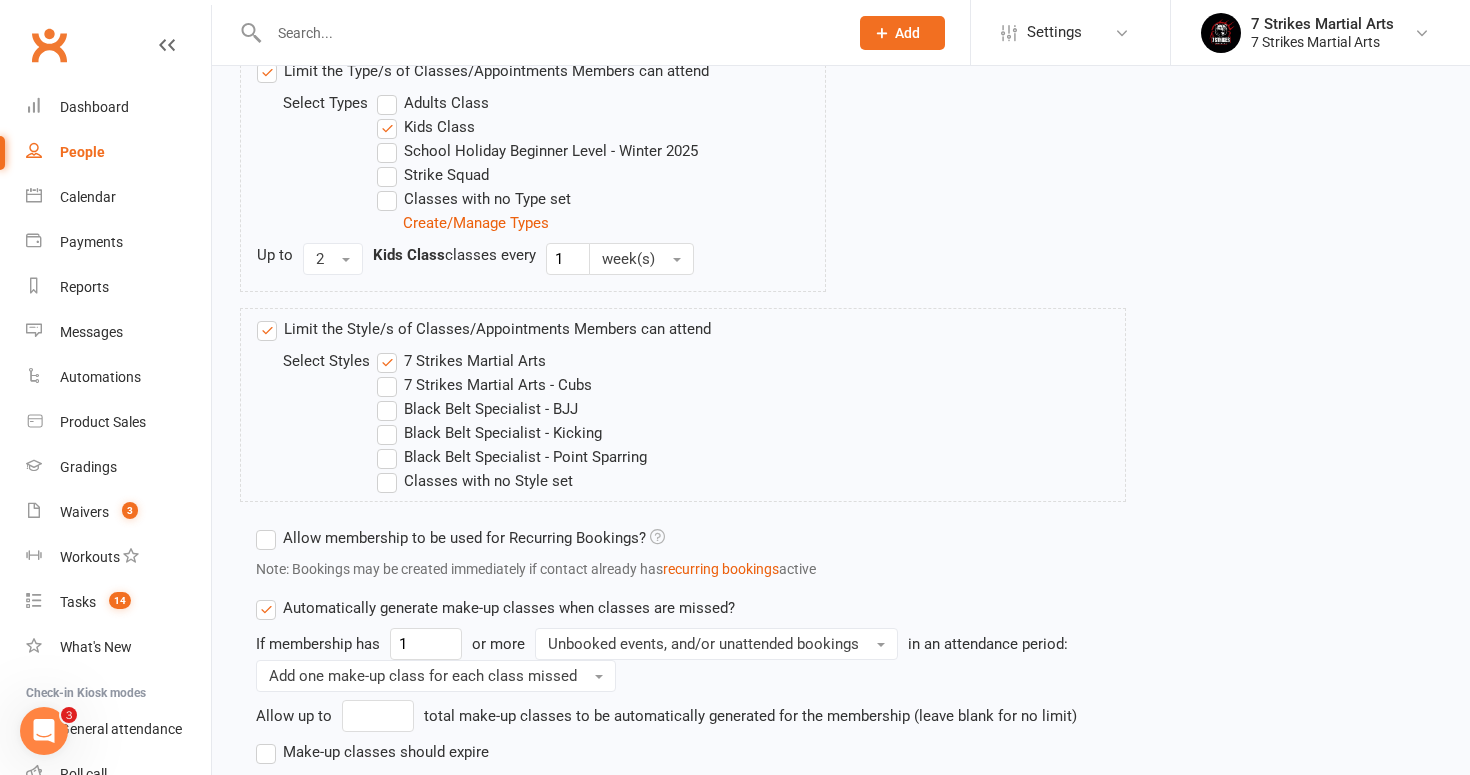 click on "Allow membership to be used for Recurring Bookings?" at bounding box center (460, 538) 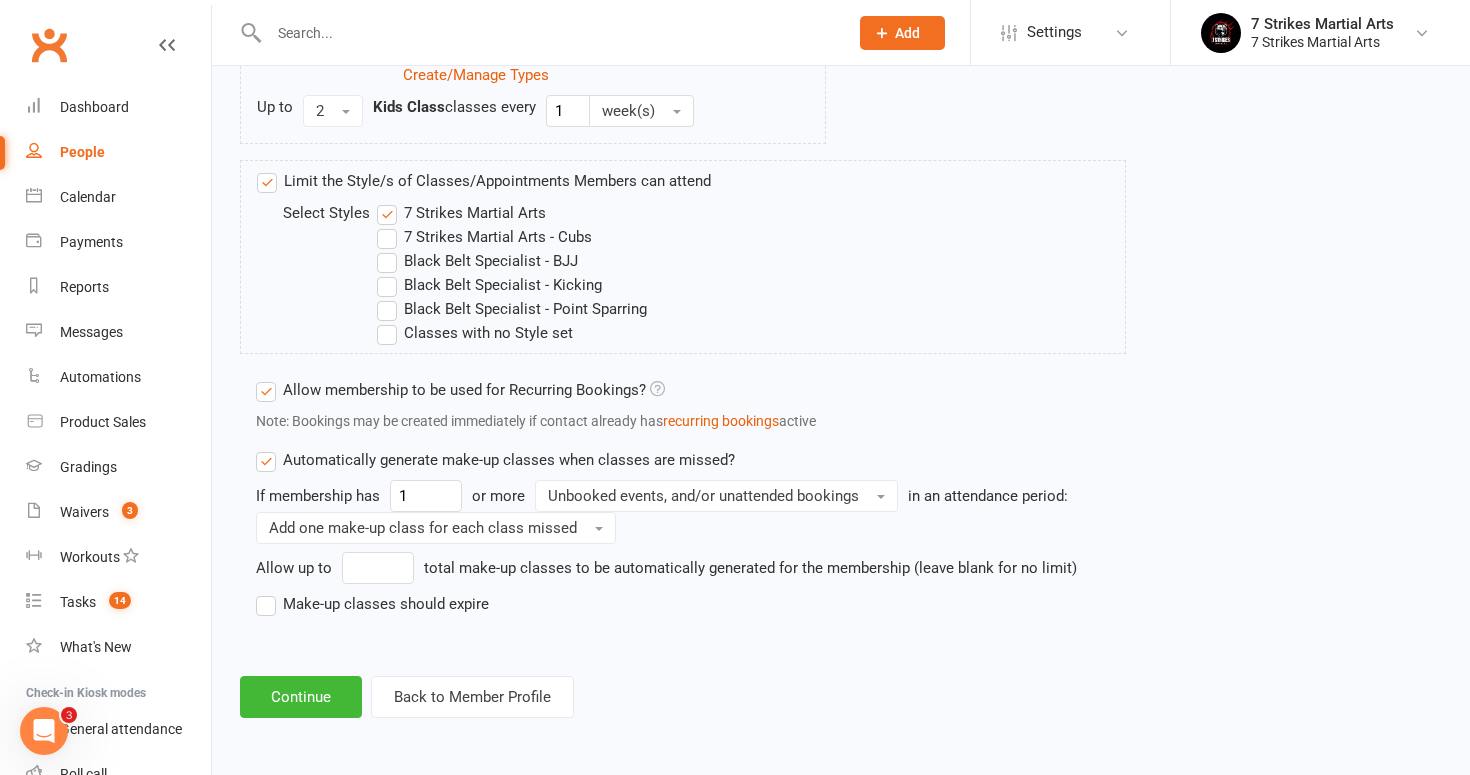 scroll, scrollTop: 1214, scrollLeft: 0, axis: vertical 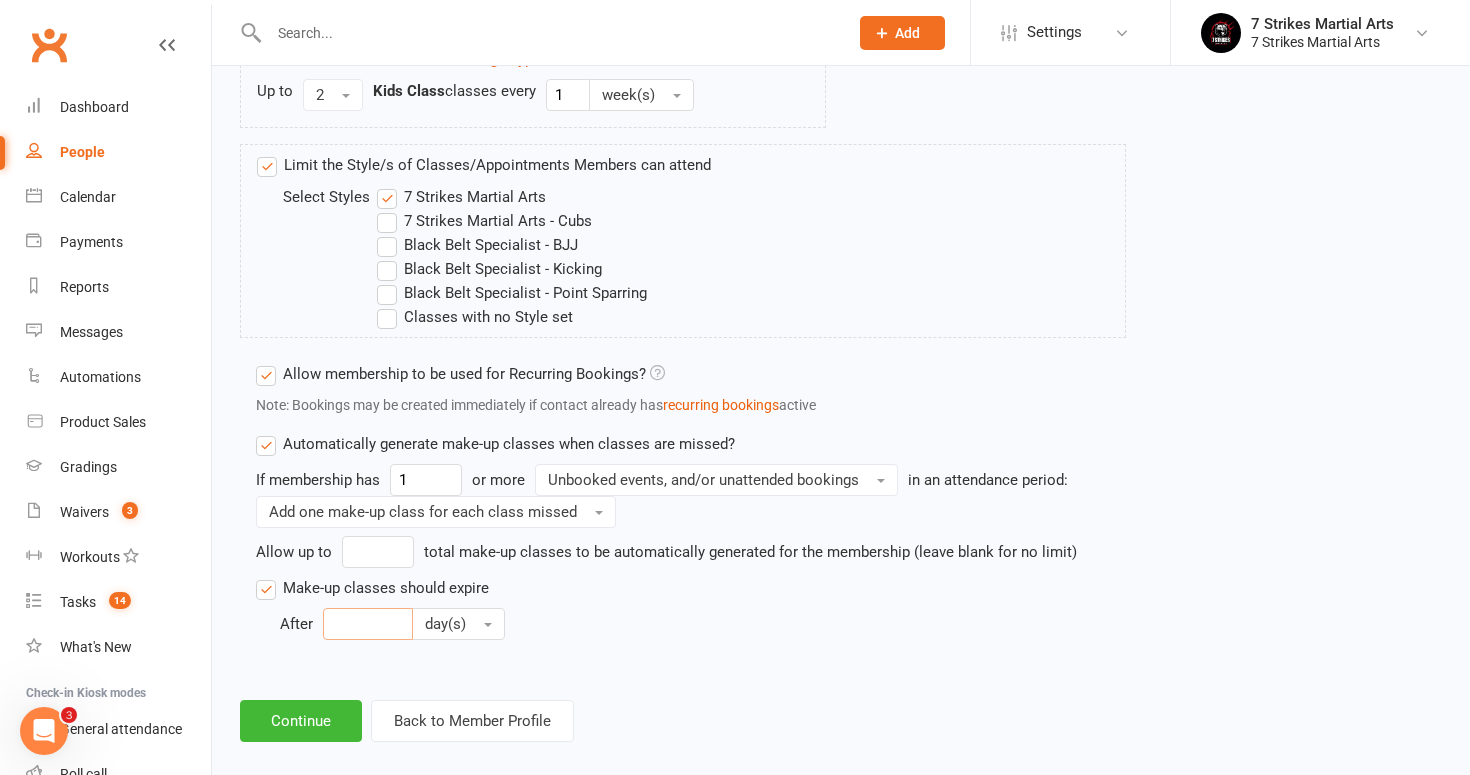 click at bounding box center [368, 624] 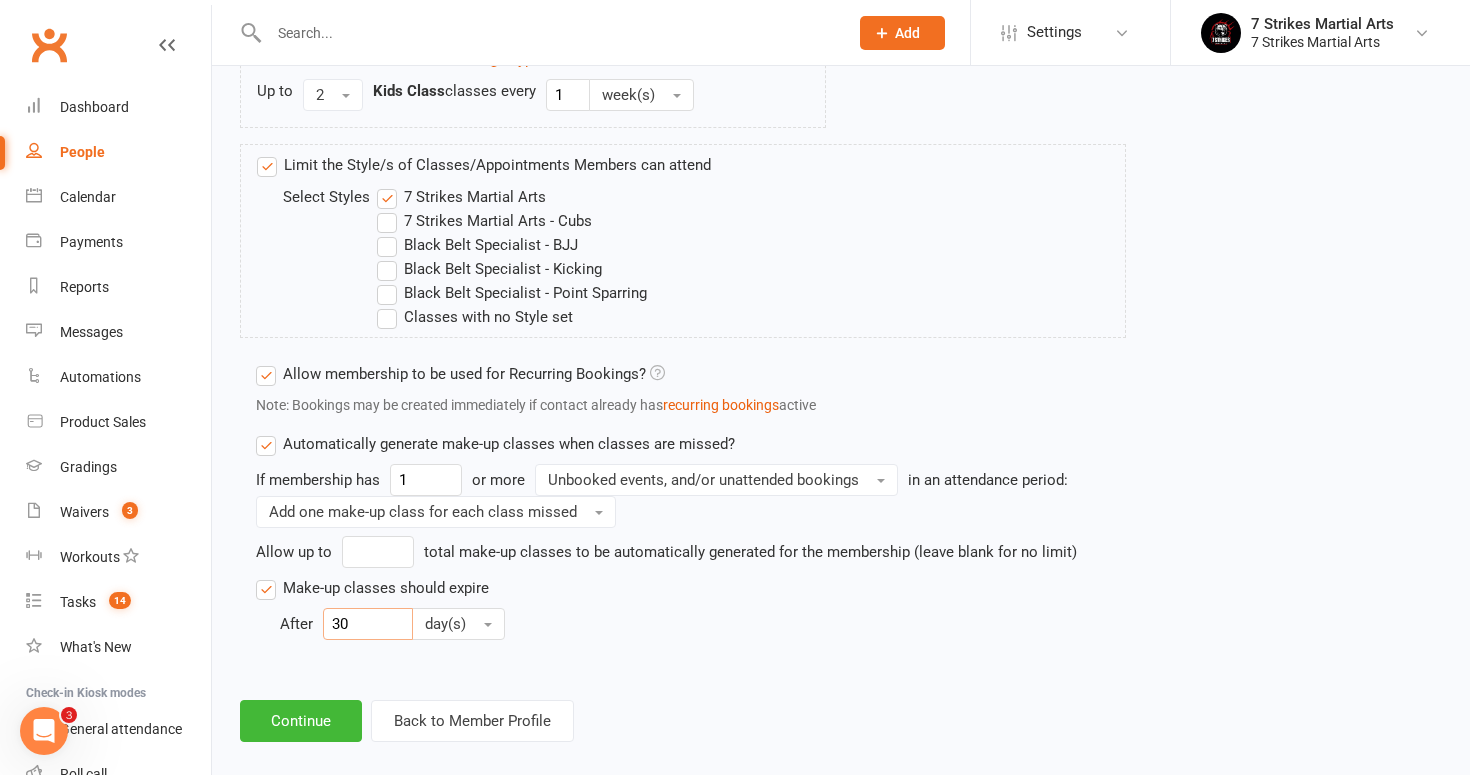 type on "30" 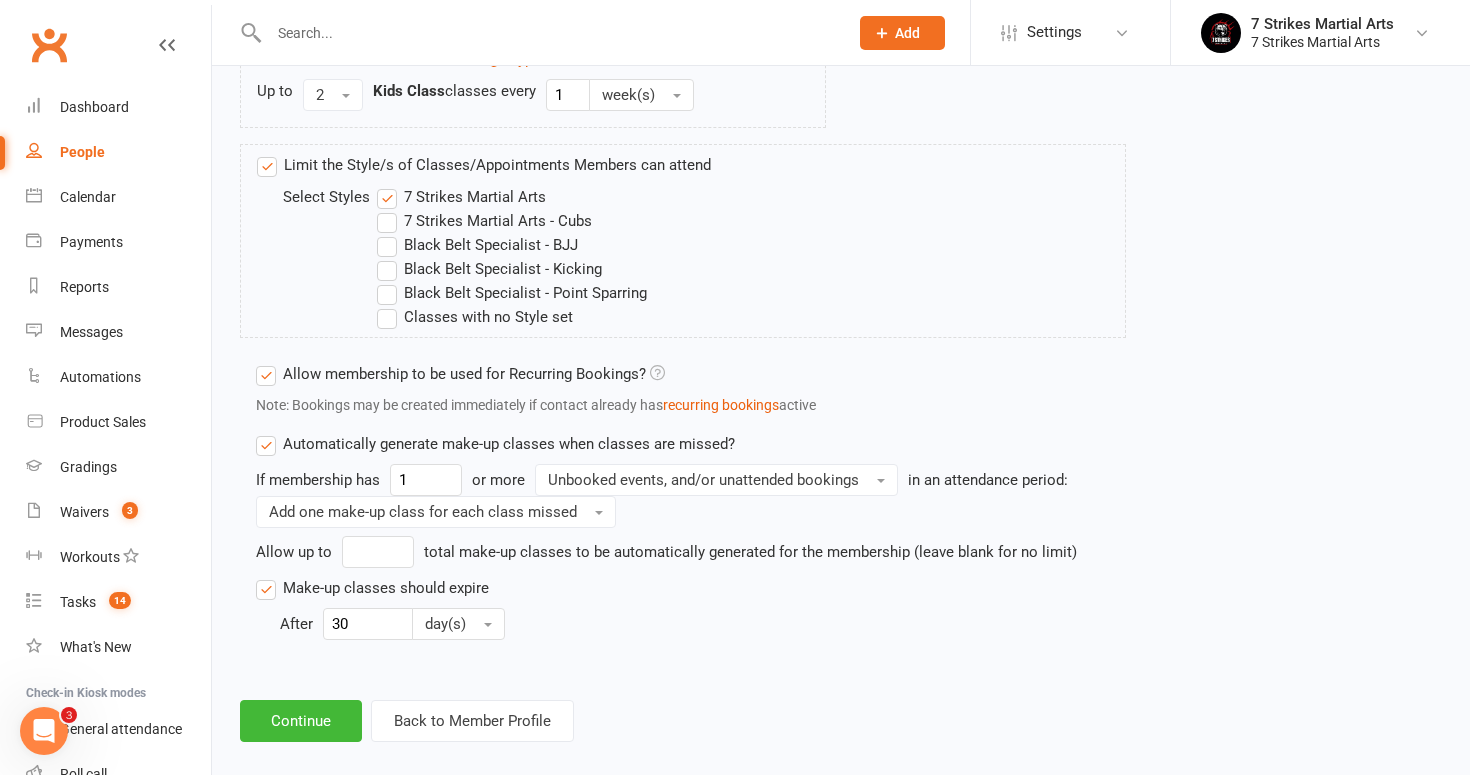 click on "Add Membership for Thivyen Madduma Kankanamalage Membership details Payments Membership Plan Select a membership plan Create new Membership Plan Kids Starter Membership / 1 Class Per Week (Fortnightly Direct Debit) Kids Standard Membership / Up to 2 Classes Per Week (Fortnightly Direct Debit) Kids Premium Membership / Up to 3 Classes Per Week (Fortnightly Direct Debit) Adults Starter Membership / 1 Class Per Week (Fortnightly Direct Debit) Adults Standard Membership / Up to 2 Classes Per Week (Fortnightly Direct Debit) Adults Premium Membership / Up to 3 Classes Per Week (Fortnightly Direct Debit) Returning Students Special - Up to 2 Classes $29 Per Week (Fortnightly Direct Debit) Returning Students Special - Up to 2 Classes Per Week (Prepaid 12 weeks 10% off) Returning Students Special - Up to 3 Classes Per Week $39 (Fortnightly Direct Debit) Returning Students Special - Up to 3 Classes Per Week $39 (Prepaid 12 Weeks 10% off) Returning Students Special - Adults 10 Class/Week Pack (Fortnightly Direct Debit)" at bounding box center [841, -189] 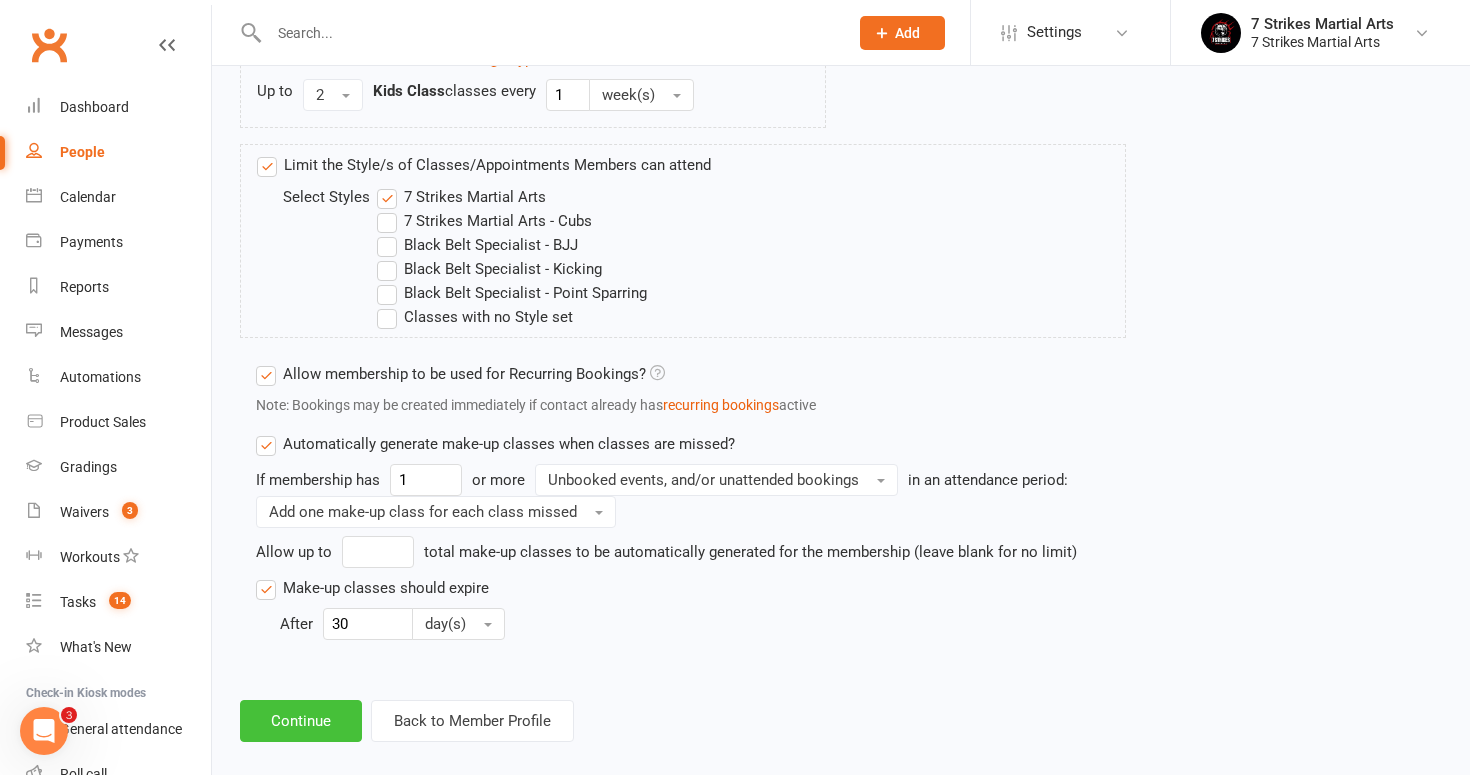 click on "Continue" at bounding box center [301, 721] 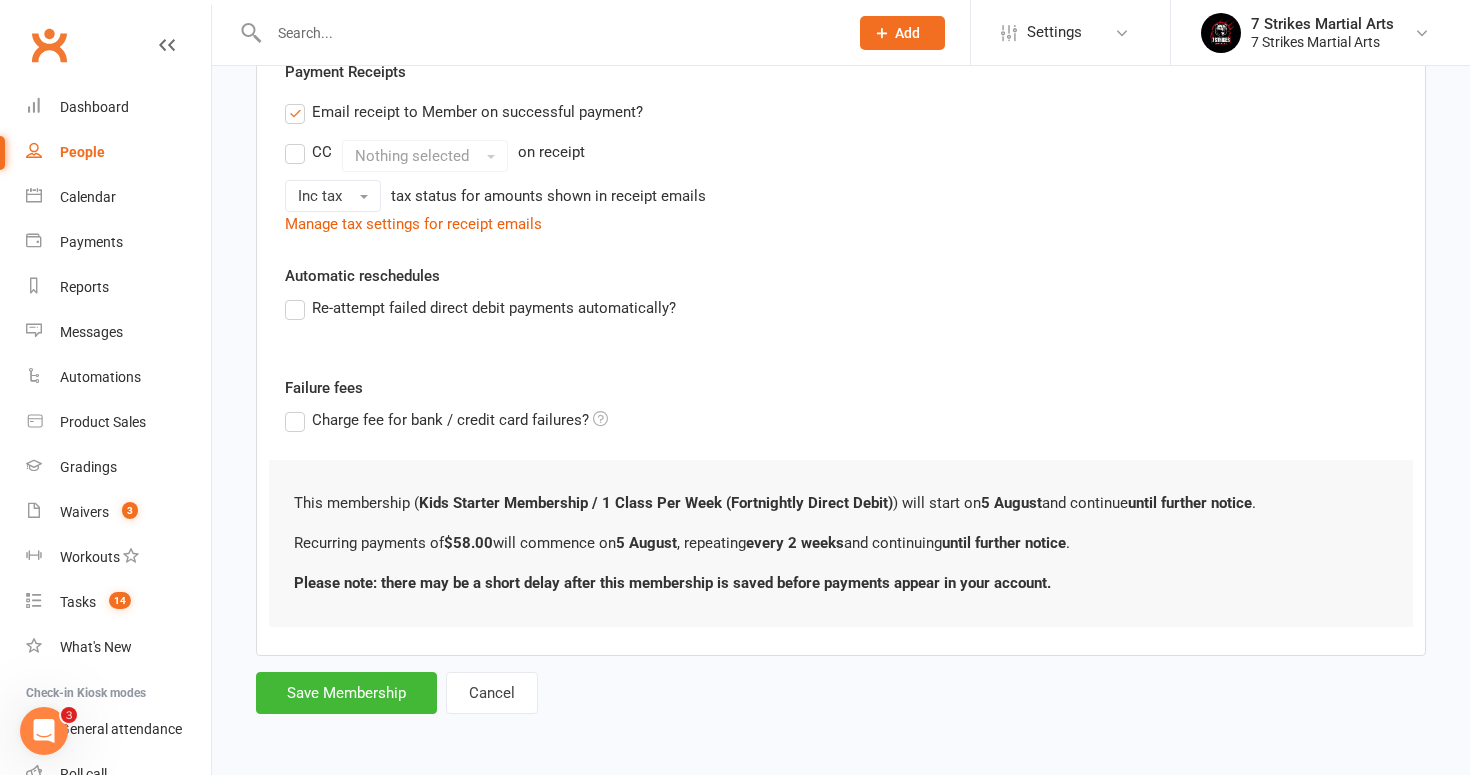 scroll, scrollTop: 667, scrollLeft: 0, axis: vertical 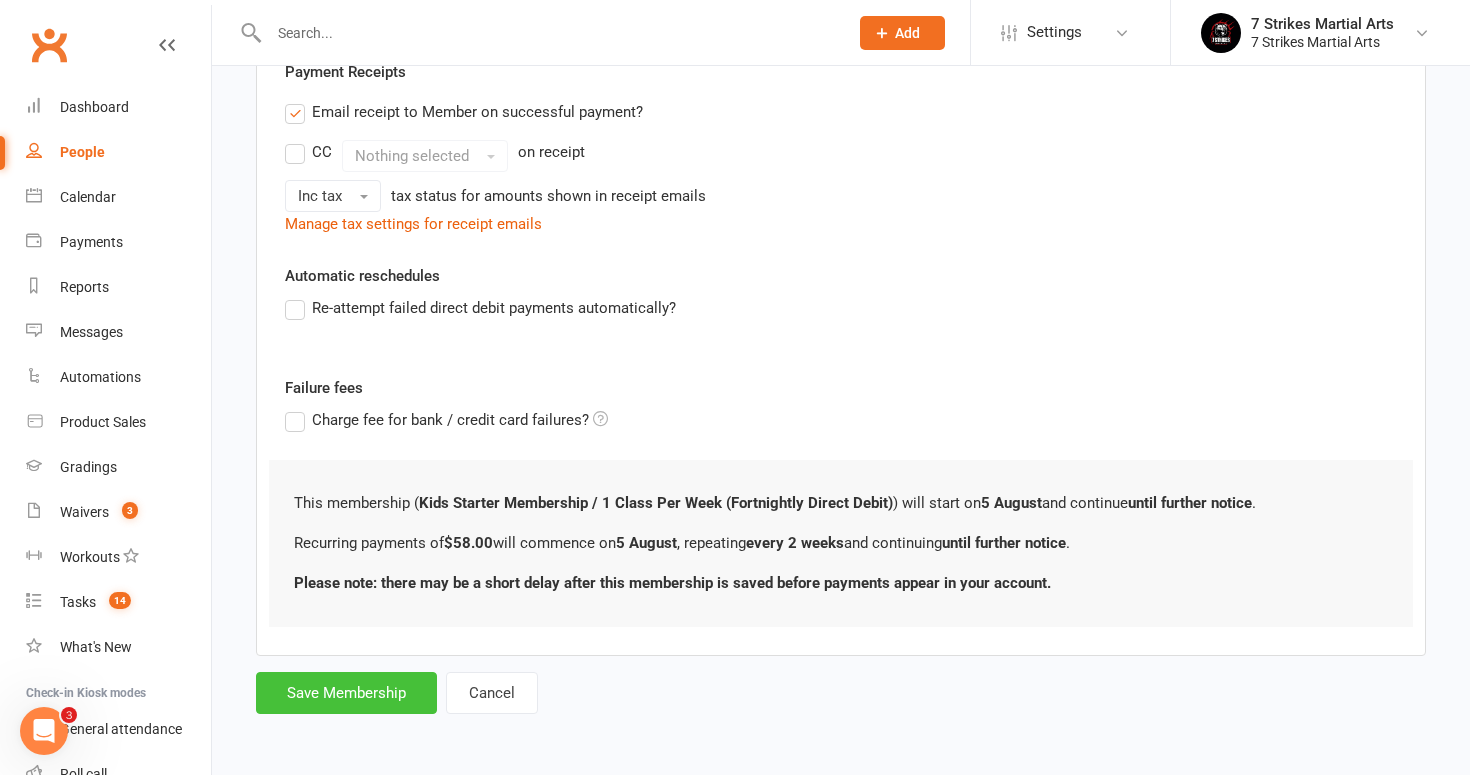 click on "Save Membership" at bounding box center (346, 693) 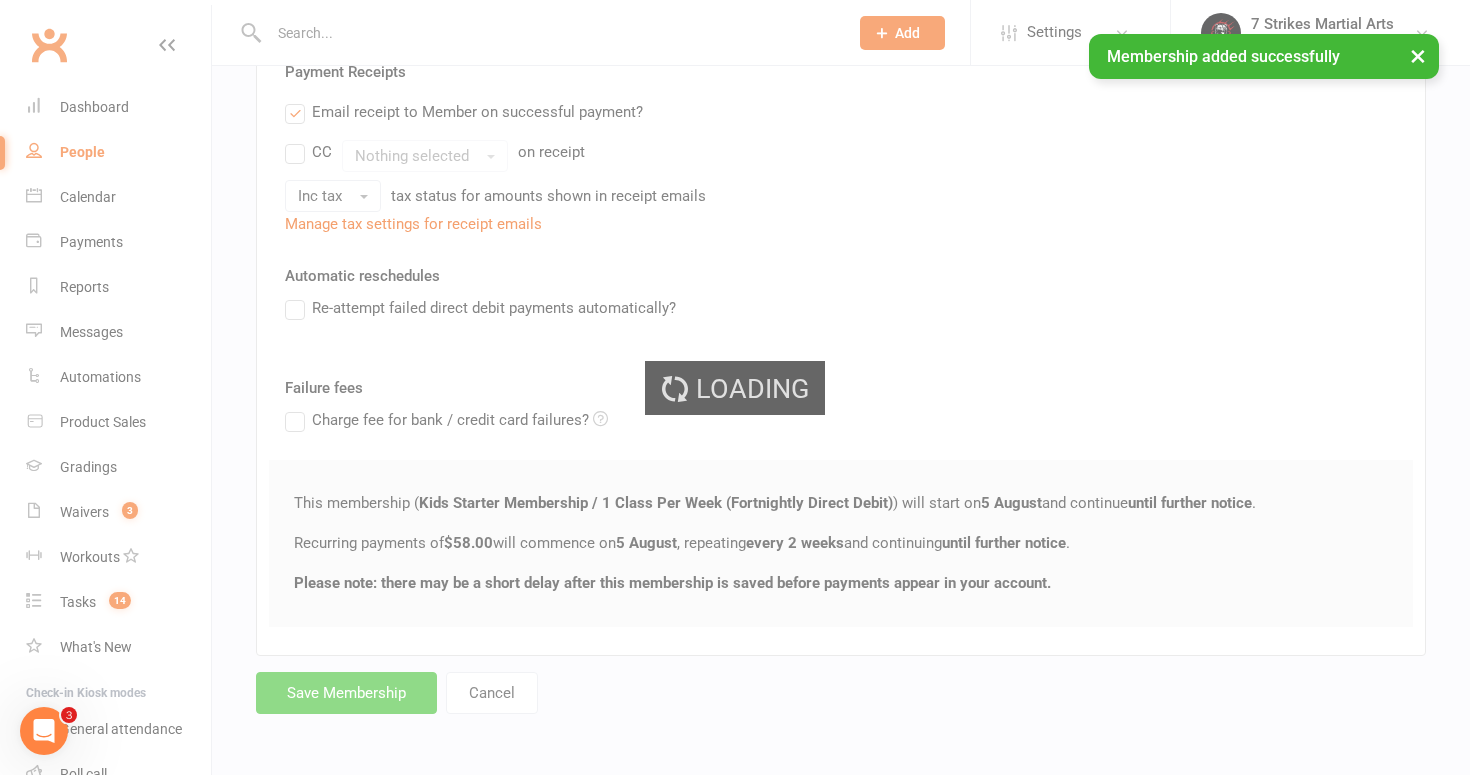 scroll, scrollTop: 0, scrollLeft: 0, axis: both 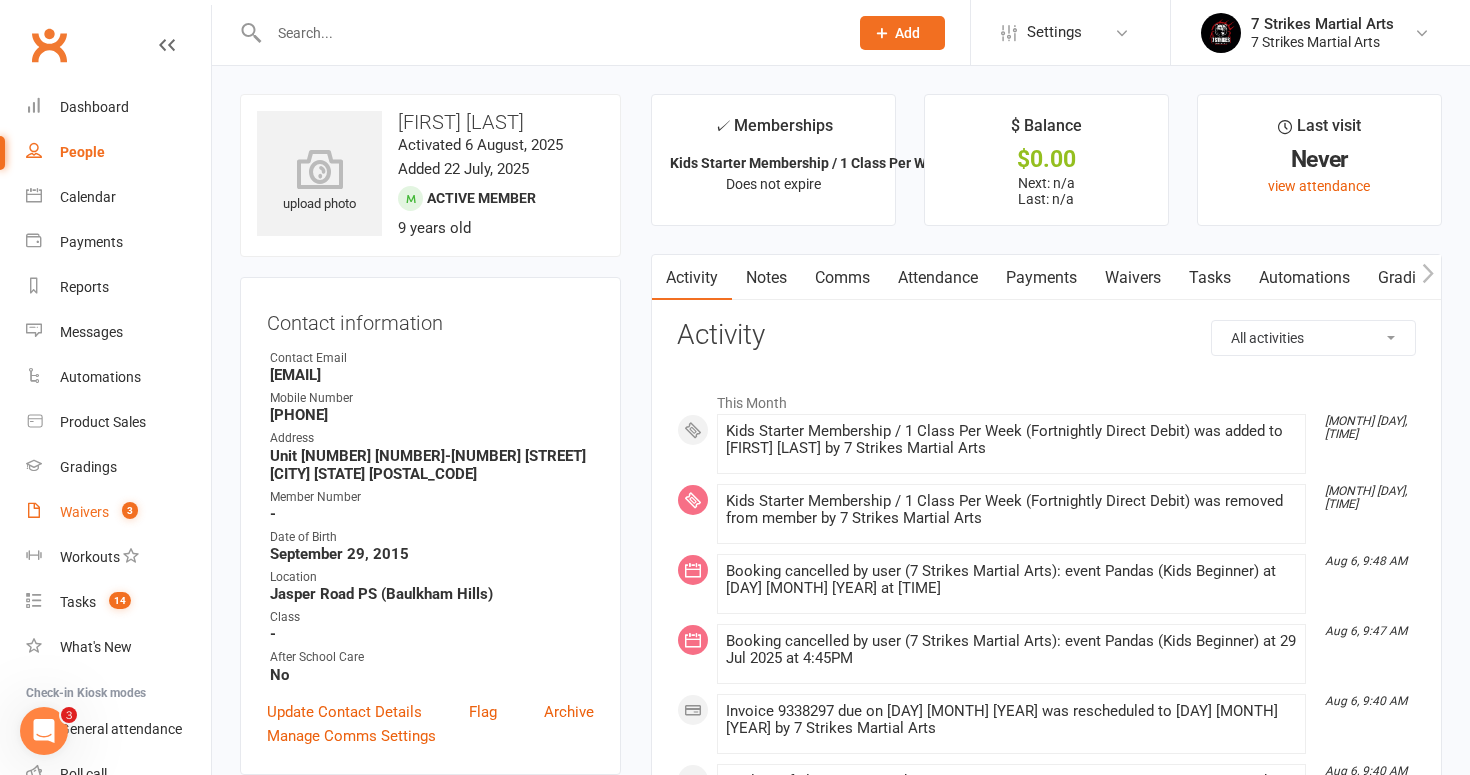 click on "Waivers   3" at bounding box center [118, 512] 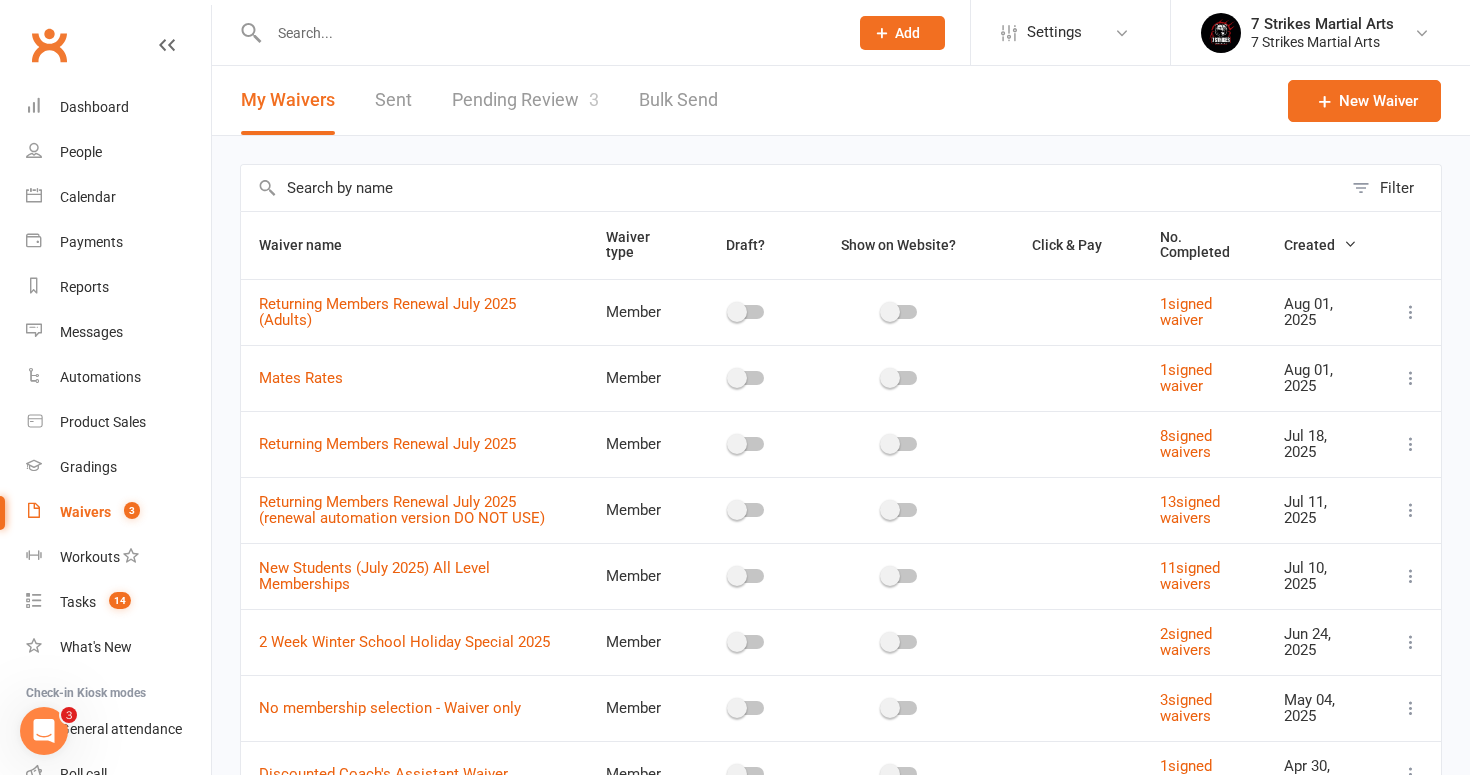 click at bounding box center [548, 33] 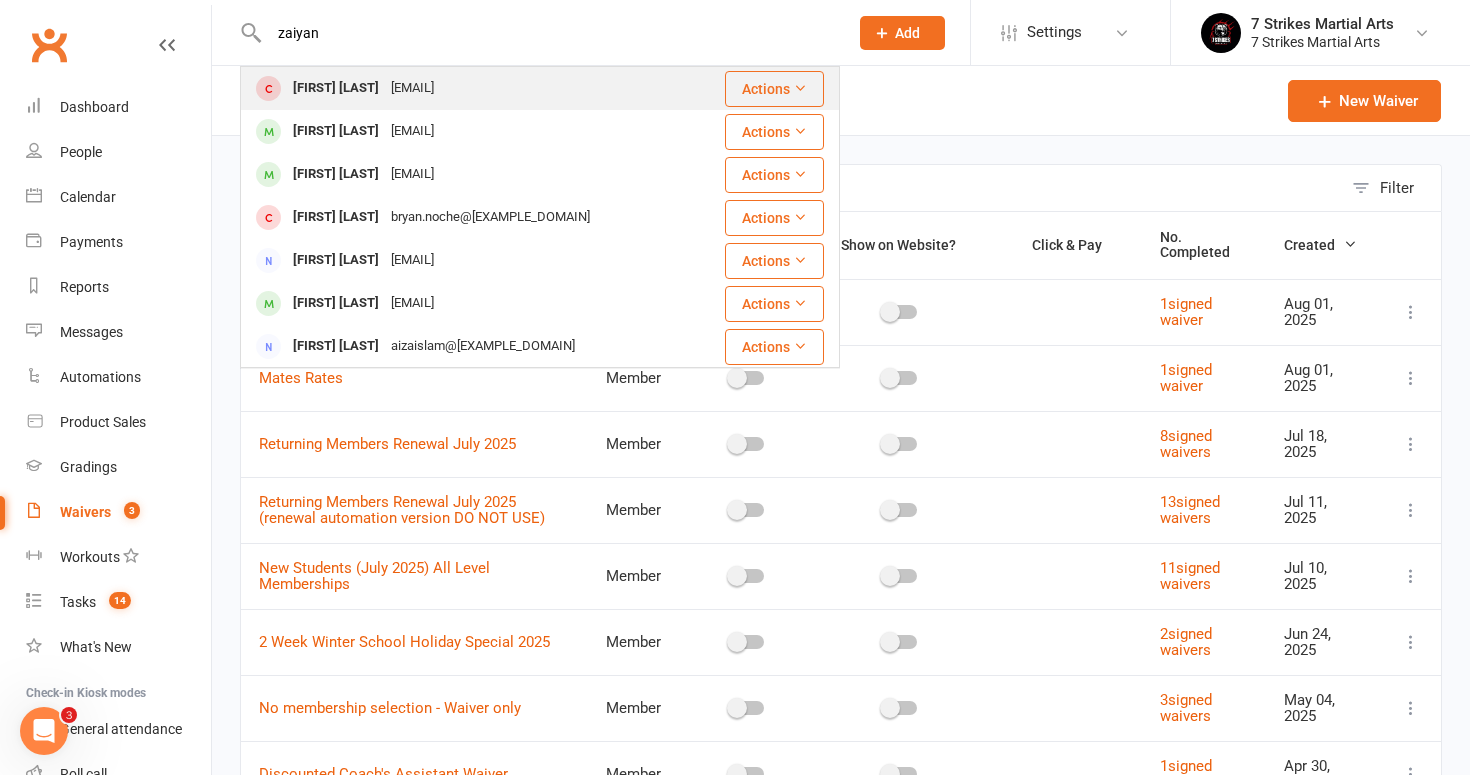 type on "zaiyan" 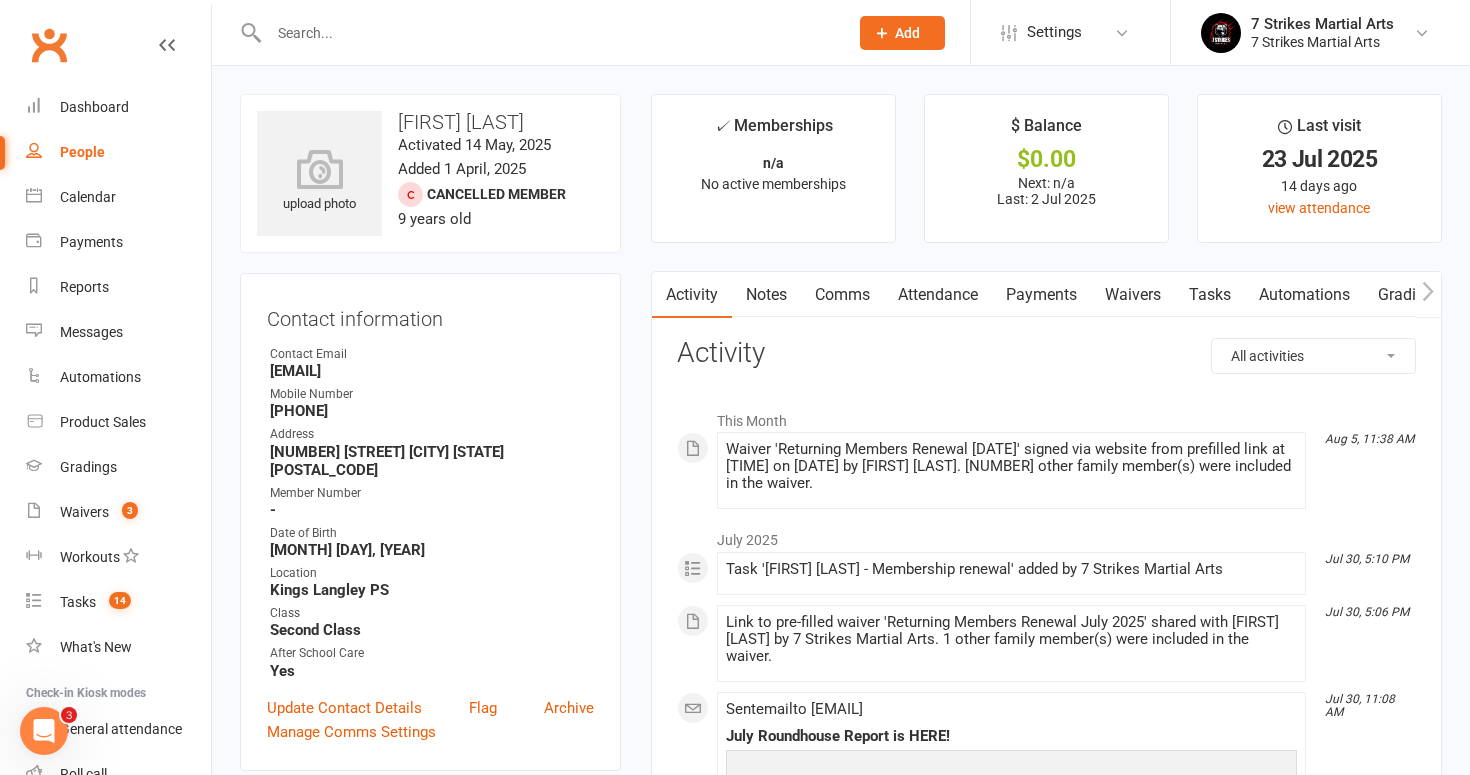 click on "Attendance" at bounding box center (938, 295) 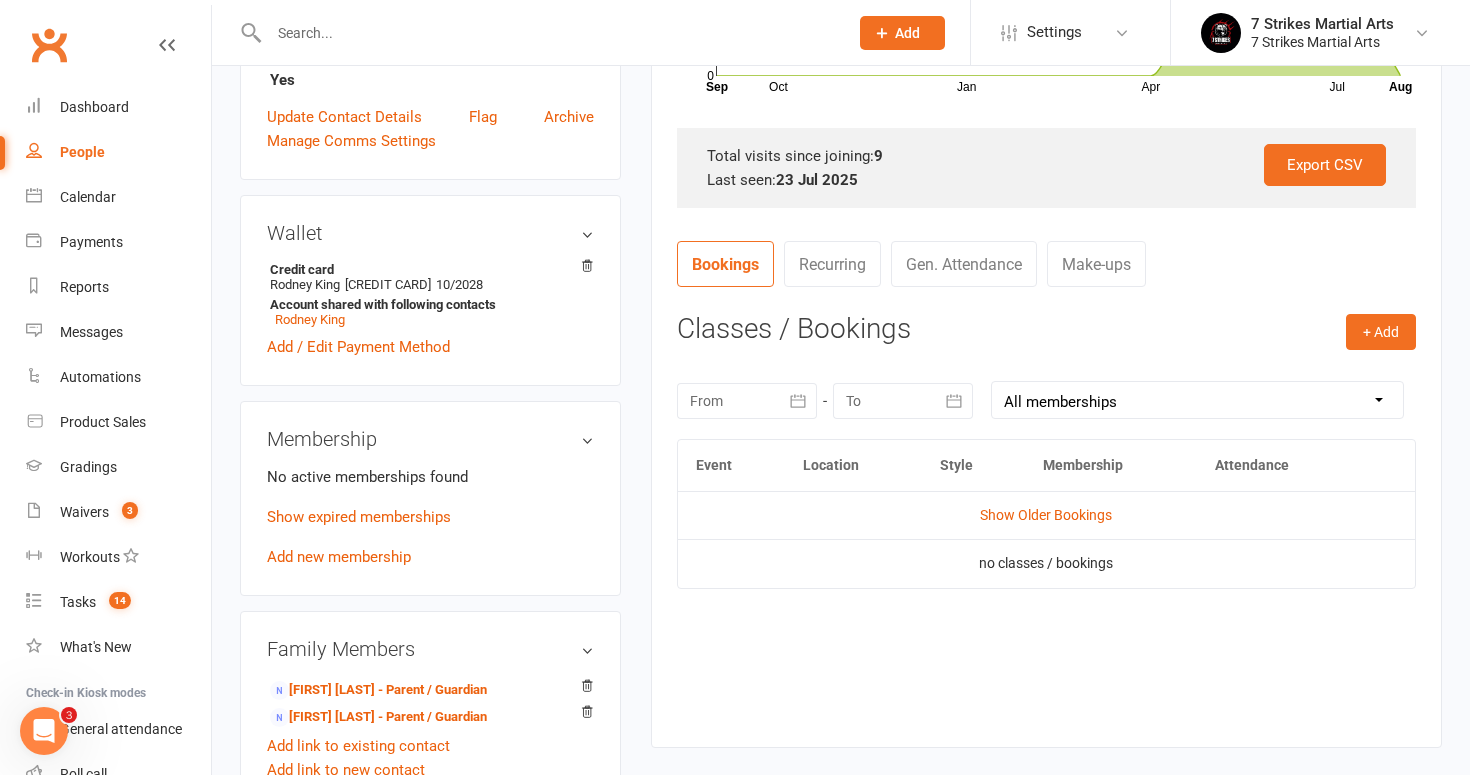 scroll, scrollTop: 598, scrollLeft: 0, axis: vertical 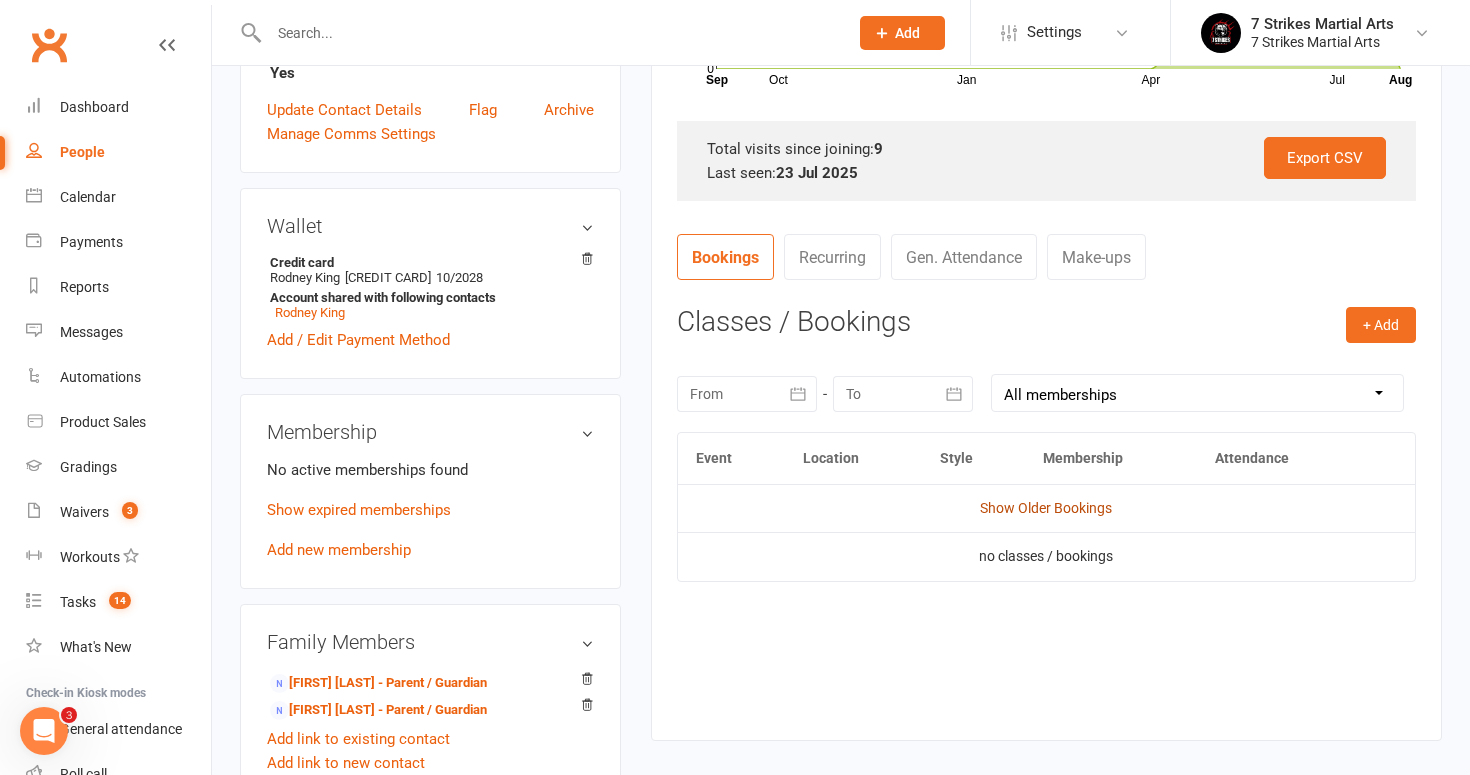 click on "Show Older Bookings" at bounding box center [1046, 508] 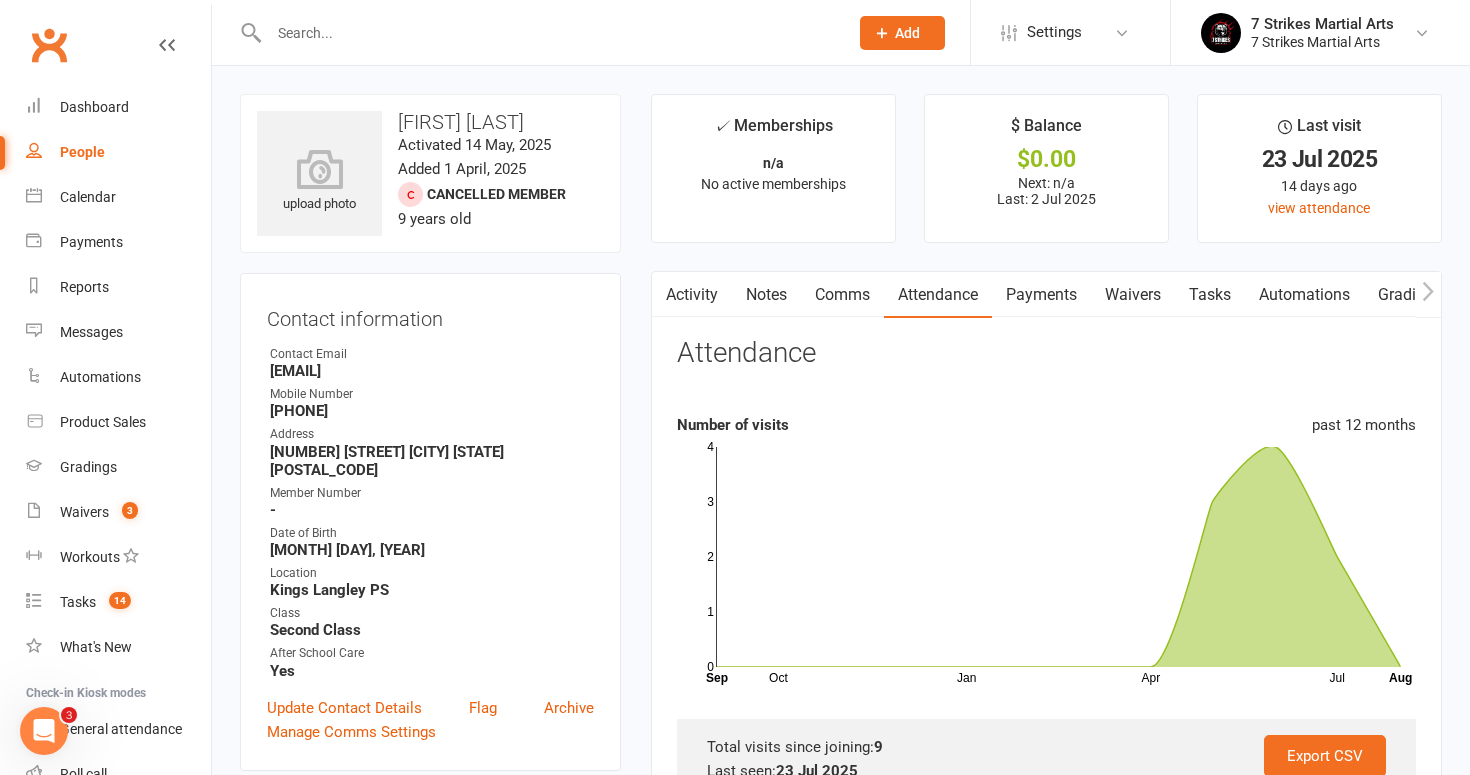 scroll, scrollTop: 0, scrollLeft: 0, axis: both 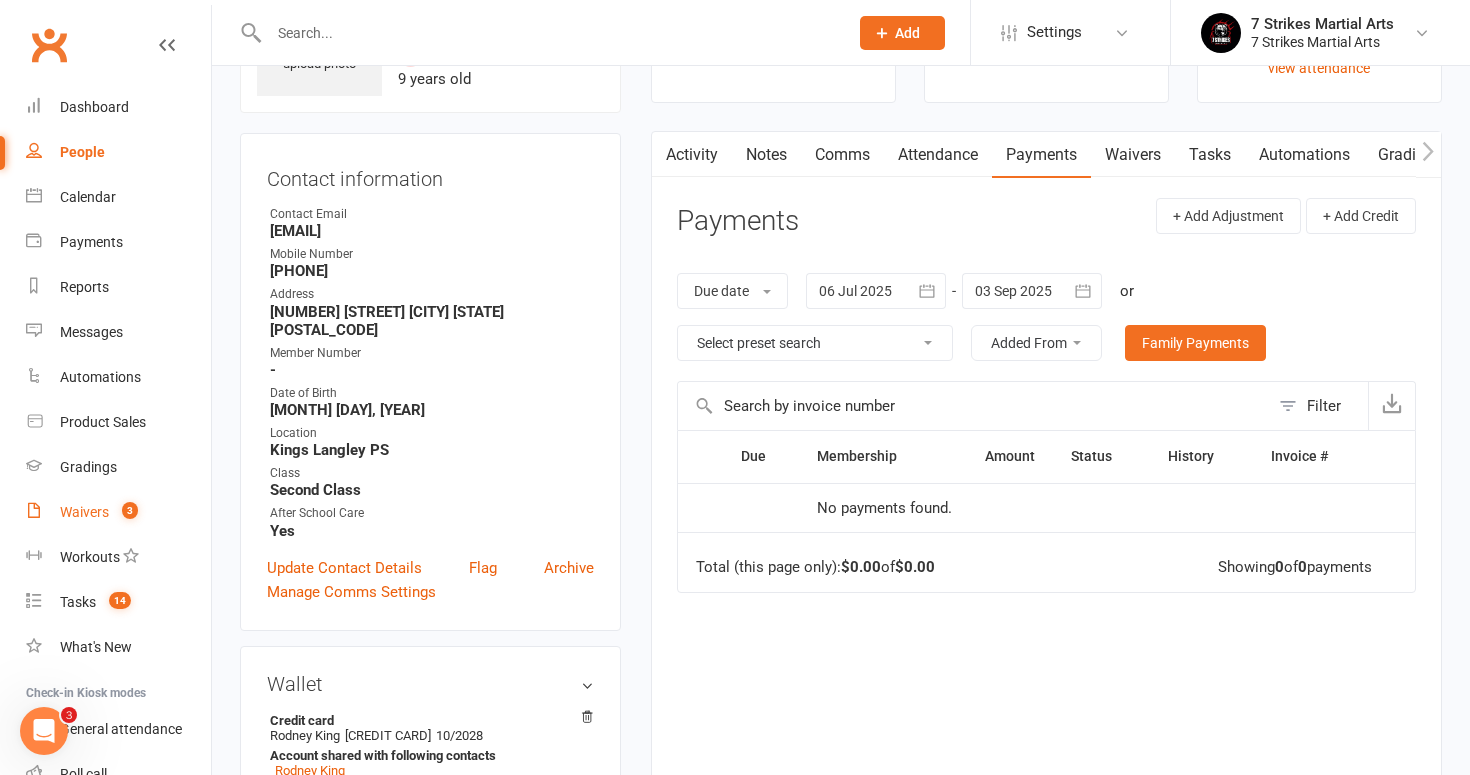 click on "Waivers" at bounding box center (84, 512) 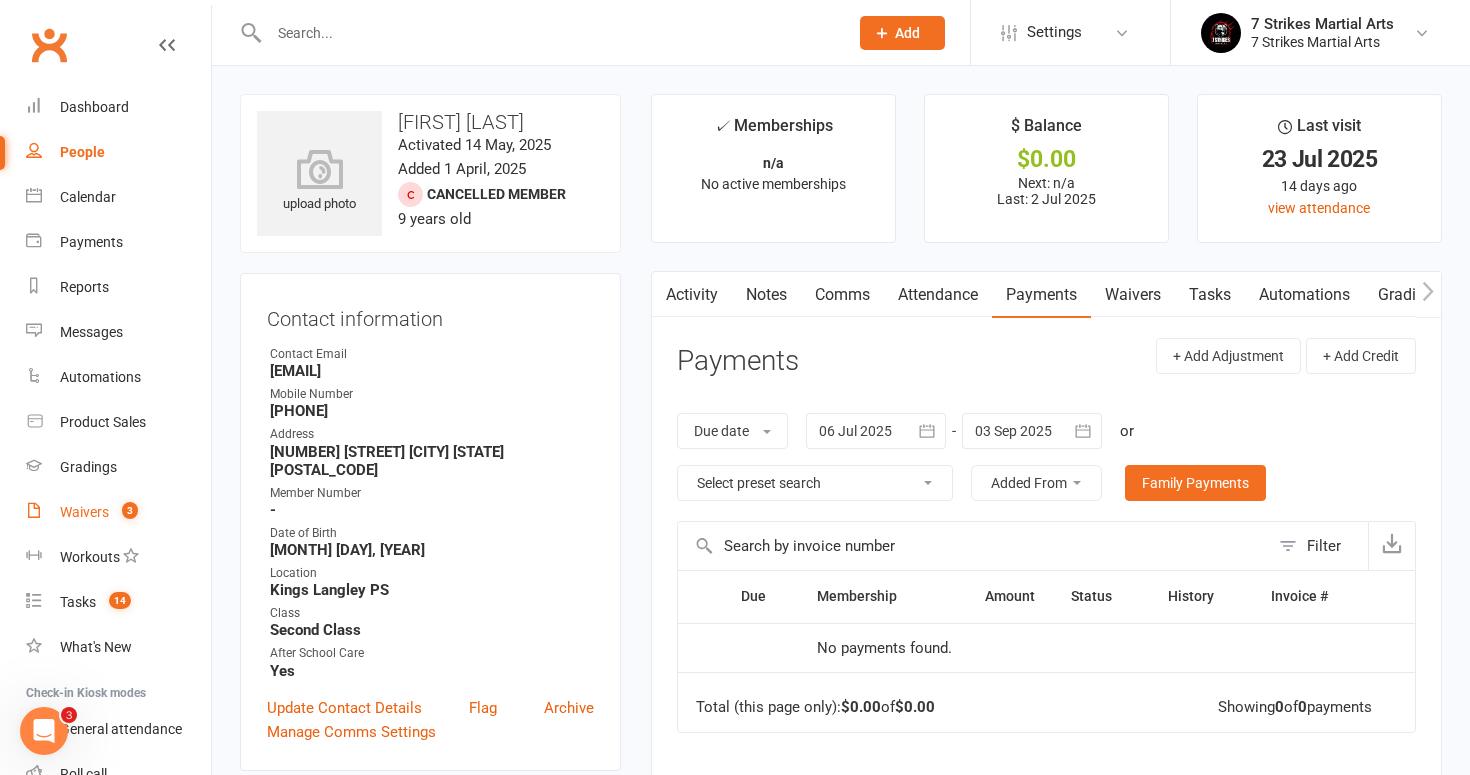 select on "50" 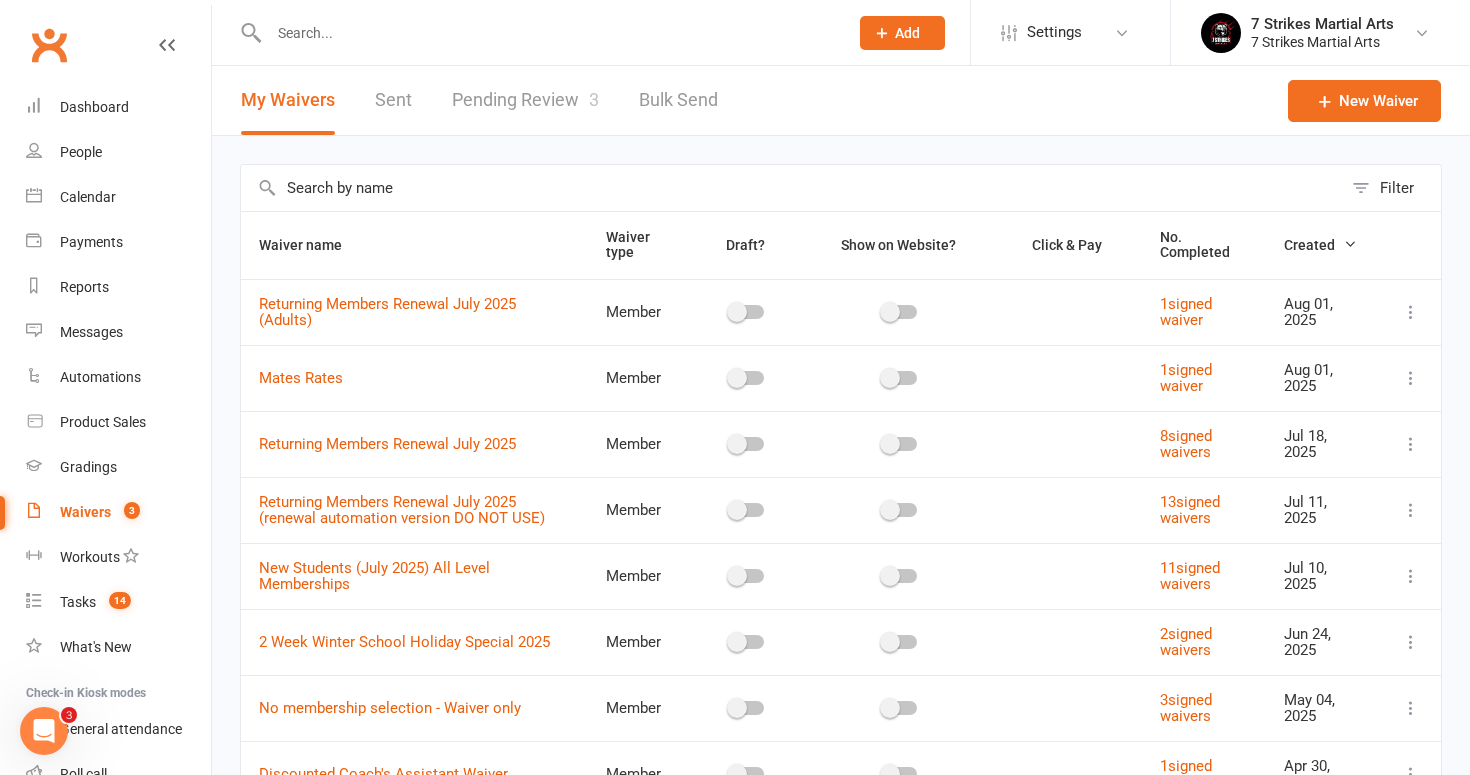 click on "Pending Review 3" at bounding box center [525, 100] 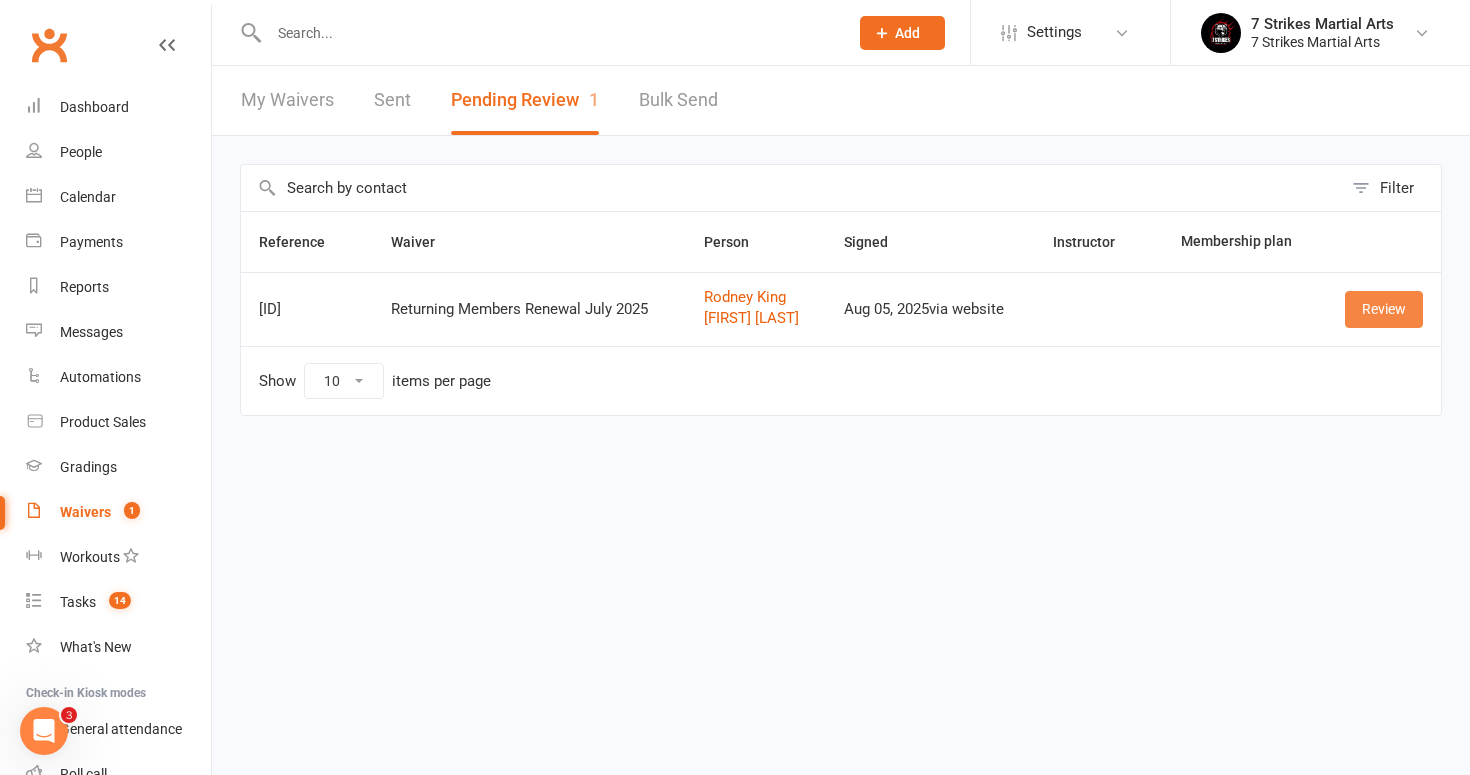 click on "Review" at bounding box center (1384, 309) 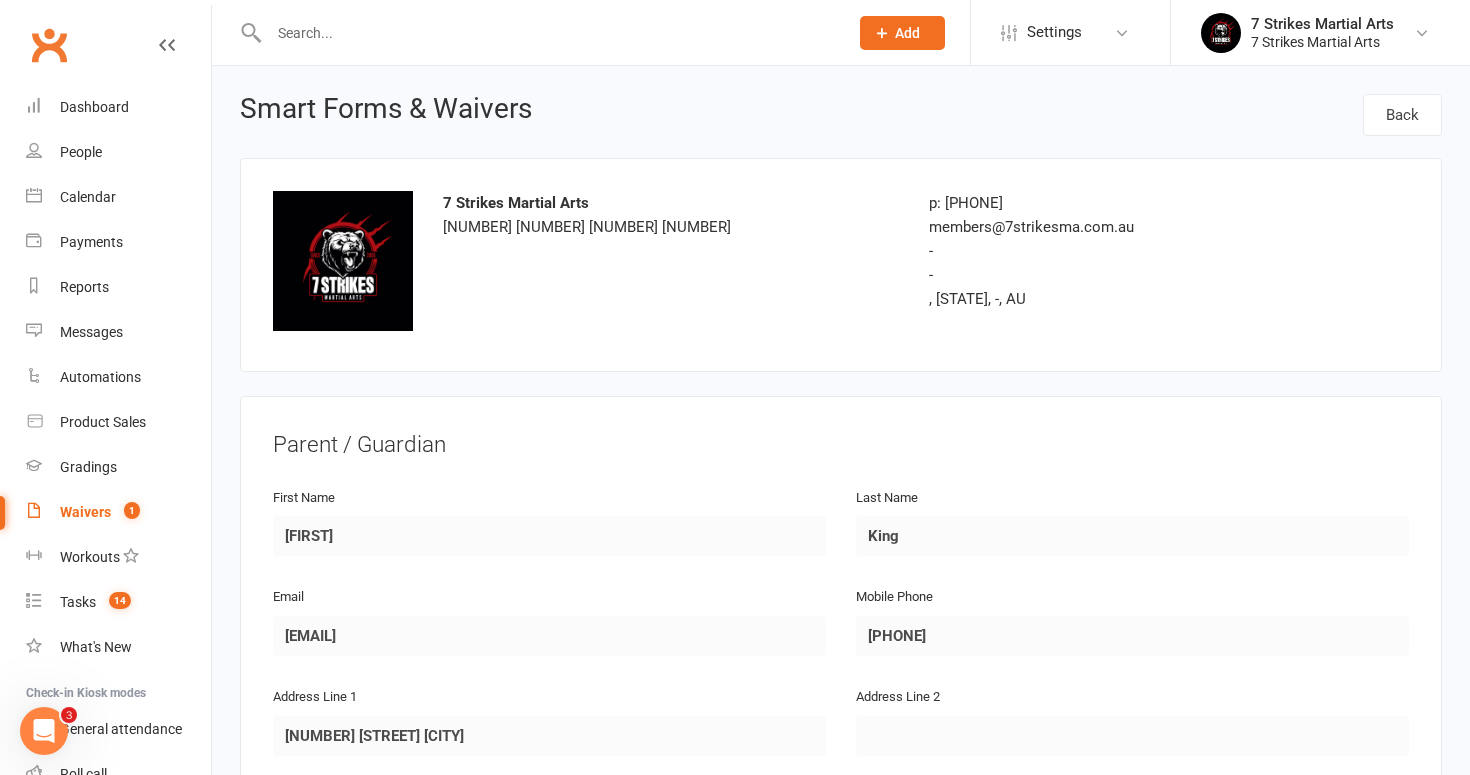 scroll, scrollTop: 0, scrollLeft: 0, axis: both 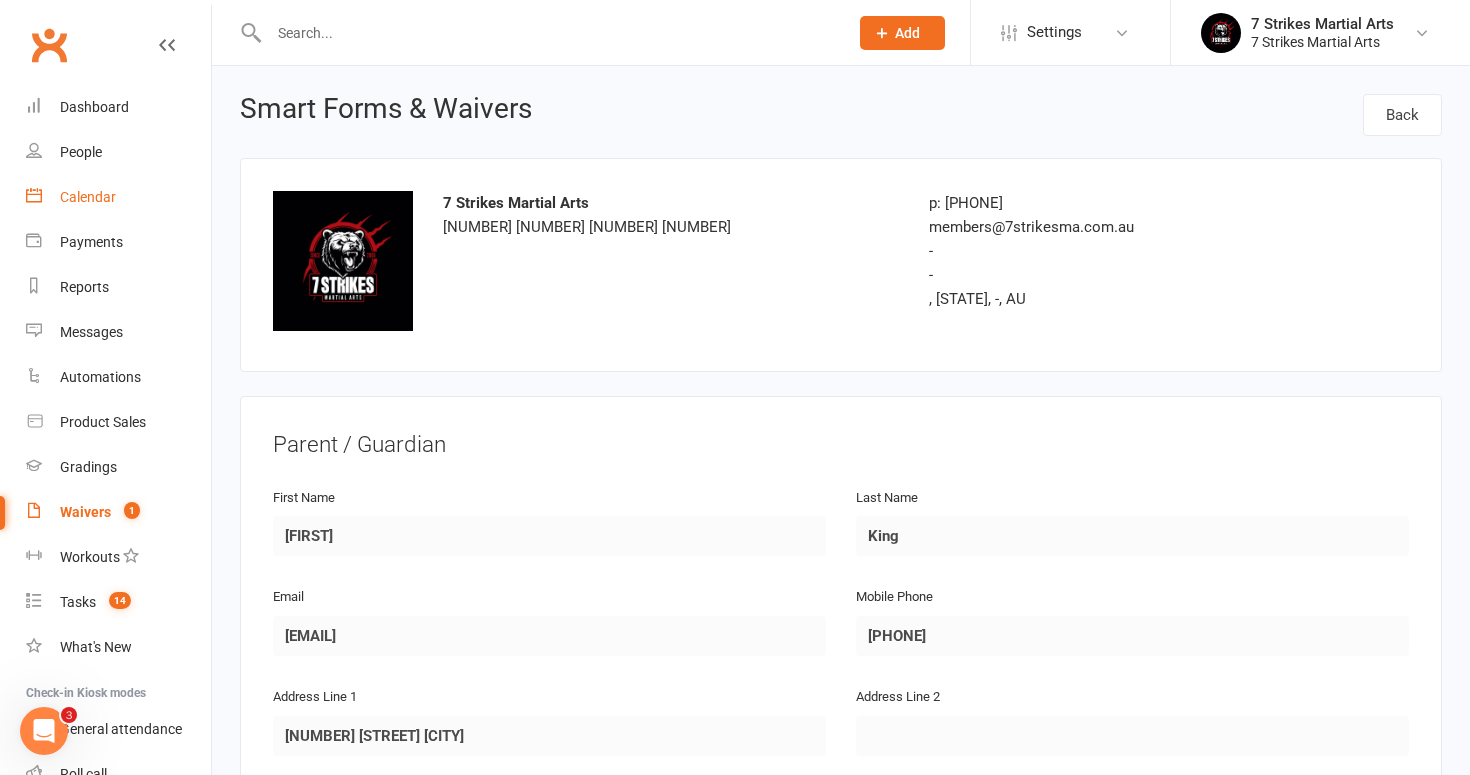 click on "Calendar" at bounding box center [118, 197] 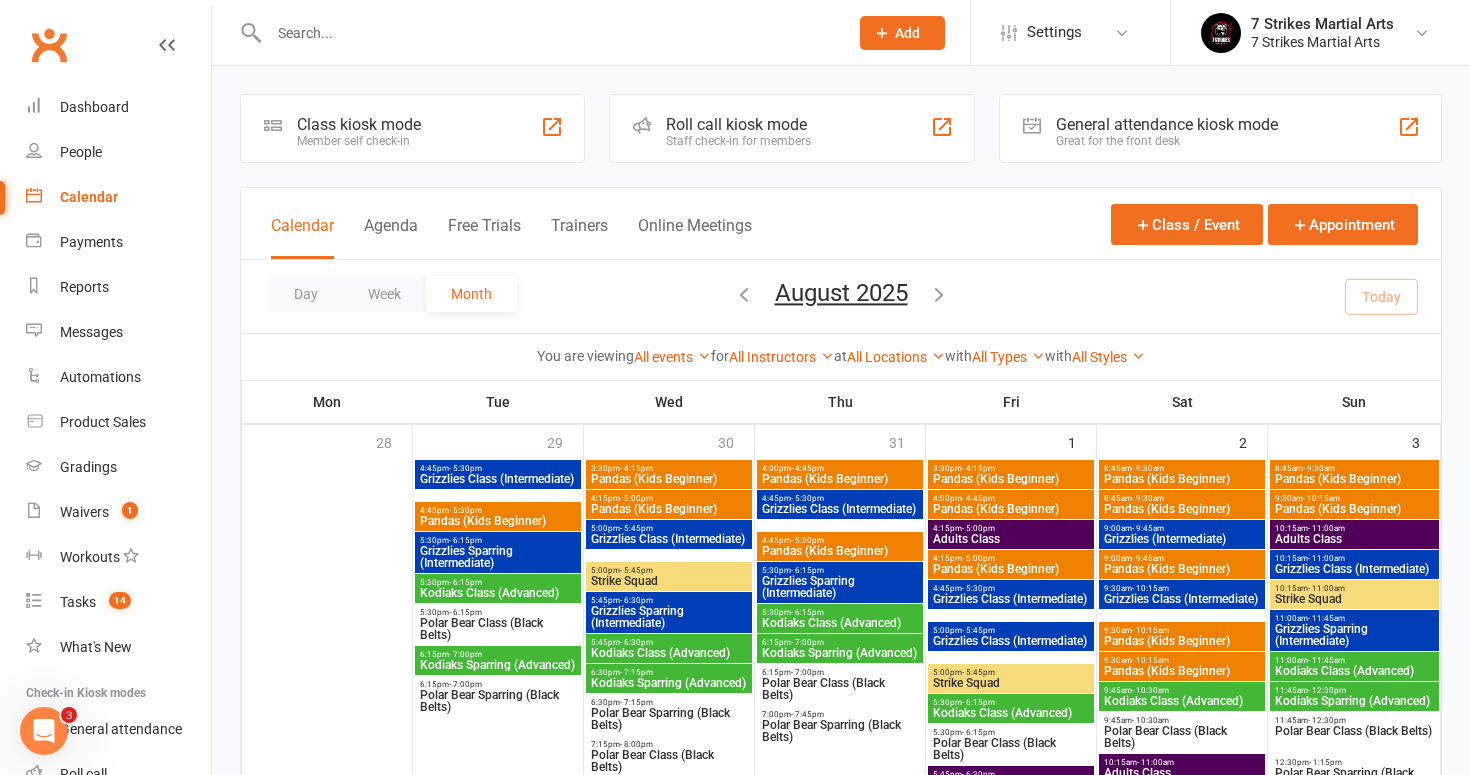 scroll, scrollTop: 0, scrollLeft: 0, axis: both 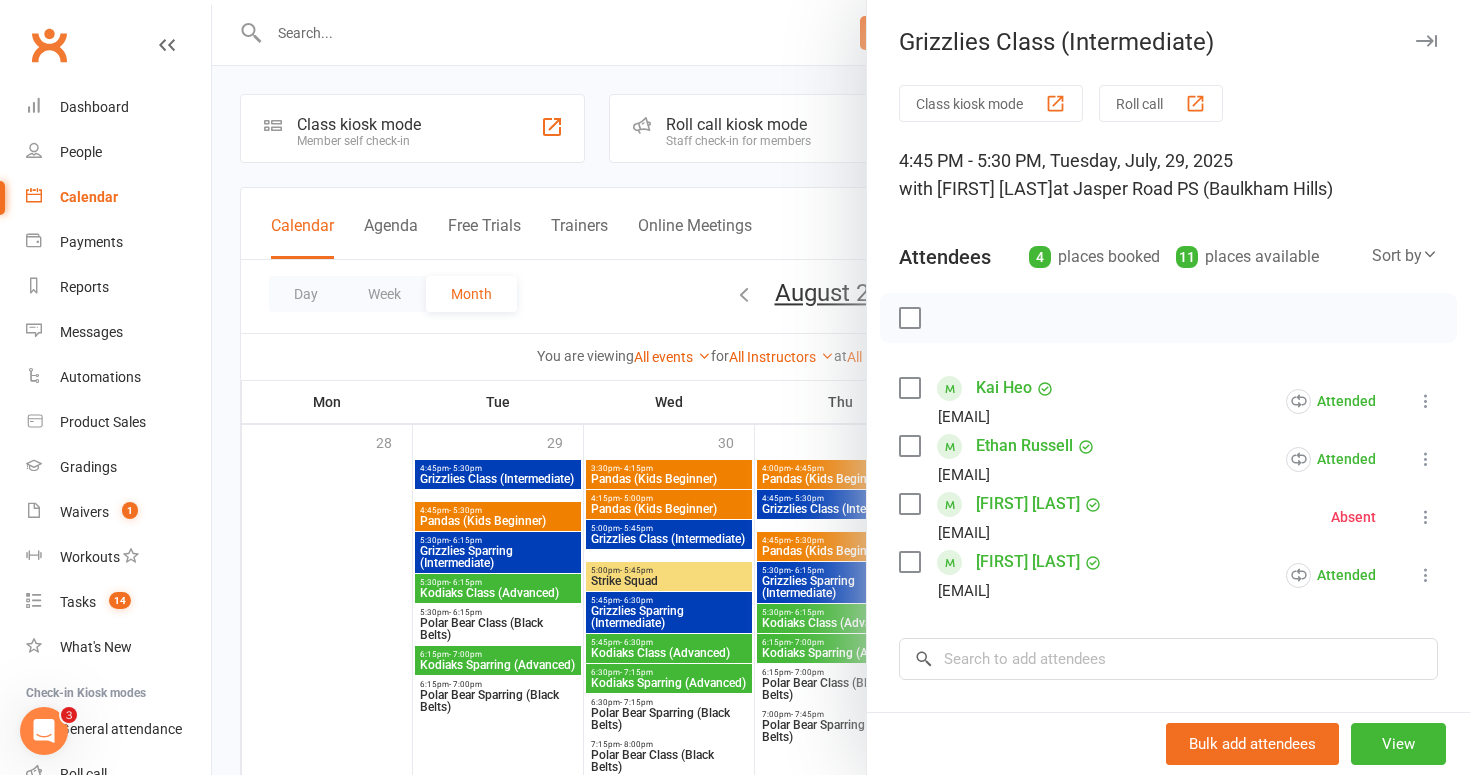 click at bounding box center [1426, 517] 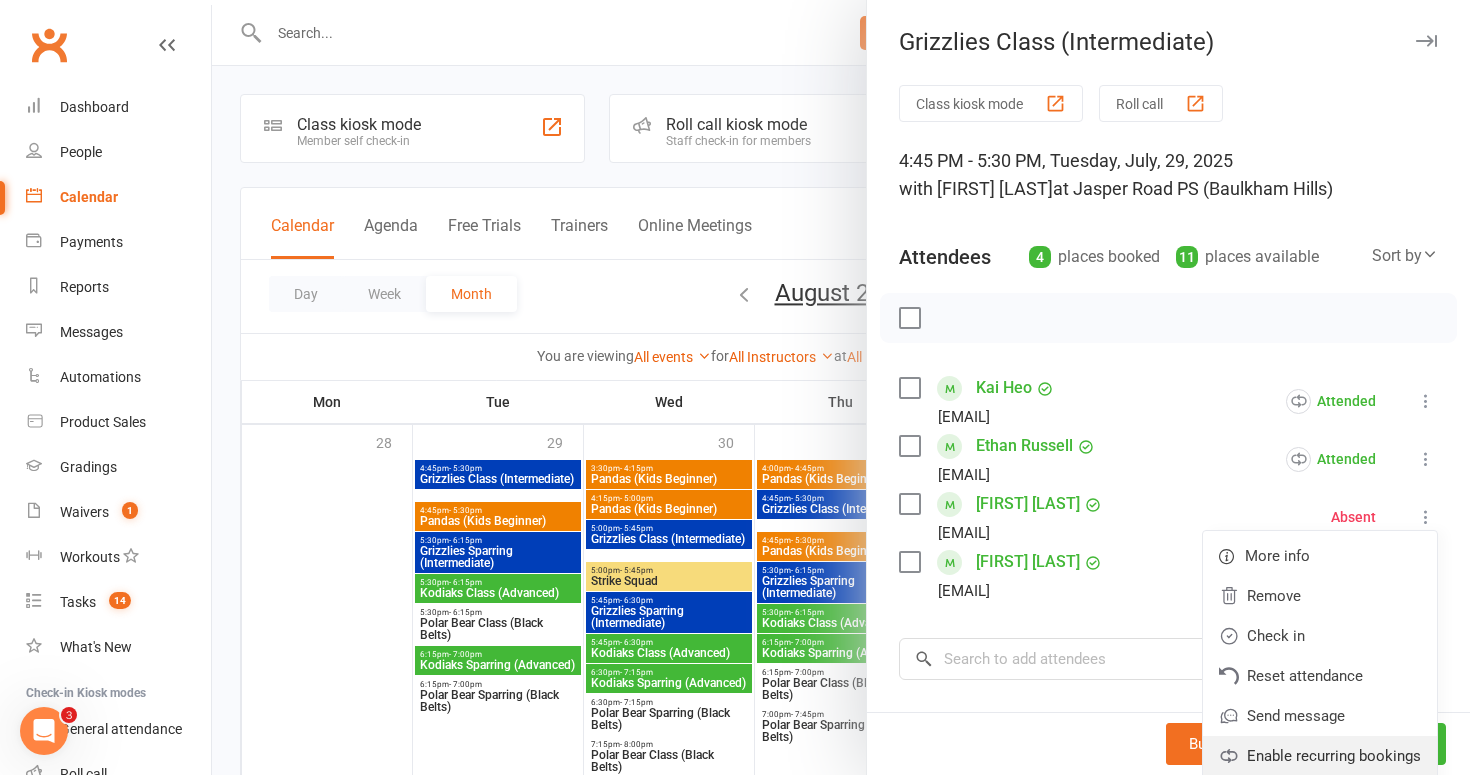 click on "Enable recurring bookings" at bounding box center [1320, 756] 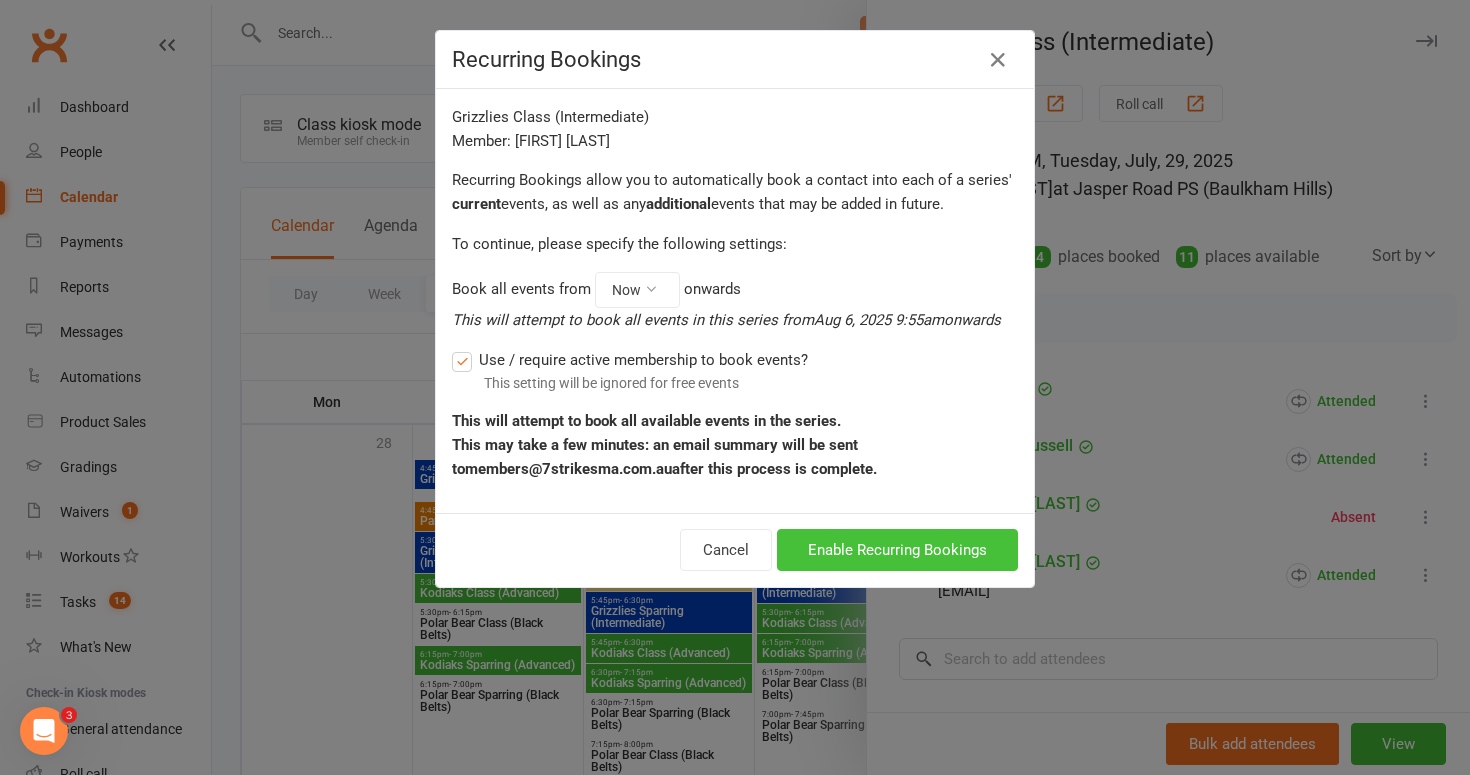 click on "Enable Recurring Bookings" at bounding box center [897, 550] 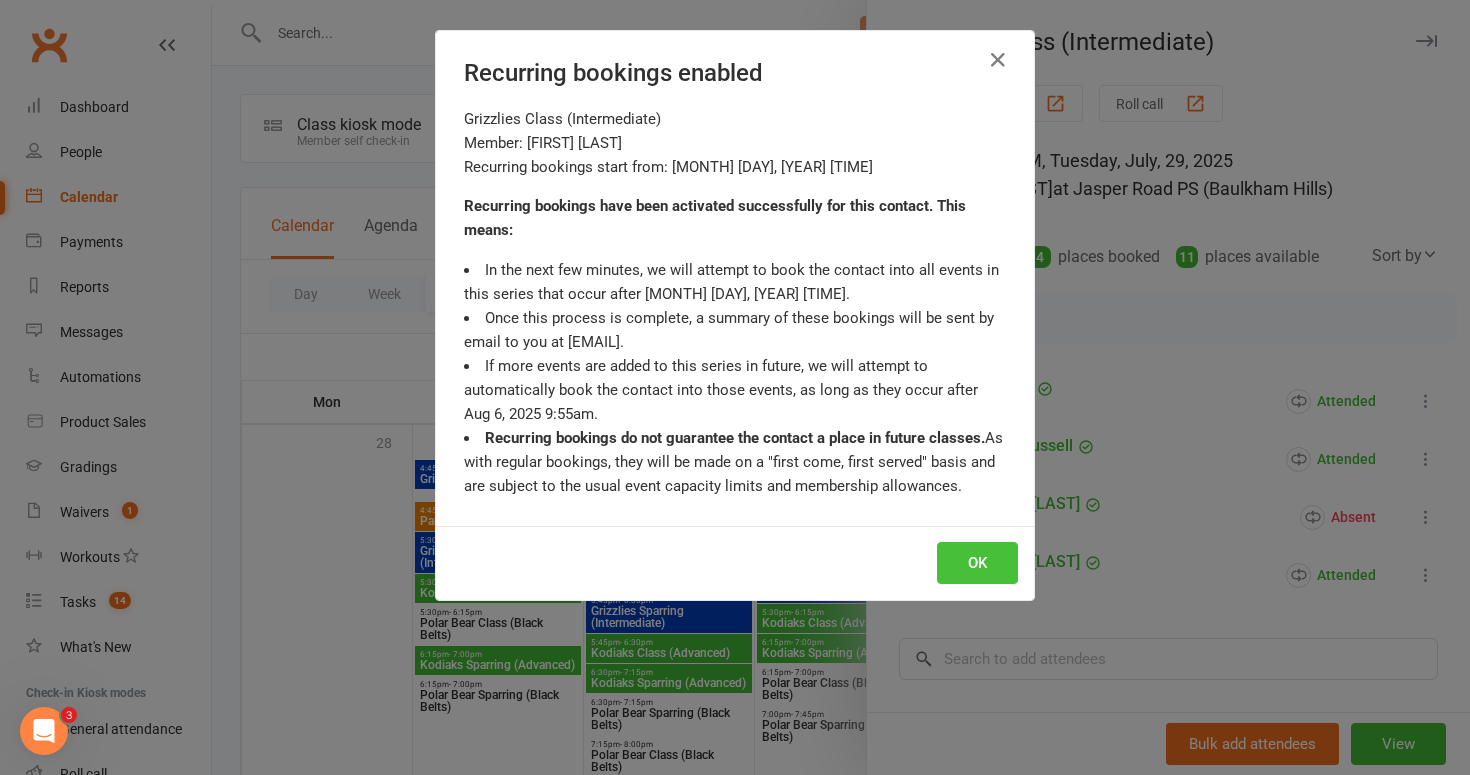 click on "OK" at bounding box center (977, 563) 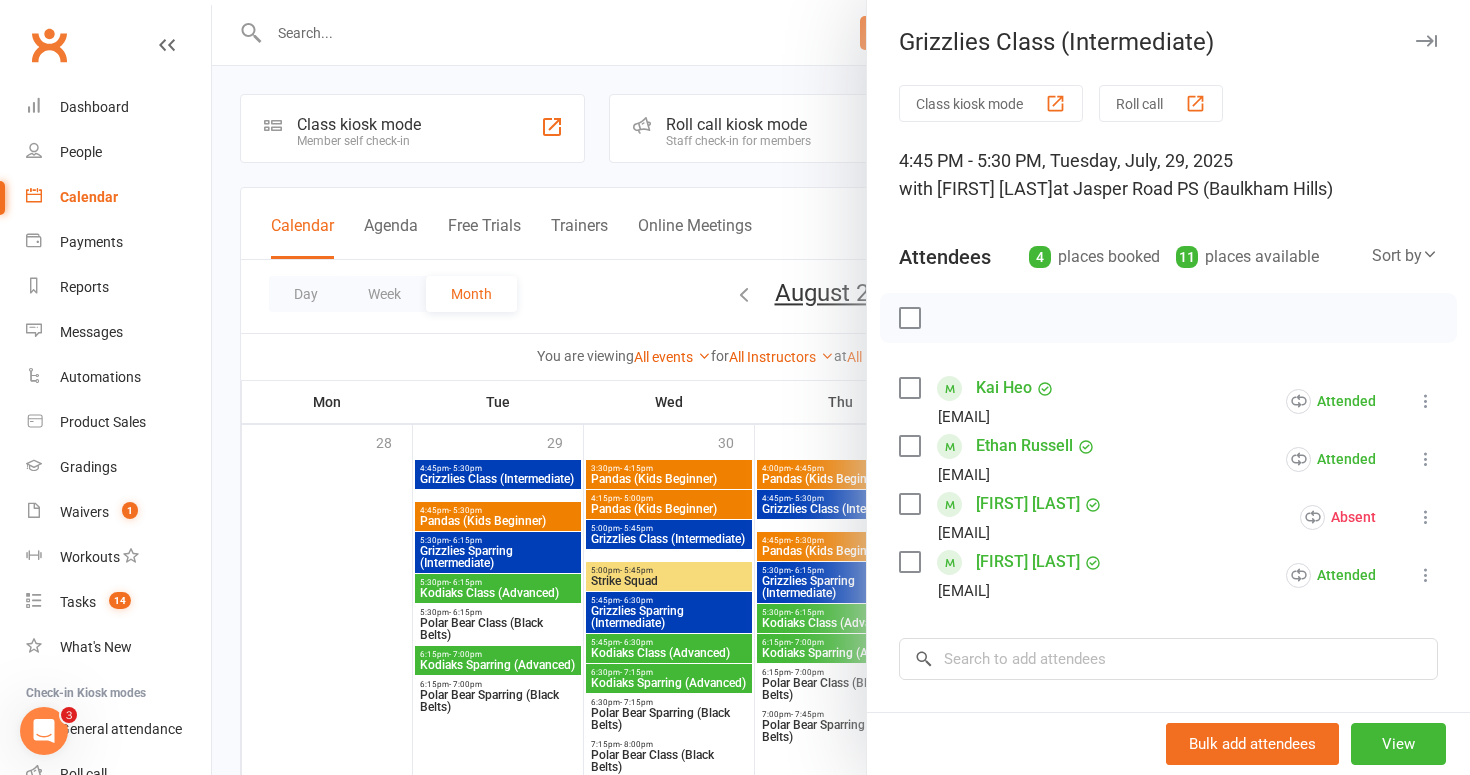 click at bounding box center [841, 387] 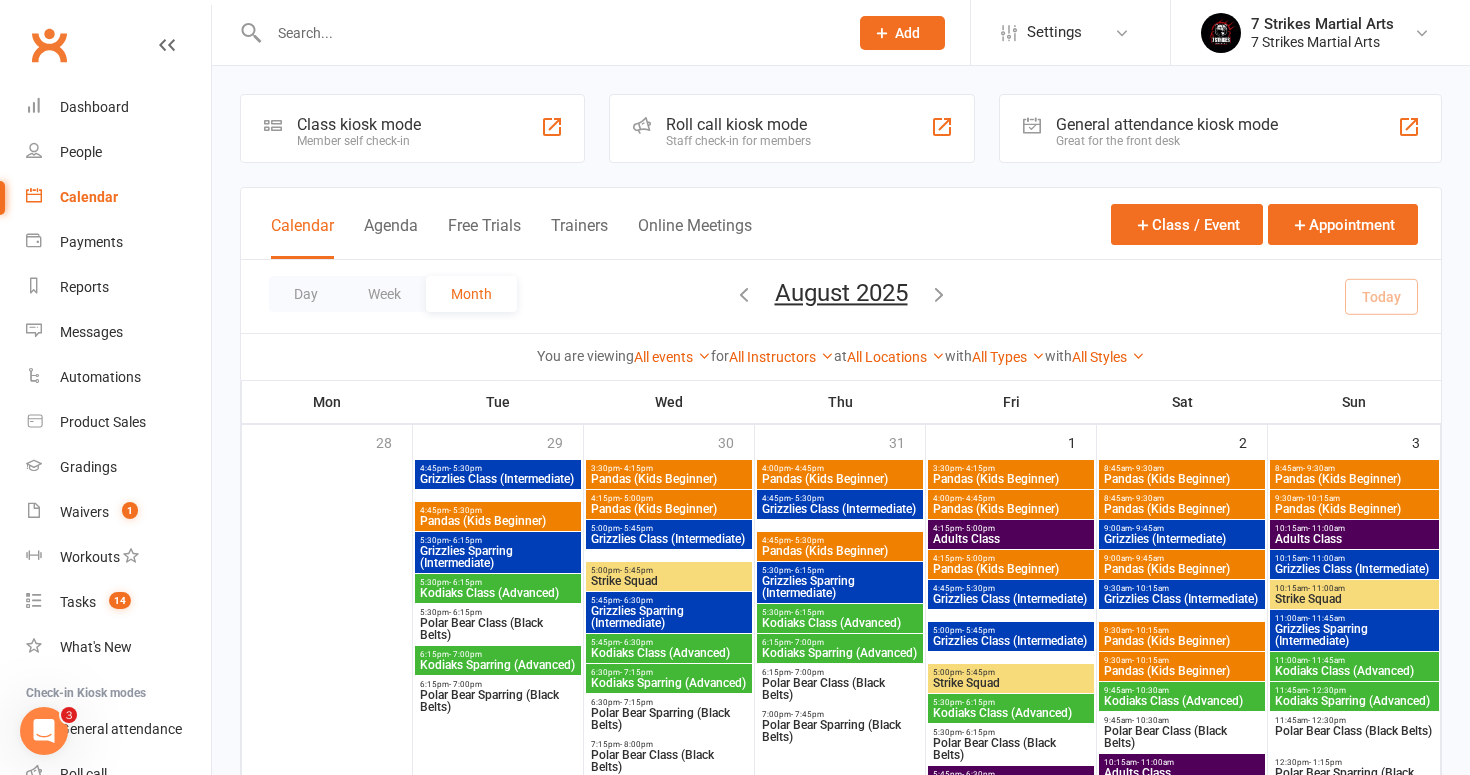 click on "Pandas (Kids Beginner)" at bounding box center [498, 521] 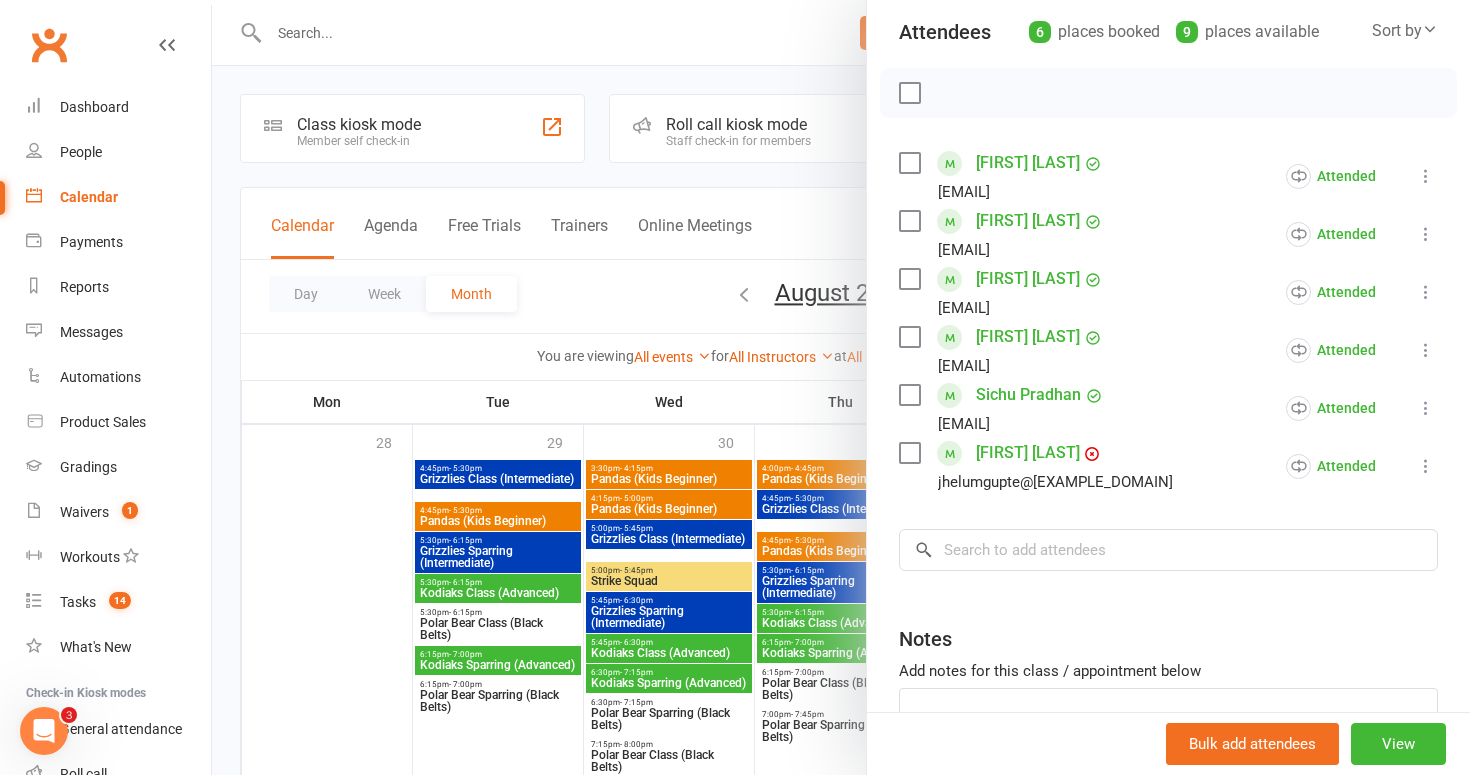 scroll, scrollTop: 235, scrollLeft: 0, axis: vertical 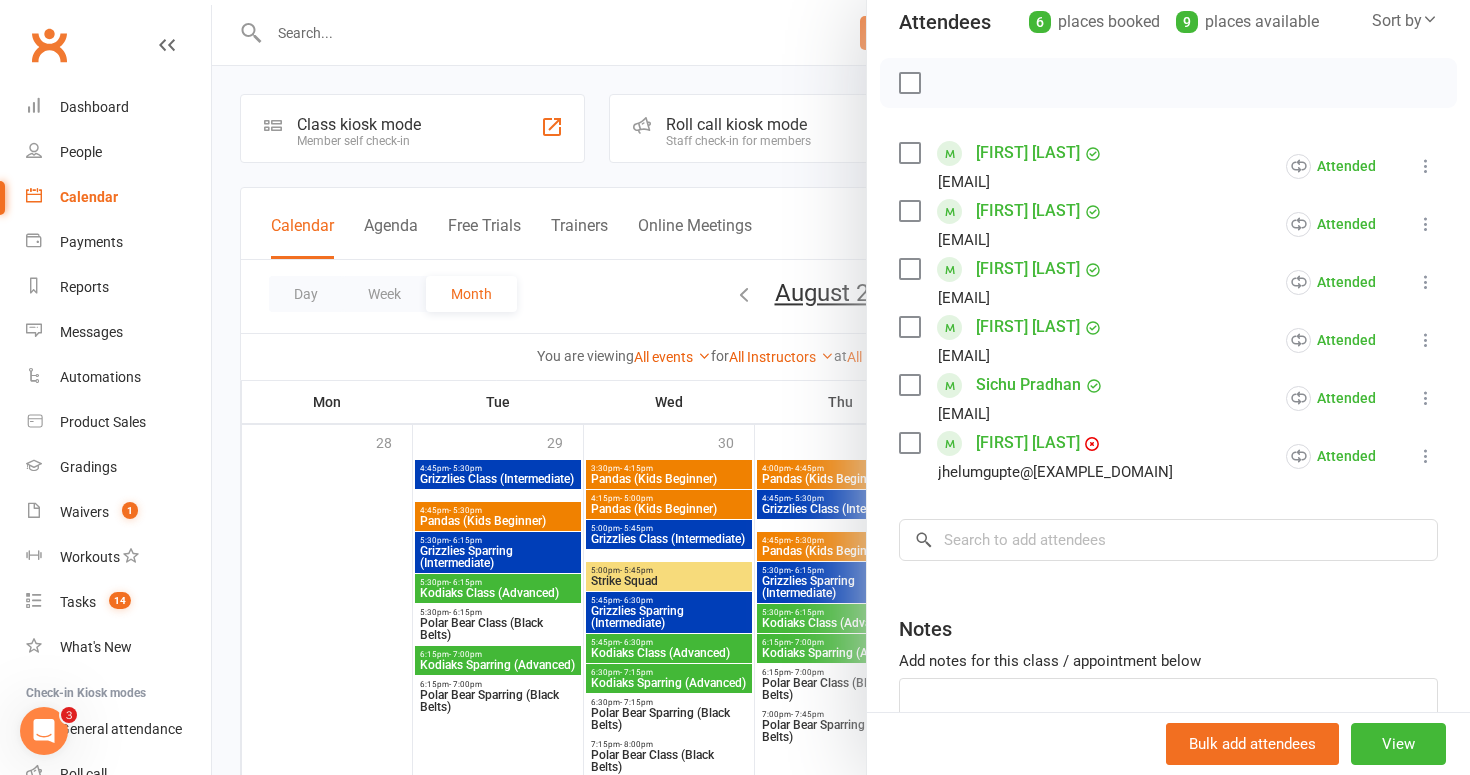 click at bounding box center [841, 387] 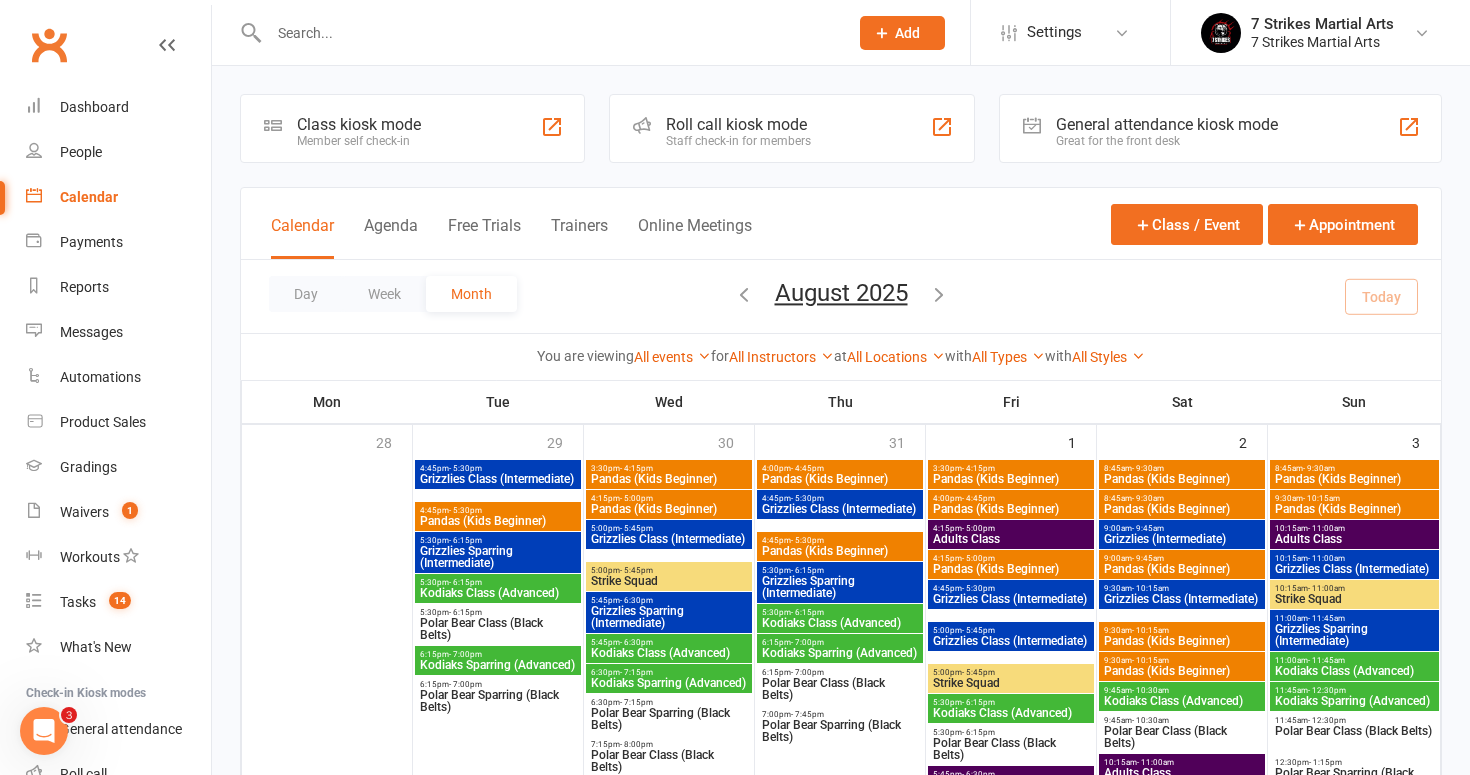 click on "Grizzlies Sparring (Intermediate)" at bounding box center (498, 557) 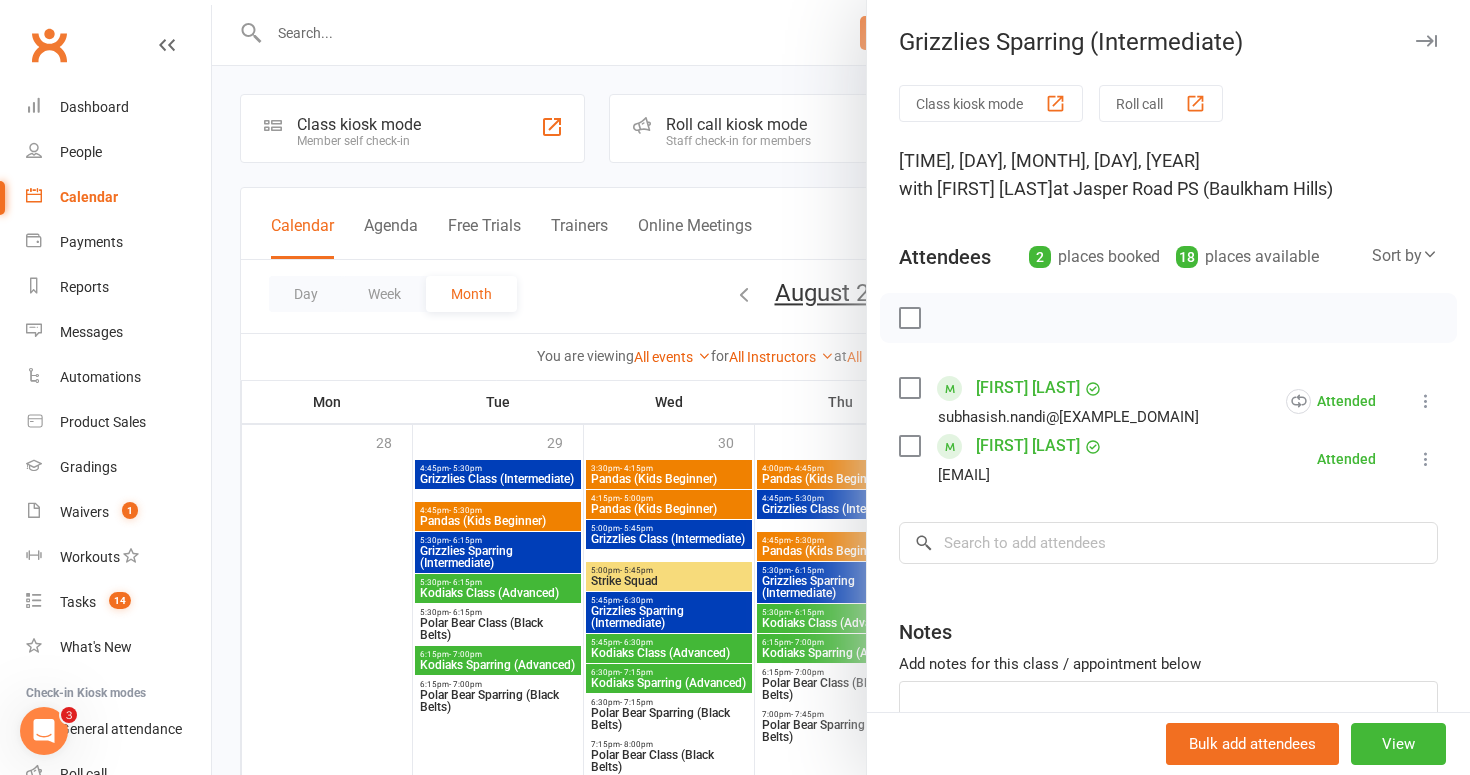 click at bounding box center [1426, 459] 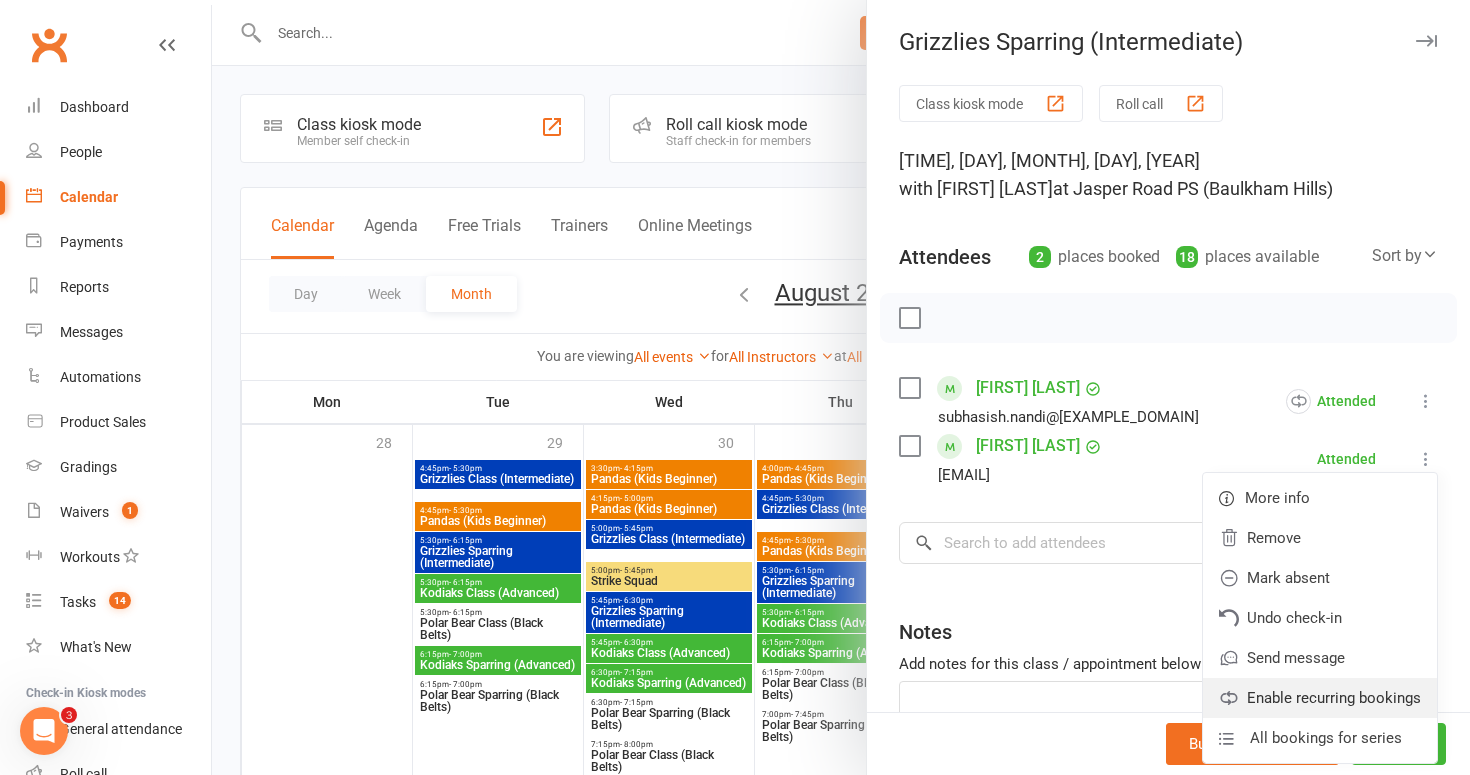 click on "Enable recurring bookings" at bounding box center [1320, 698] 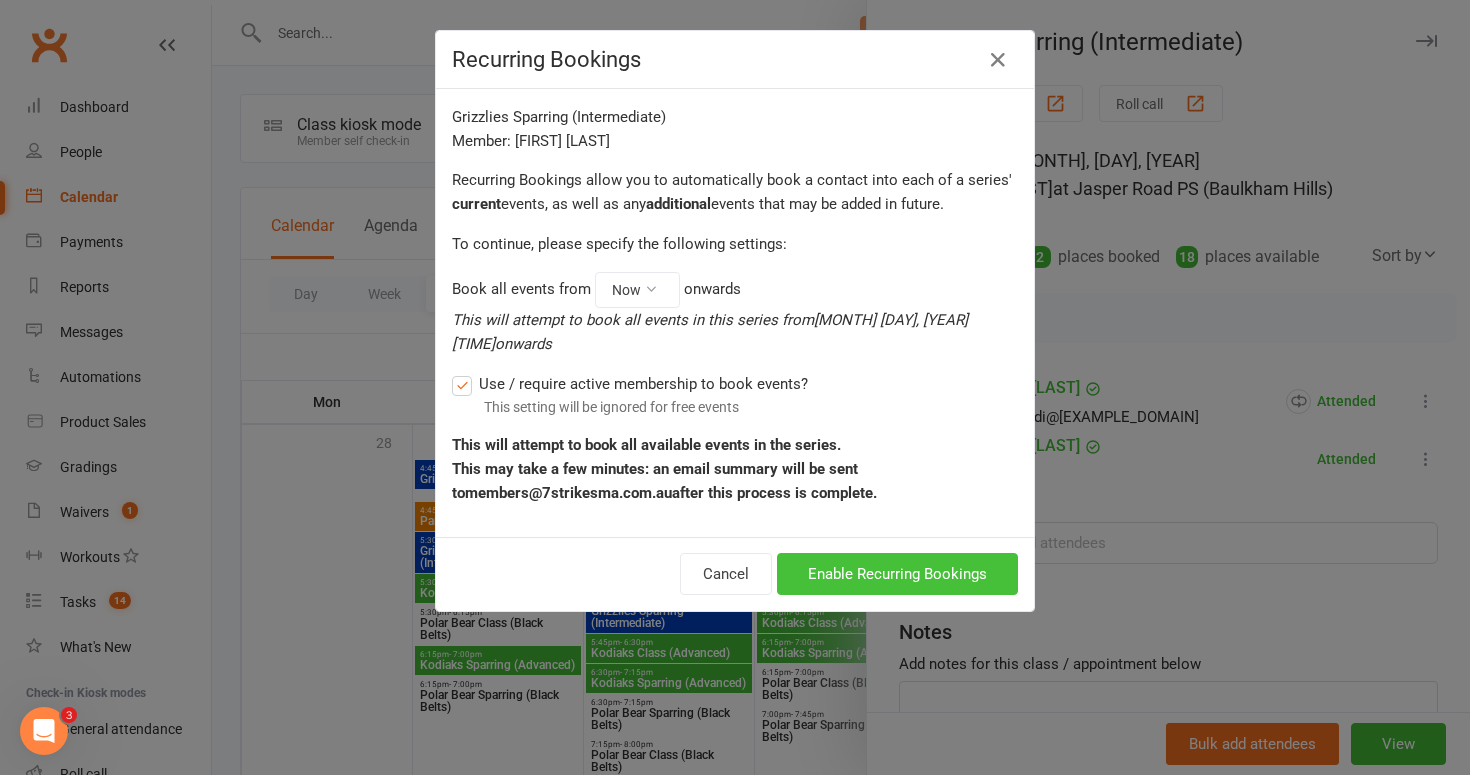 click on "Enable Recurring Bookings" at bounding box center [897, 574] 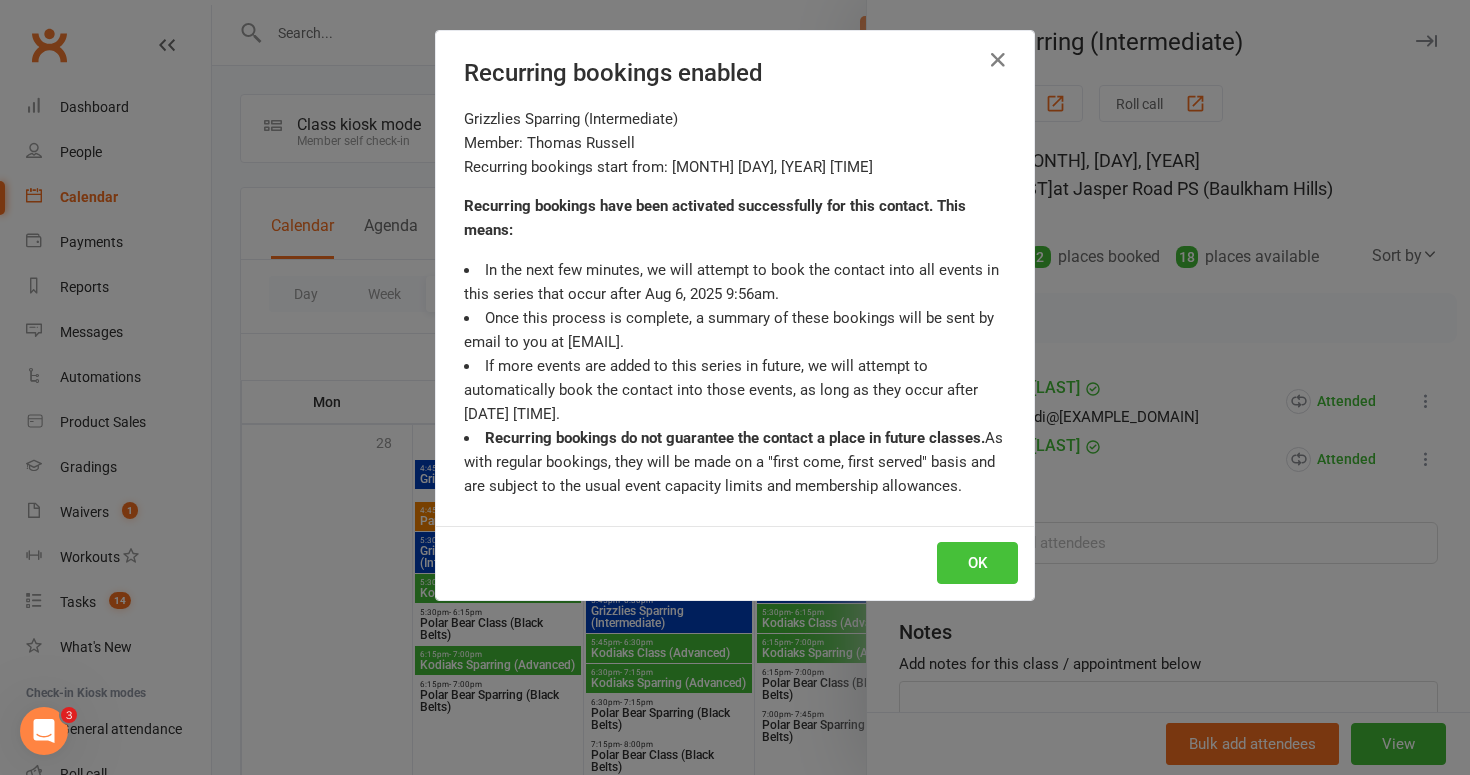 click on "OK" at bounding box center [977, 563] 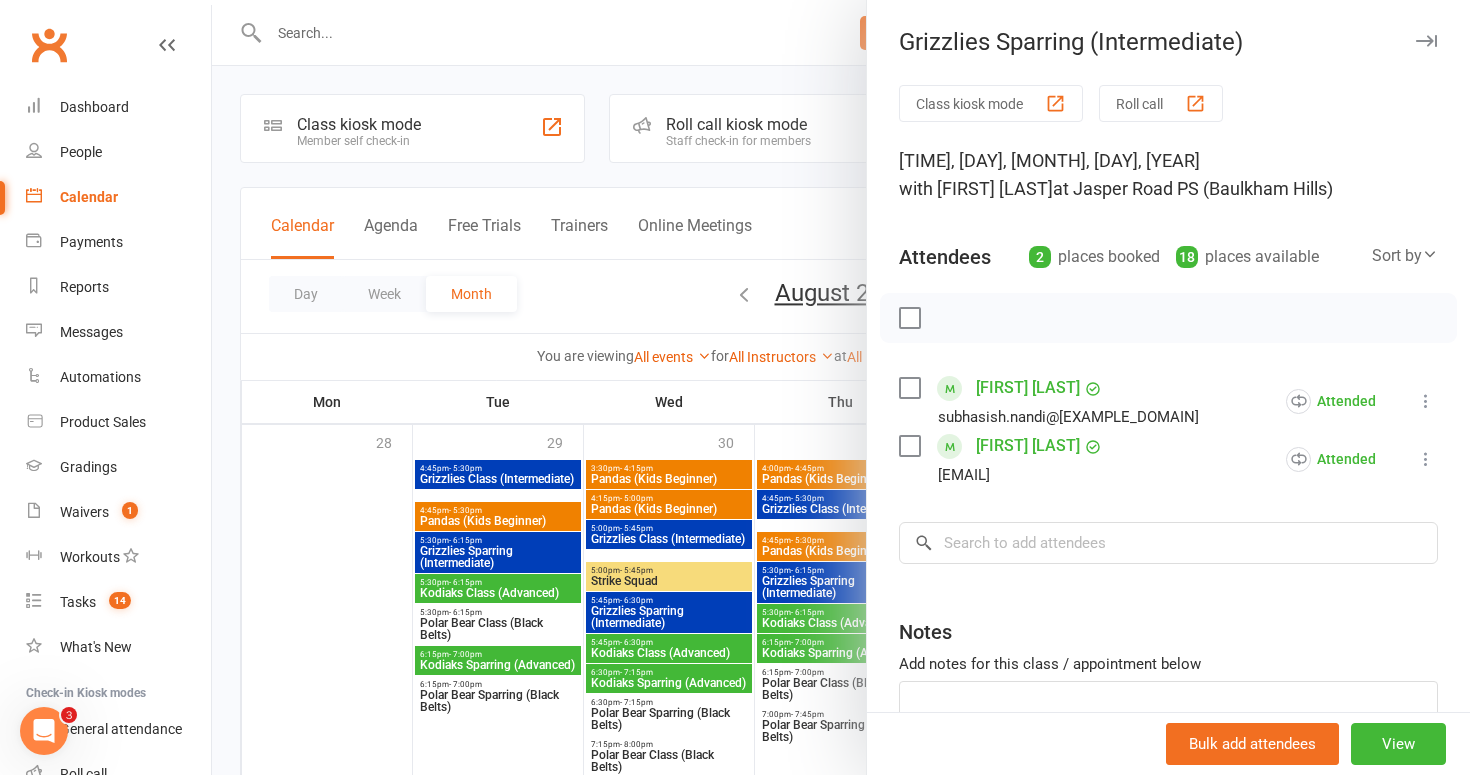 click at bounding box center (841, 387) 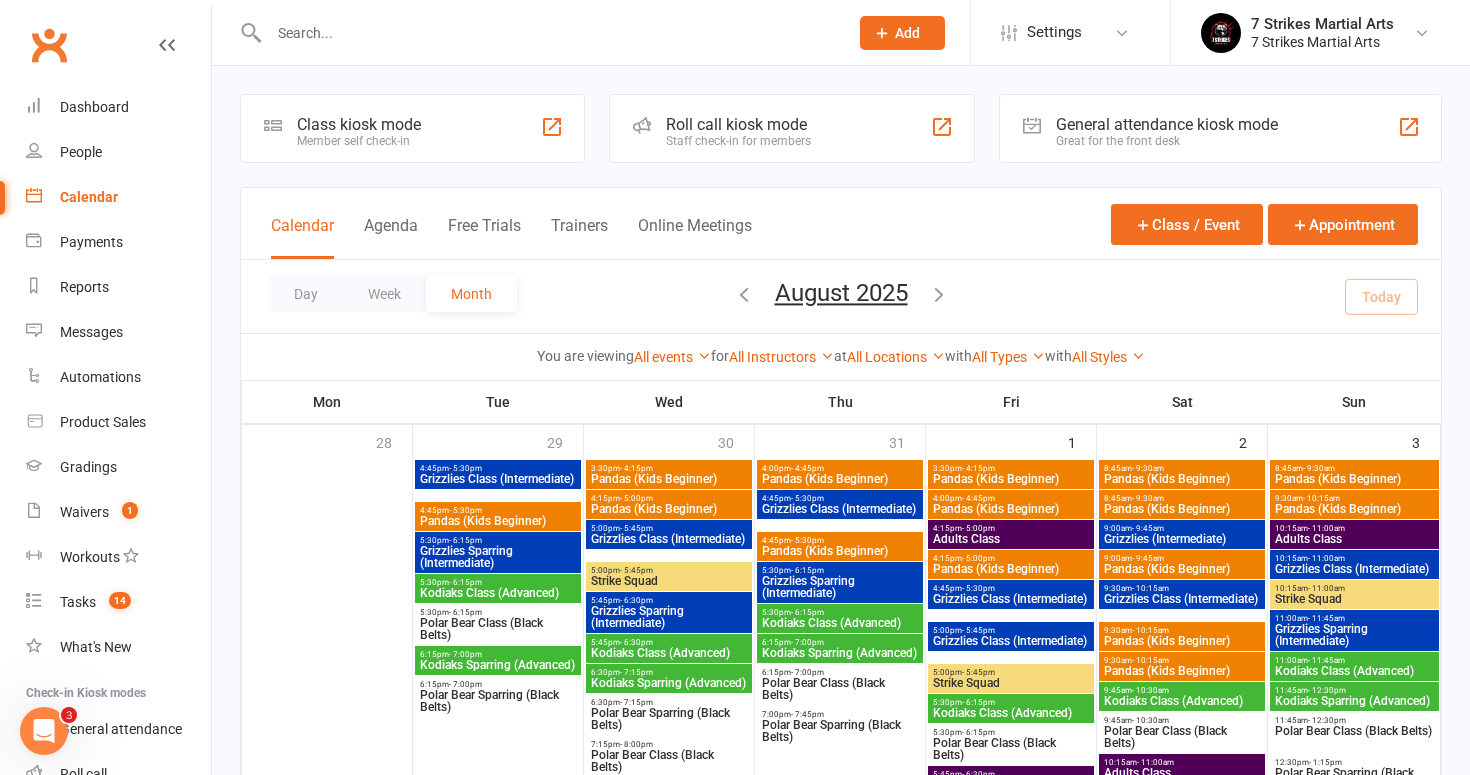 click on "Kodiaks Class (Advanced)" at bounding box center [498, 593] 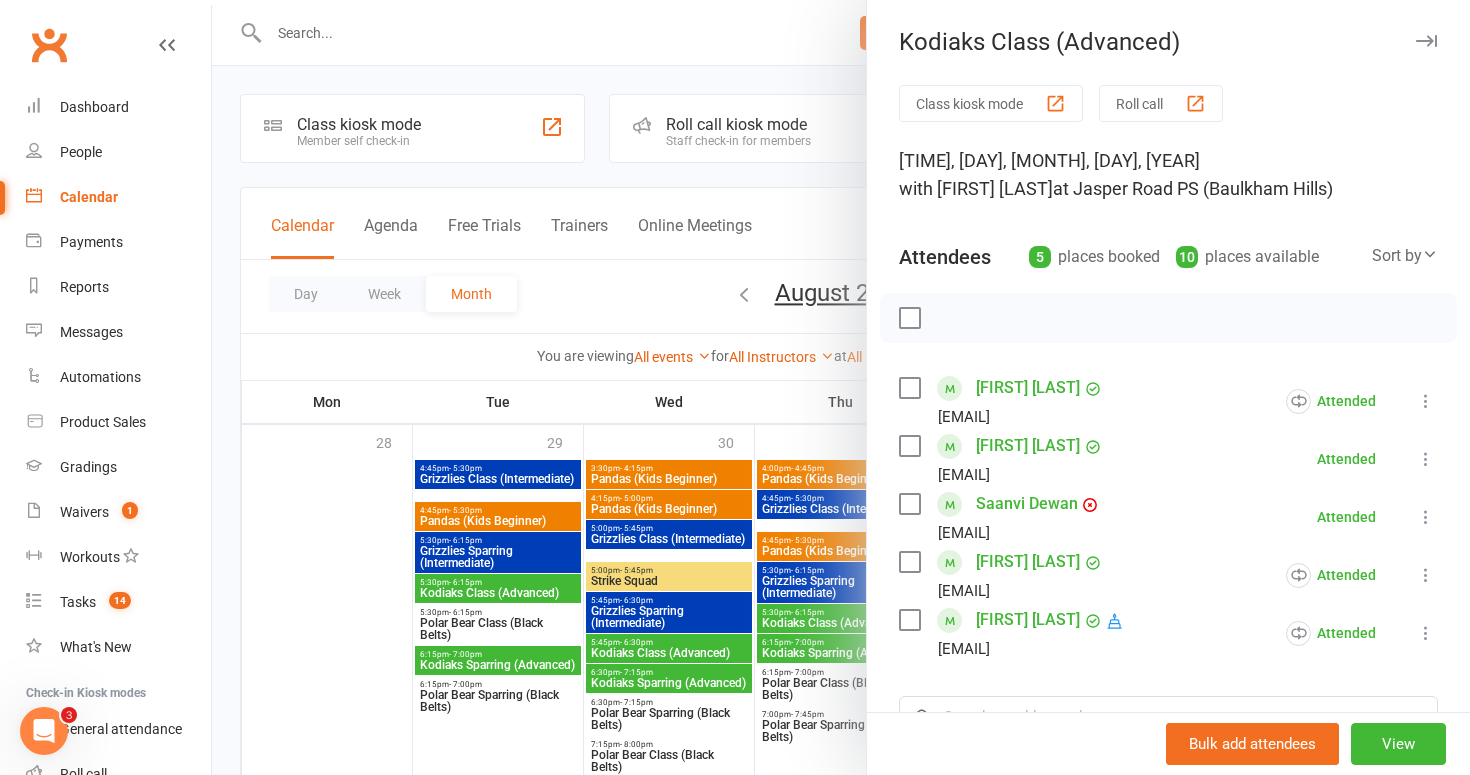 click at bounding box center [1426, 459] 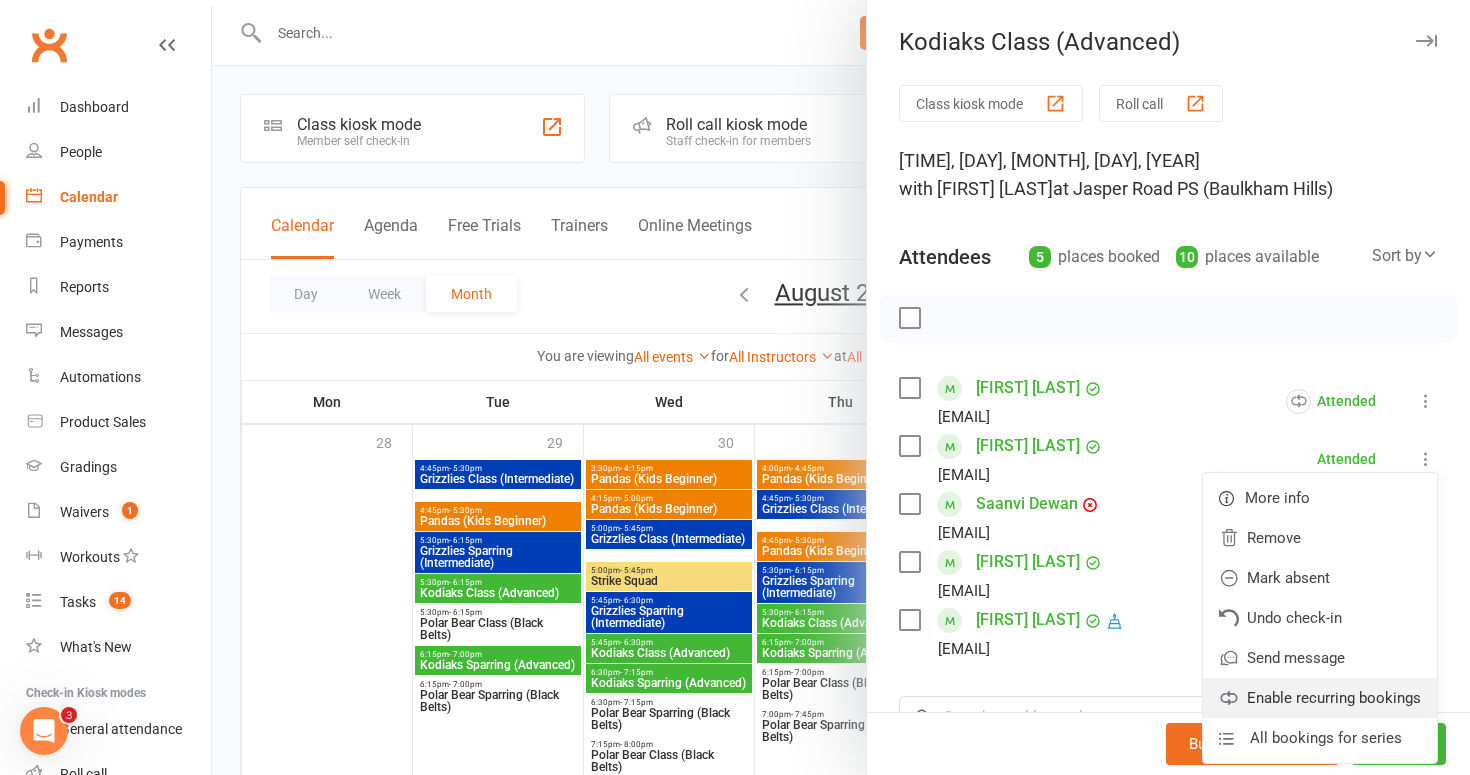click on "Enable recurring bookings" at bounding box center (1320, 698) 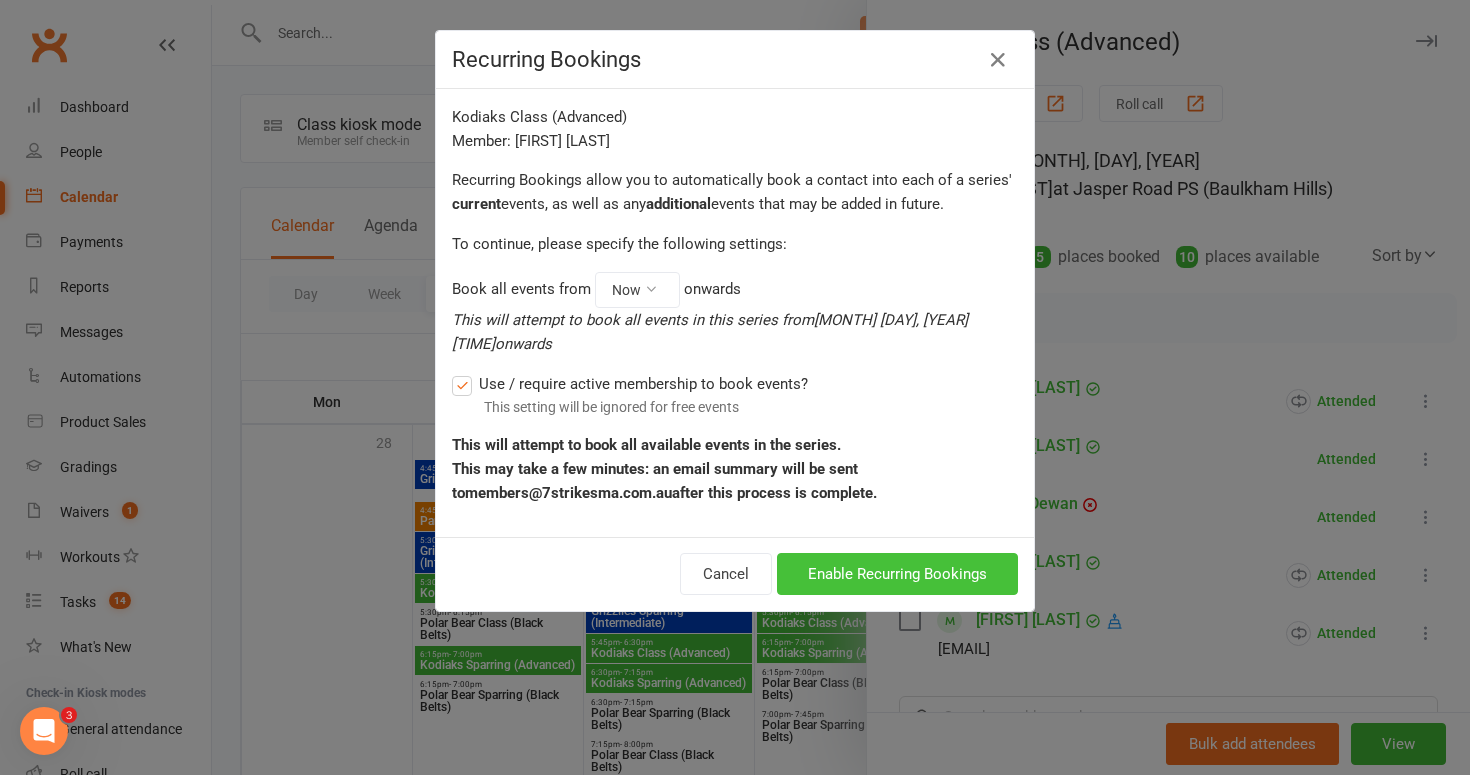 click on "Enable Recurring Bookings" at bounding box center [897, 574] 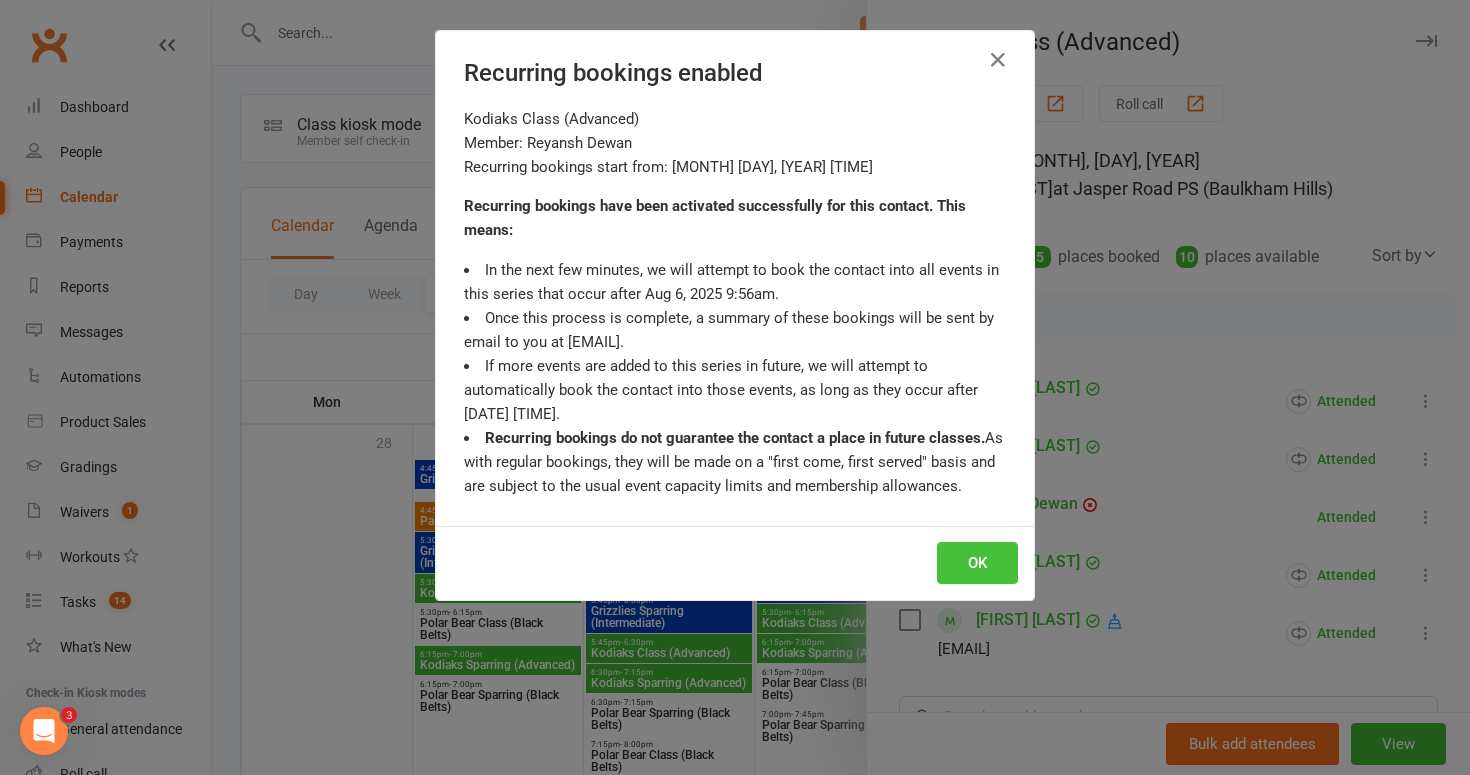 click on "OK" at bounding box center [977, 563] 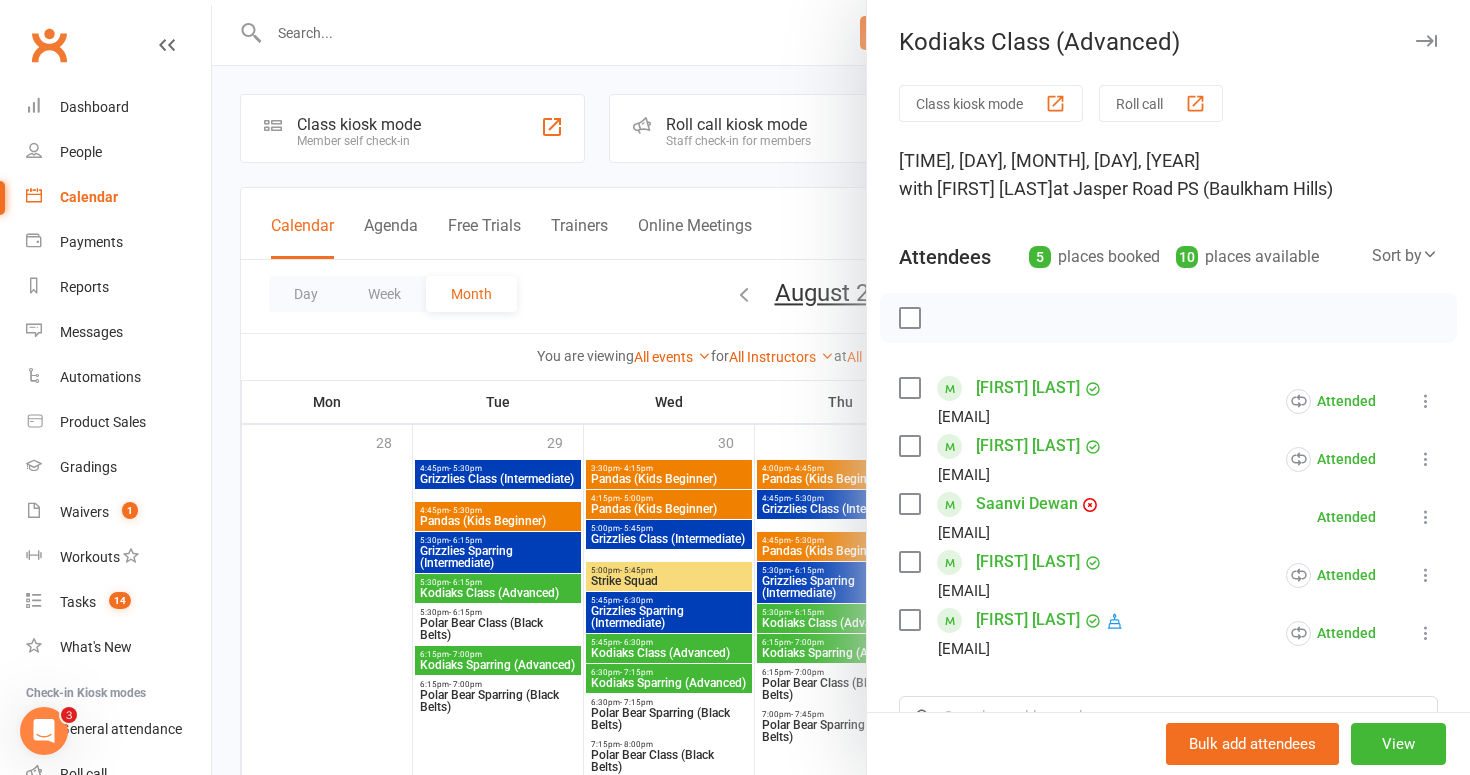 click at bounding box center (1426, 517) 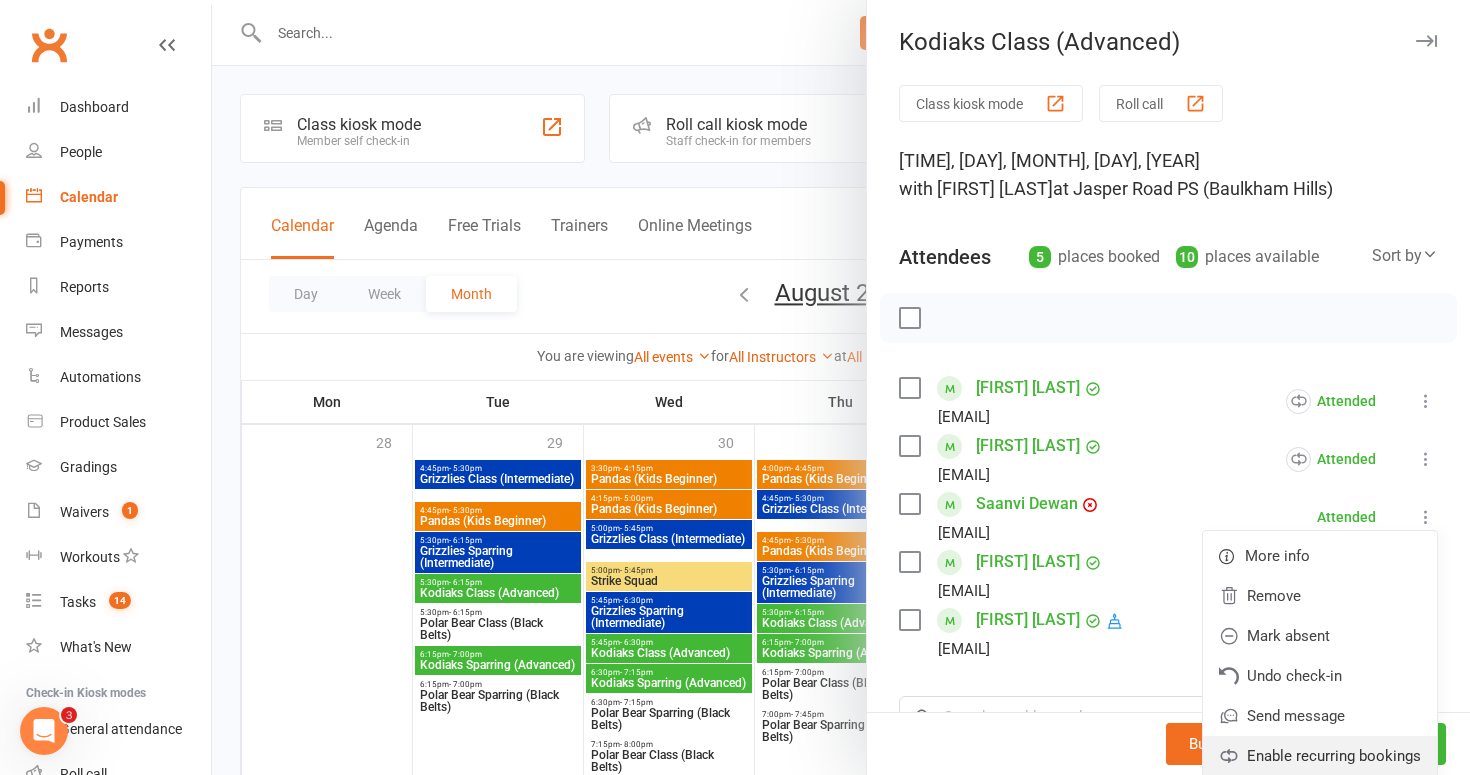 click on "Enable recurring bookings" at bounding box center [1320, 756] 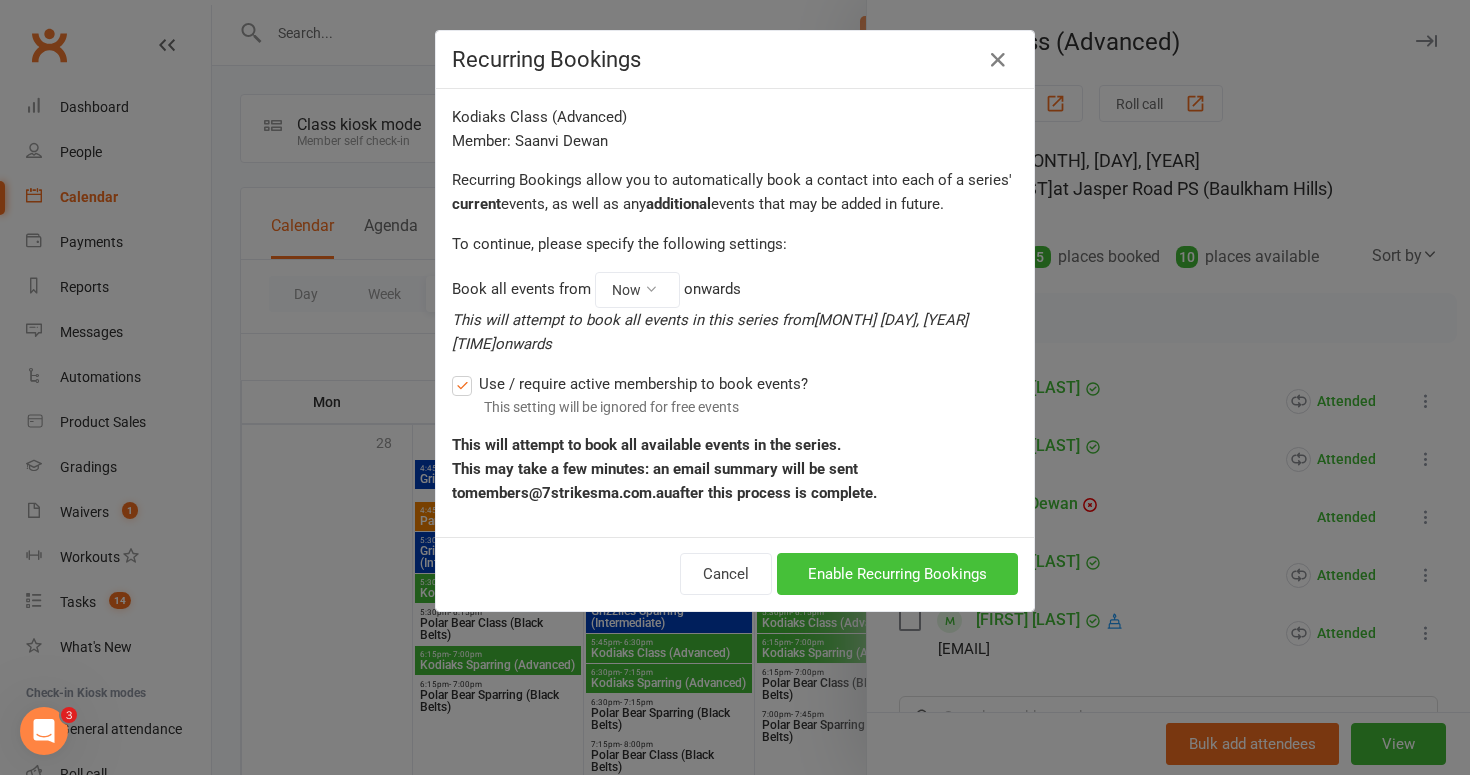 click on "Enable Recurring Bookings" at bounding box center (897, 574) 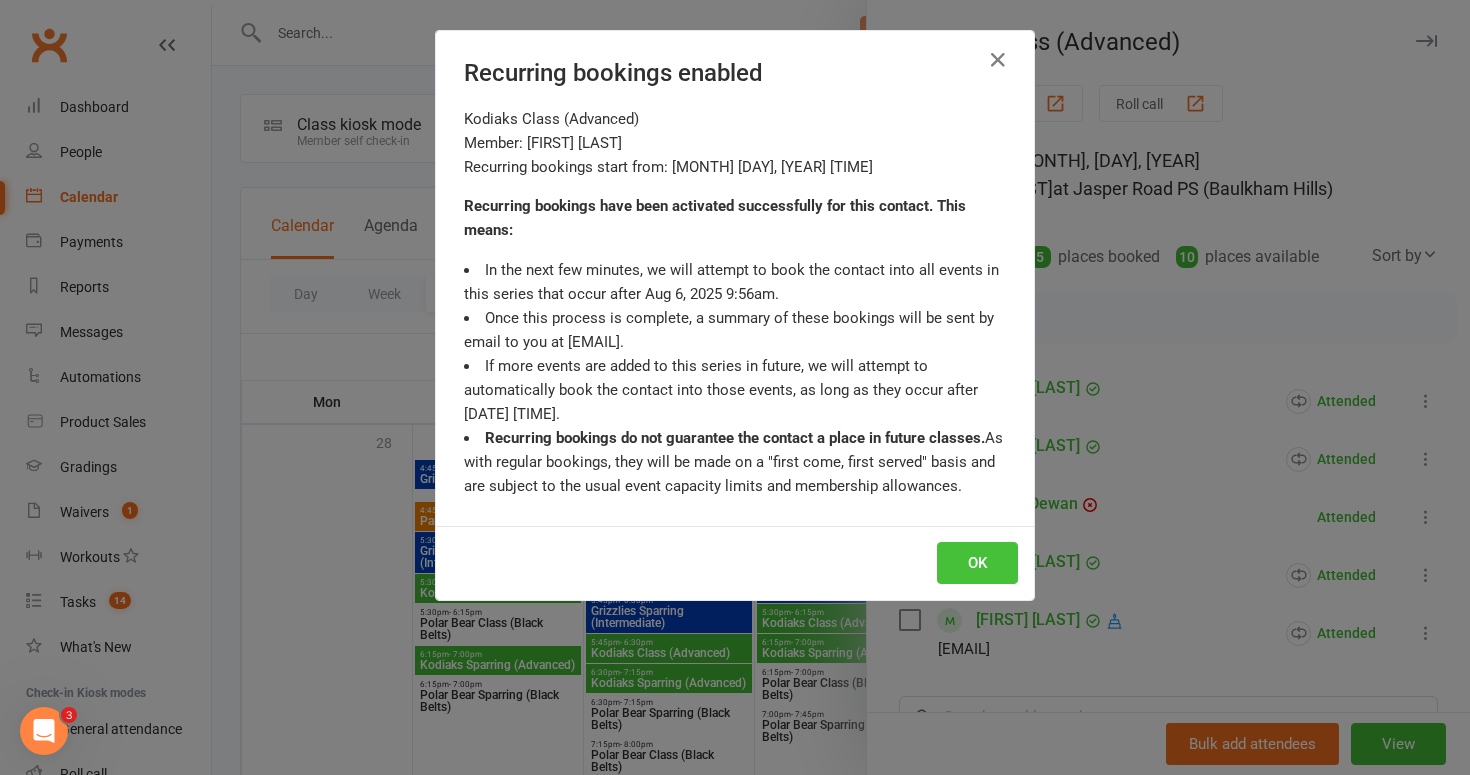 click on "OK" at bounding box center (977, 563) 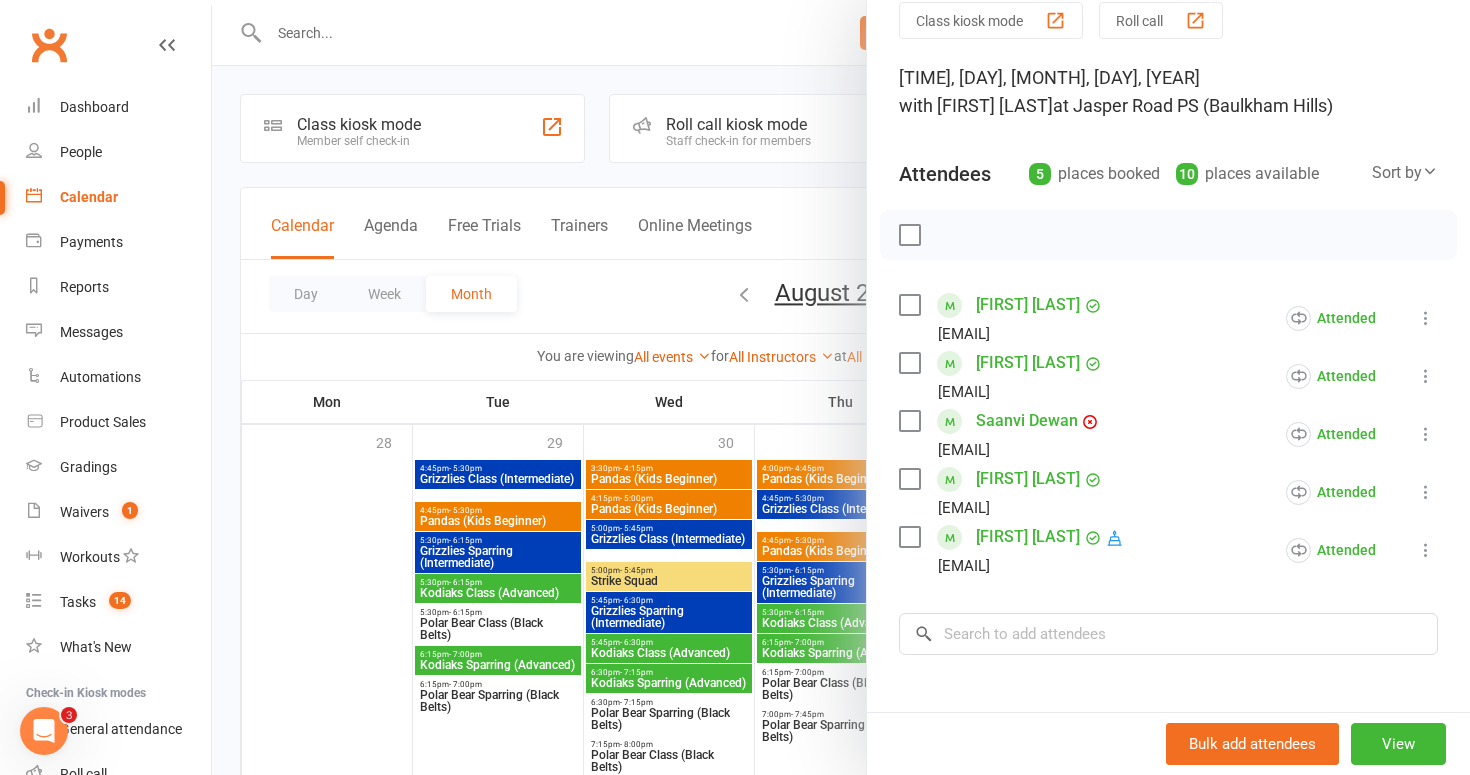 scroll, scrollTop: 98, scrollLeft: 0, axis: vertical 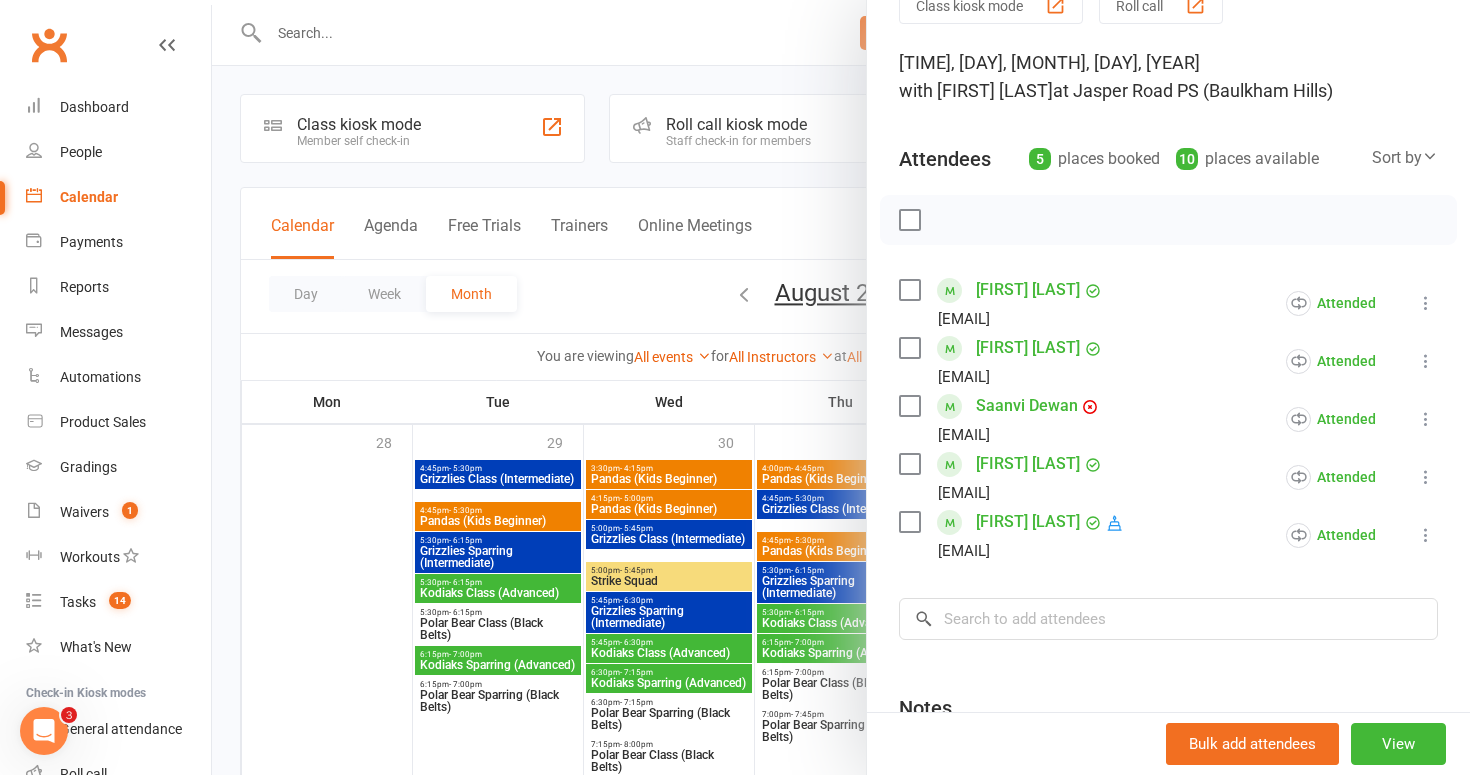 click at bounding box center (841, 387) 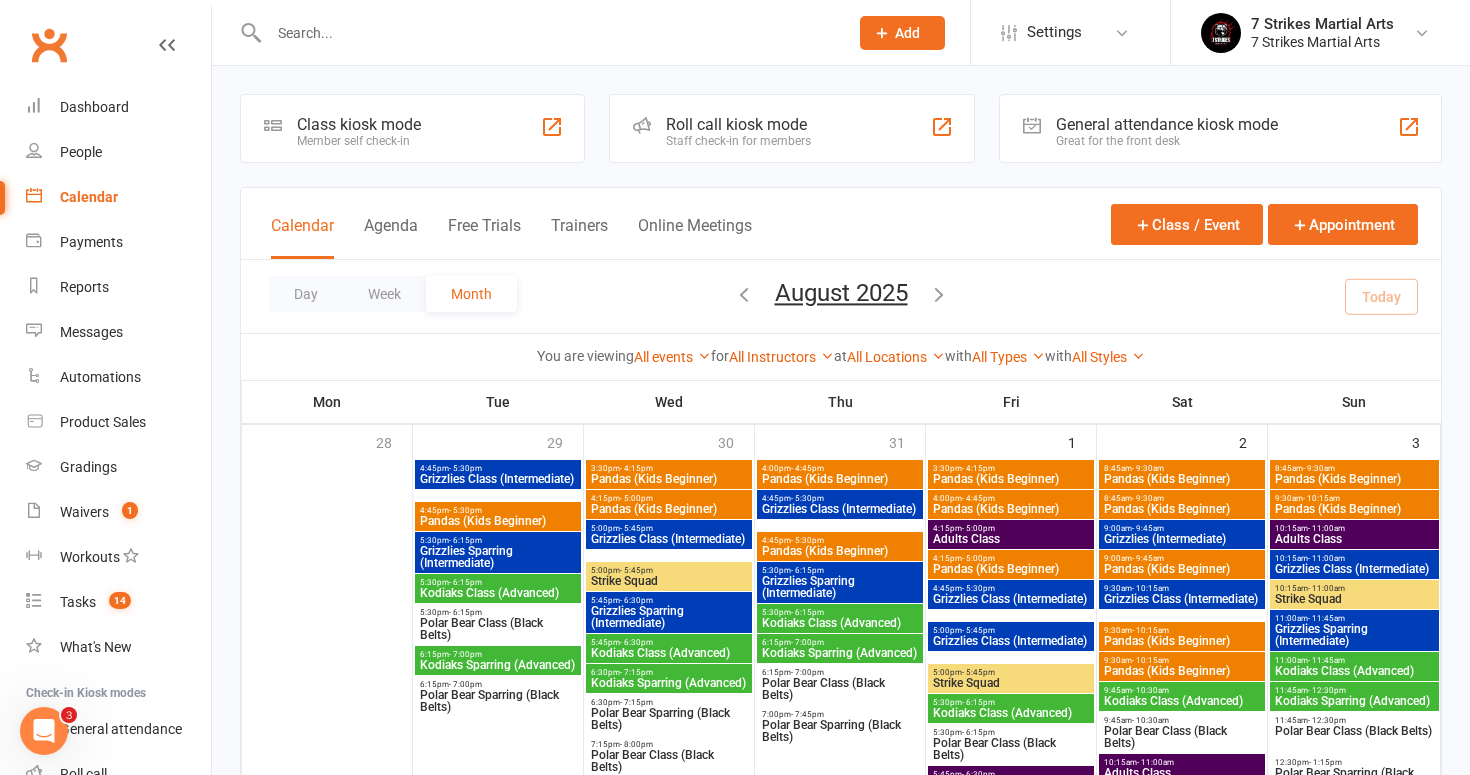click on "Kodiaks Class (Advanced)" at bounding box center [498, 593] 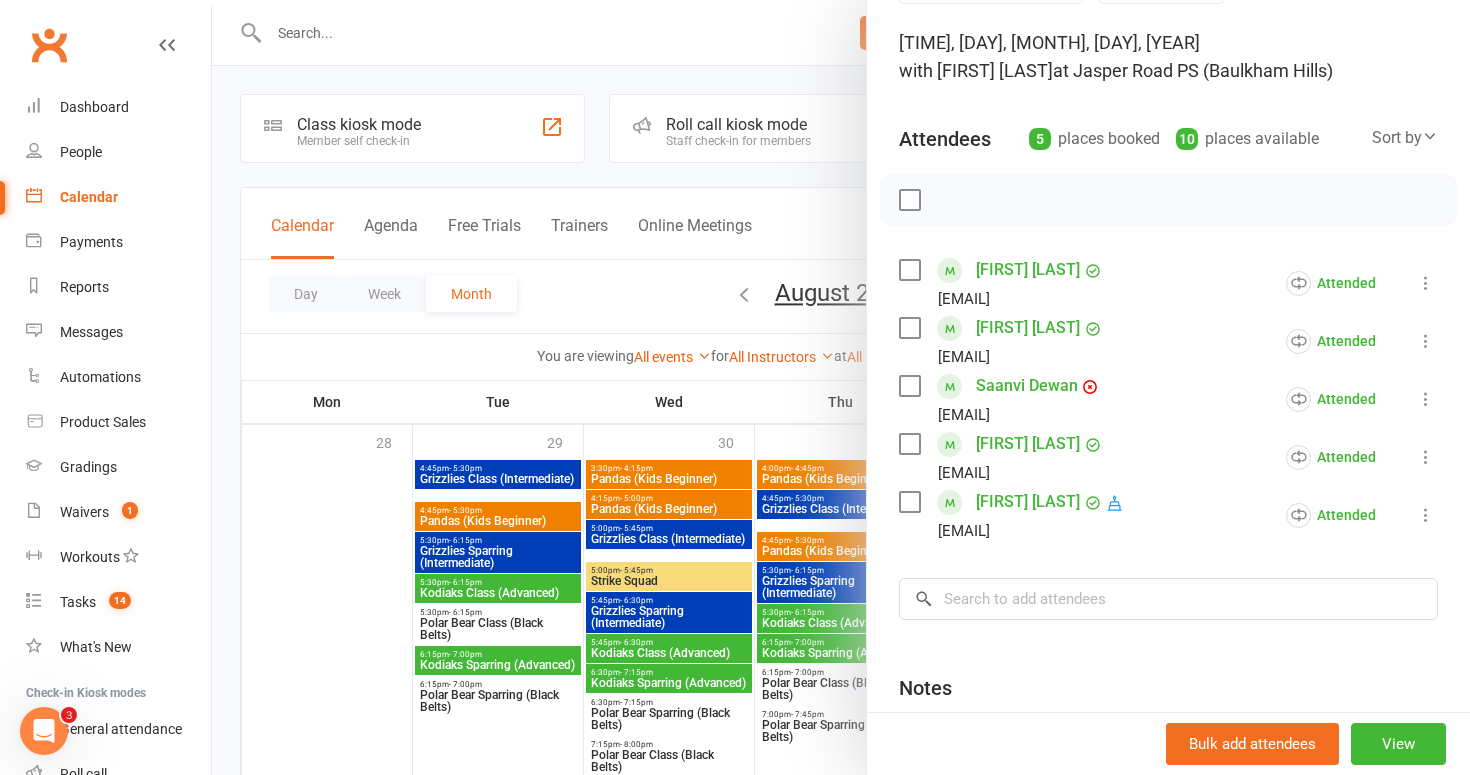 scroll, scrollTop: 166, scrollLeft: 0, axis: vertical 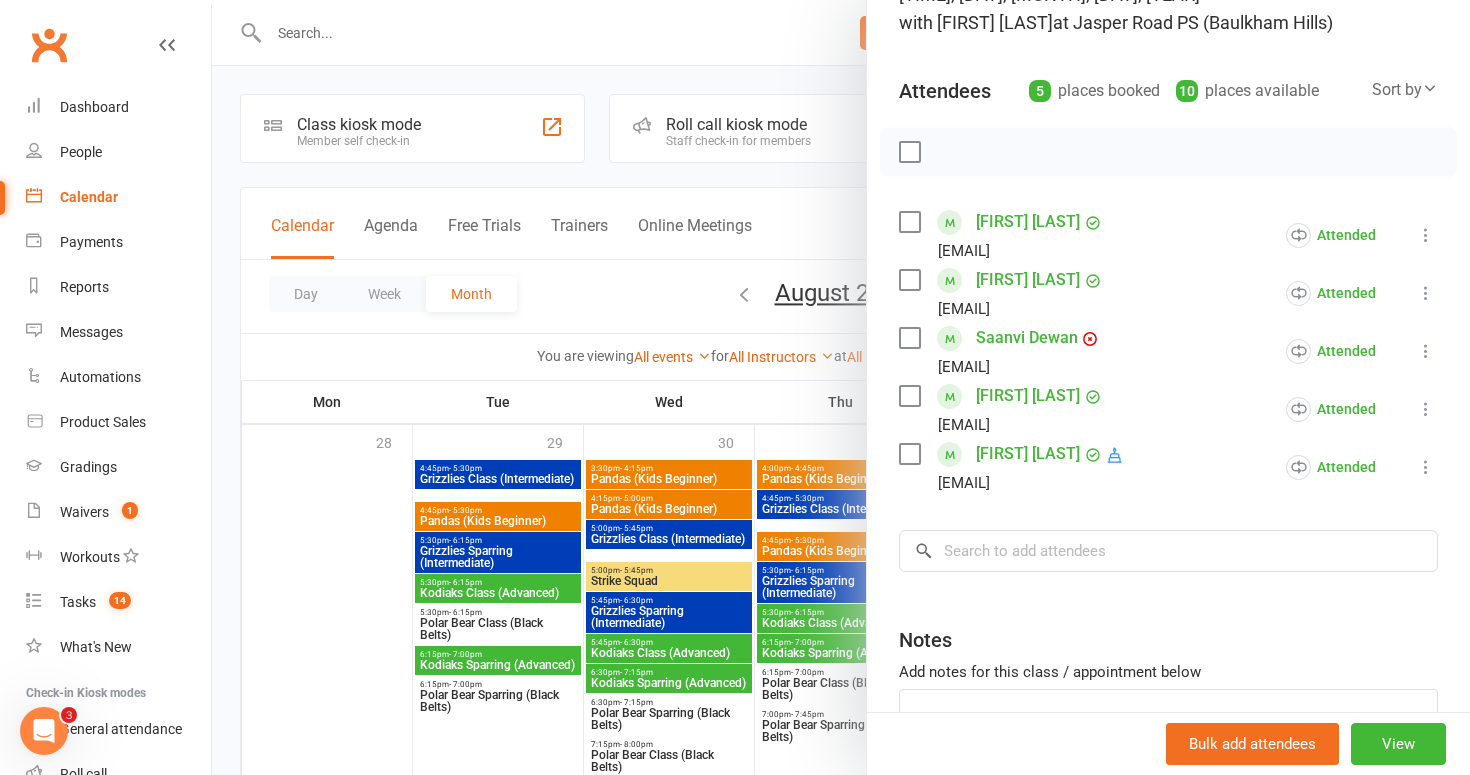 click at bounding box center [841, 387] 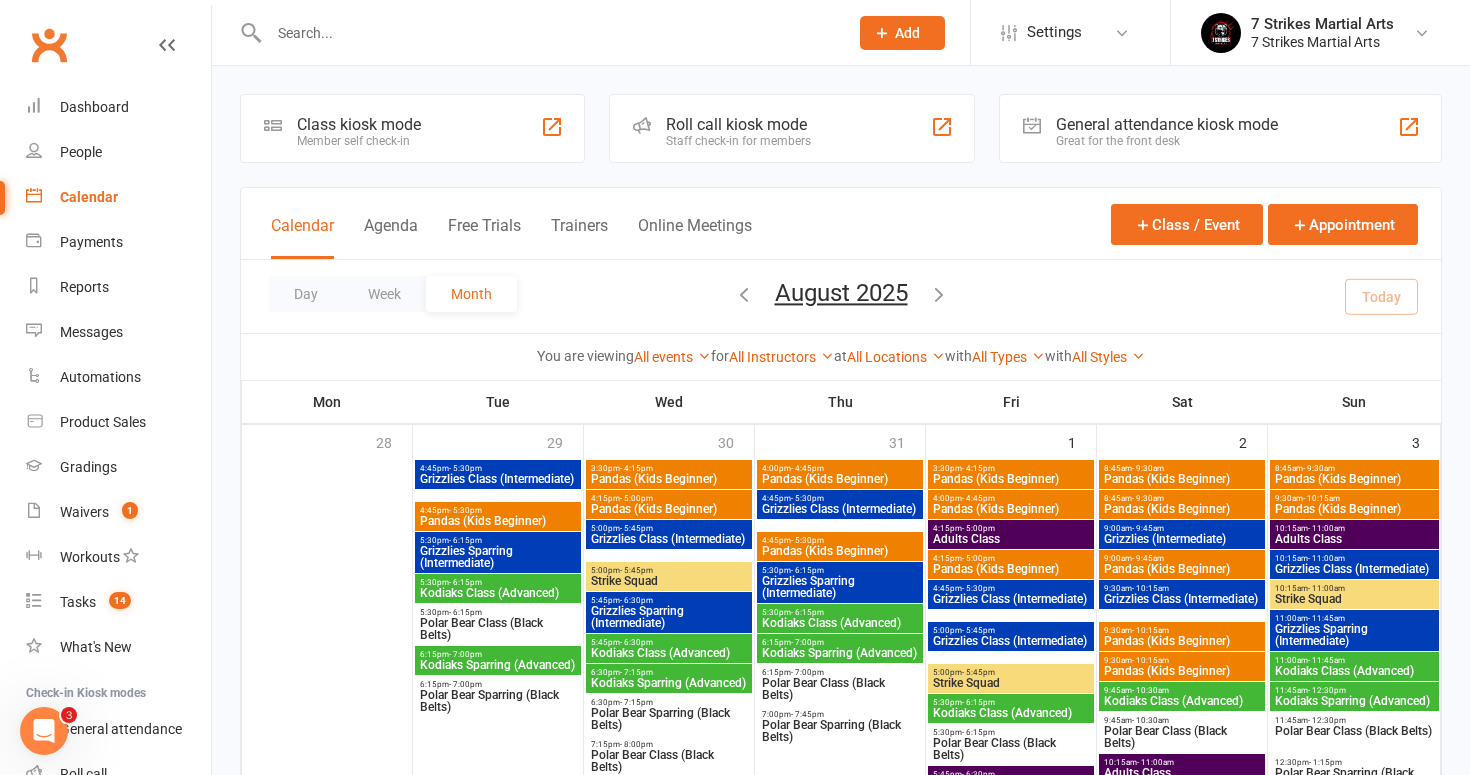 click on "Polar Bear Class (Black Belts)" at bounding box center [498, 629] 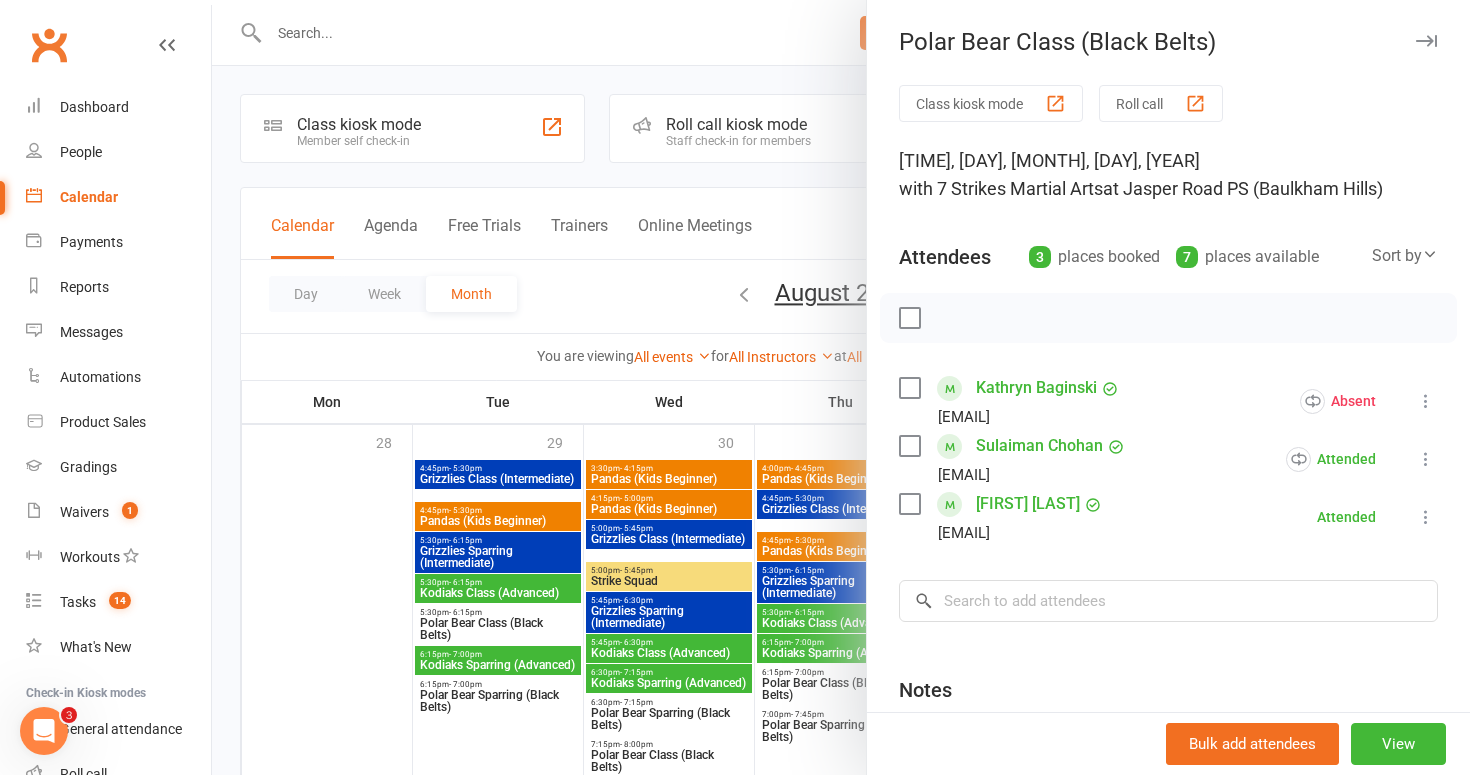 click at bounding box center [1426, 517] 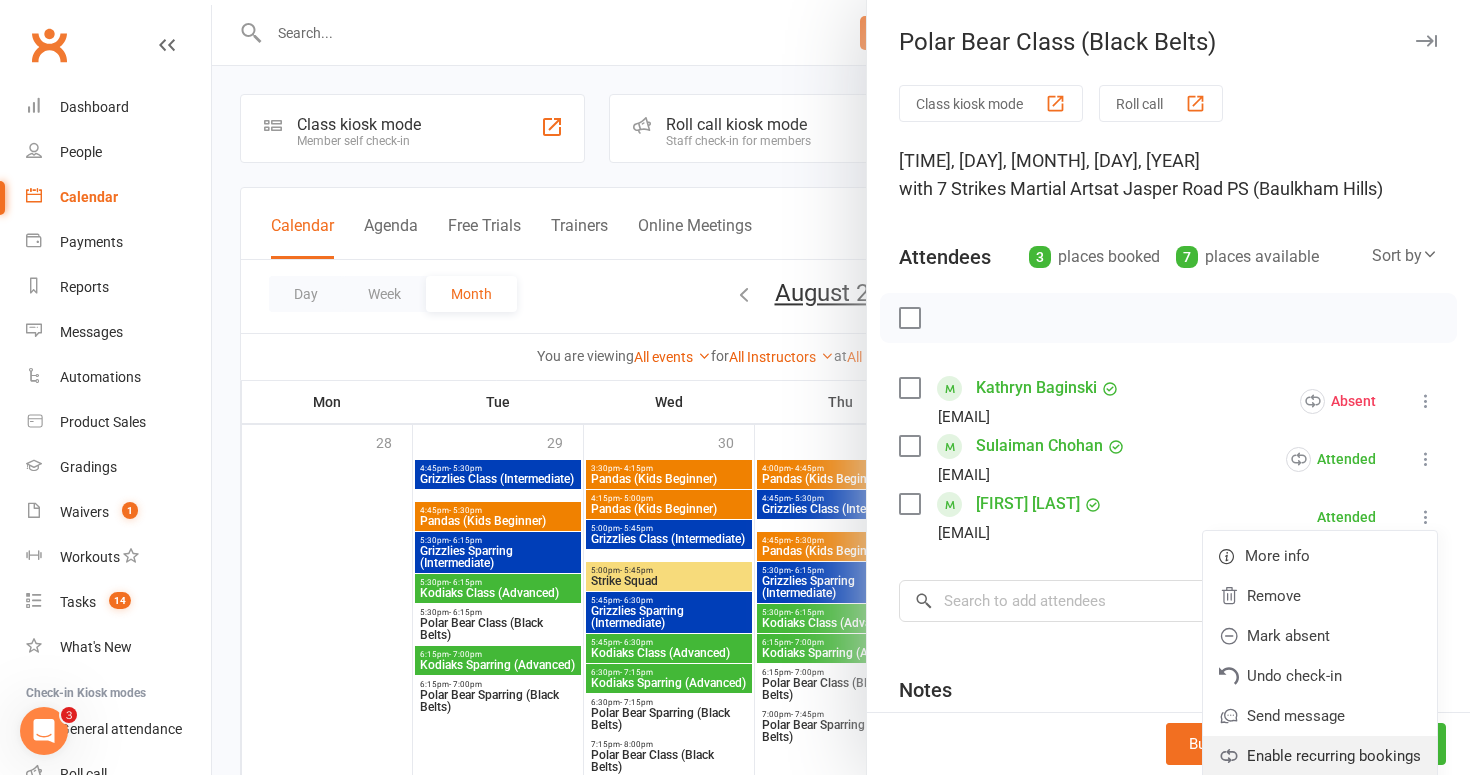 click on "Enable recurring bookings" at bounding box center [1320, 756] 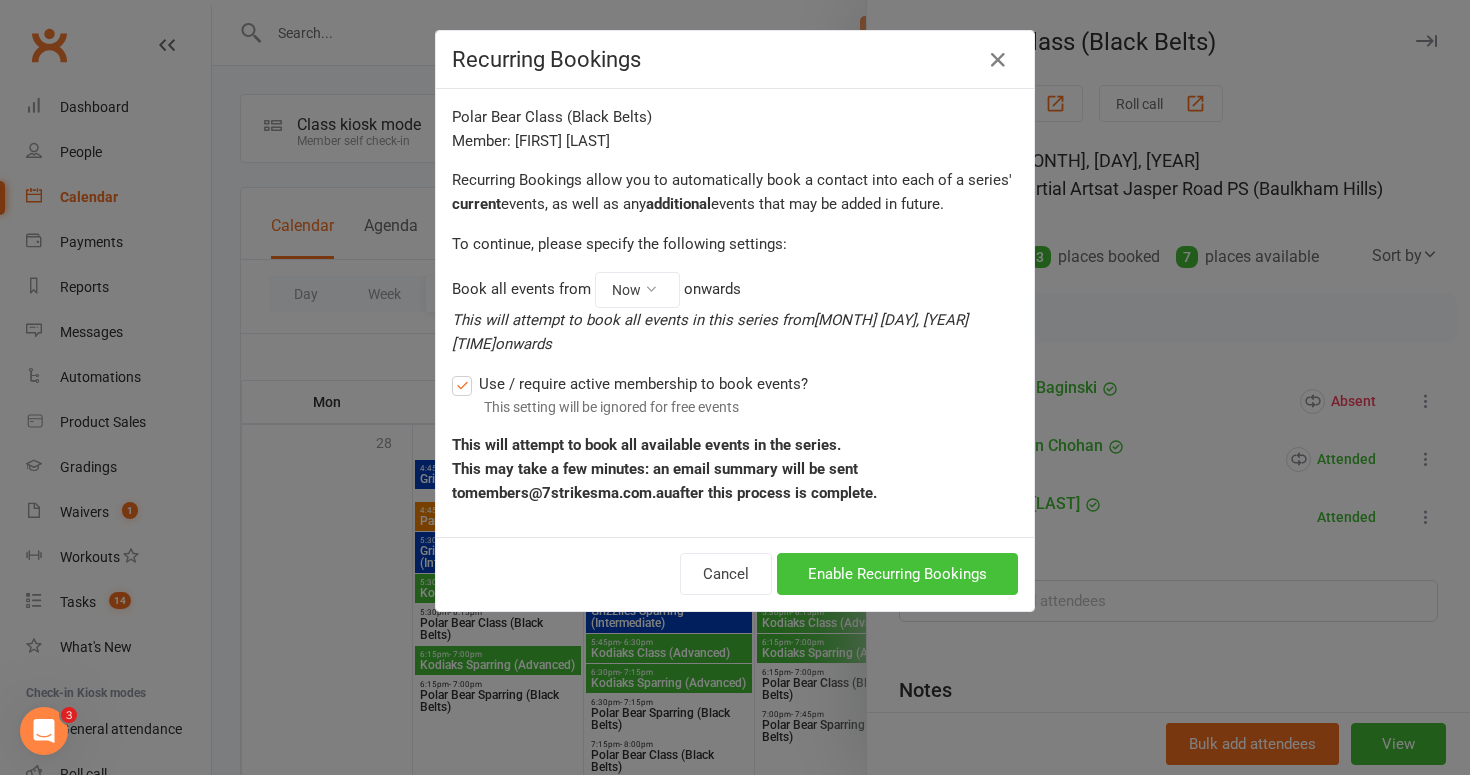 click on "Enable Recurring Bookings" at bounding box center [897, 574] 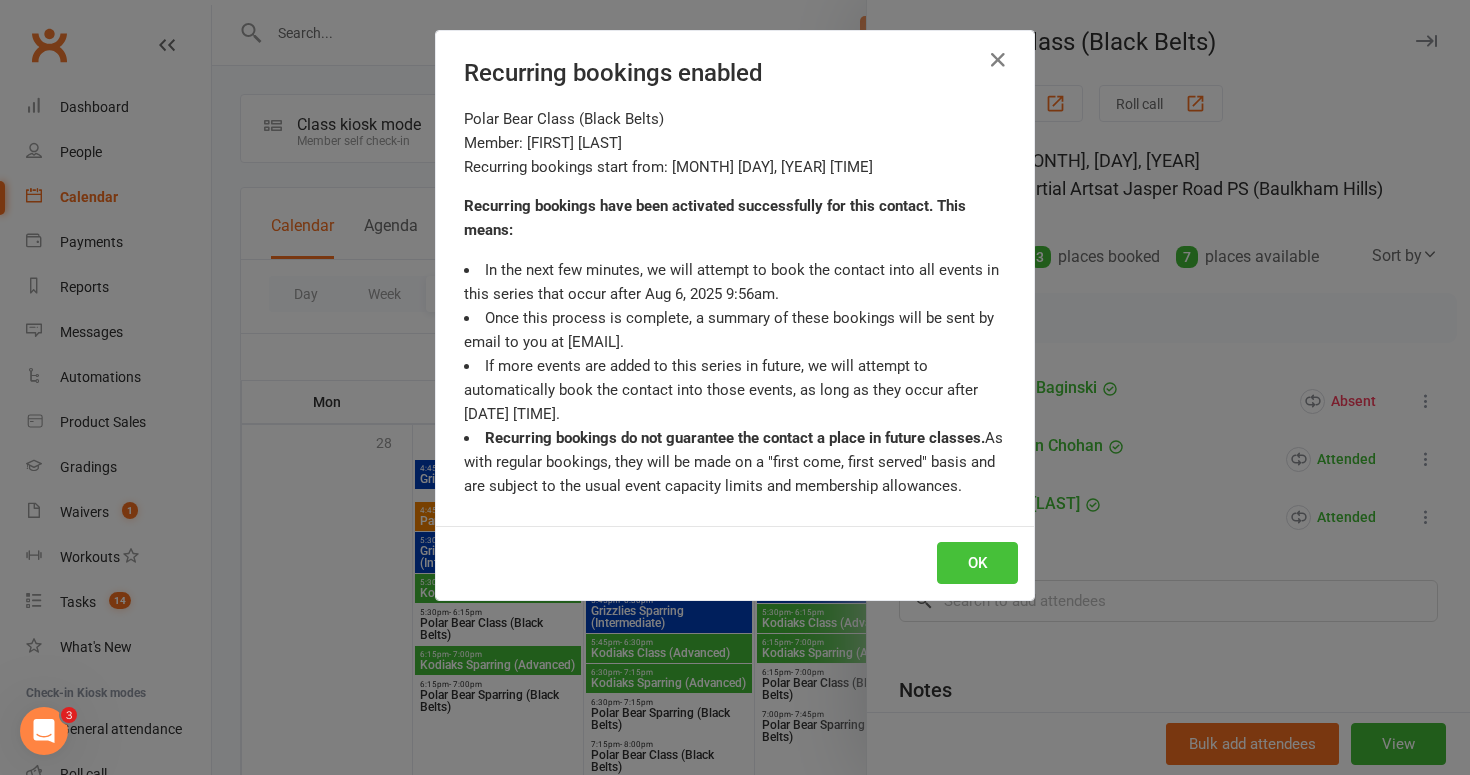 click on "OK" at bounding box center [977, 563] 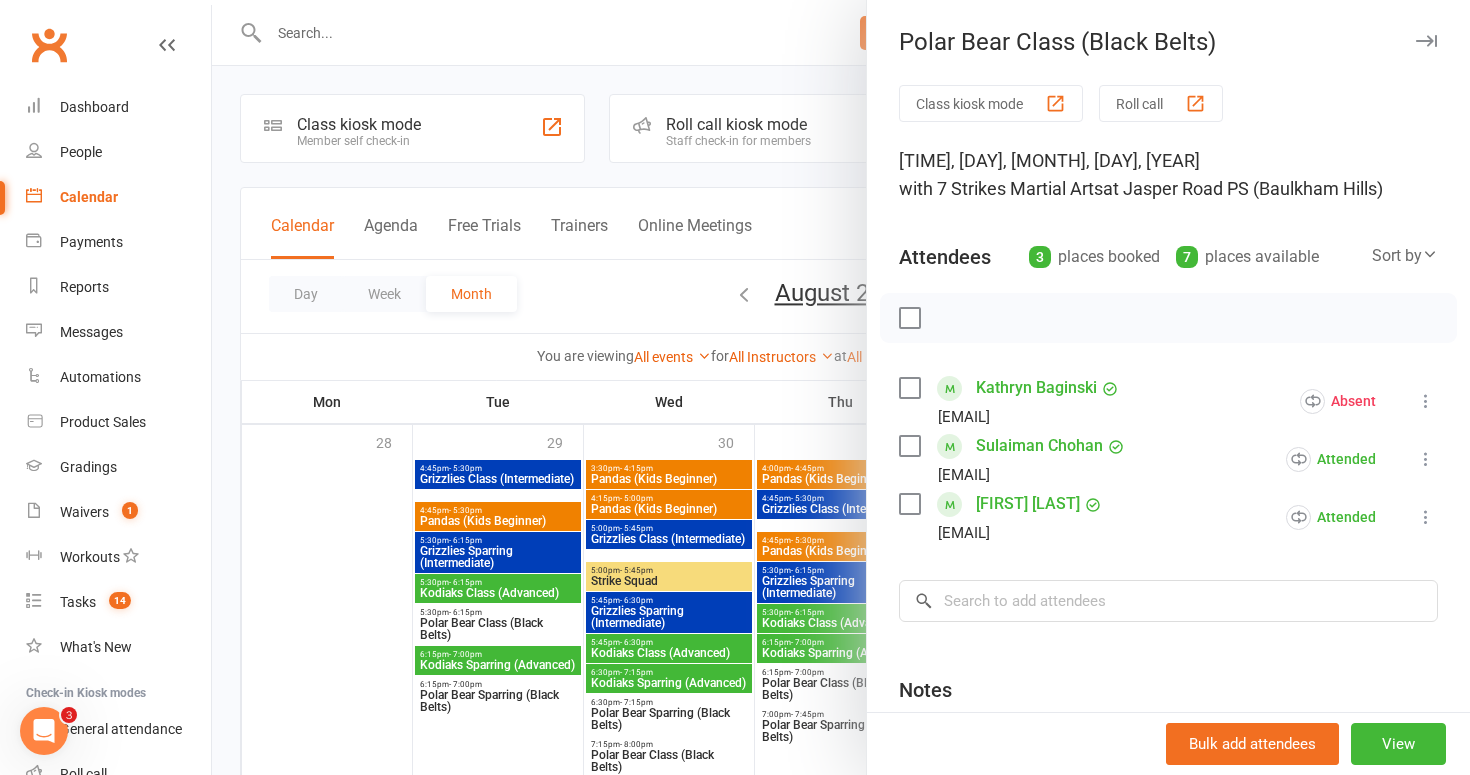 click at bounding box center [841, 387] 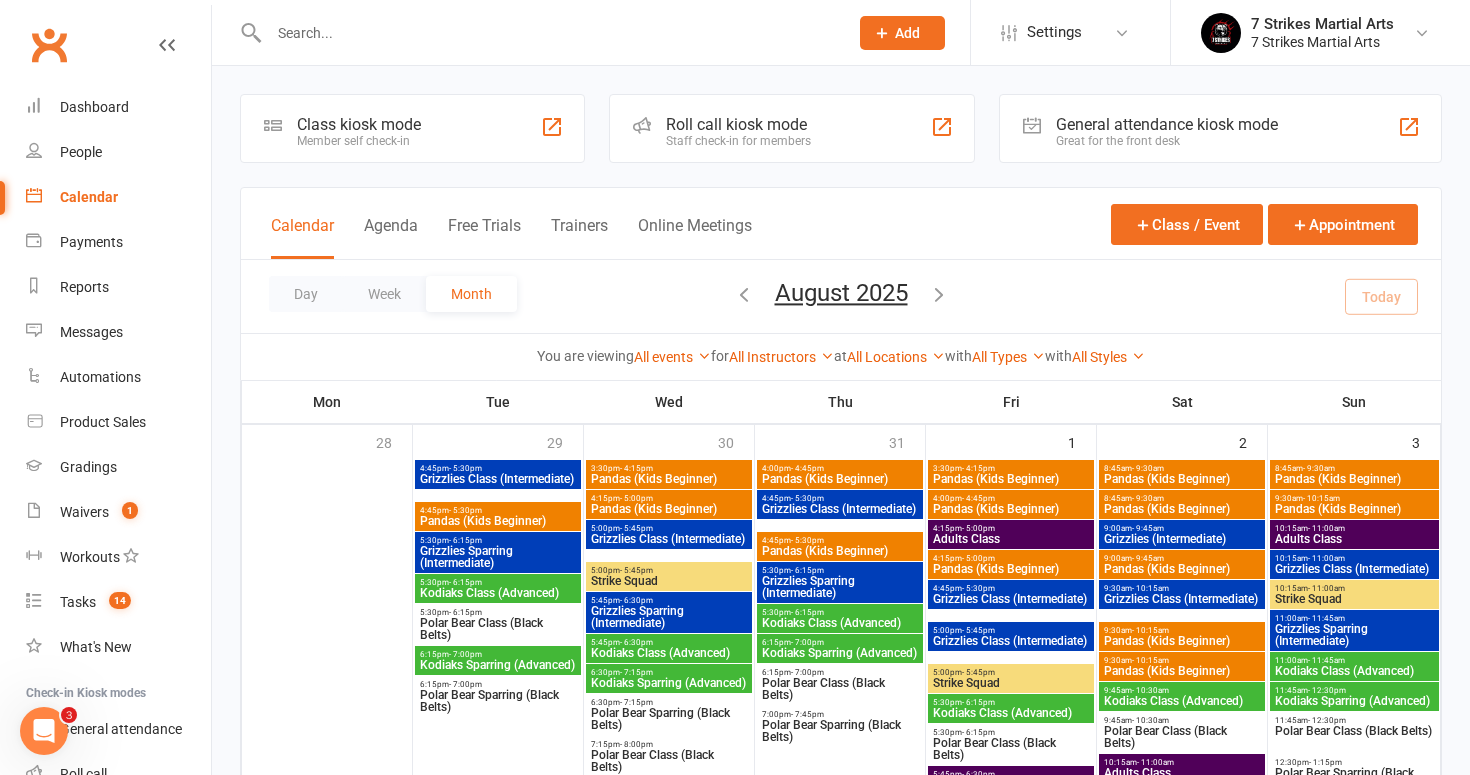 click on "Kodiaks Sparring (Advanced)" at bounding box center [498, 665] 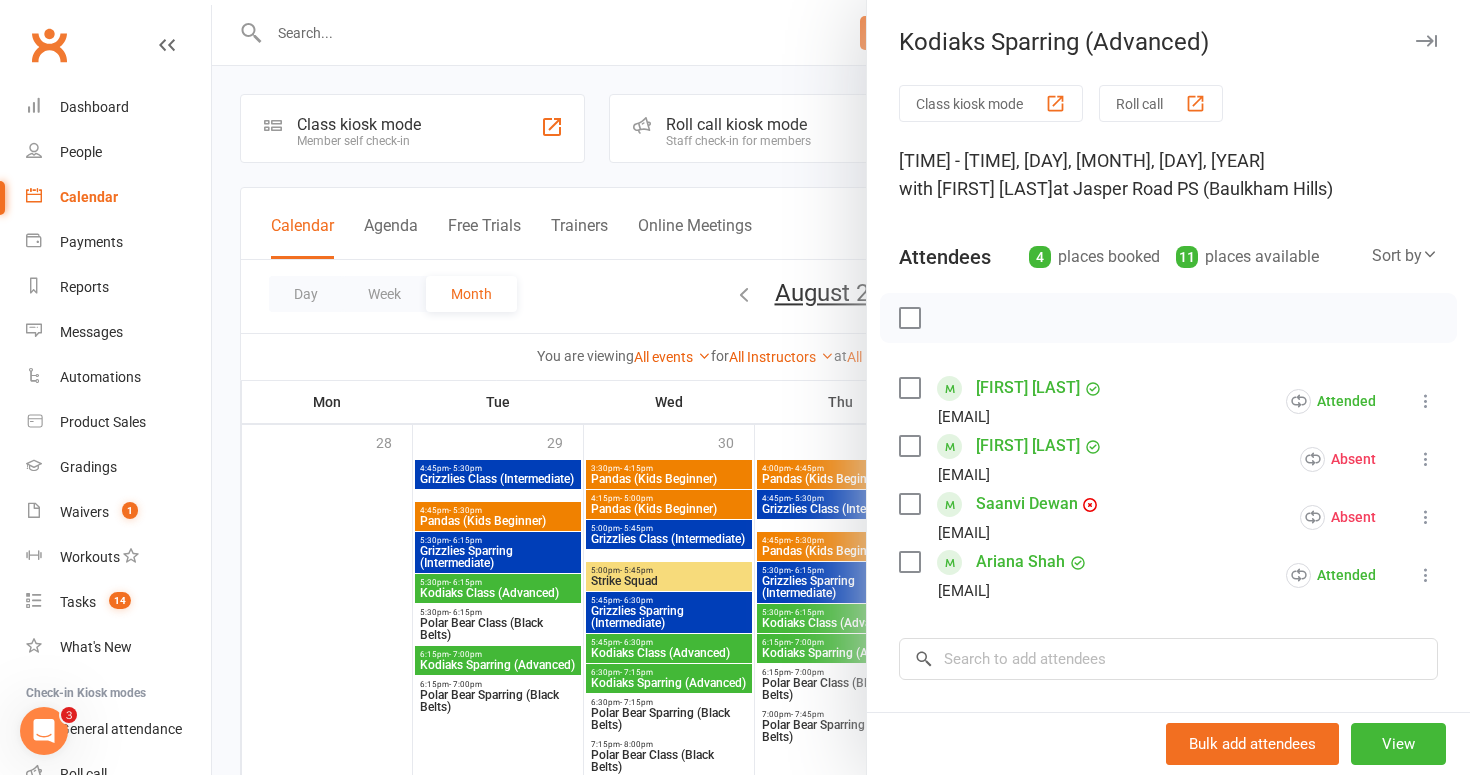 click at bounding box center [841, 387] 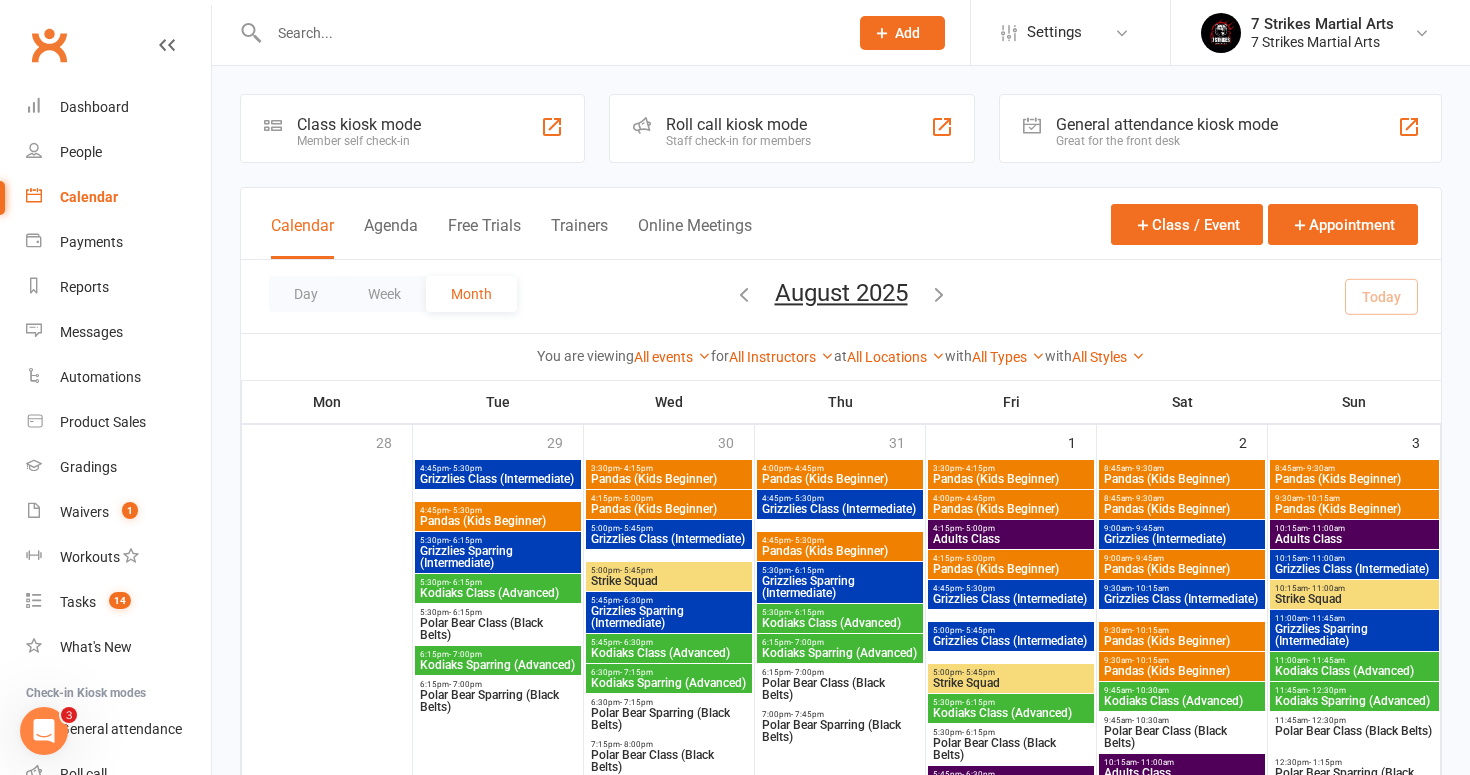 click on "Polar Bear Sparring (Black Belts)" at bounding box center [498, 701] 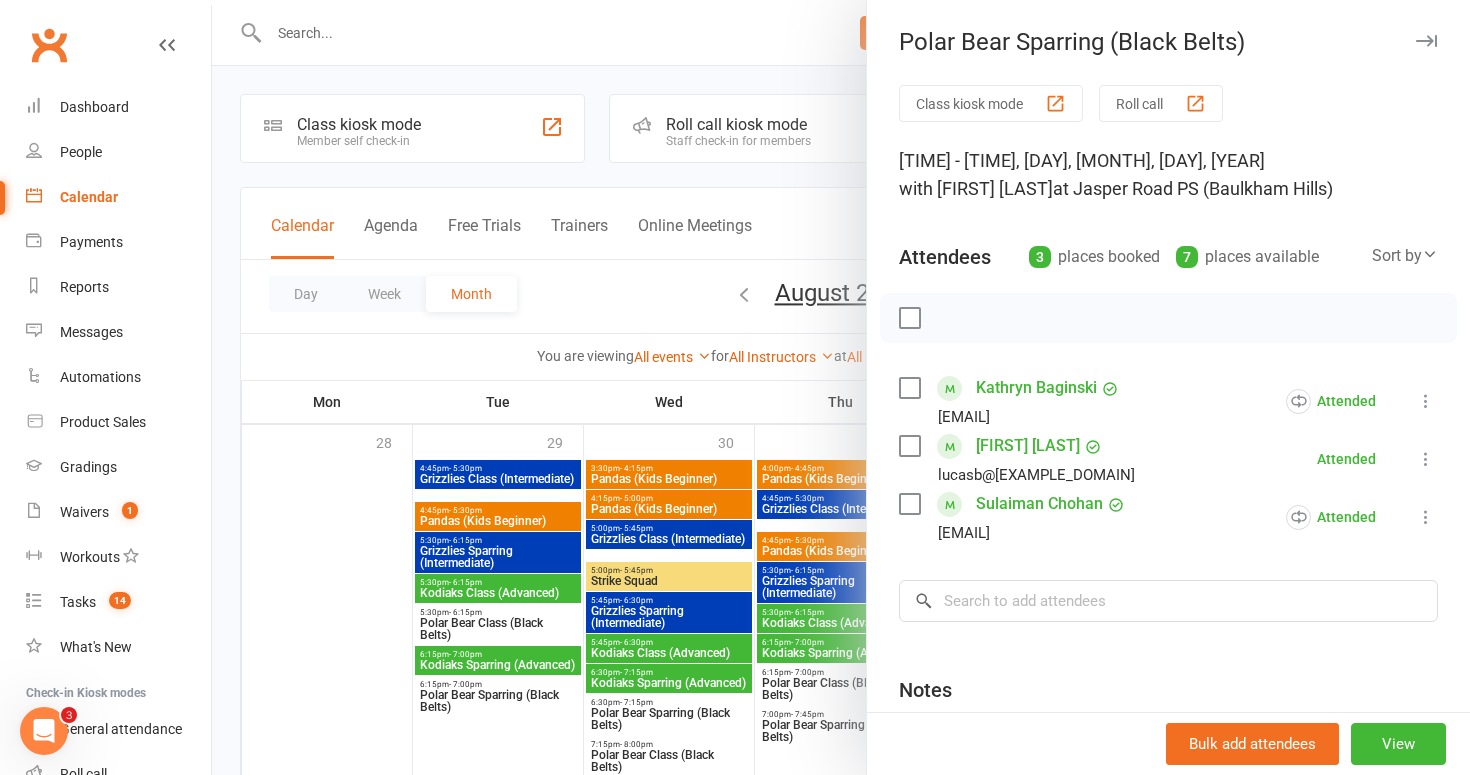 click at bounding box center [841, 387] 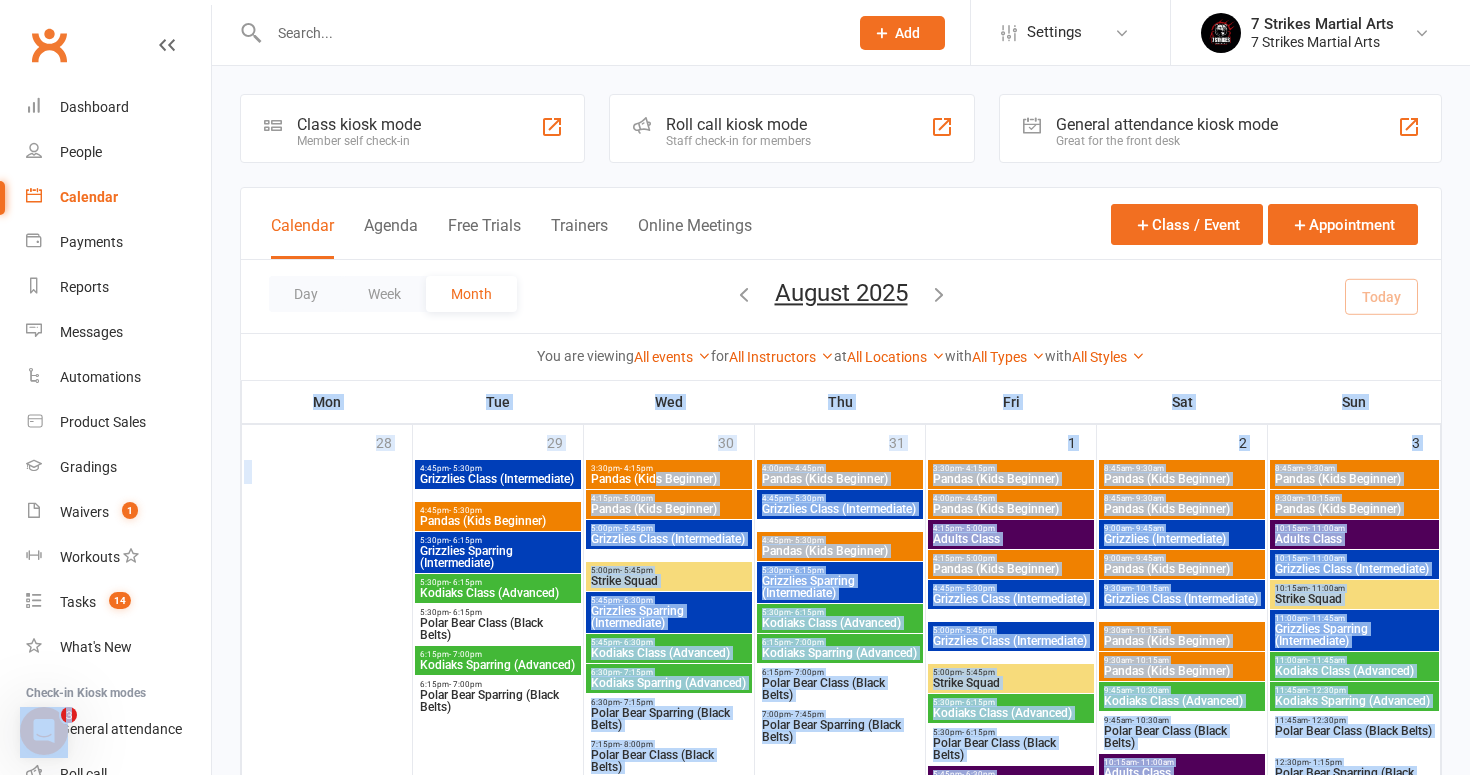 click on "- 4:15pm" at bounding box center [636, 468] 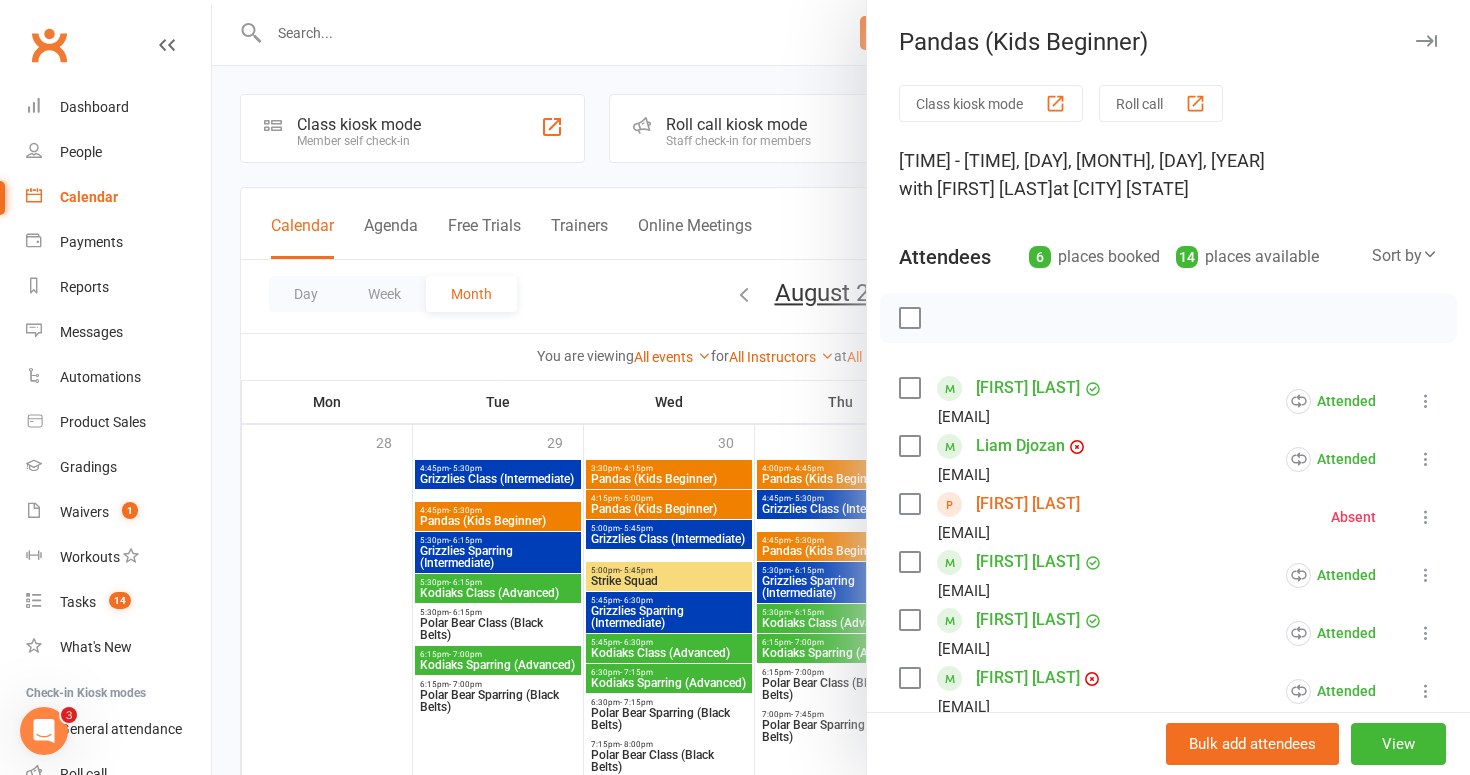 scroll, scrollTop: 0, scrollLeft: 0, axis: both 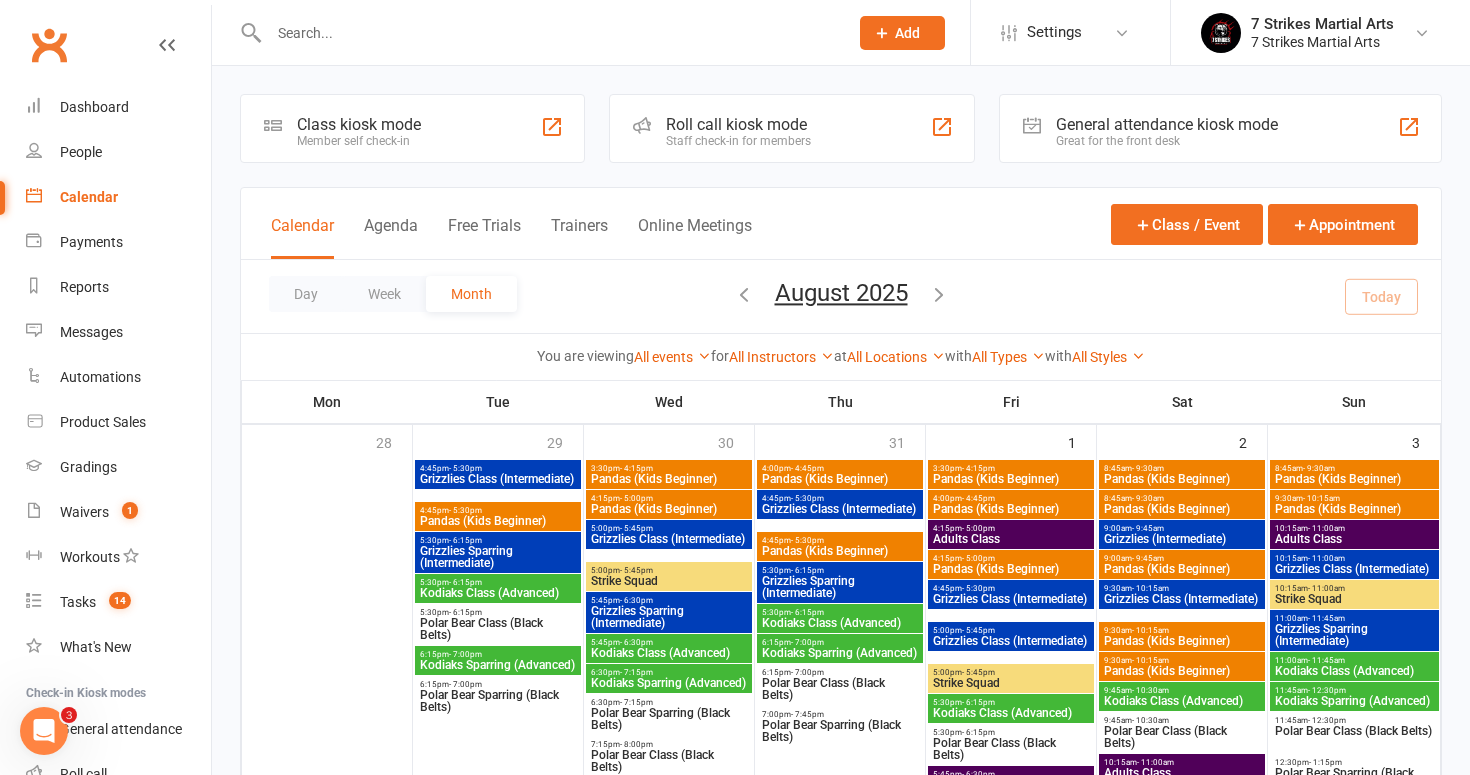 click on "- 5:00pm" at bounding box center (636, 498) 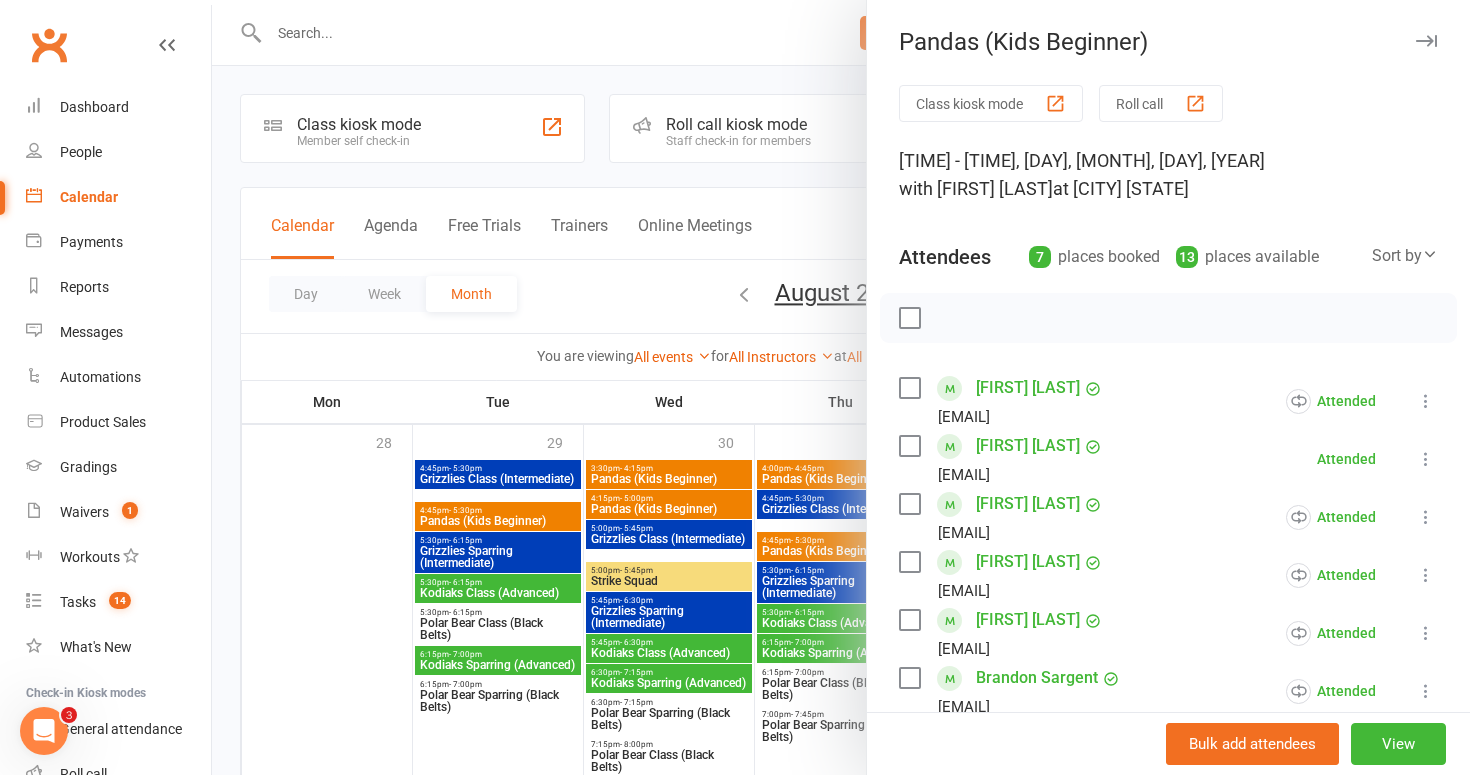 click at bounding box center (1426, 459) 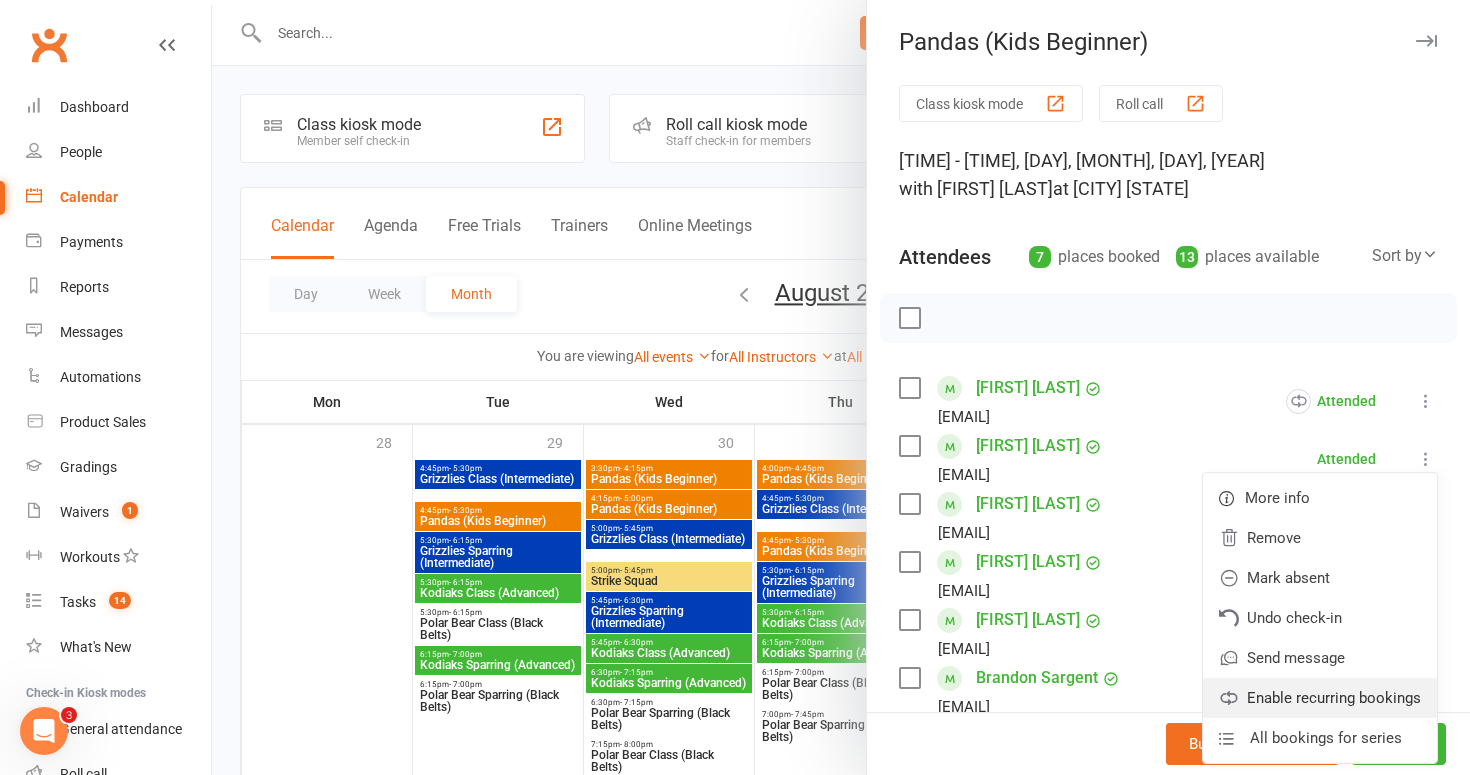 click on "Enable recurring bookings" at bounding box center [1320, 698] 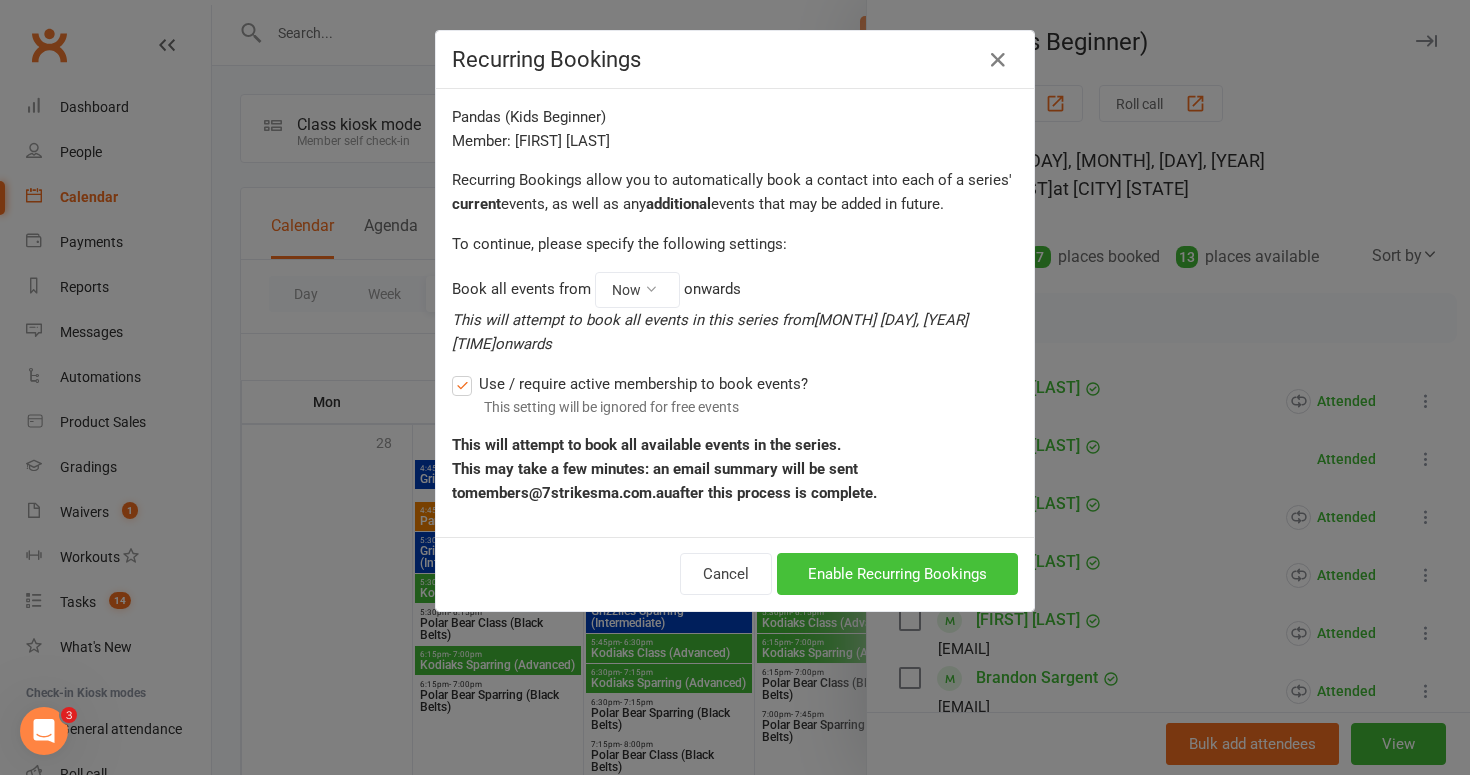 click on "Enable Recurring Bookings" at bounding box center [897, 574] 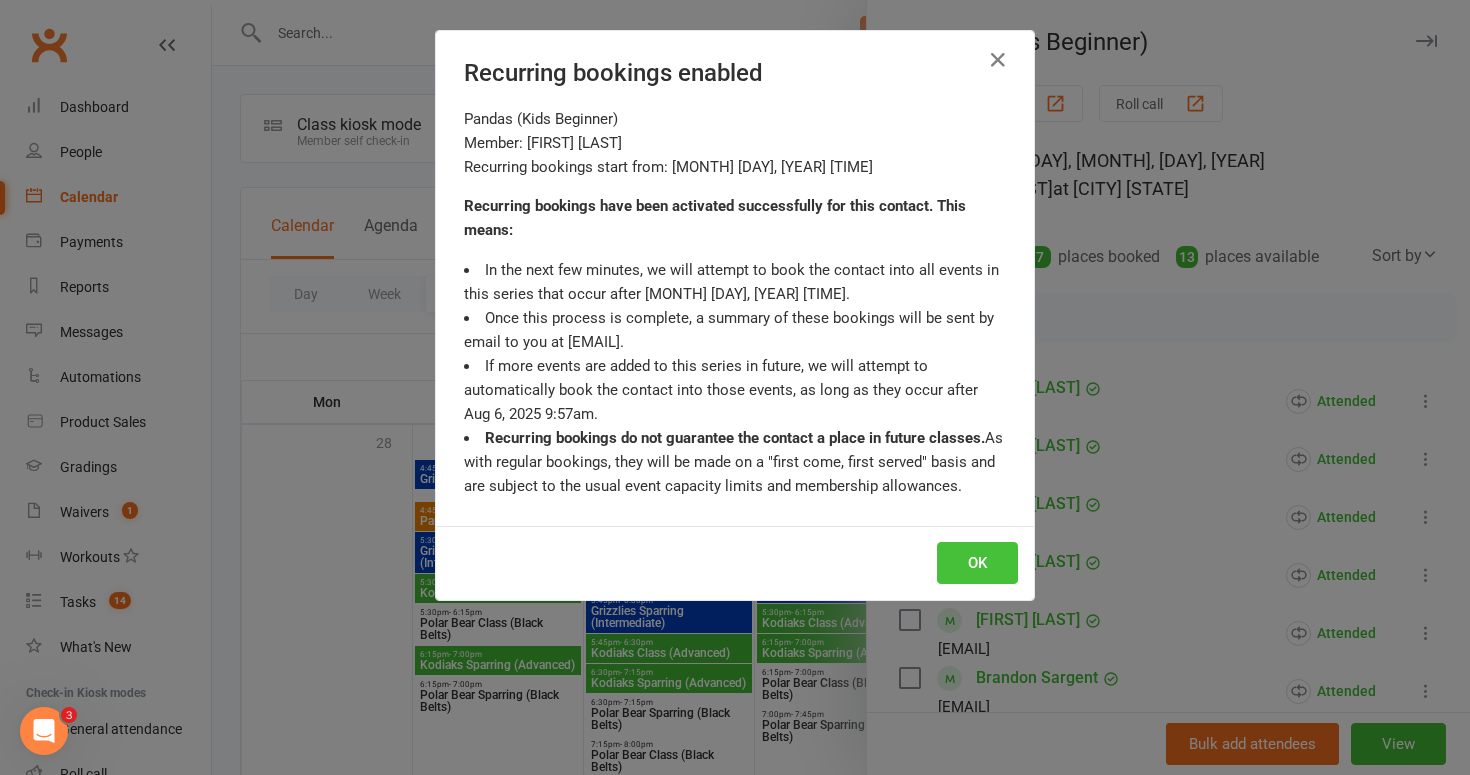 click on "OK" at bounding box center [977, 563] 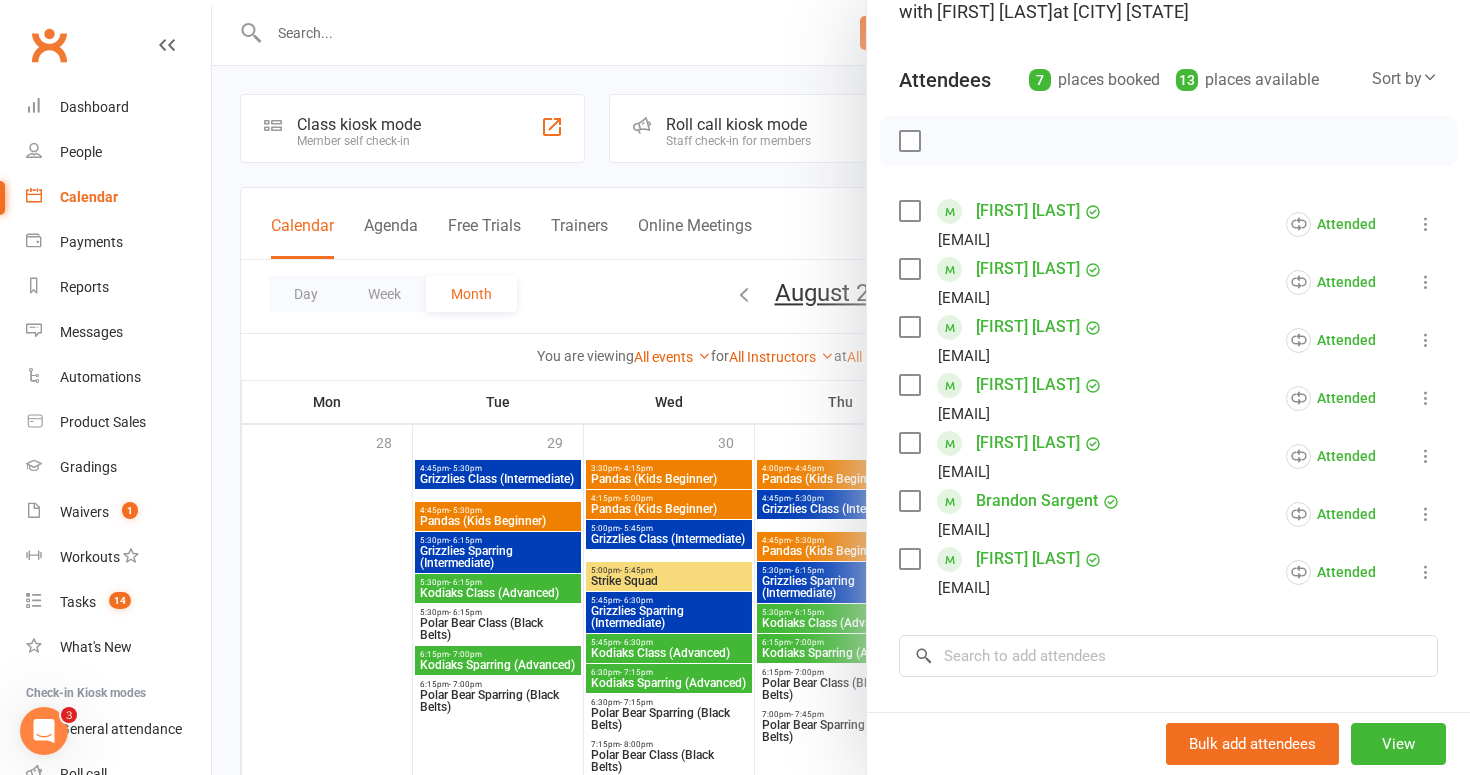 scroll, scrollTop: 184, scrollLeft: 0, axis: vertical 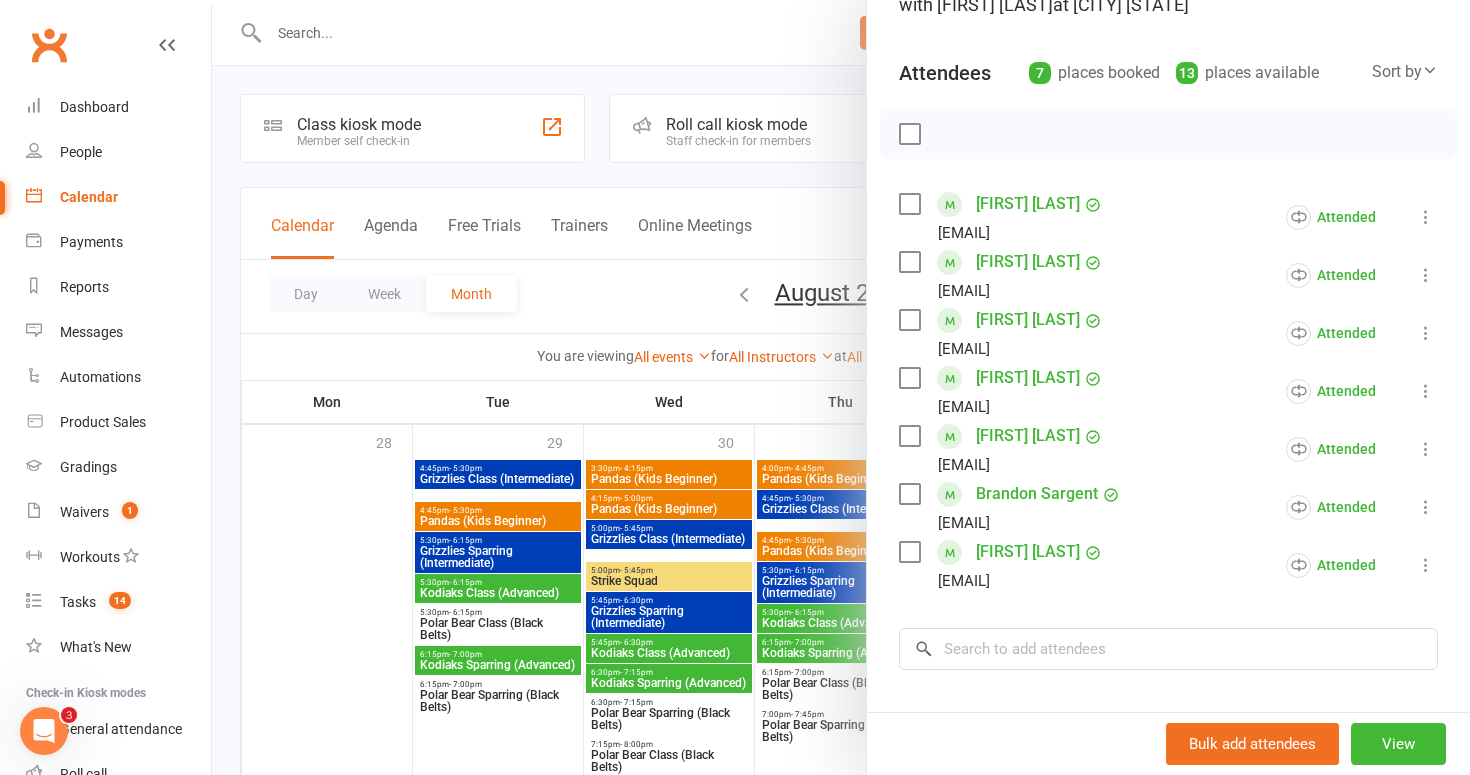 click at bounding box center [841, 387] 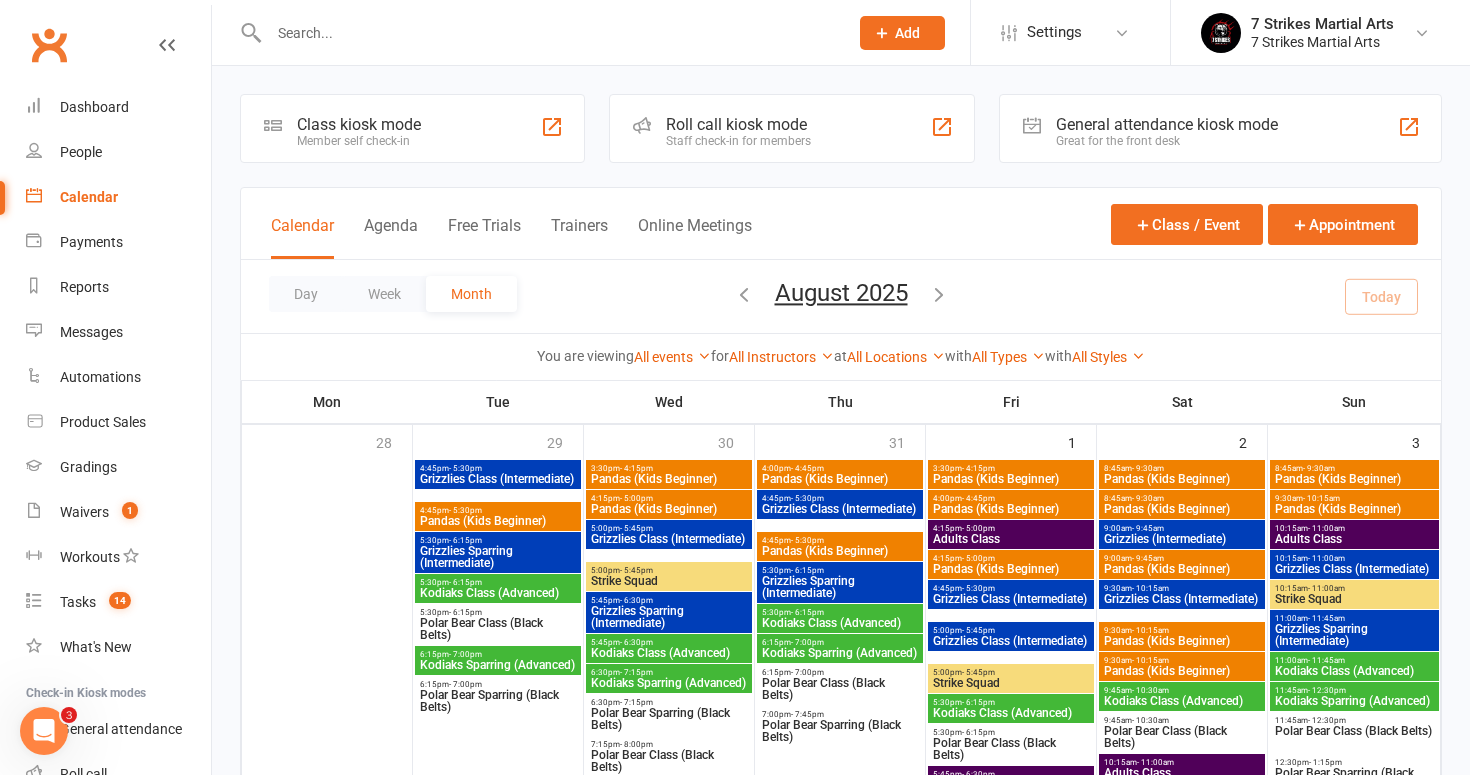 click on "Grizzlies Class (Intermediate)" at bounding box center (669, 539) 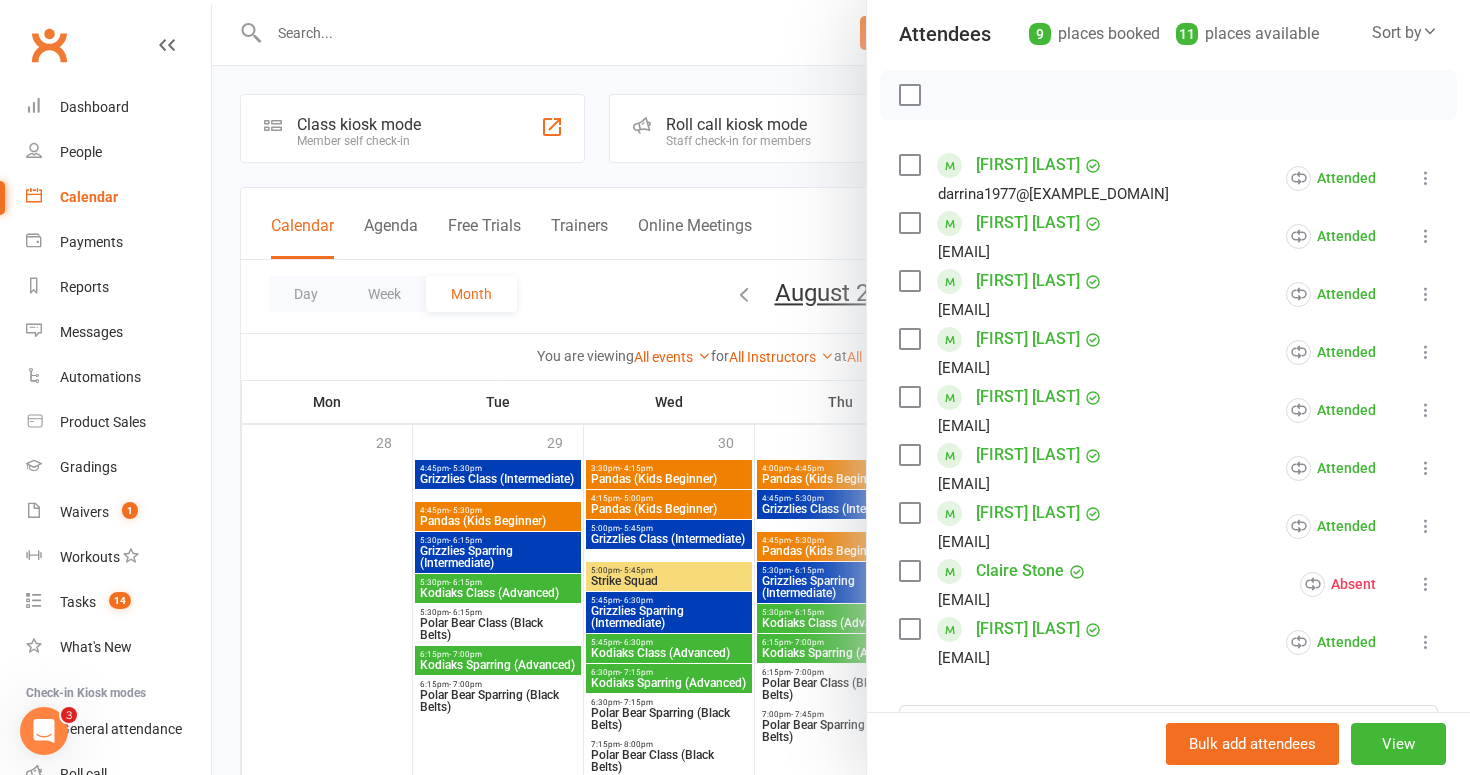scroll, scrollTop: 238, scrollLeft: 0, axis: vertical 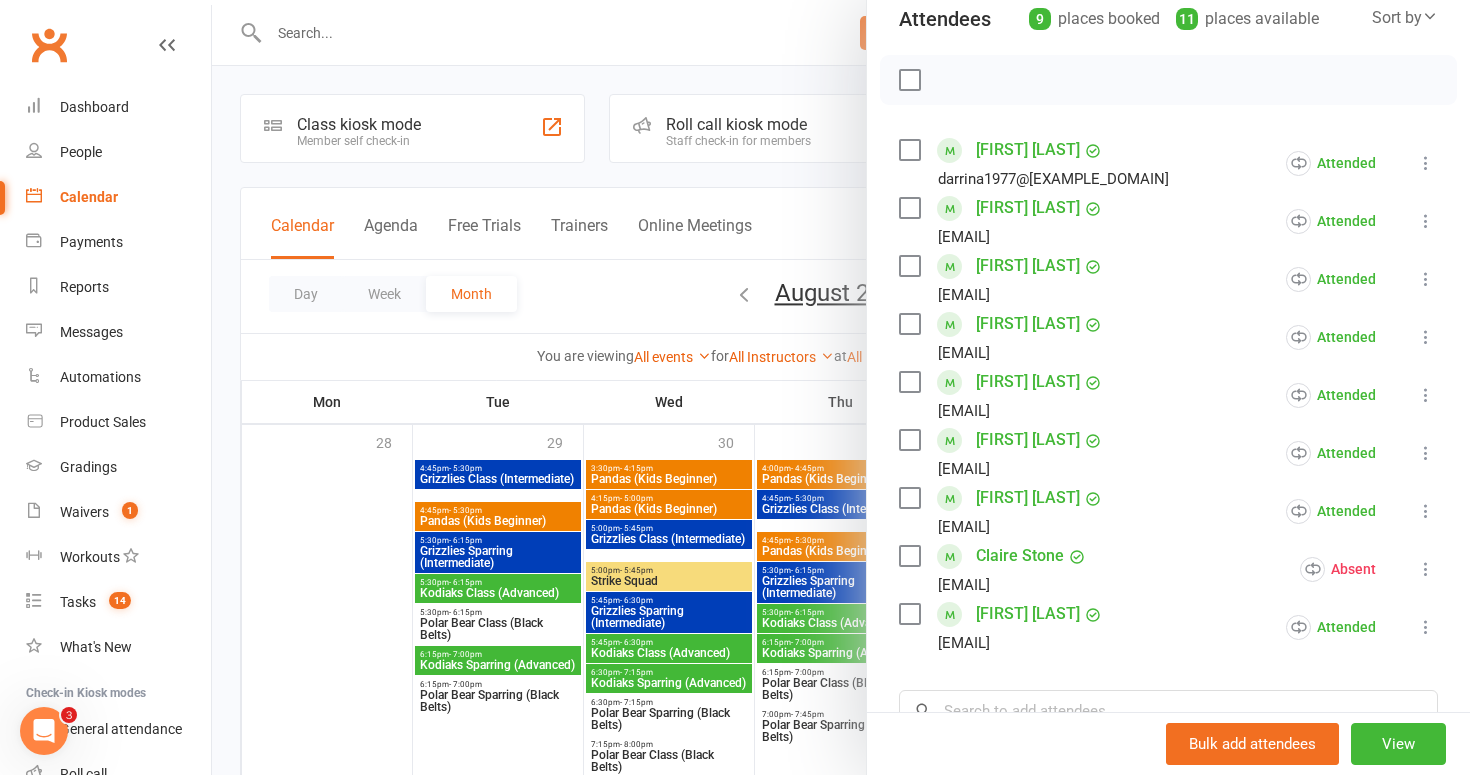 click at bounding box center (841, 387) 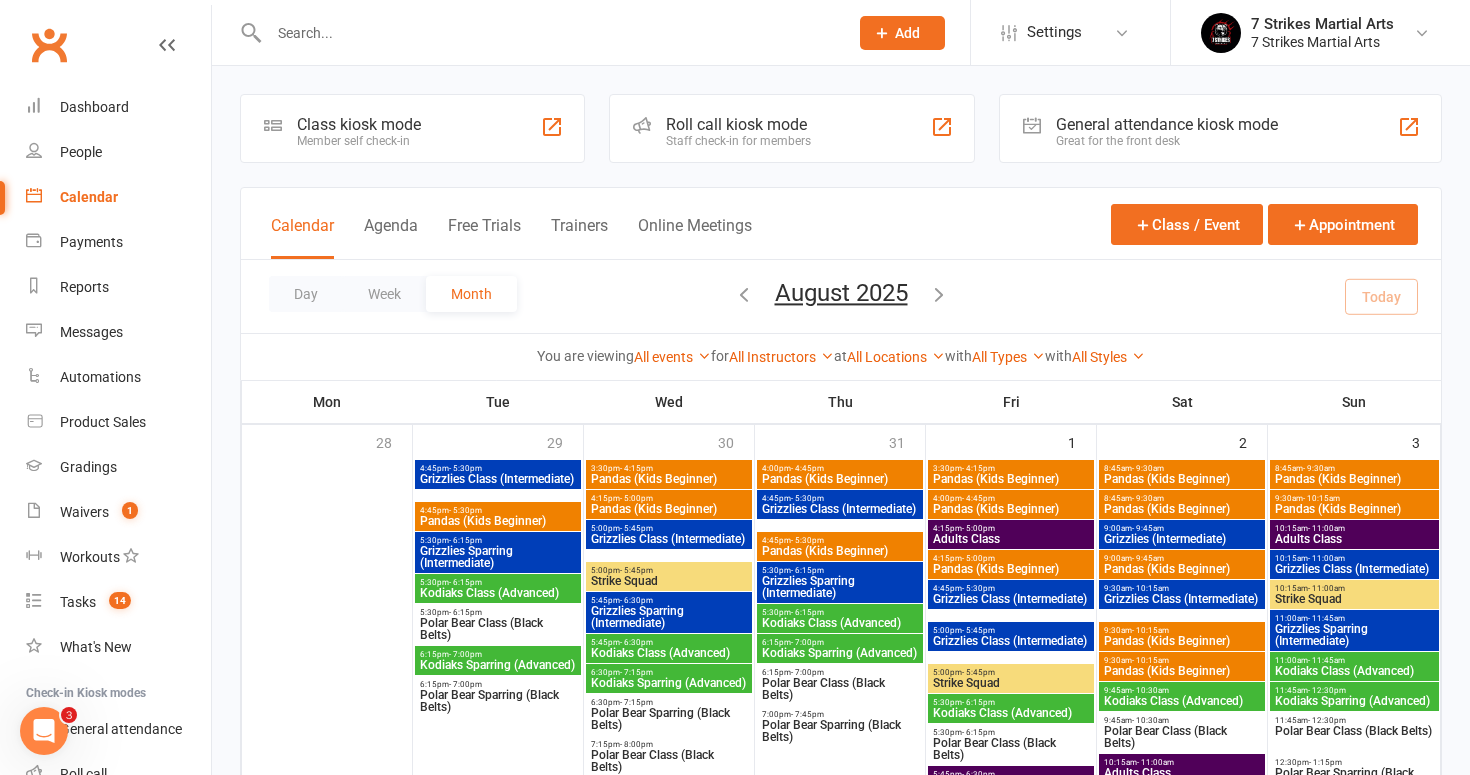 click on "Grizzlies Class (Intermediate)" at bounding box center [669, 539] 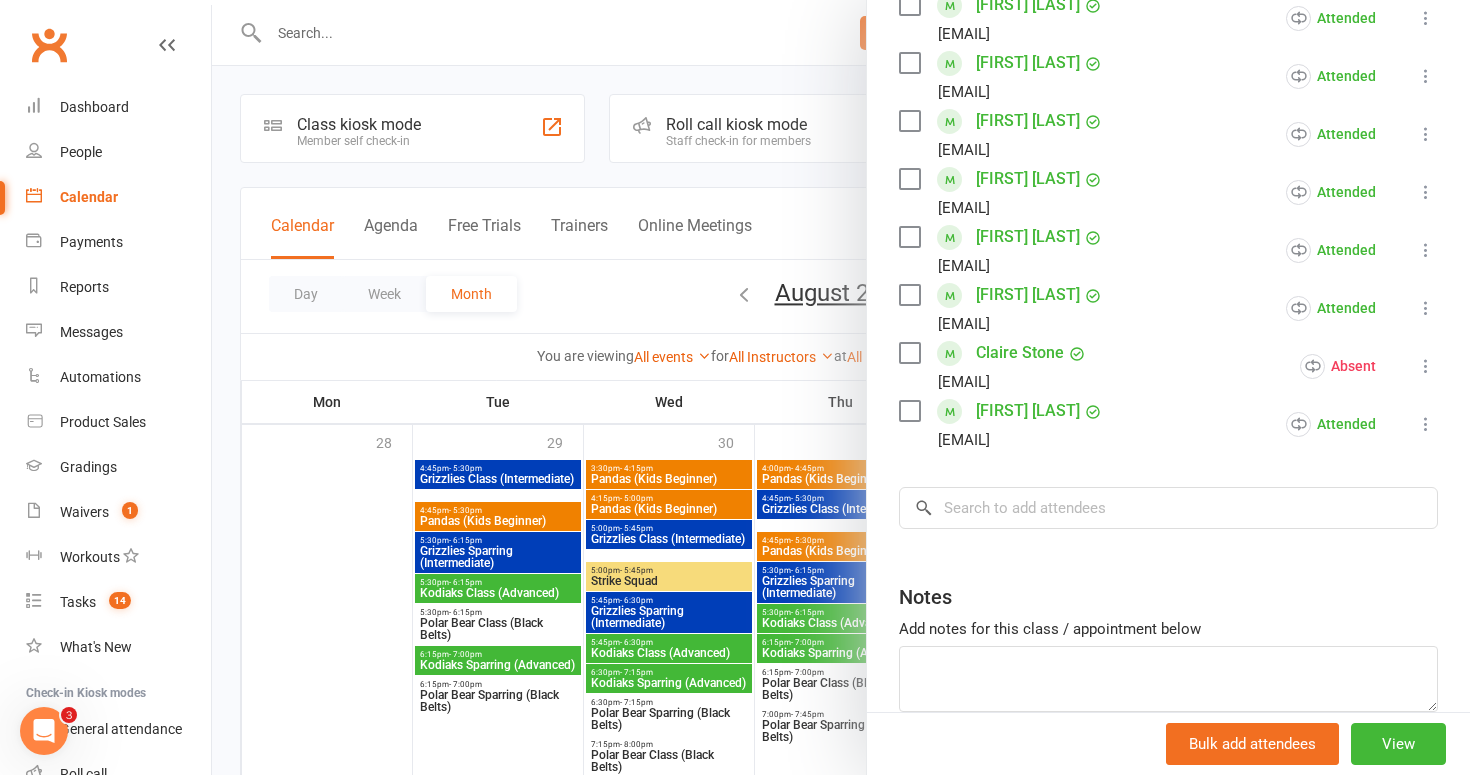 scroll, scrollTop: 447, scrollLeft: 0, axis: vertical 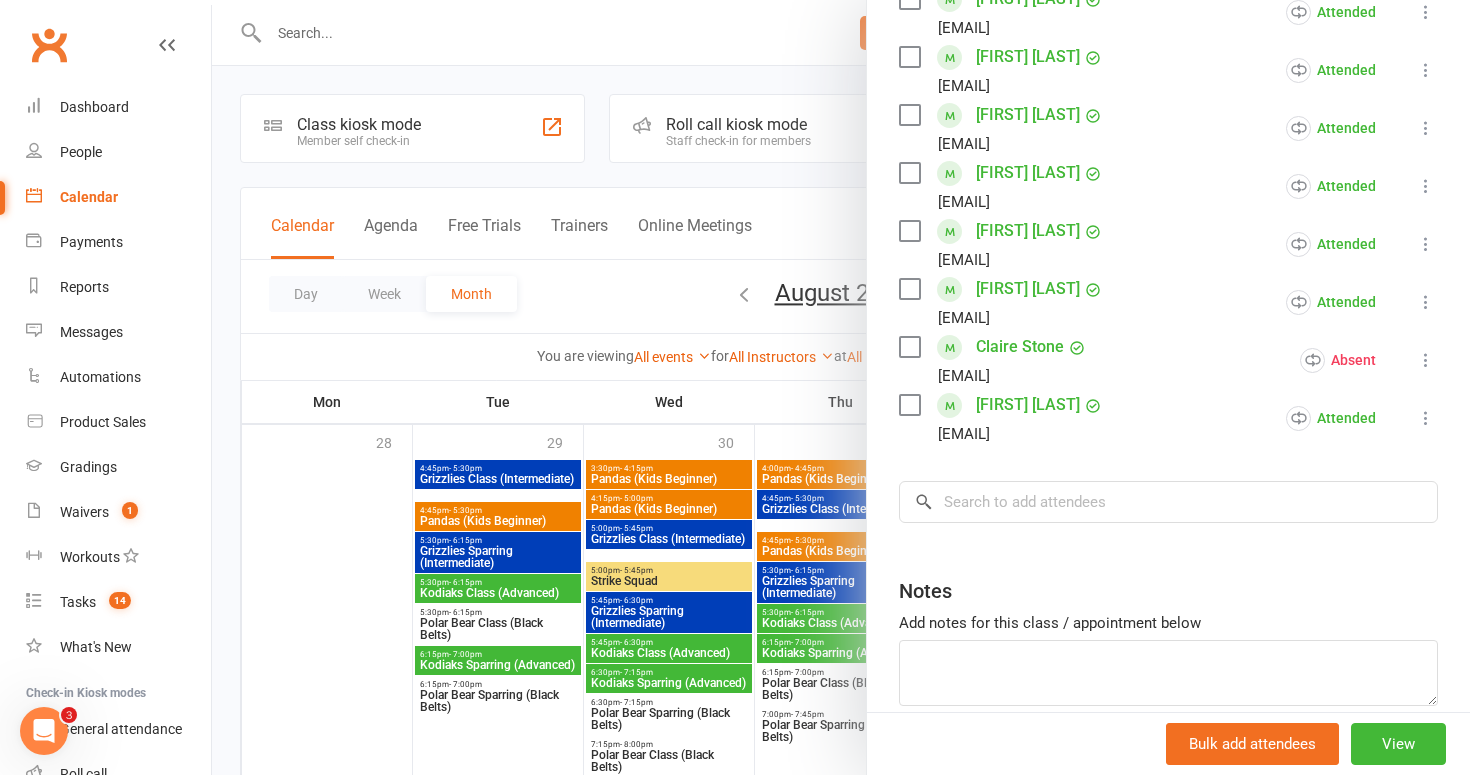 click at bounding box center [841, 387] 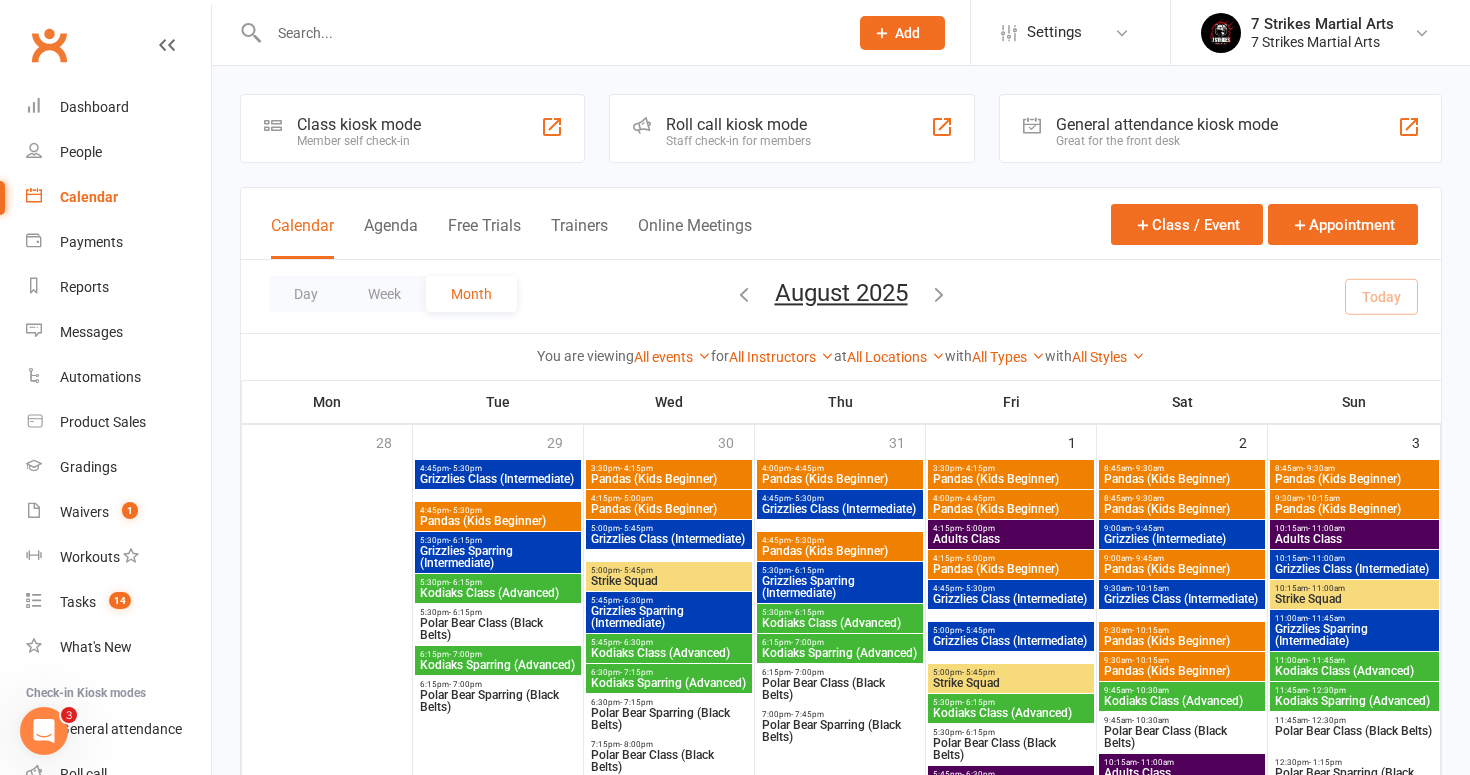 click on "5:00pm  - 5:45pm" at bounding box center [669, 570] 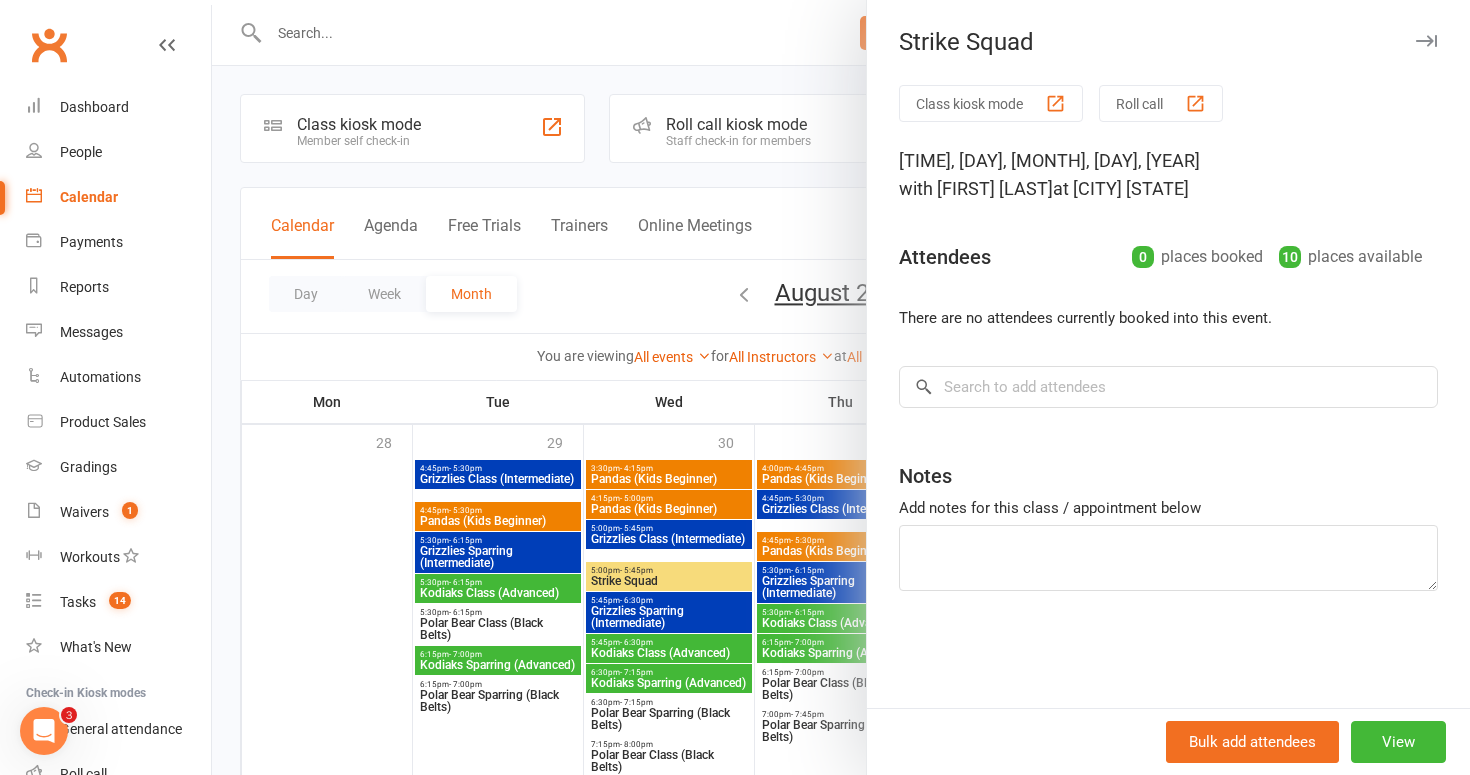 click at bounding box center [841, 387] 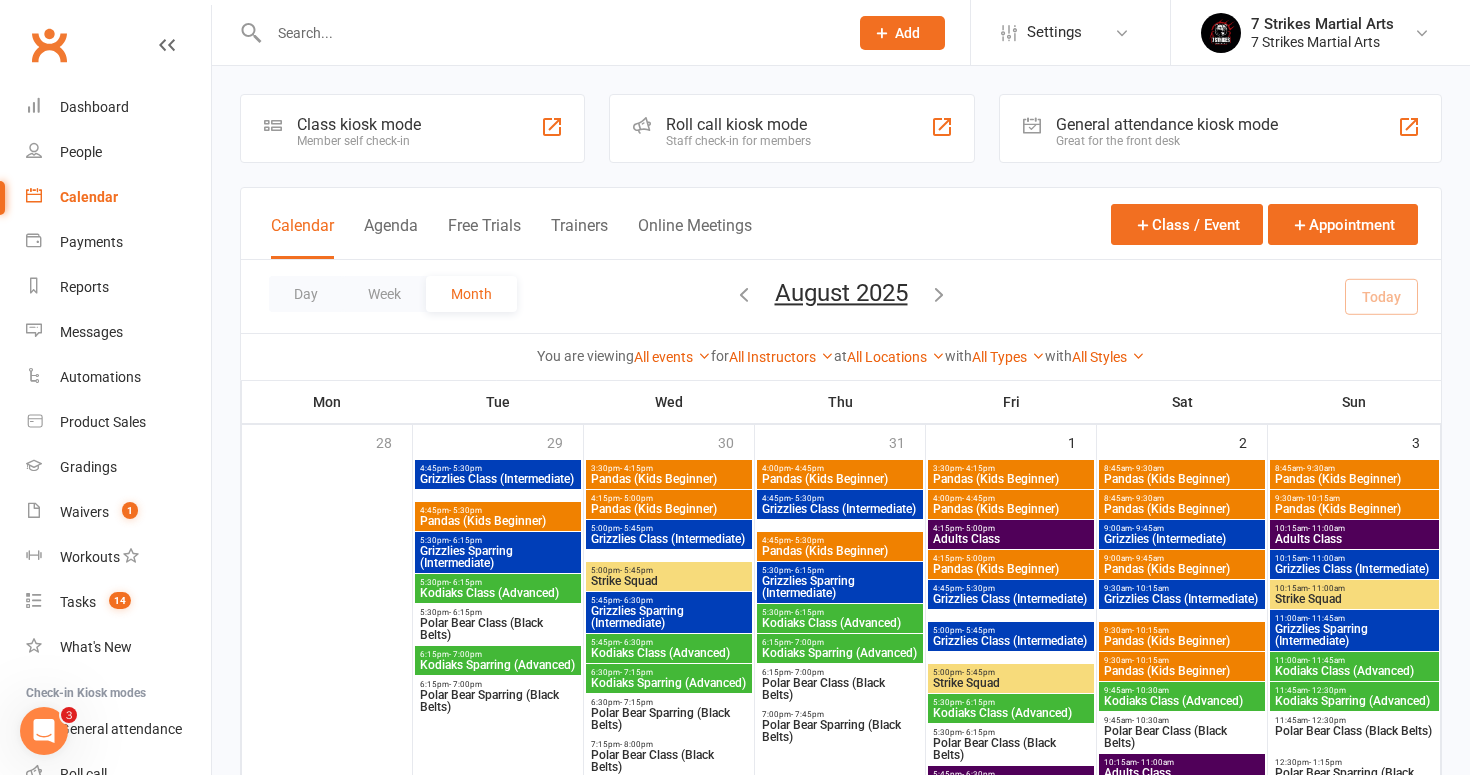 click on "Grizzlies Sparring (Intermediate)" at bounding box center [669, 617] 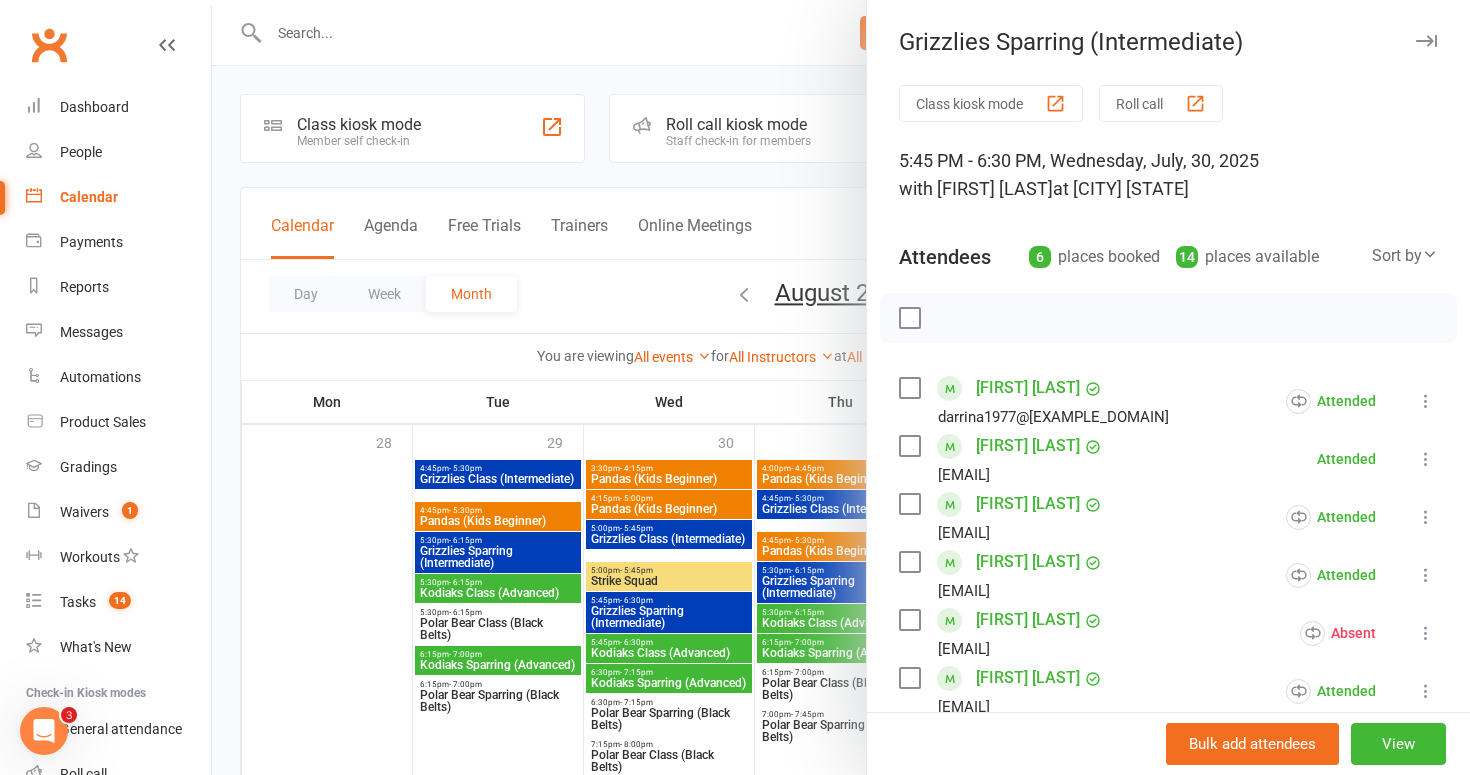 click at bounding box center [1426, 459] 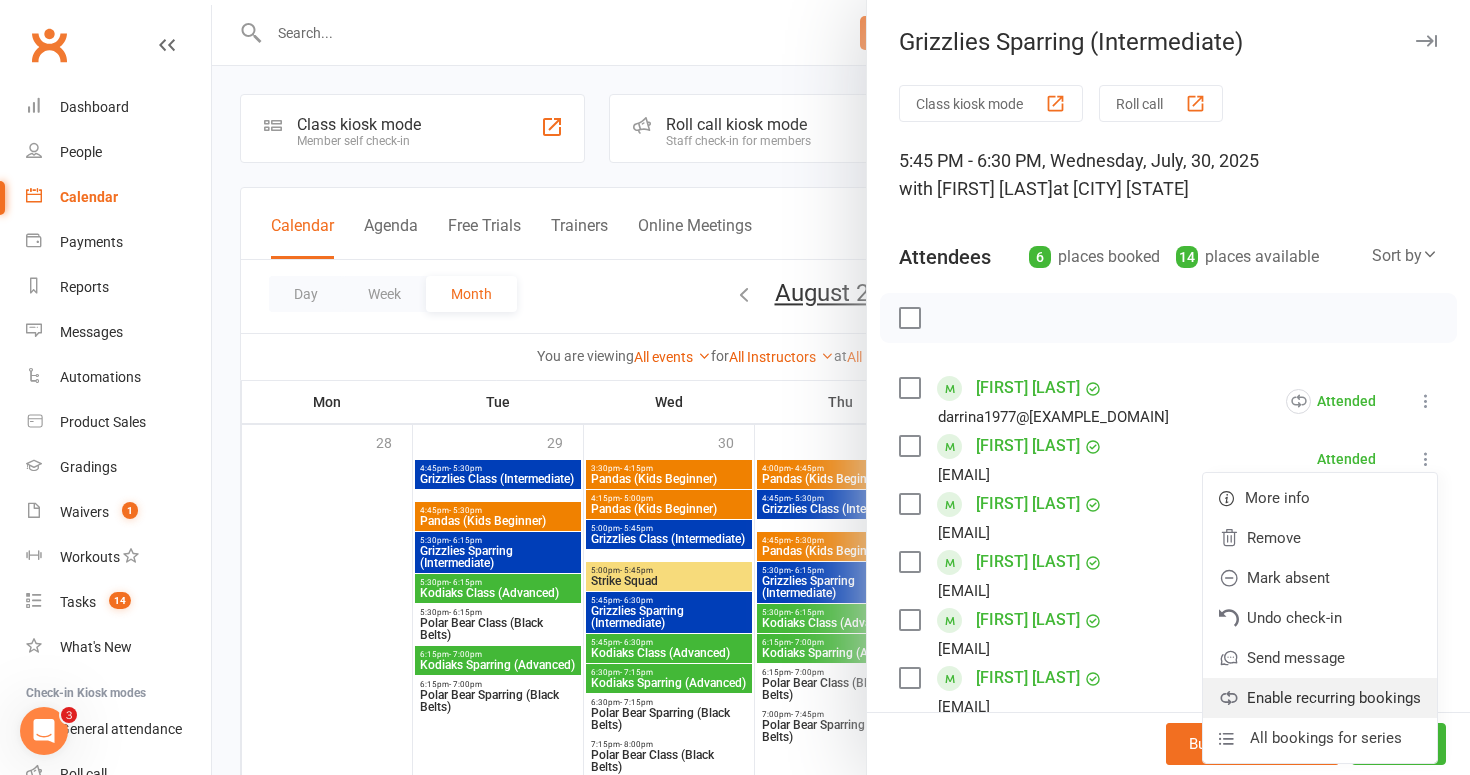 click on "Enable recurring bookings" at bounding box center [1320, 698] 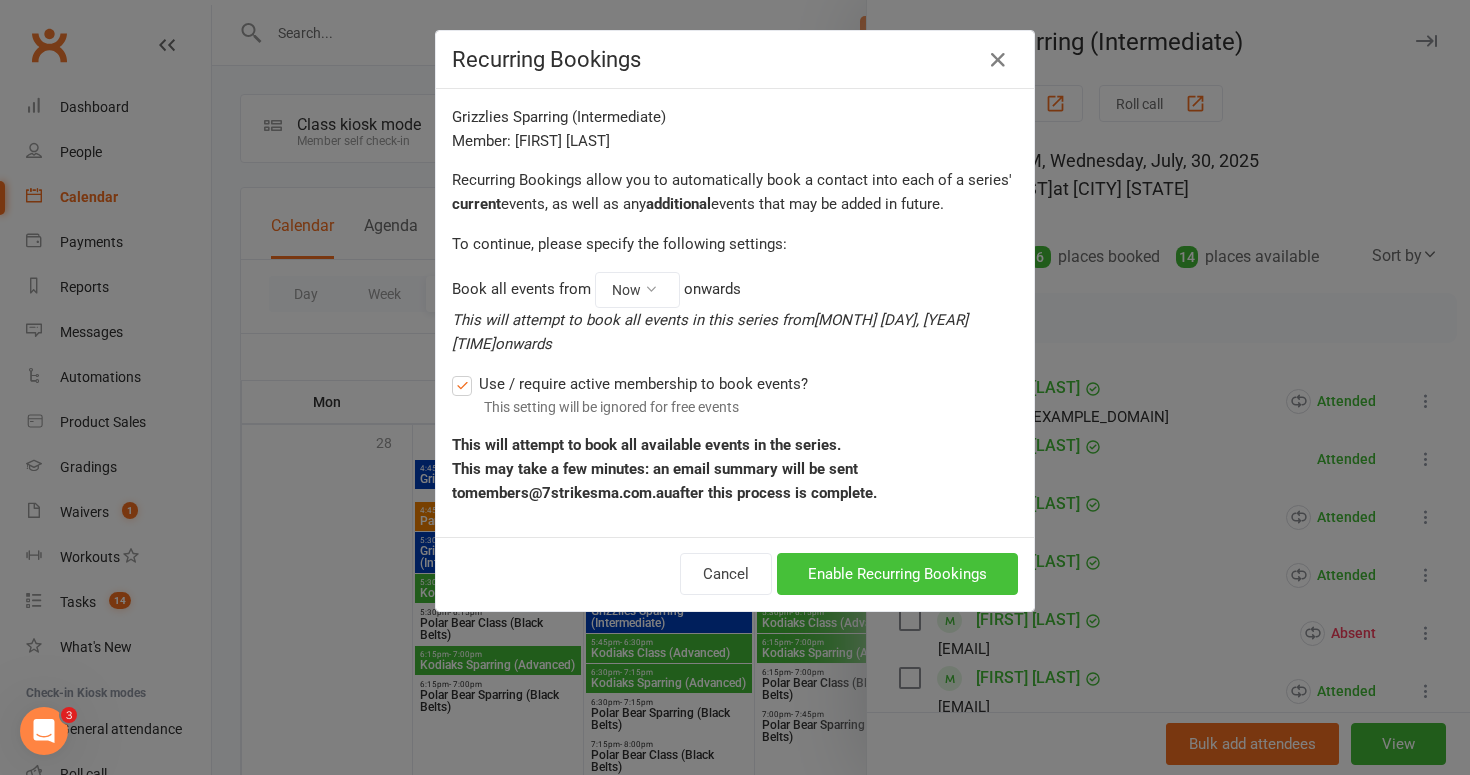 click on "Enable Recurring Bookings" at bounding box center [897, 574] 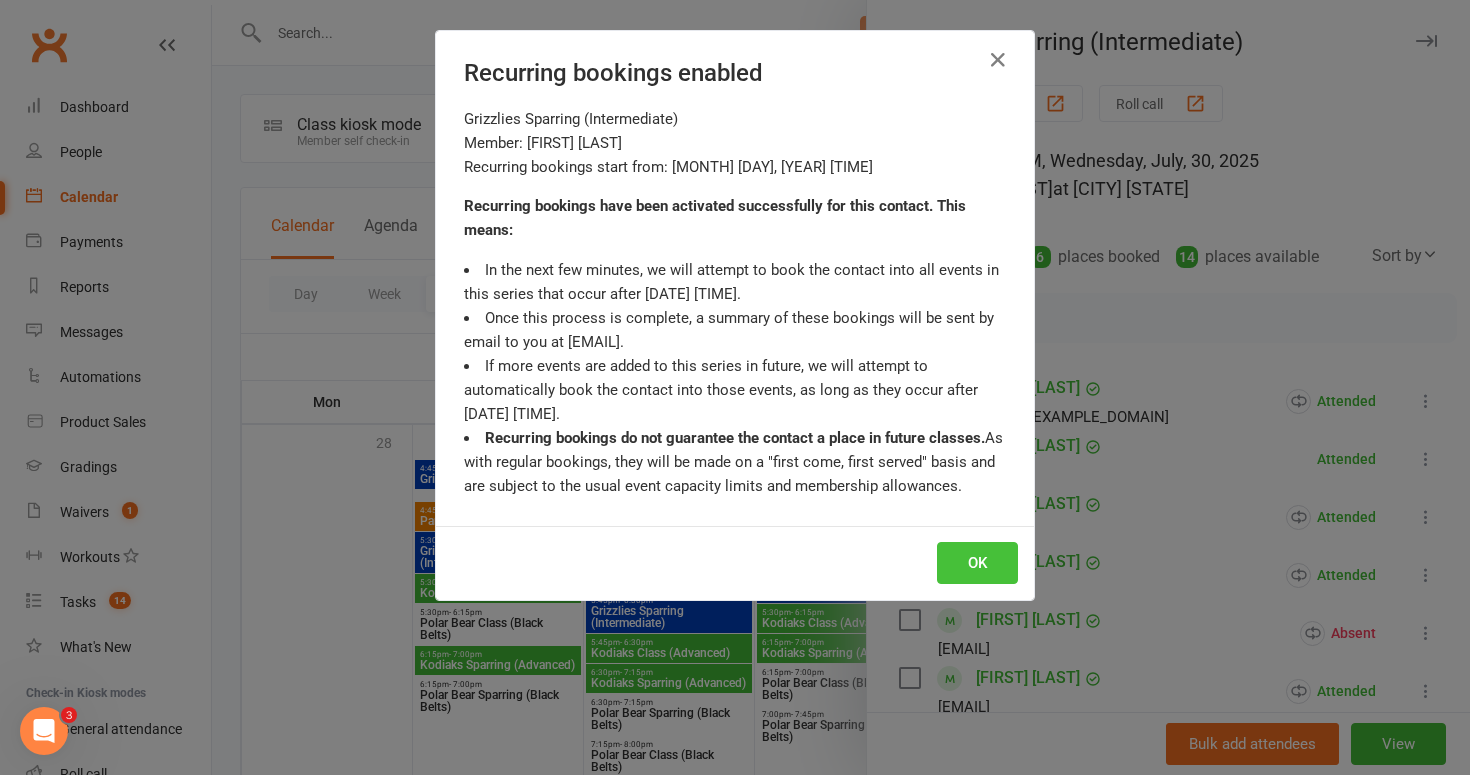 click on "OK" at bounding box center (977, 563) 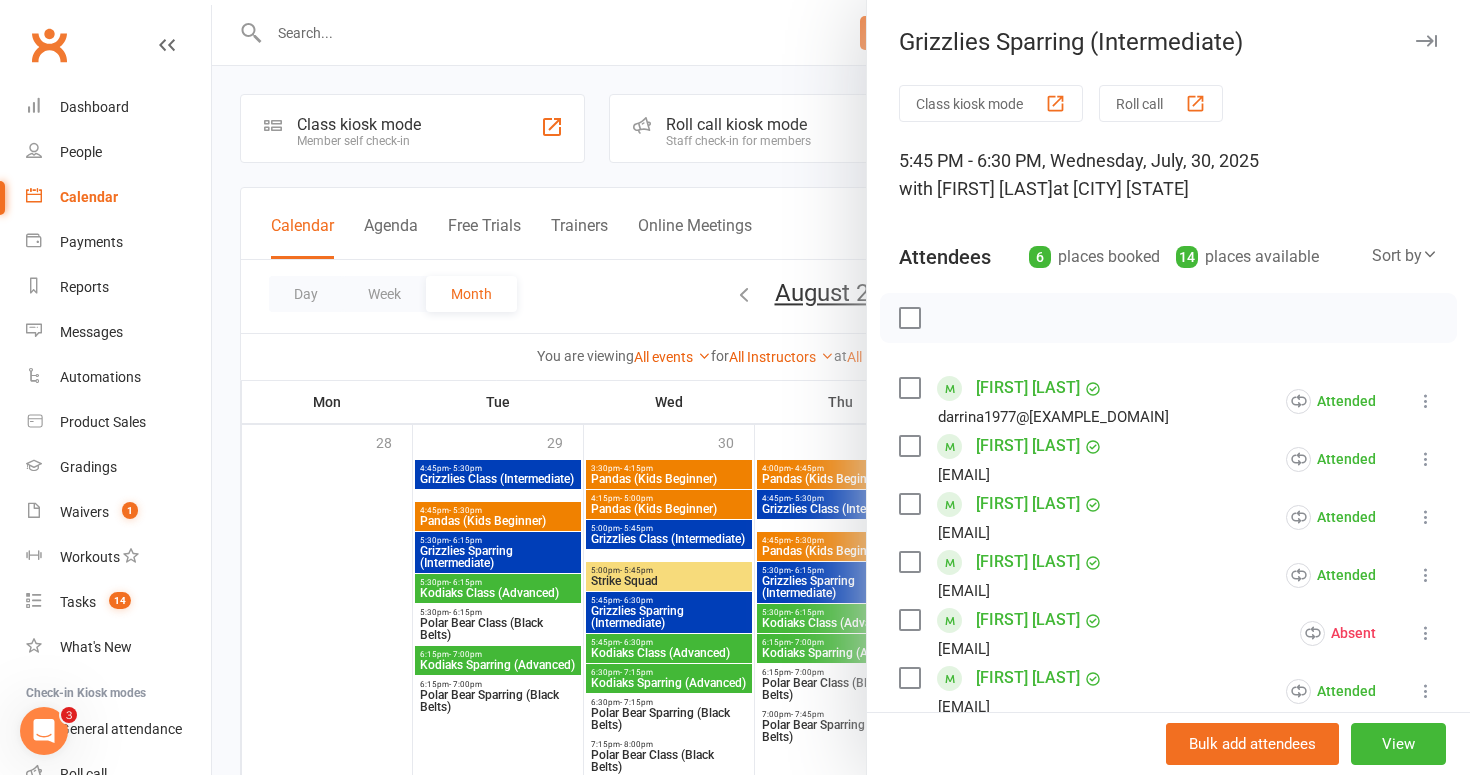 scroll, scrollTop: 0, scrollLeft: 0, axis: both 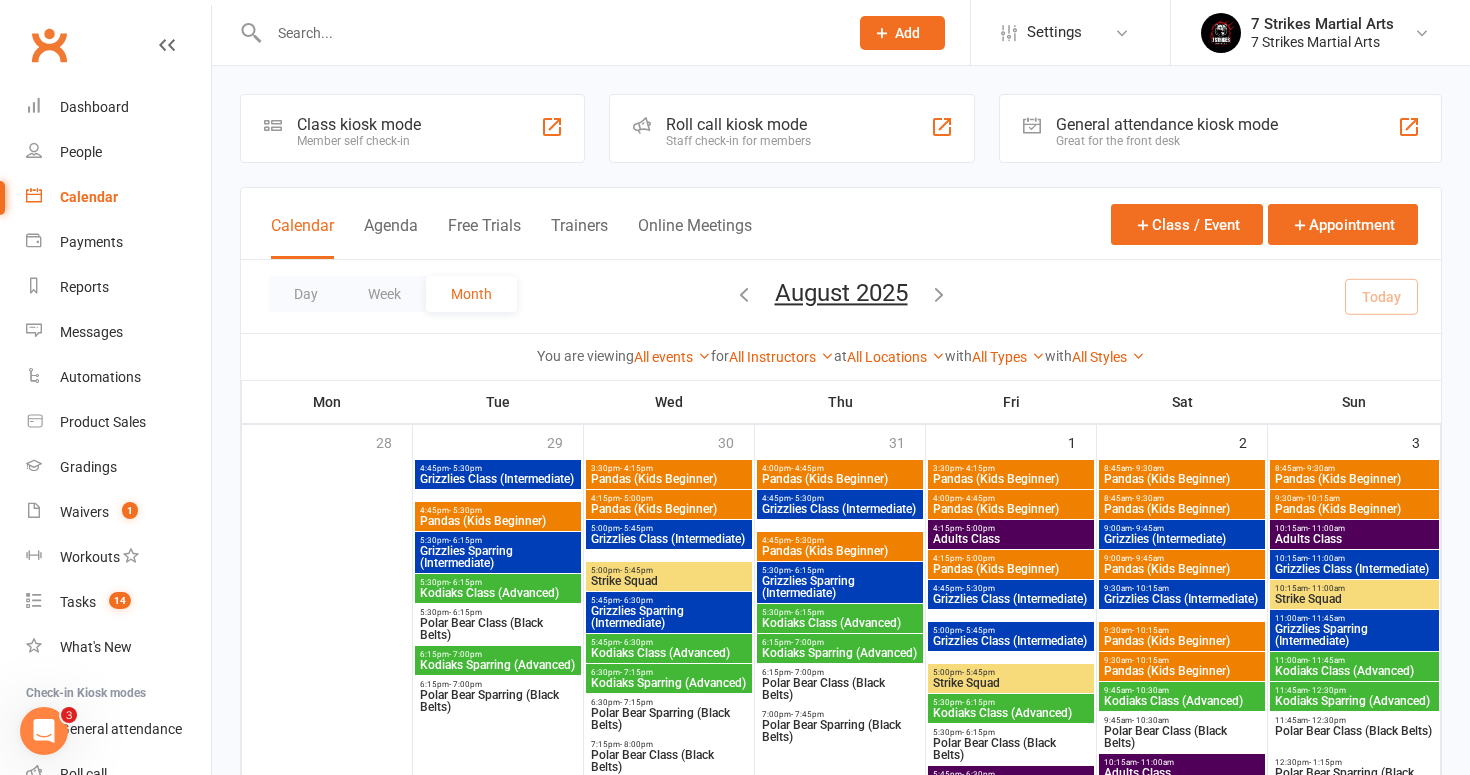 click on "Kodiaks Class (Advanced)" at bounding box center [669, 653] 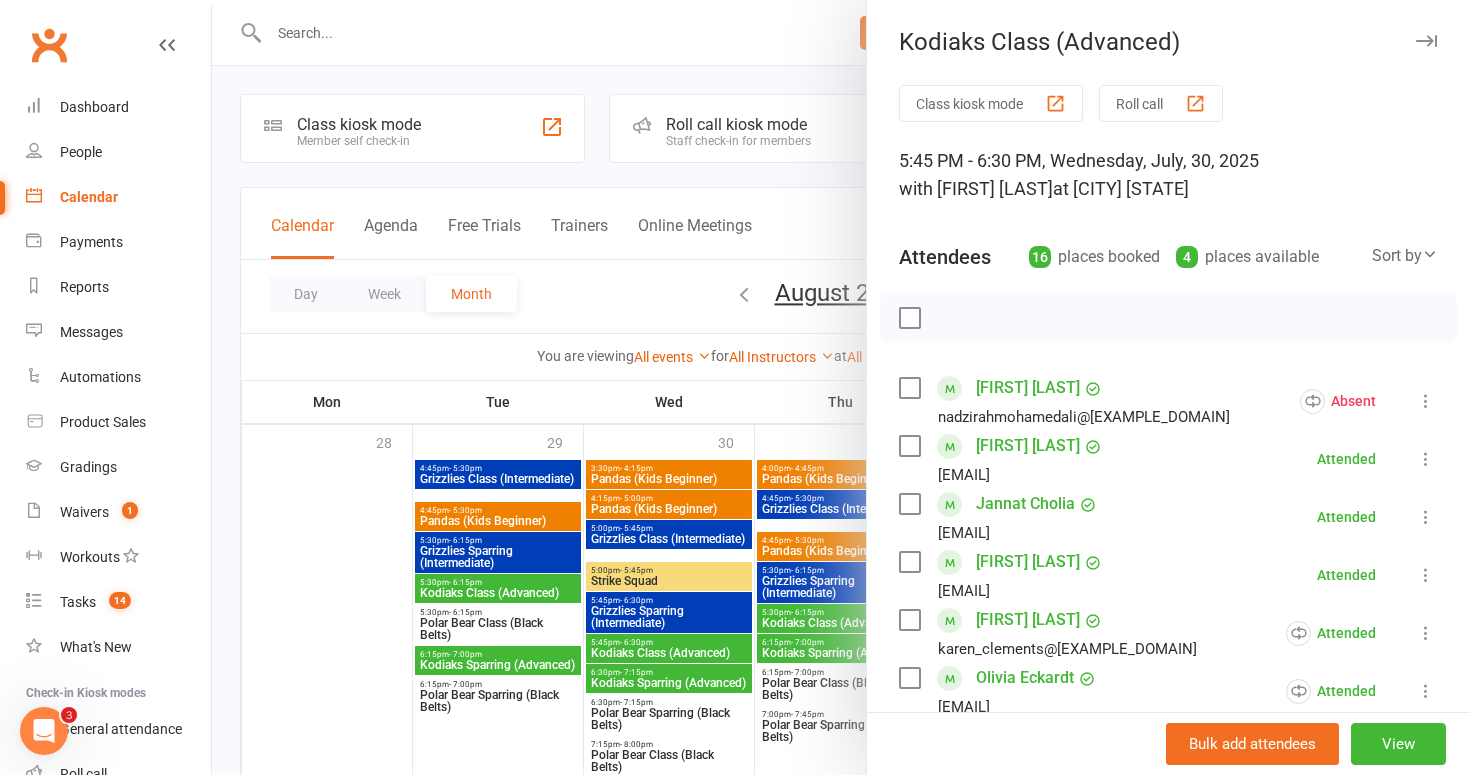 click at bounding box center [1426, 459] 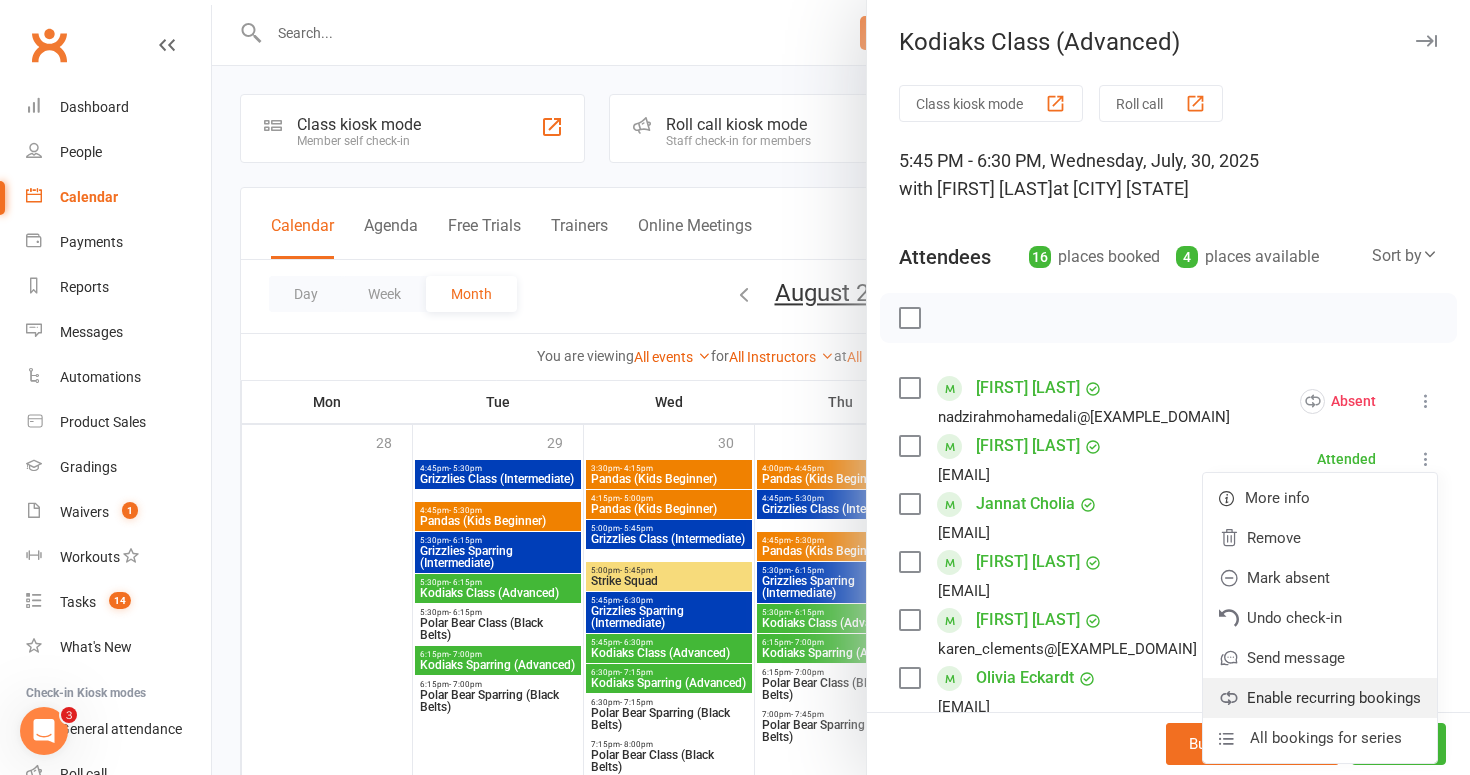 click on "Enable recurring bookings" at bounding box center (1320, 698) 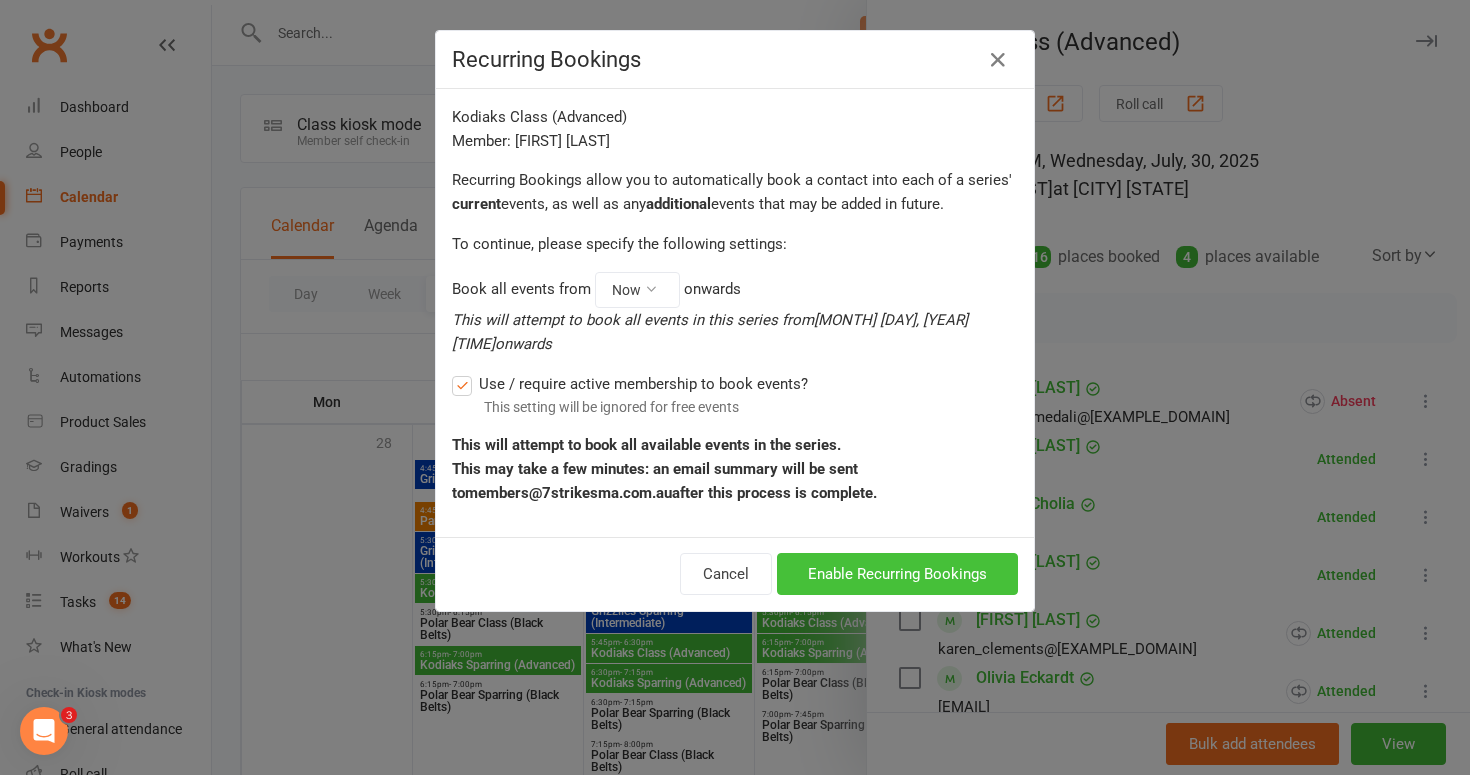 click on "Enable Recurring Bookings" at bounding box center [897, 574] 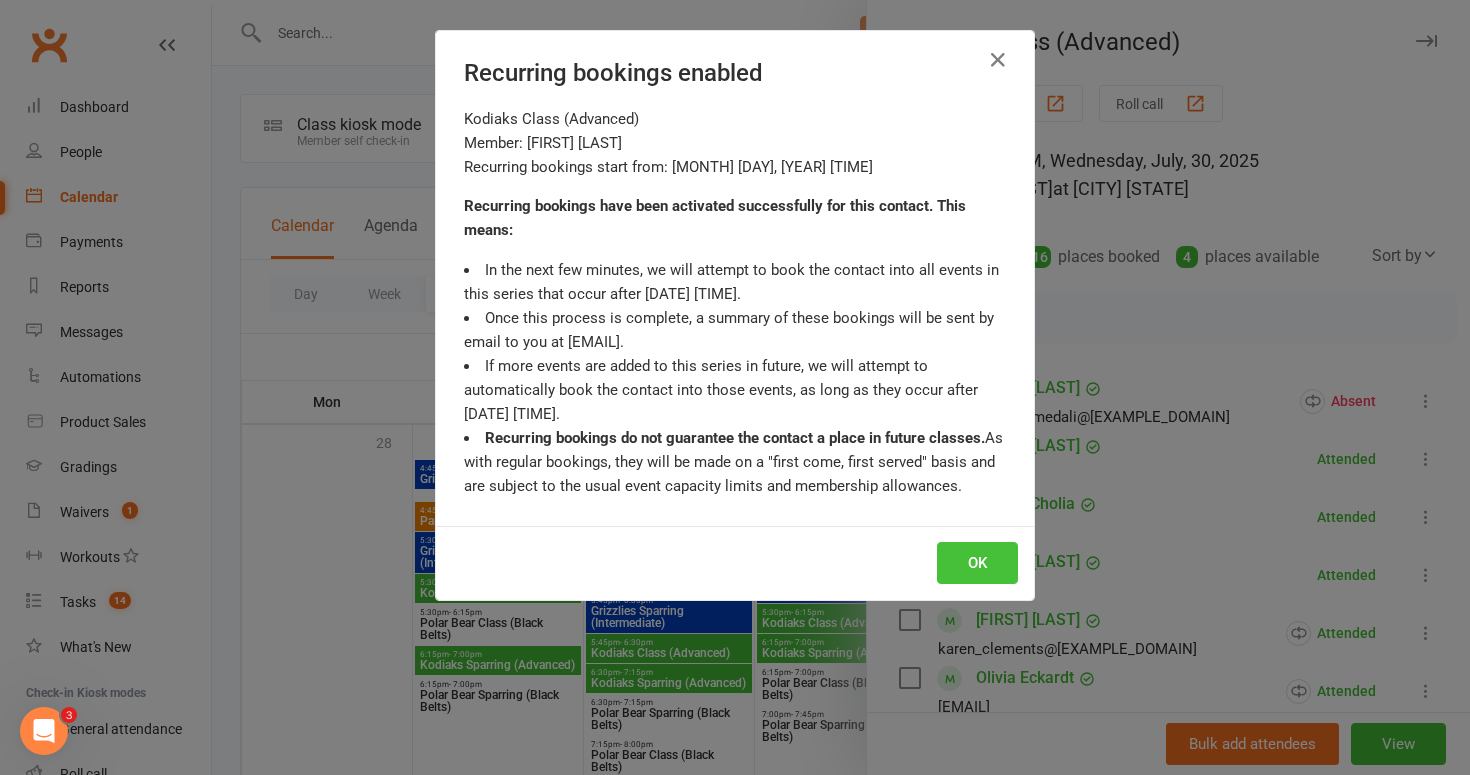 click on "OK" at bounding box center (977, 563) 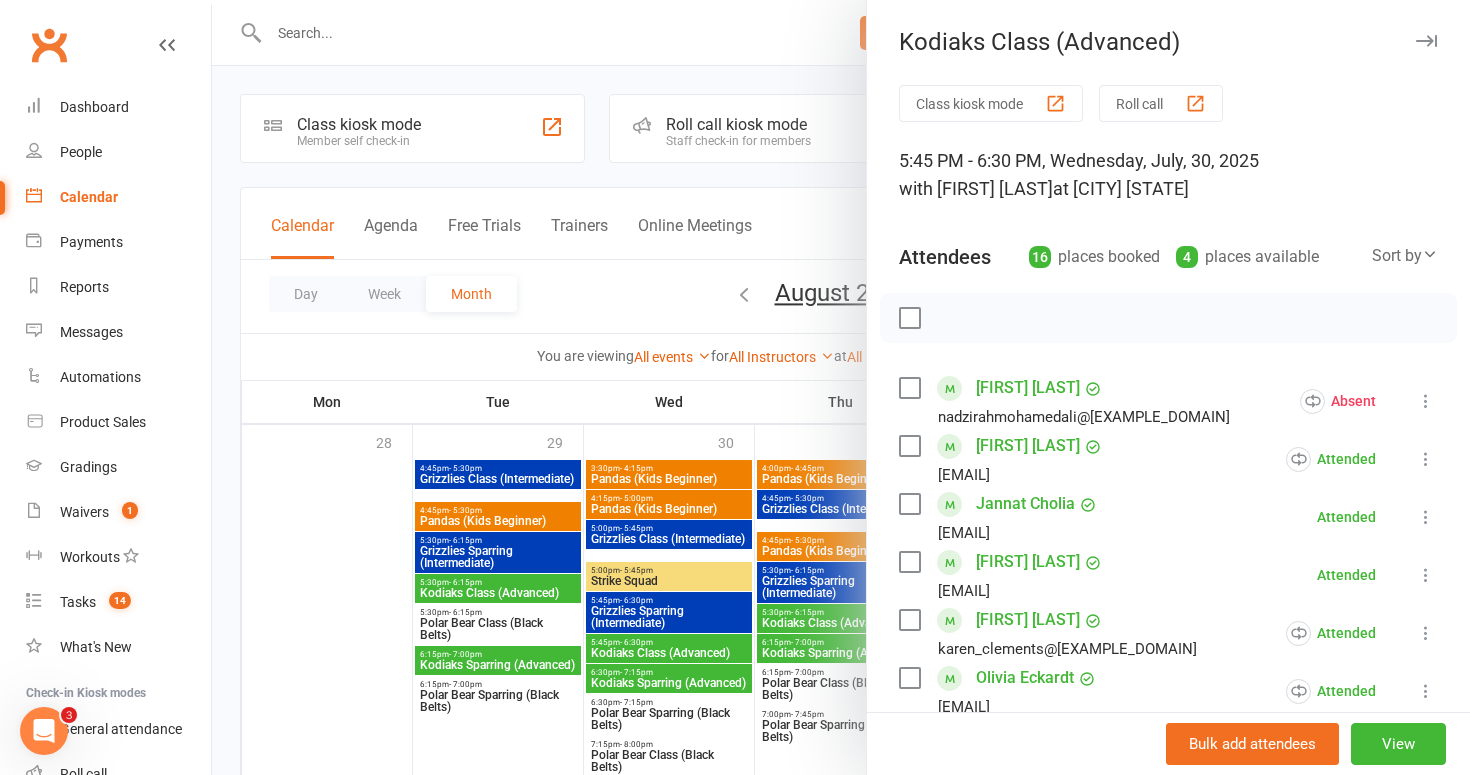 click at bounding box center [1426, 517] 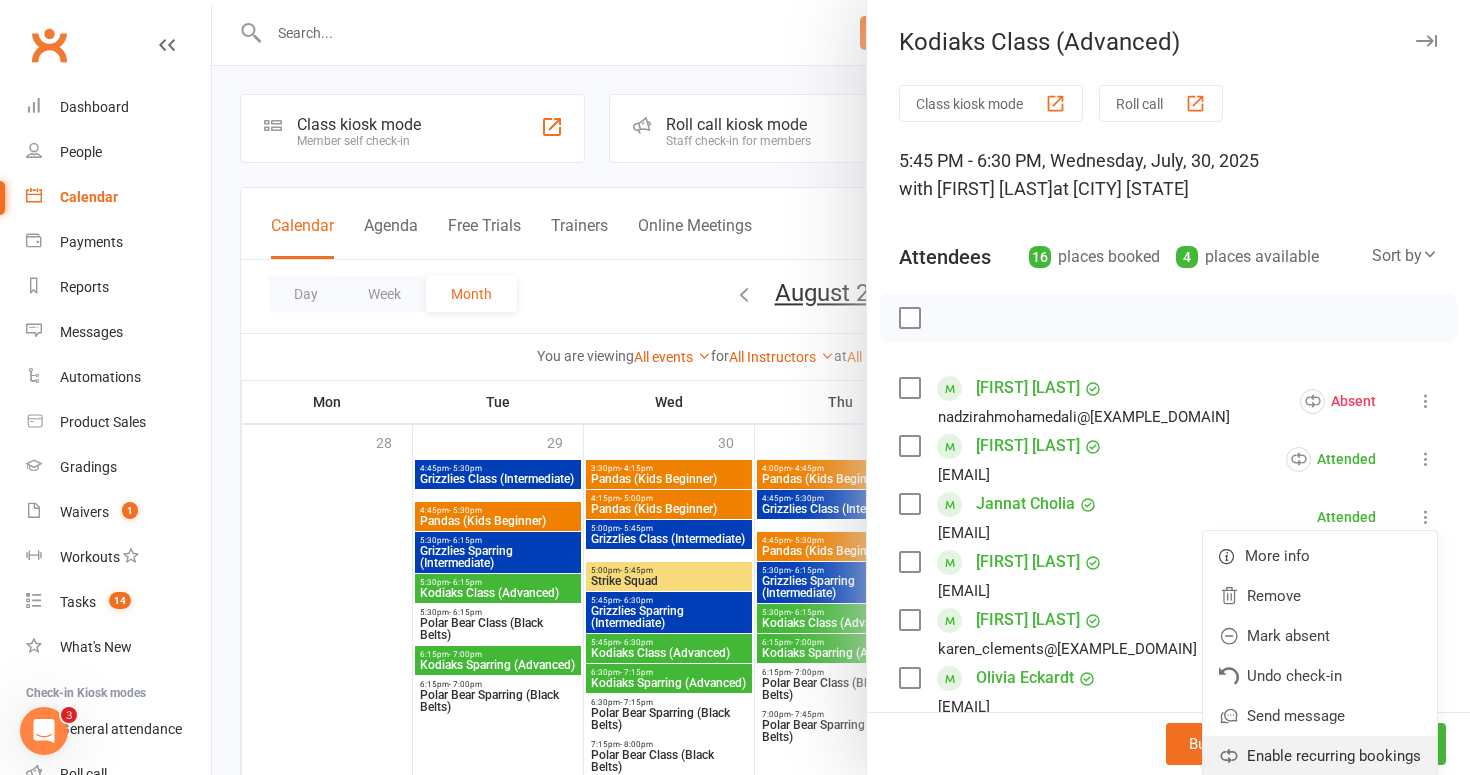 click on "Enable recurring bookings" at bounding box center [1320, 756] 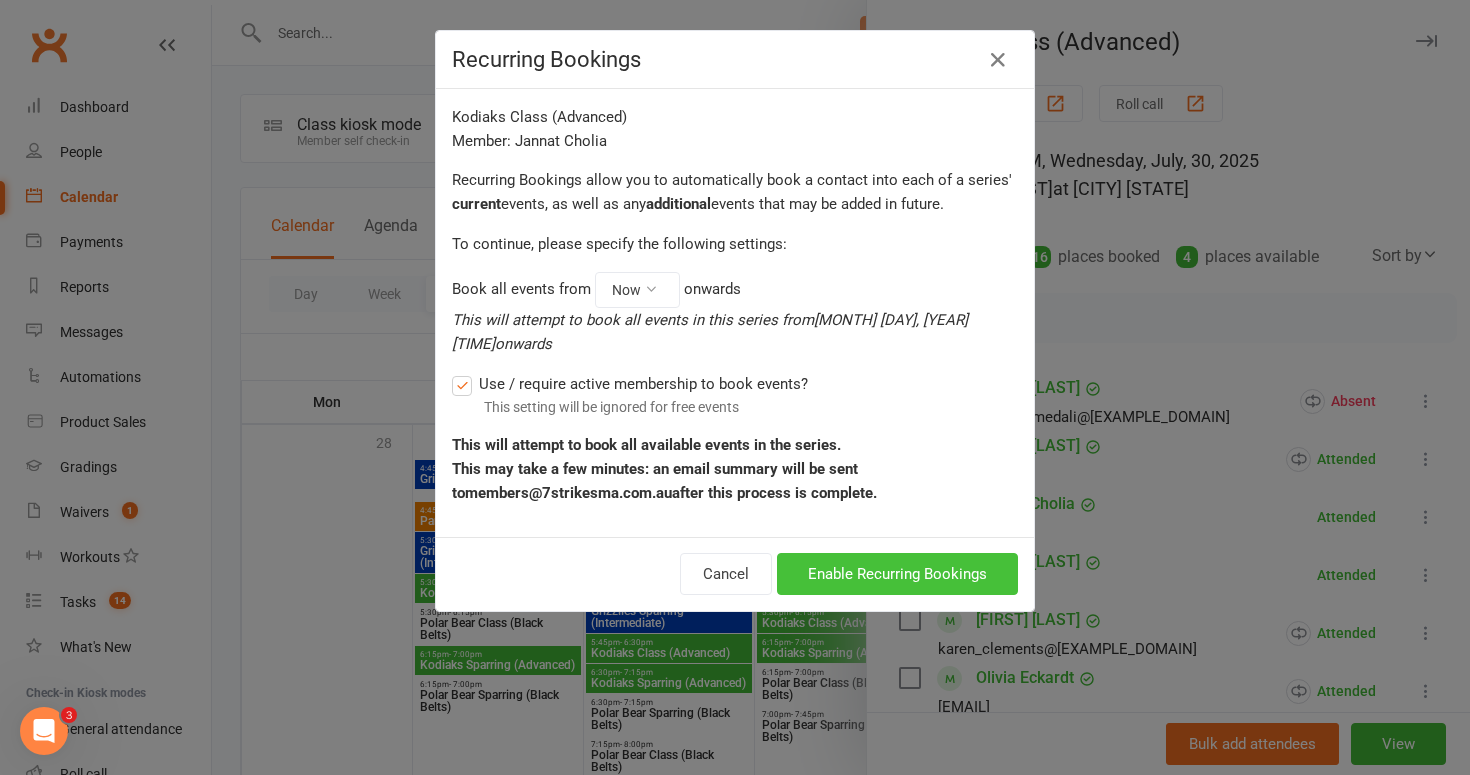 click on "Enable Recurring Bookings" at bounding box center [897, 574] 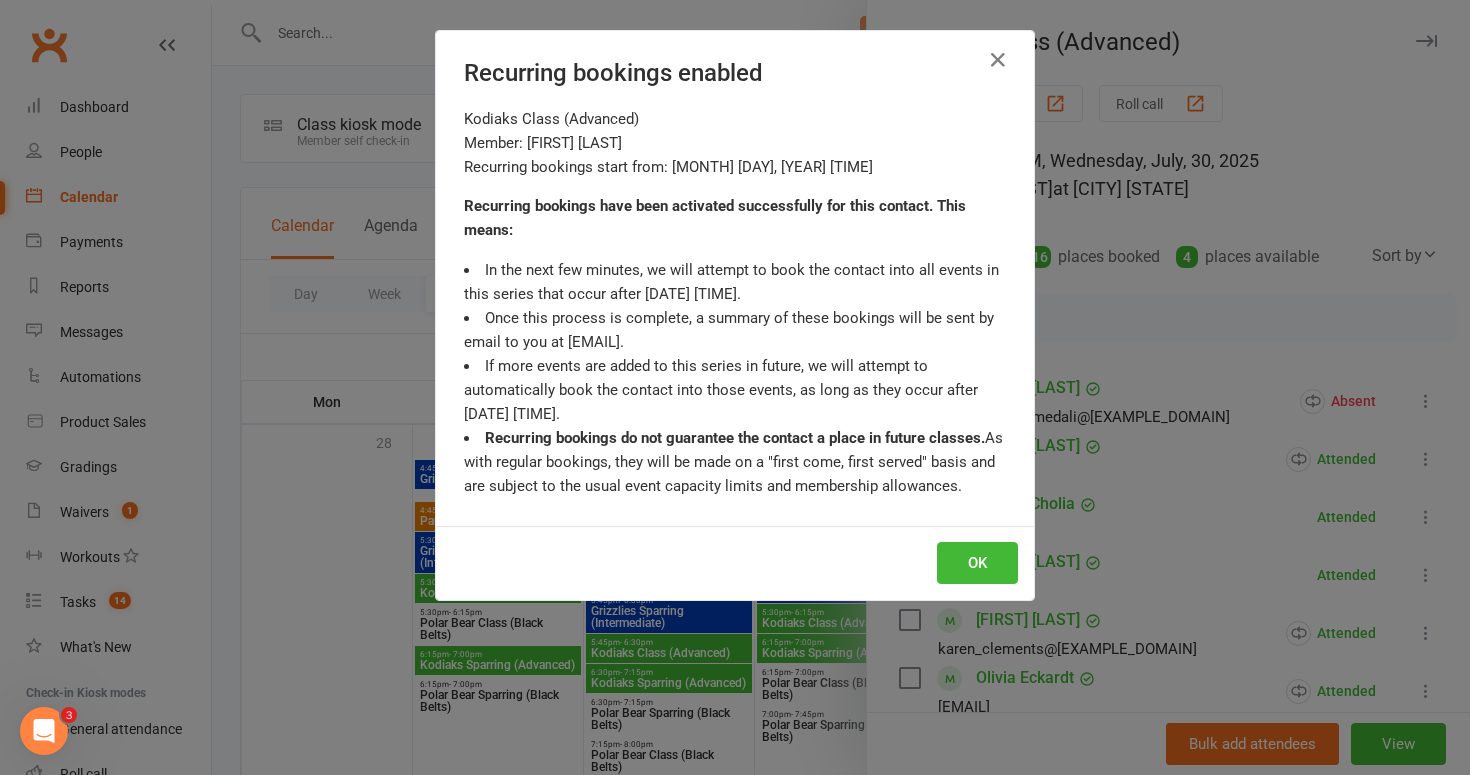 click on "OK" at bounding box center (977, 563) 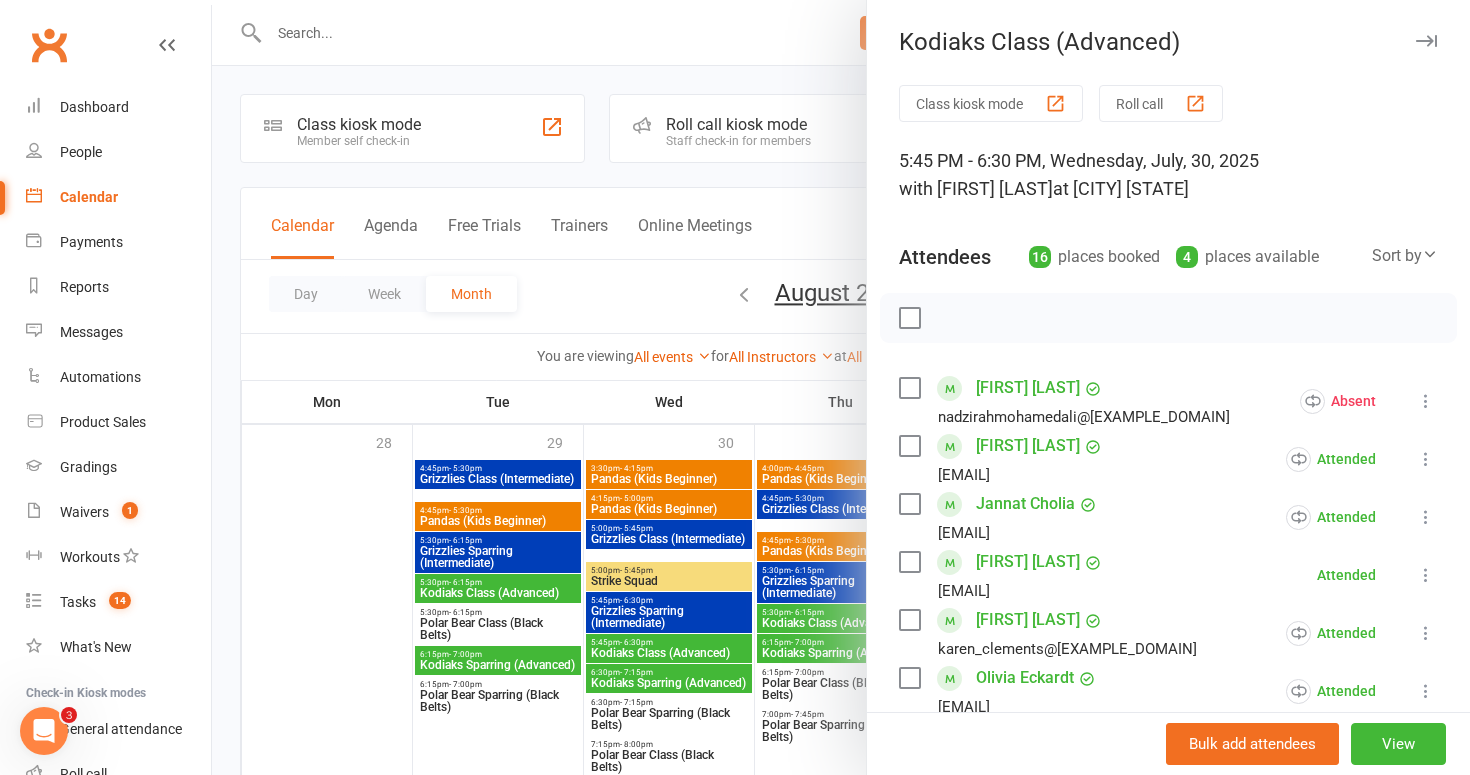 click at bounding box center [1426, 575] 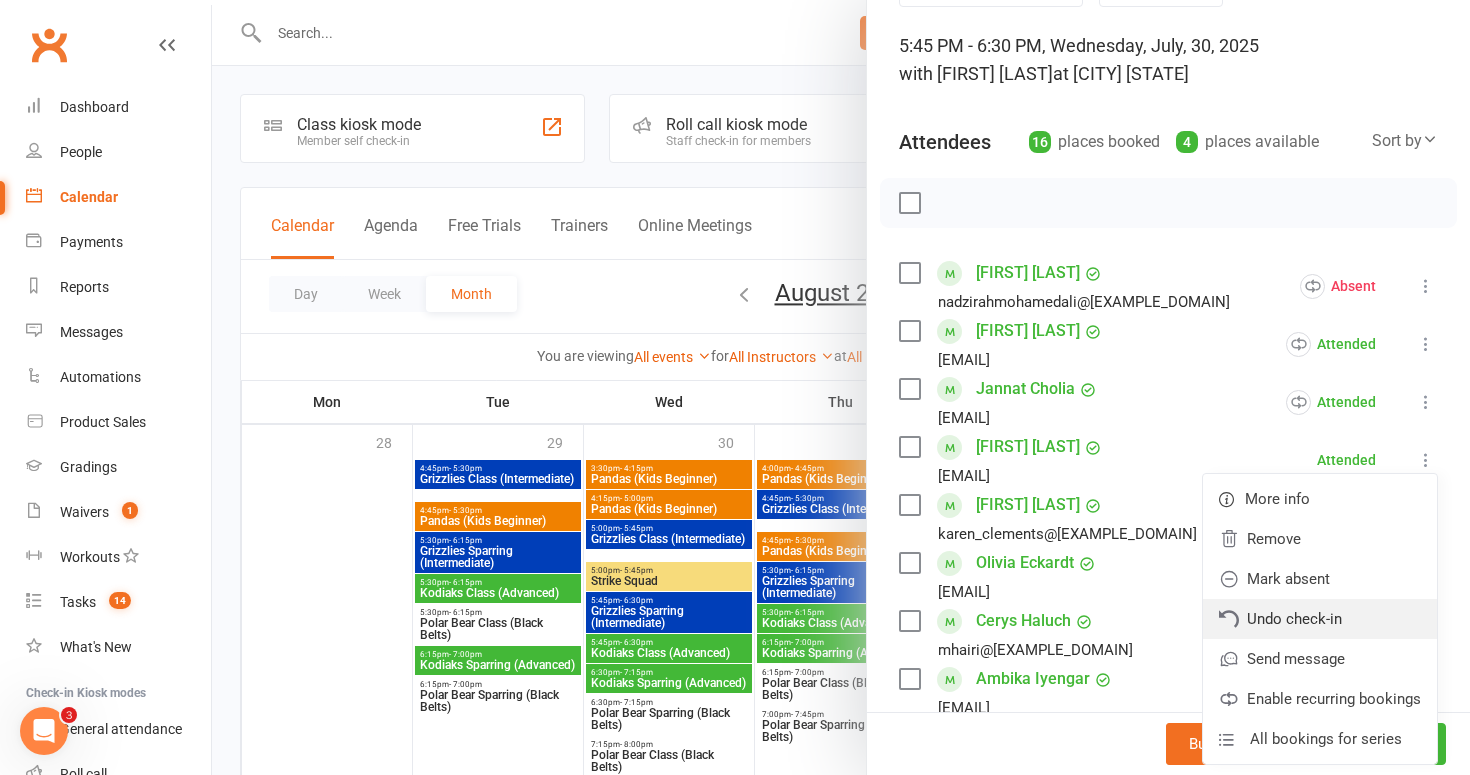 scroll, scrollTop: 126, scrollLeft: 0, axis: vertical 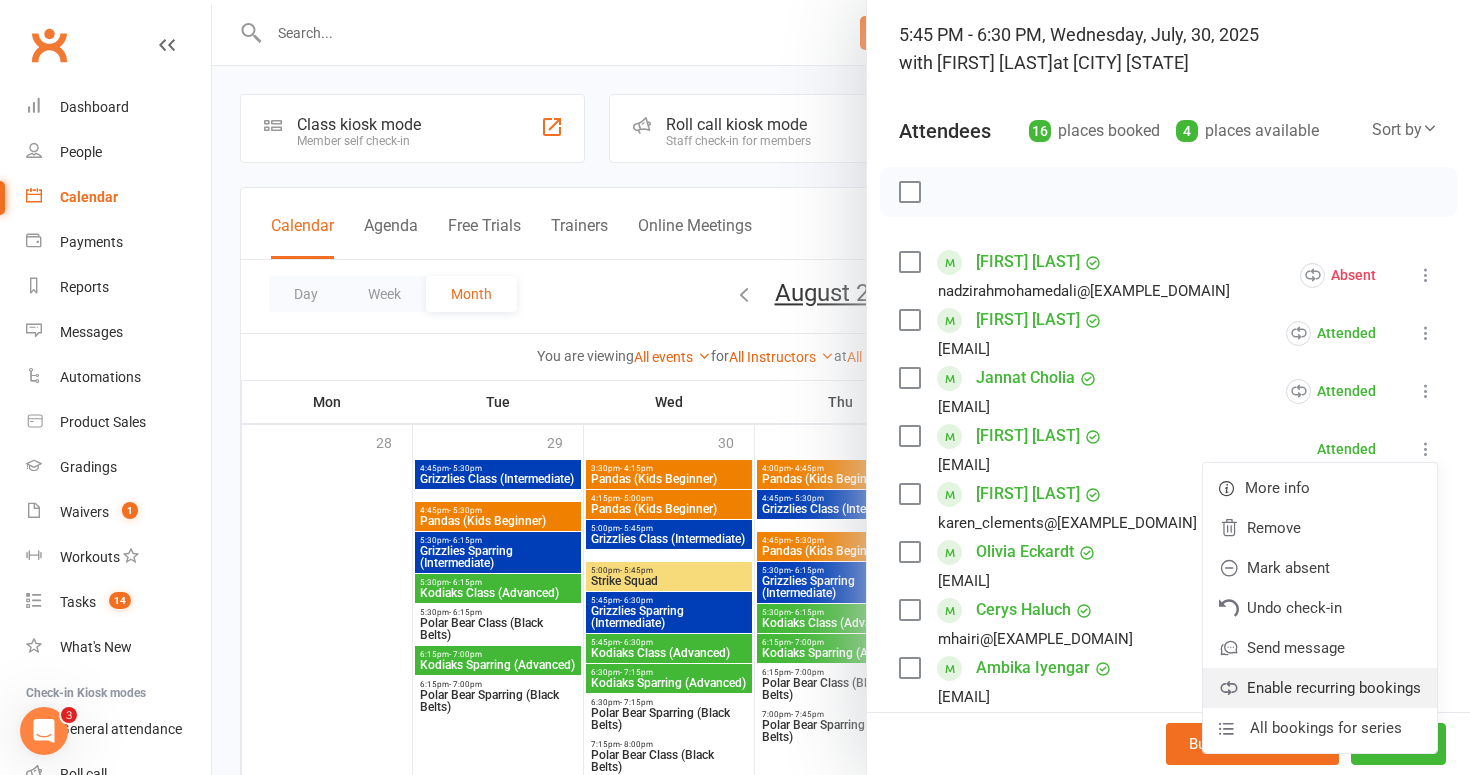 click on "Enable recurring bookings" at bounding box center (1320, 688) 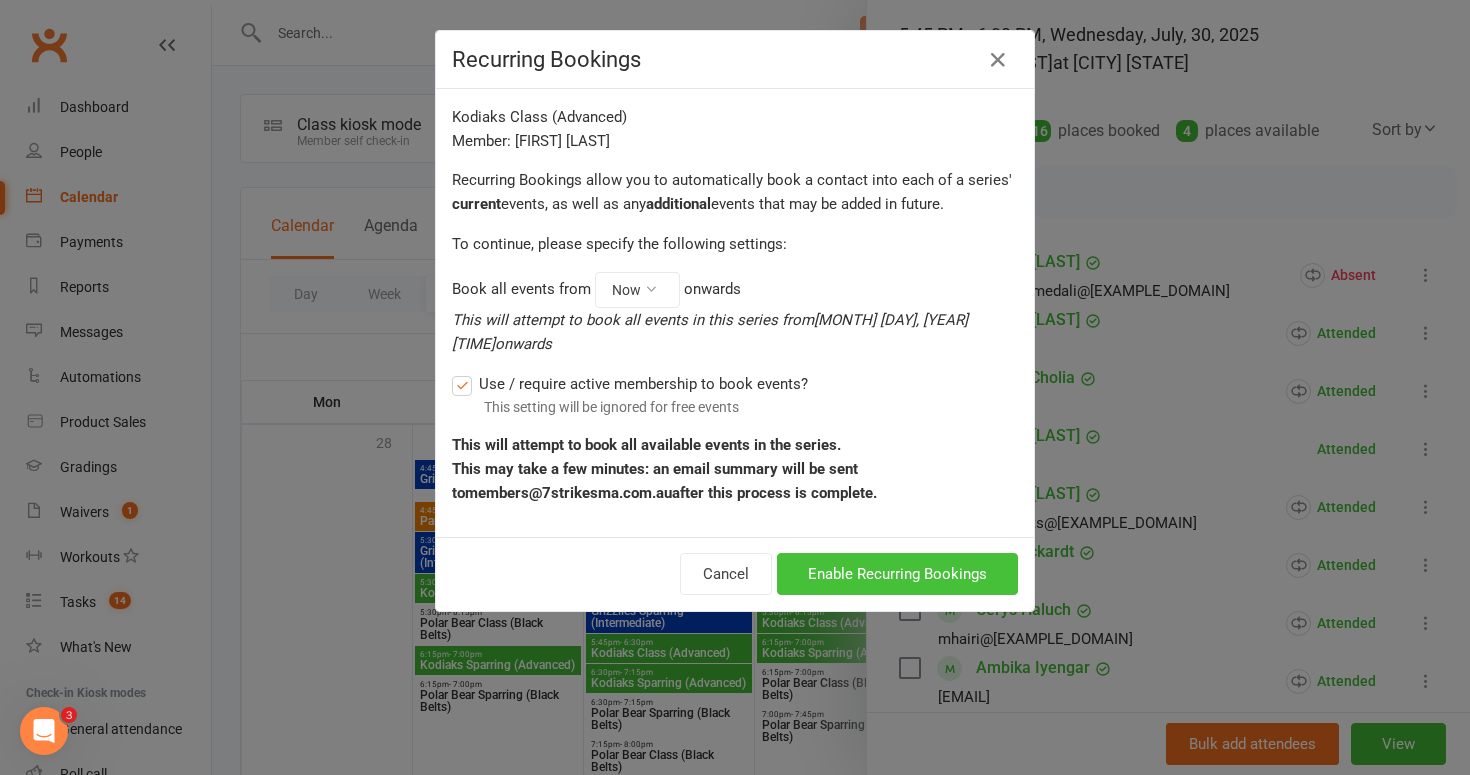 click on "Enable Recurring Bookings" at bounding box center (897, 574) 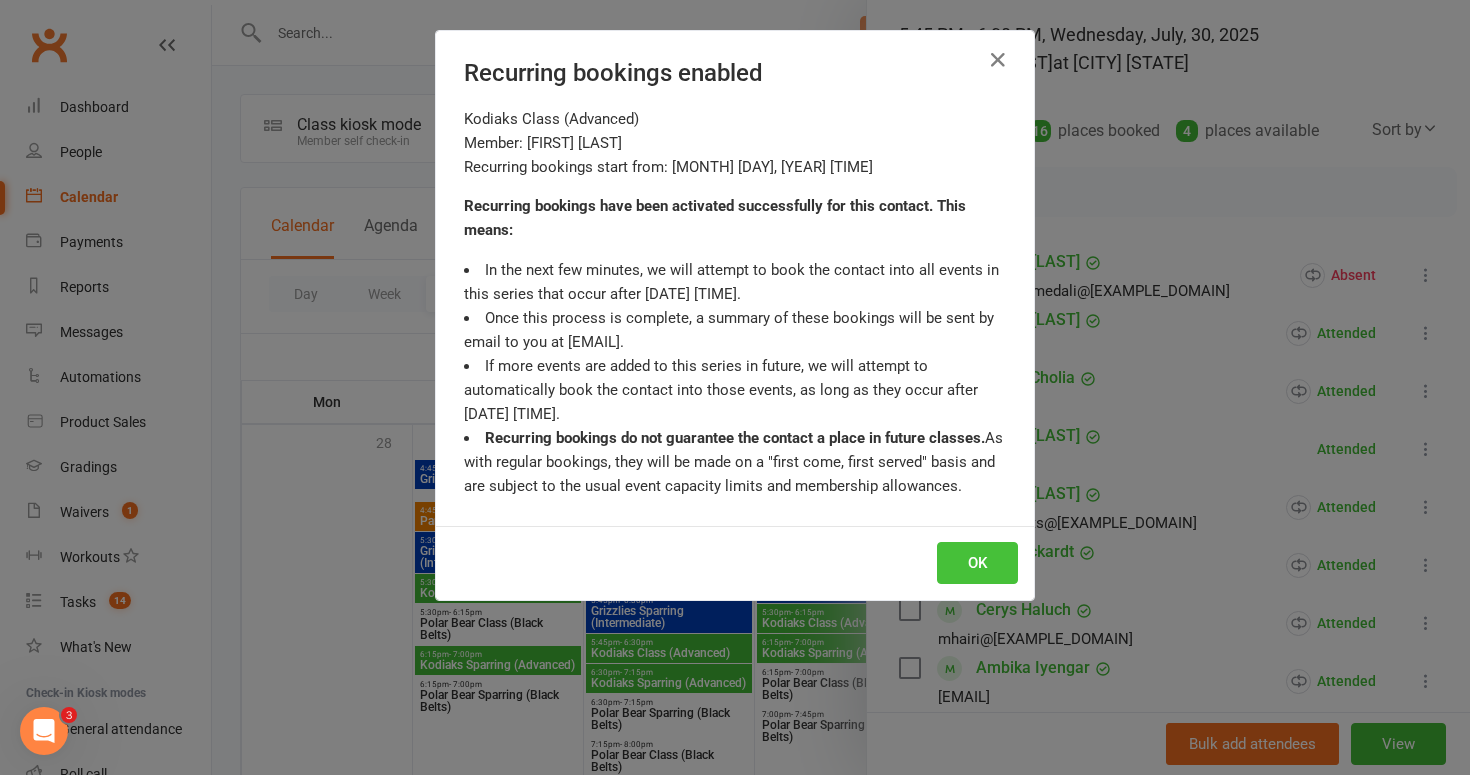 click on "OK" at bounding box center (977, 563) 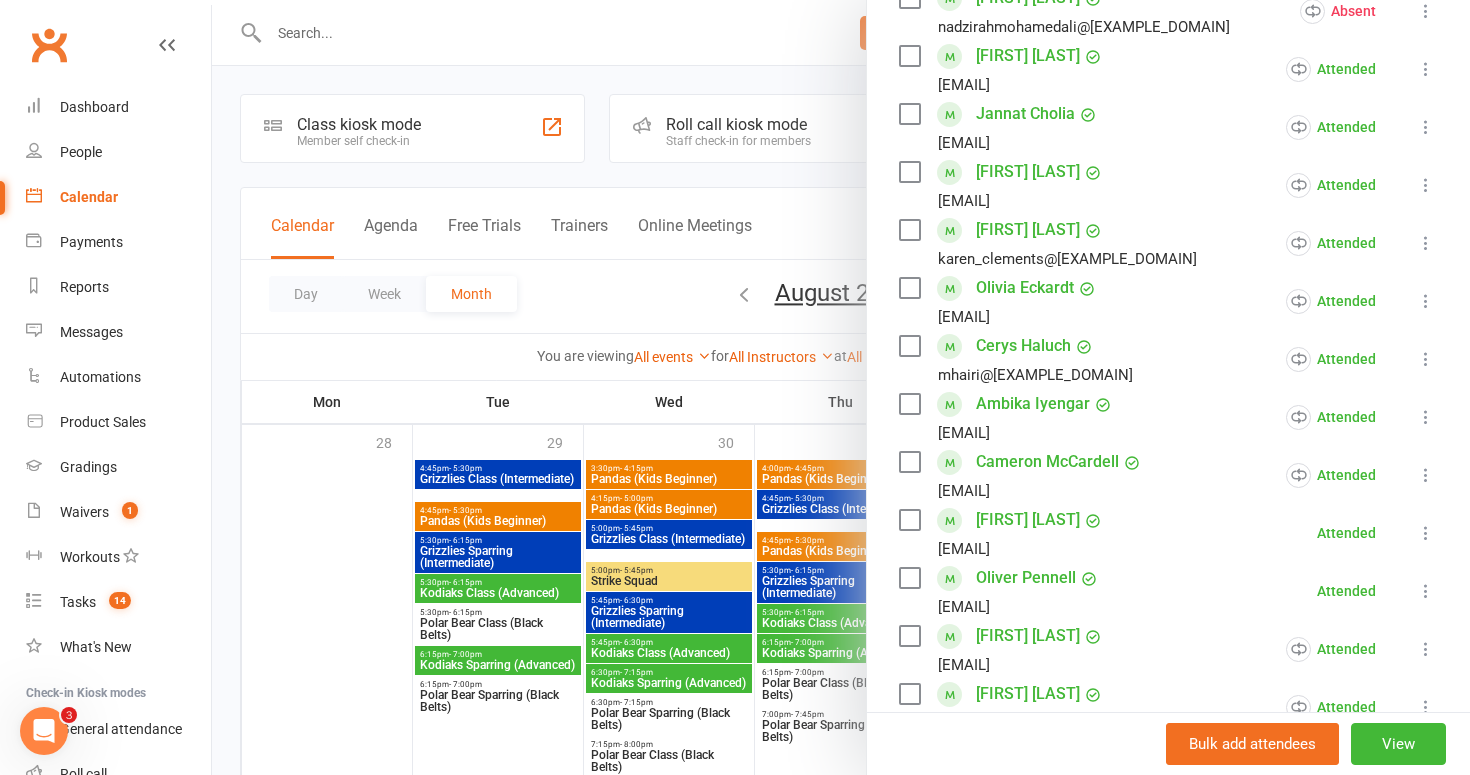 scroll, scrollTop: 393, scrollLeft: 0, axis: vertical 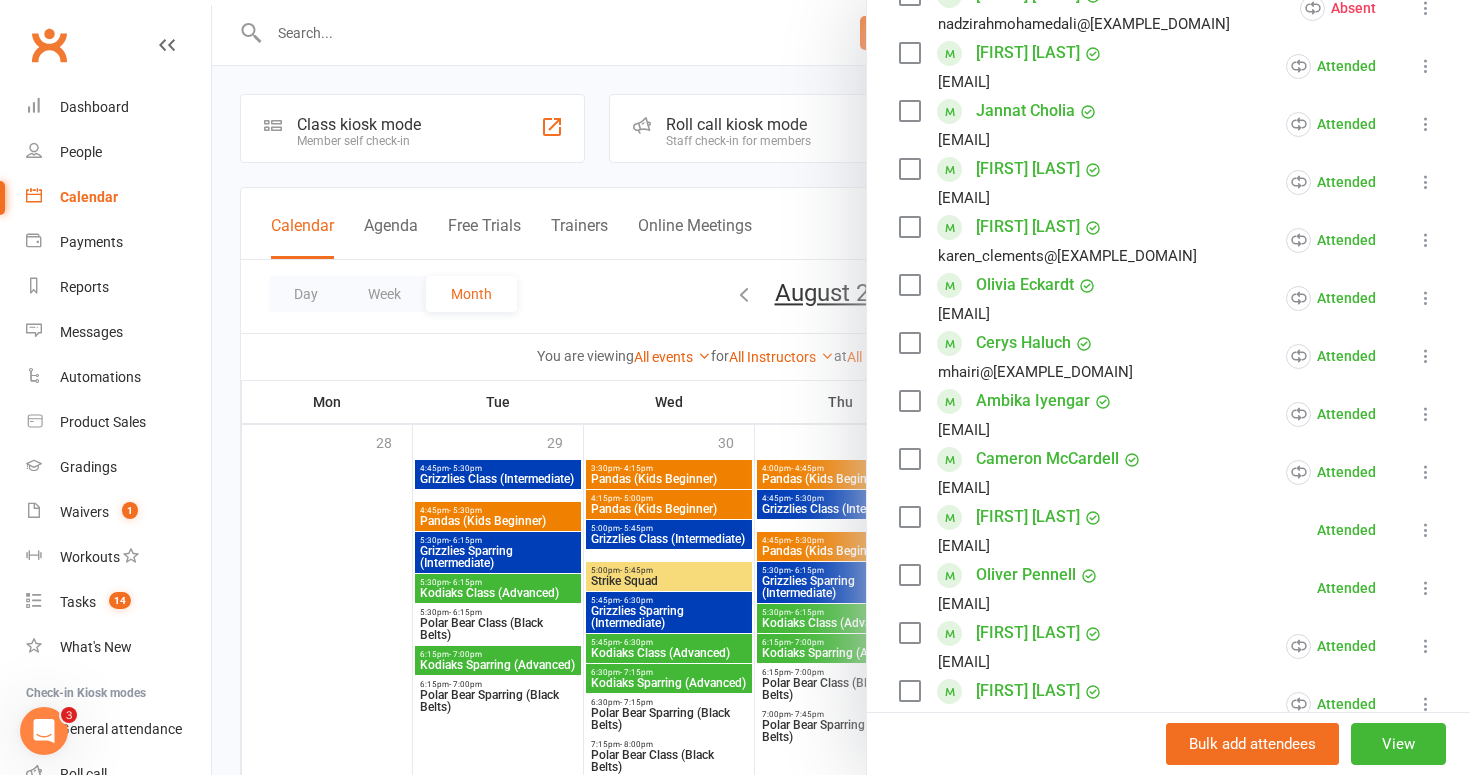 click at bounding box center [1426, 530] 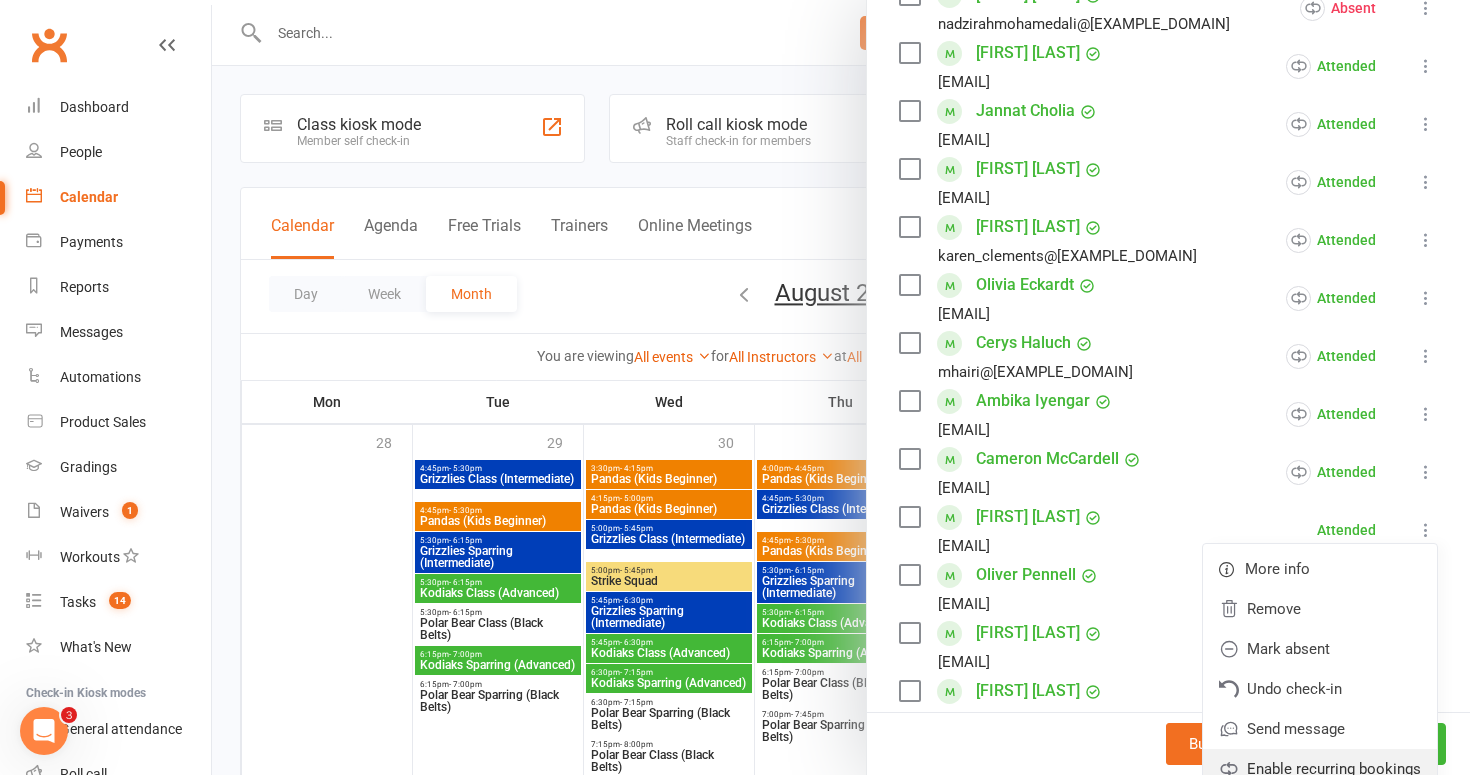 click on "Enable recurring bookings" at bounding box center [1320, 769] 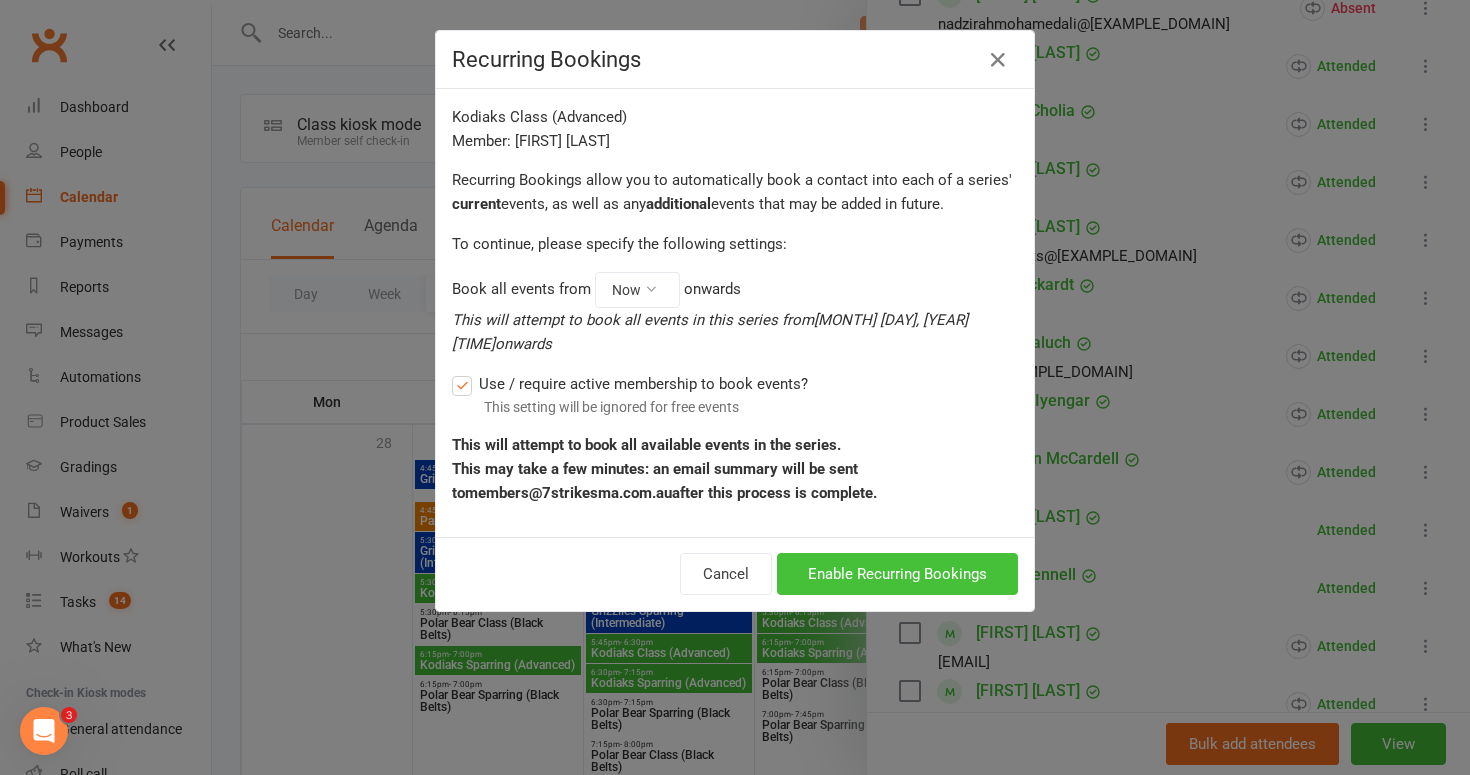 click on "Enable Recurring Bookings" at bounding box center (897, 574) 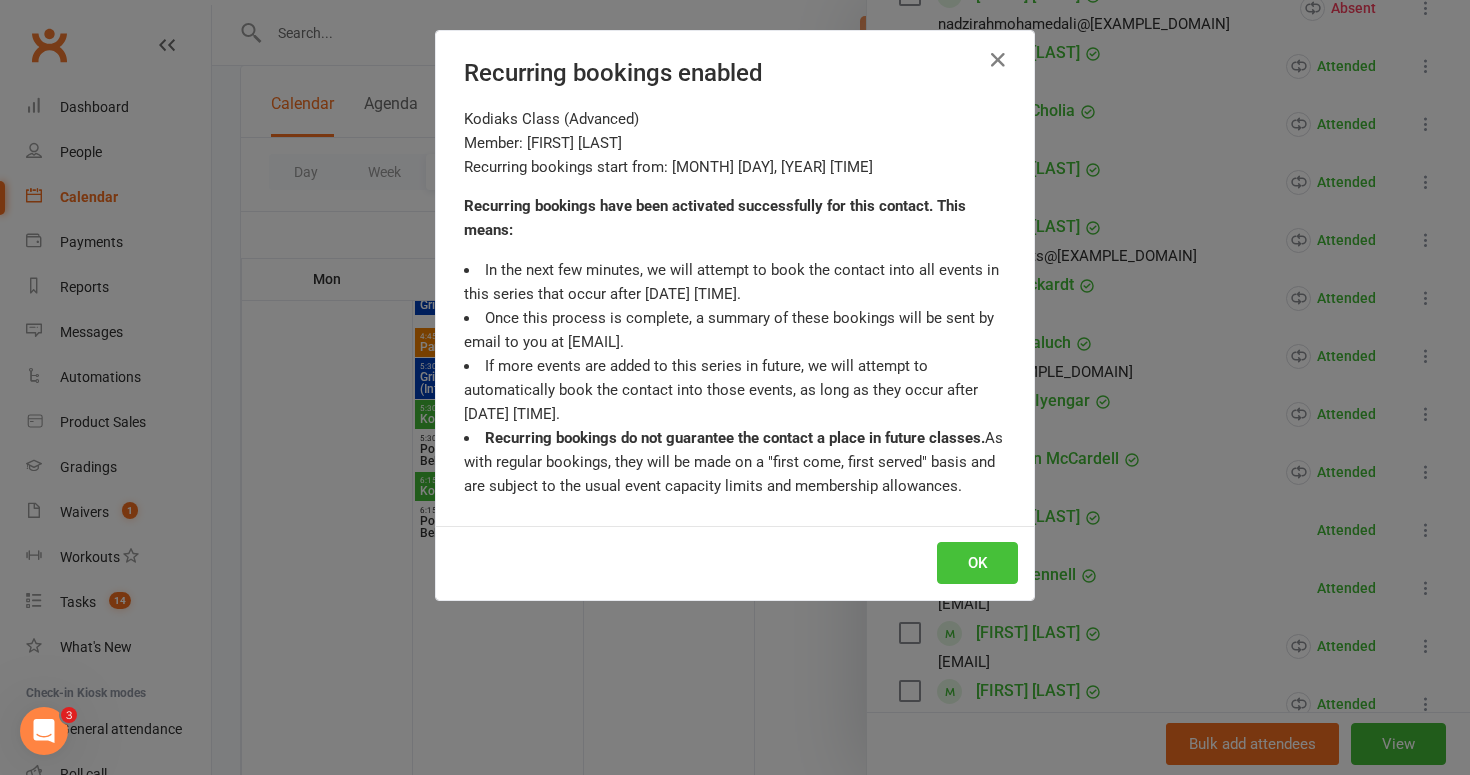 scroll, scrollTop: 176, scrollLeft: 0, axis: vertical 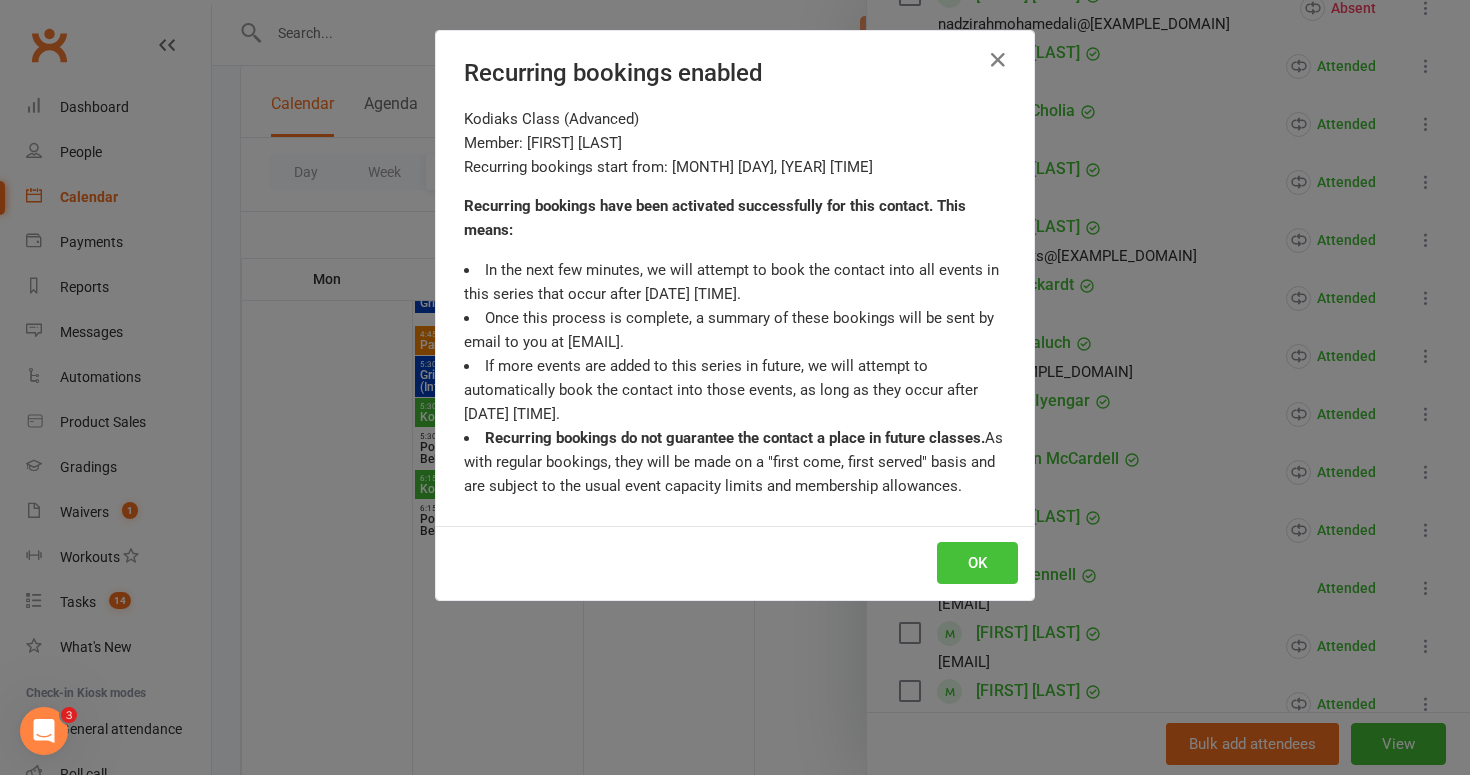 click on "OK" at bounding box center (977, 563) 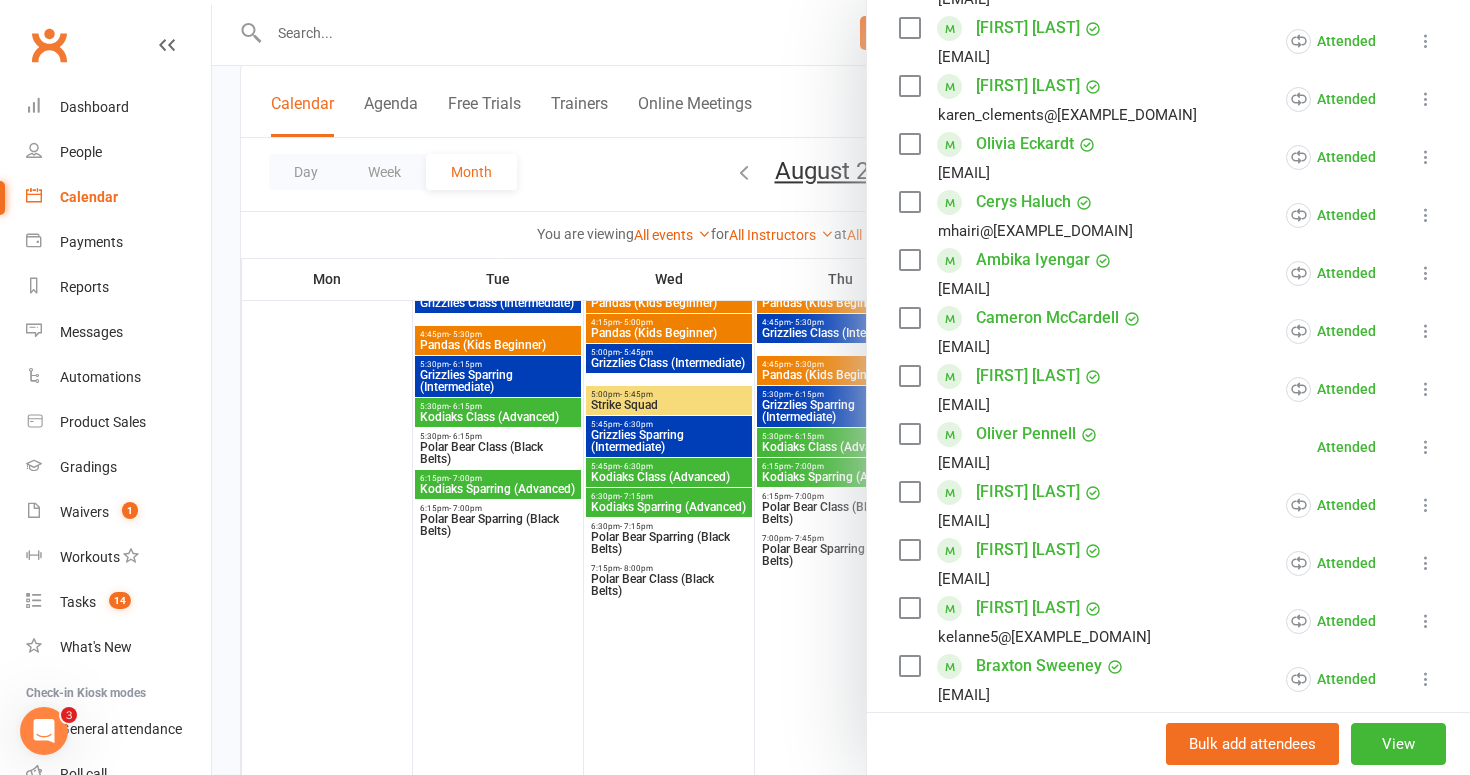 scroll, scrollTop: 537, scrollLeft: 0, axis: vertical 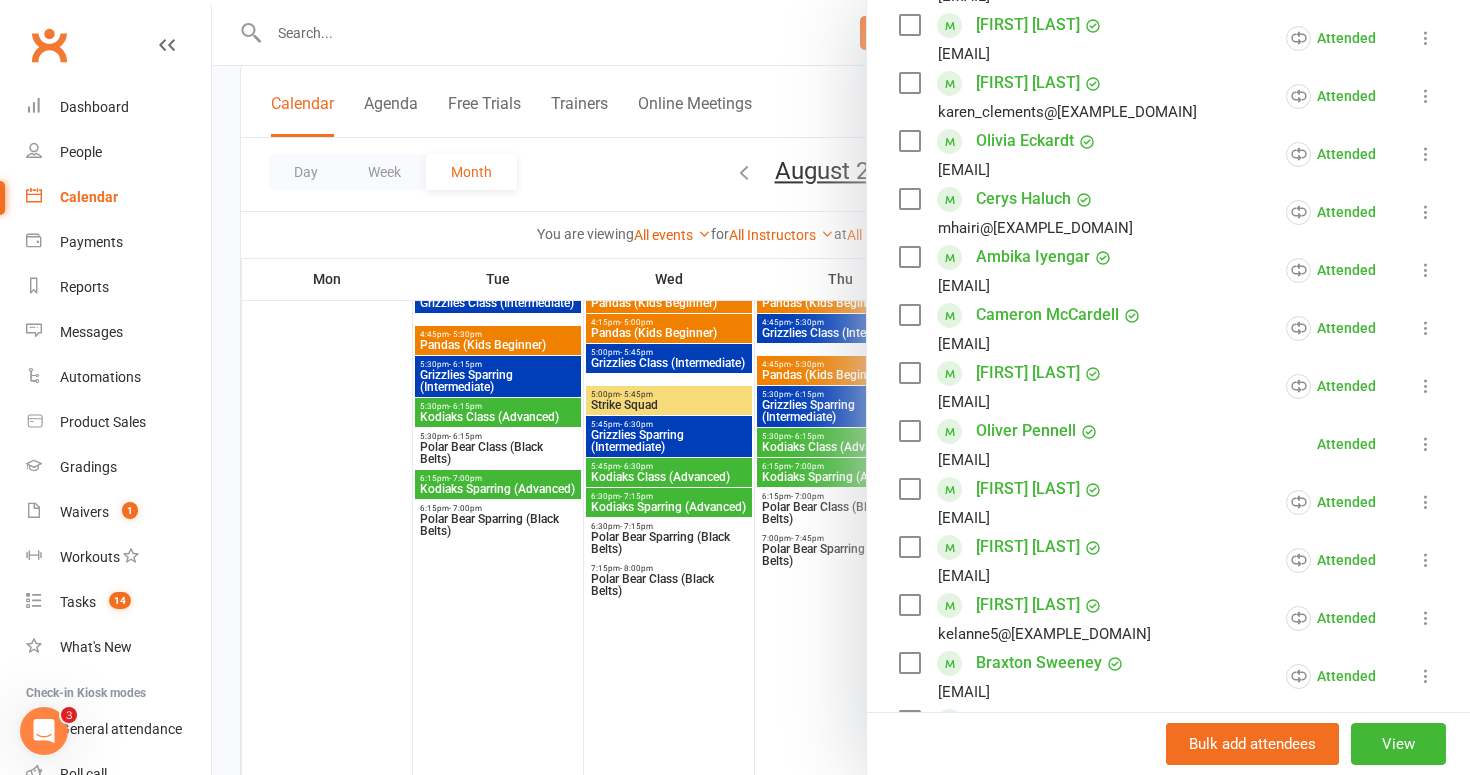 click at bounding box center [1426, 444] 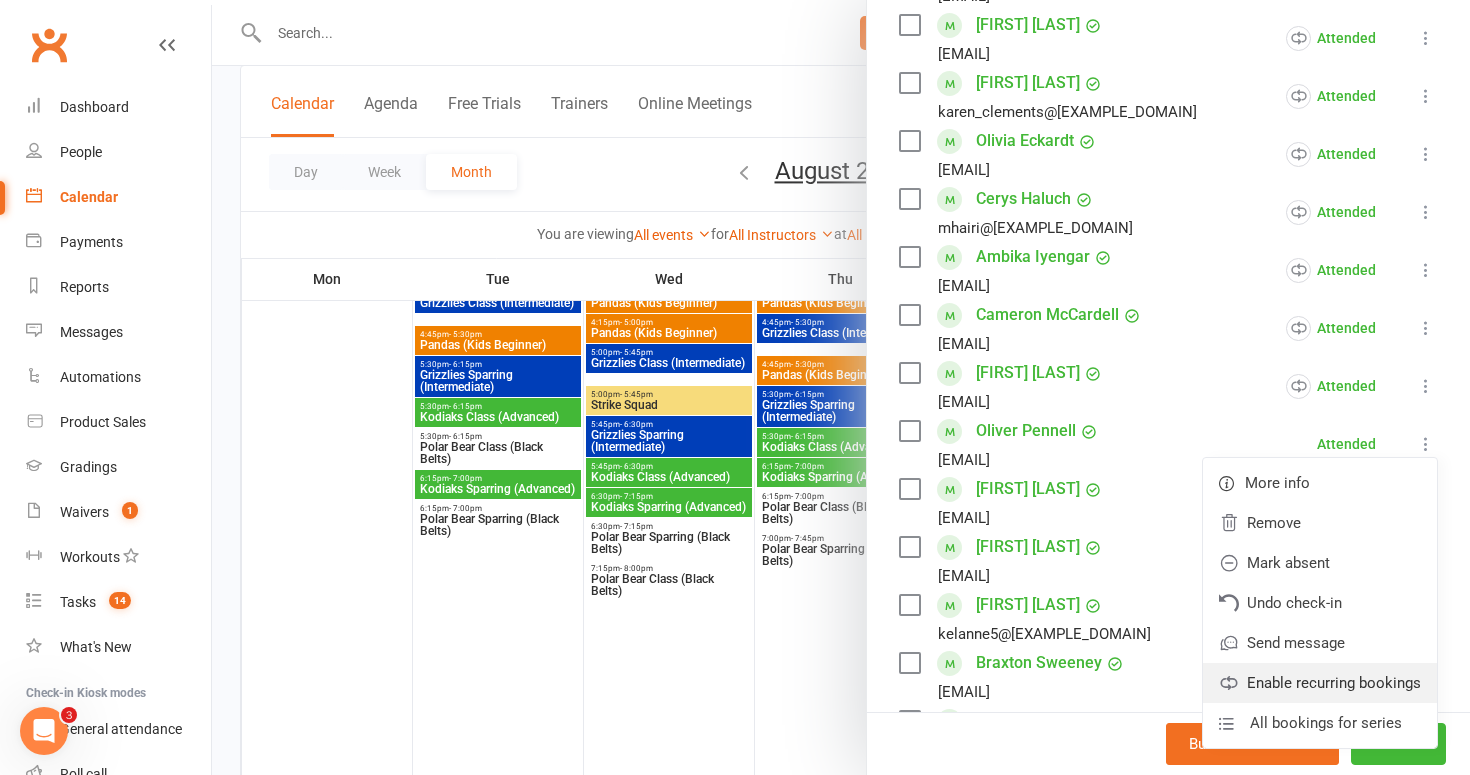 click on "Enable recurring bookings" at bounding box center (1320, 683) 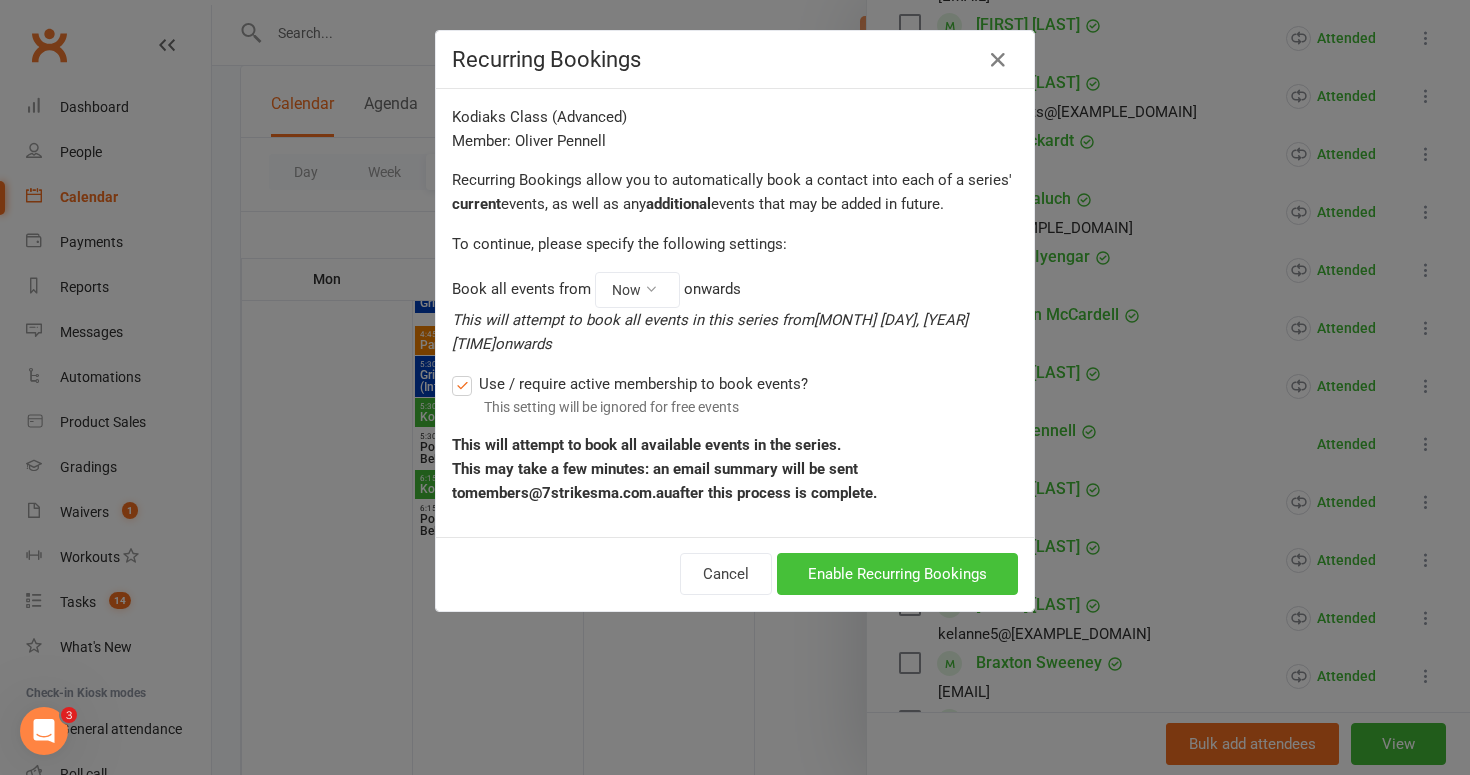 click on "Enable Recurring Bookings" at bounding box center [897, 574] 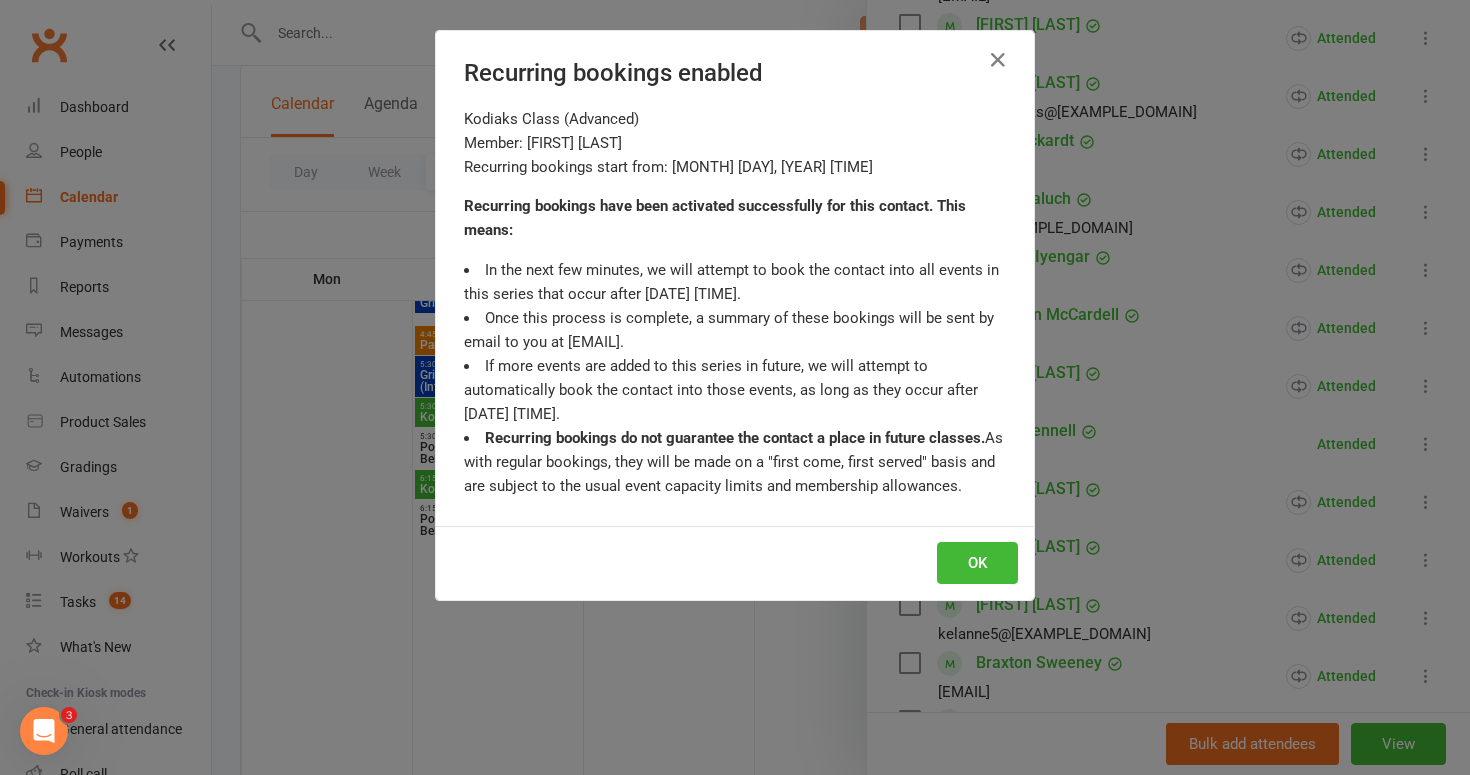 click on "OK" at bounding box center (977, 563) 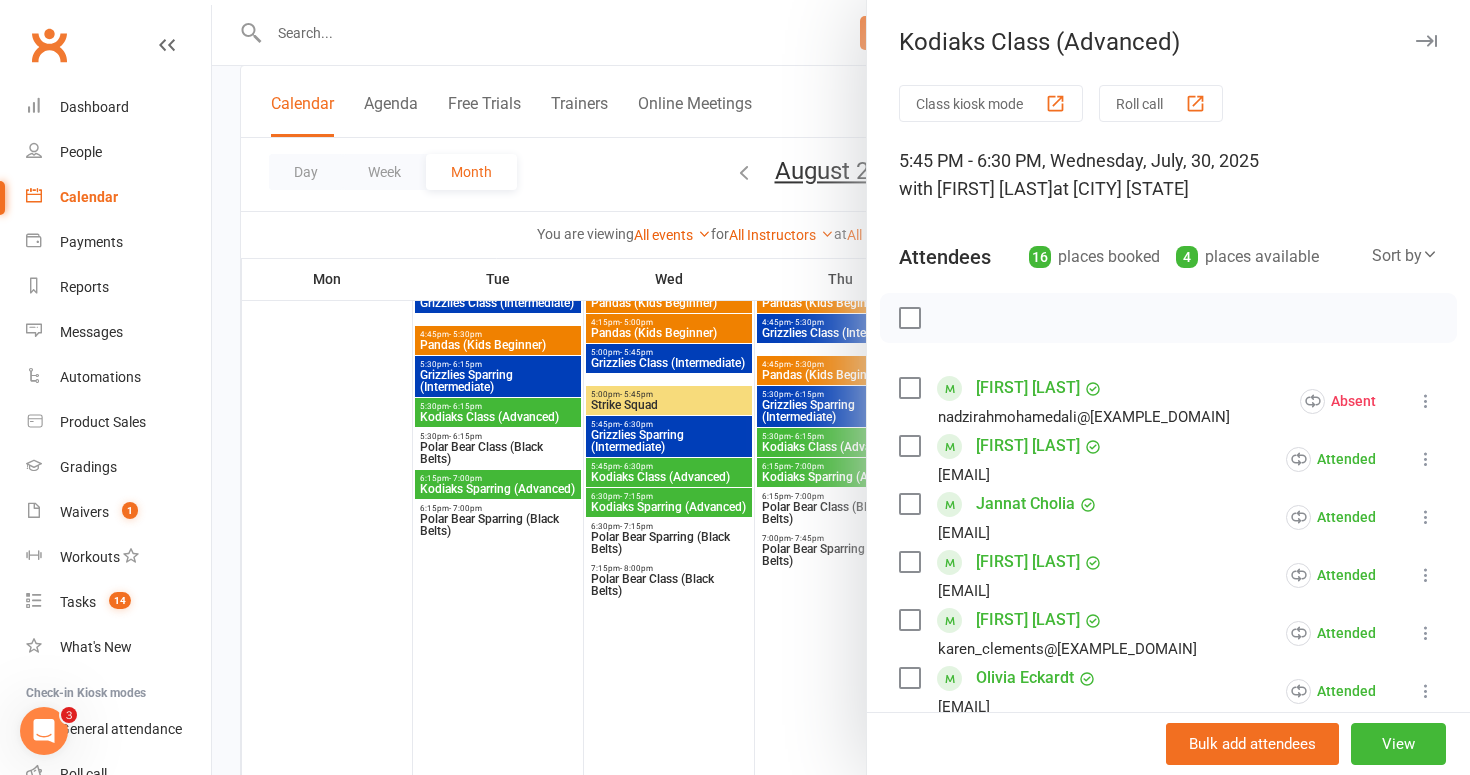 scroll, scrollTop: 0, scrollLeft: 0, axis: both 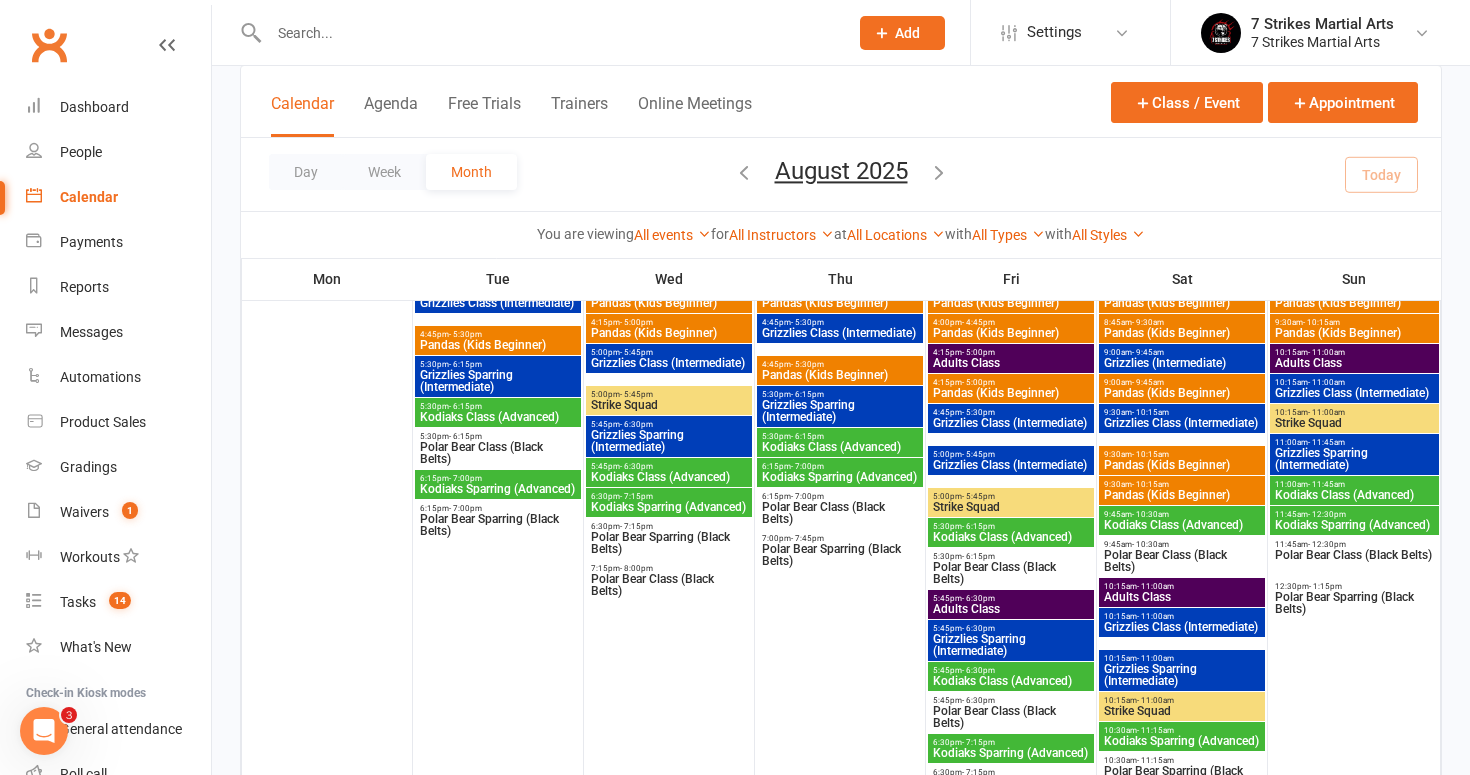 click on "Kodiaks Sparring (Advanced)" at bounding box center [669, 507] 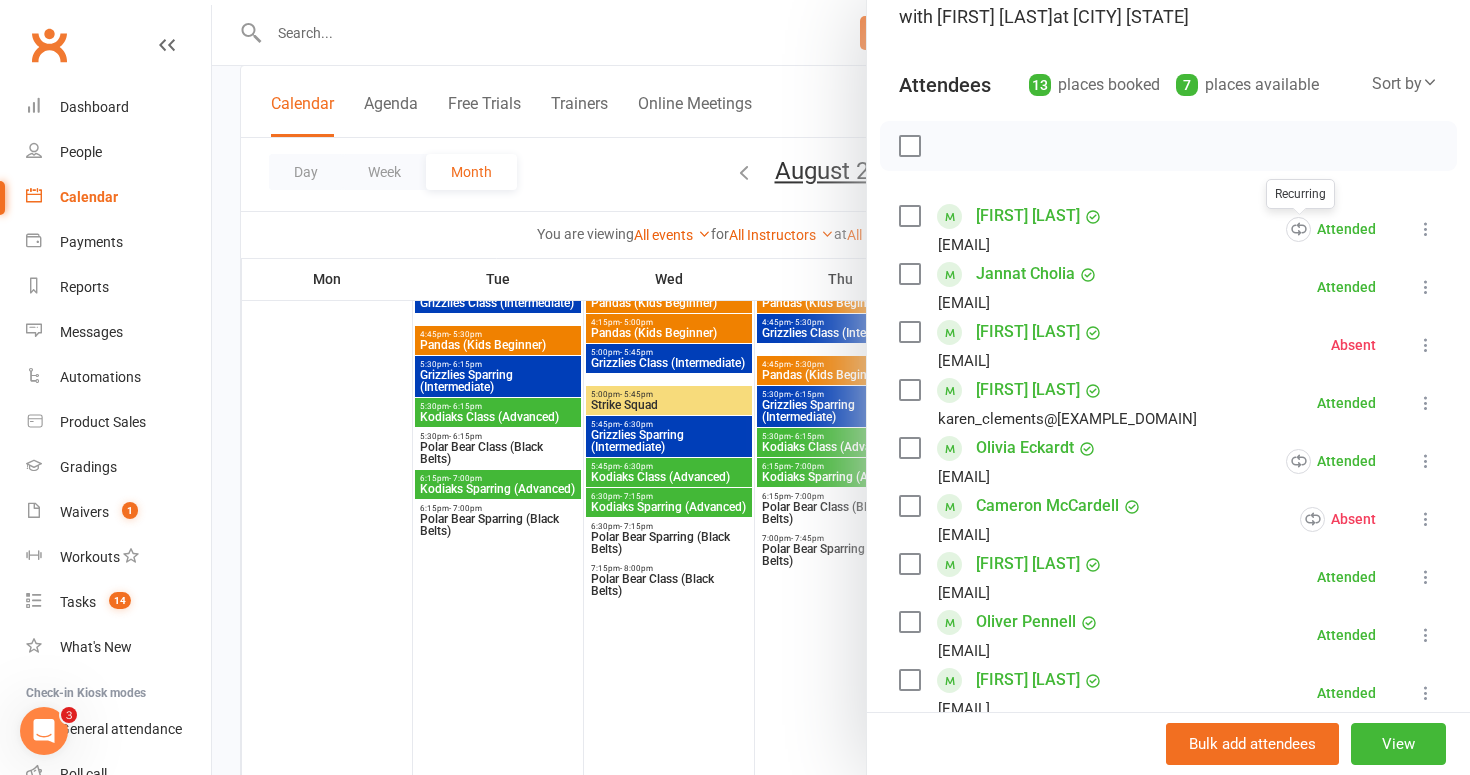 scroll, scrollTop: 173, scrollLeft: 0, axis: vertical 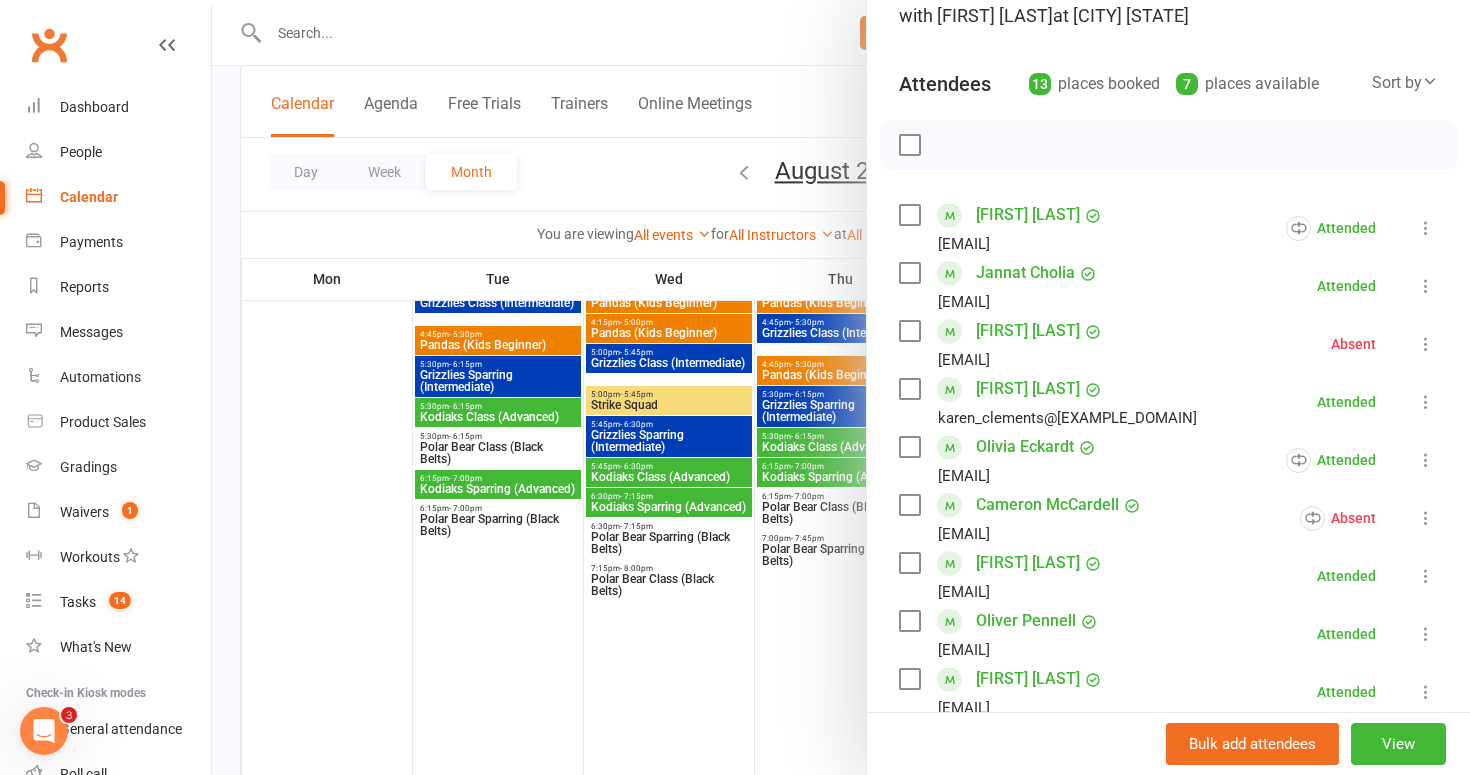 click at bounding box center (1426, 286) 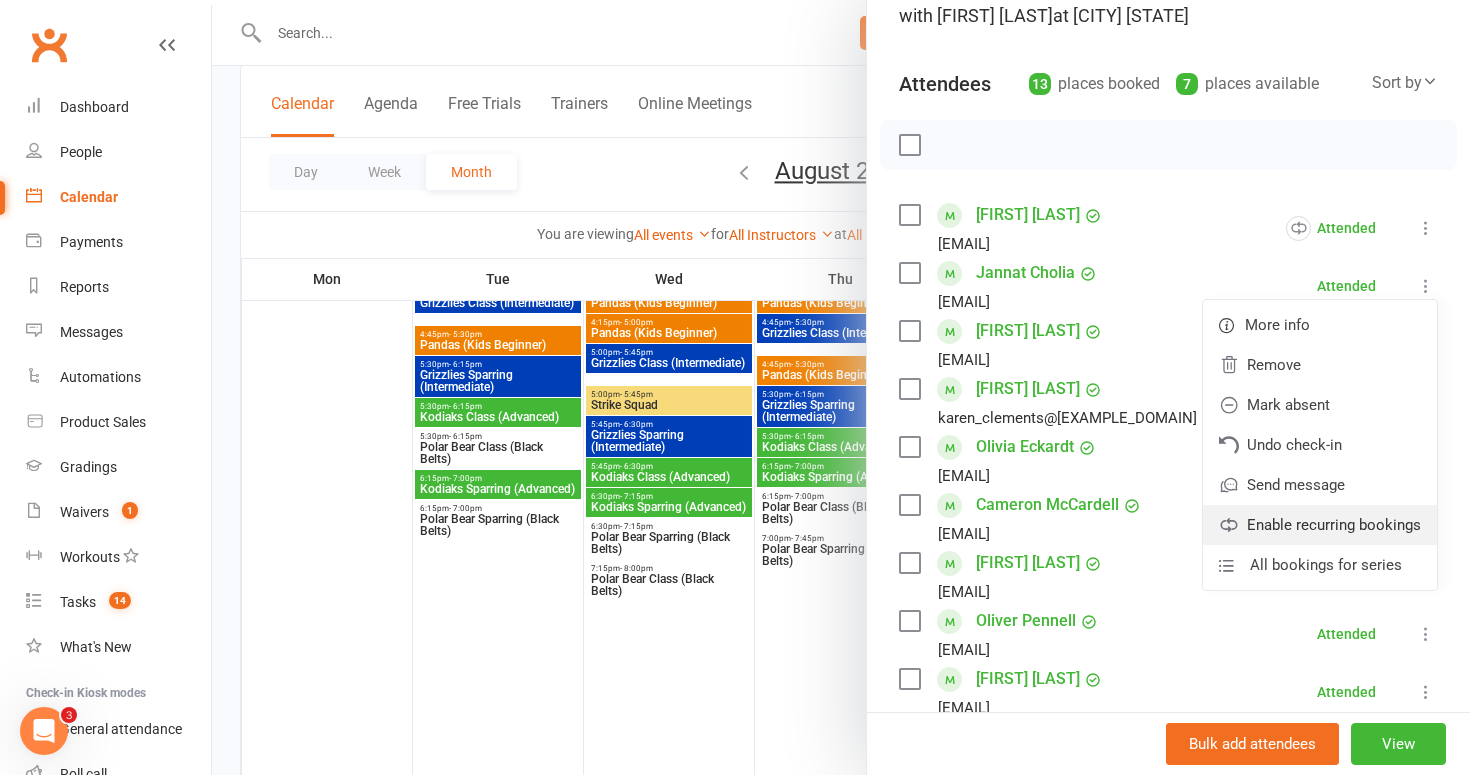 click on "Enable recurring bookings" at bounding box center [1320, 525] 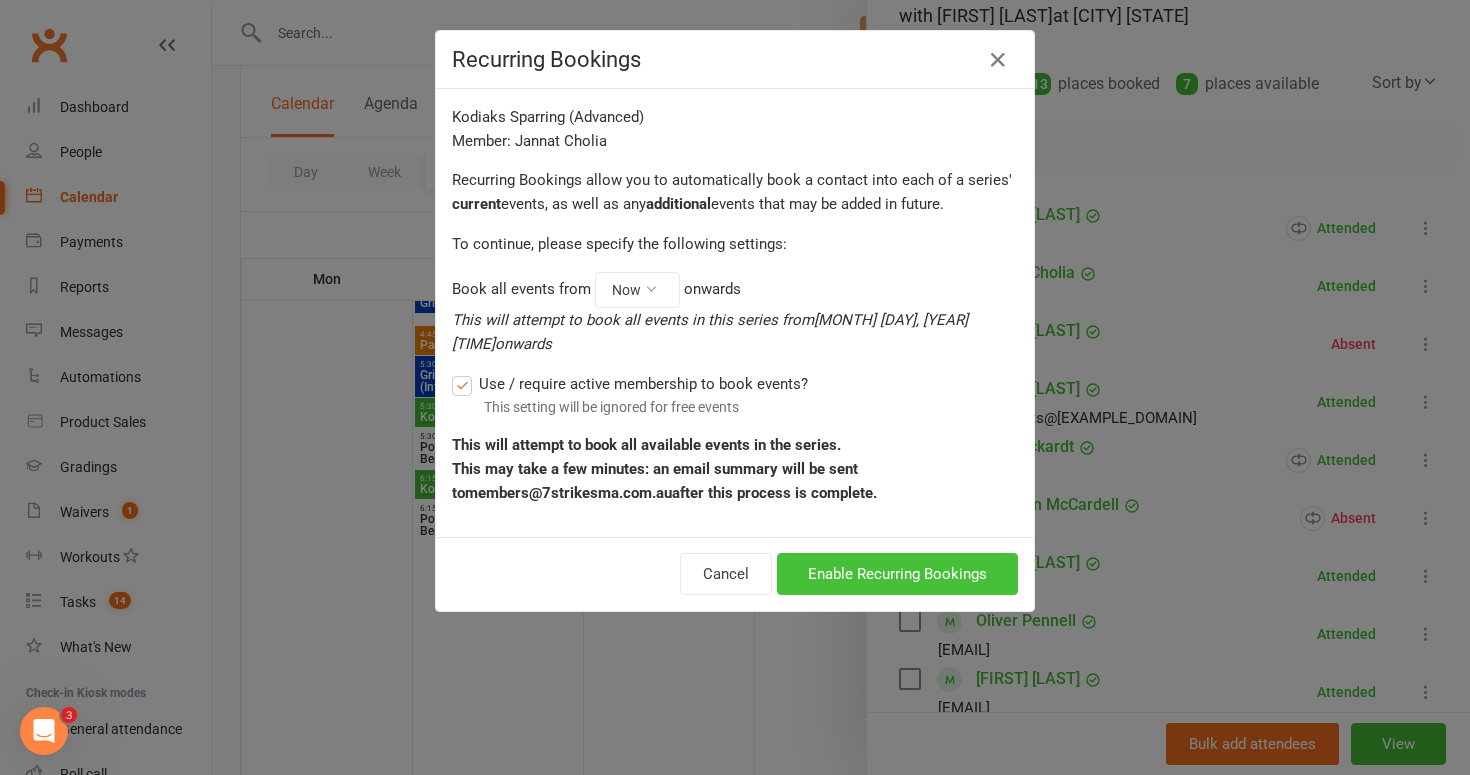 click on "Enable Recurring Bookings" at bounding box center [897, 574] 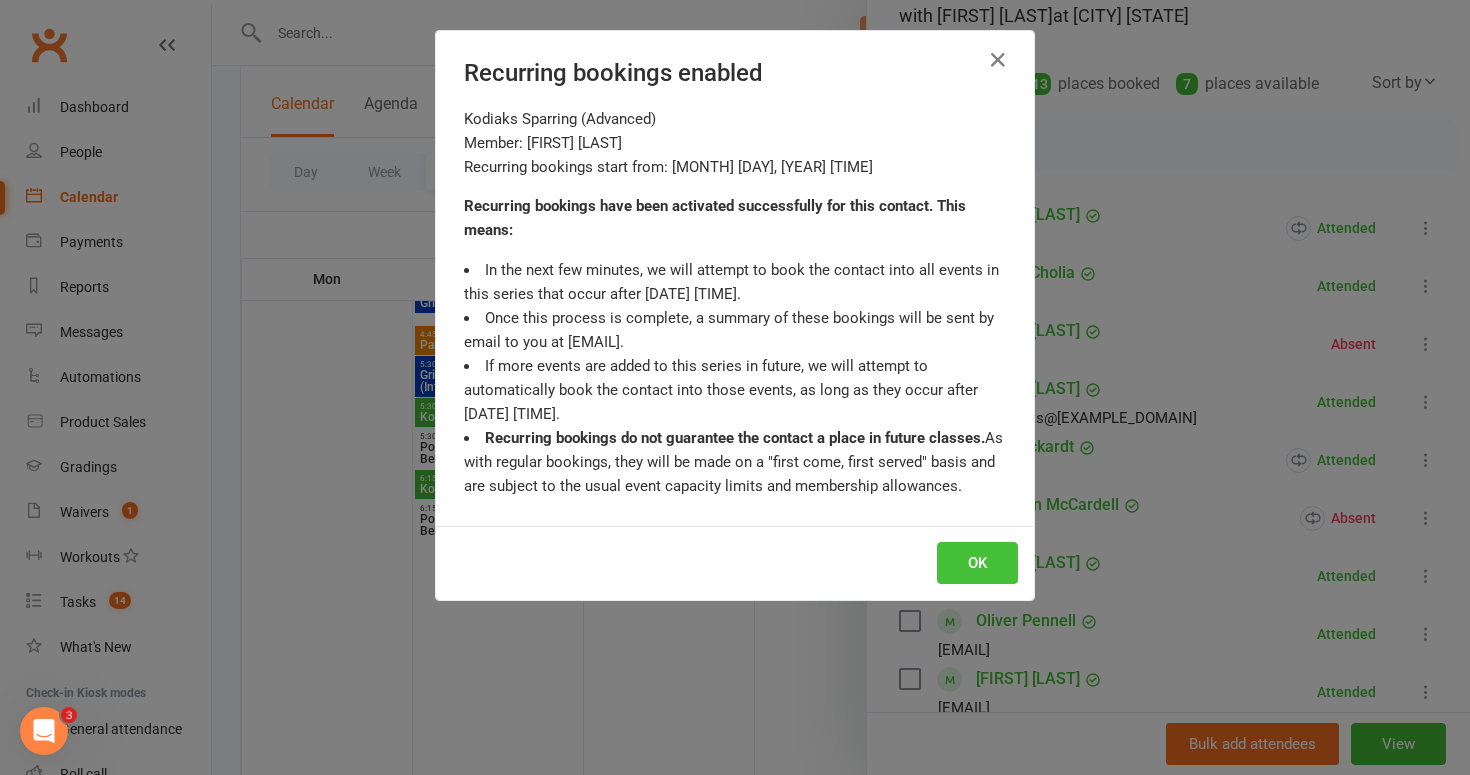 click on "OK" at bounding box center [977, 563] 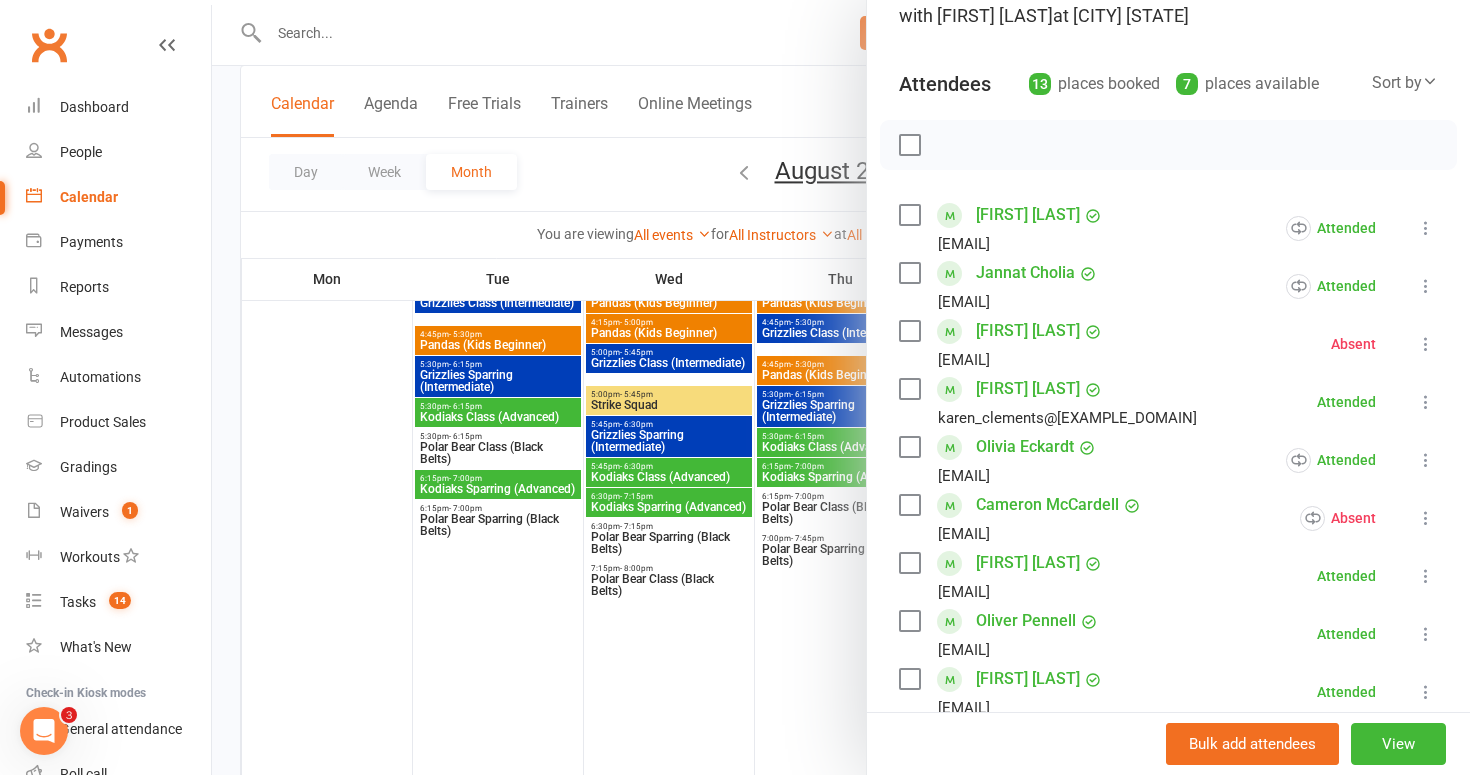 click at bounding box center [1426, 344] 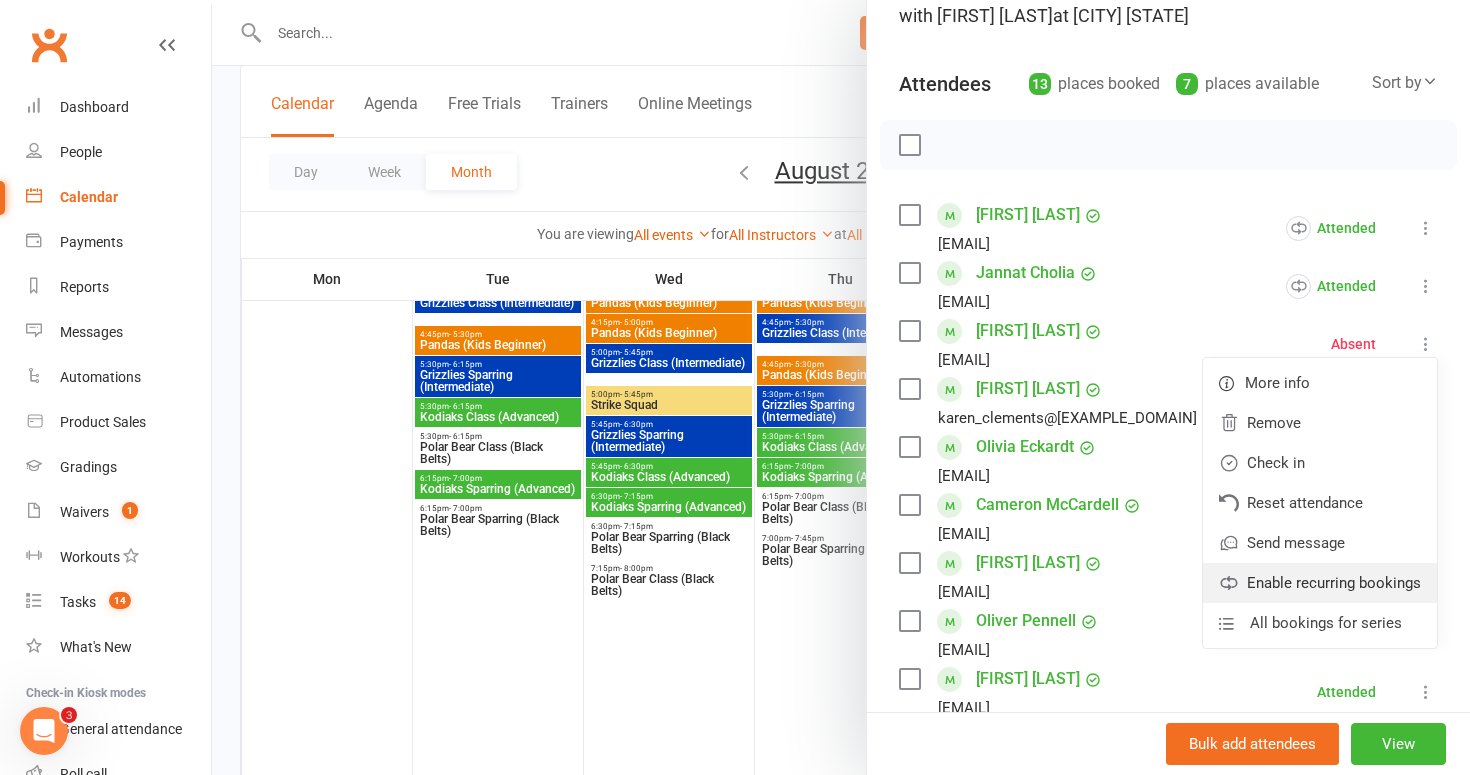 click on "Enable recurring bookings" at bounding box center (1320, 583) 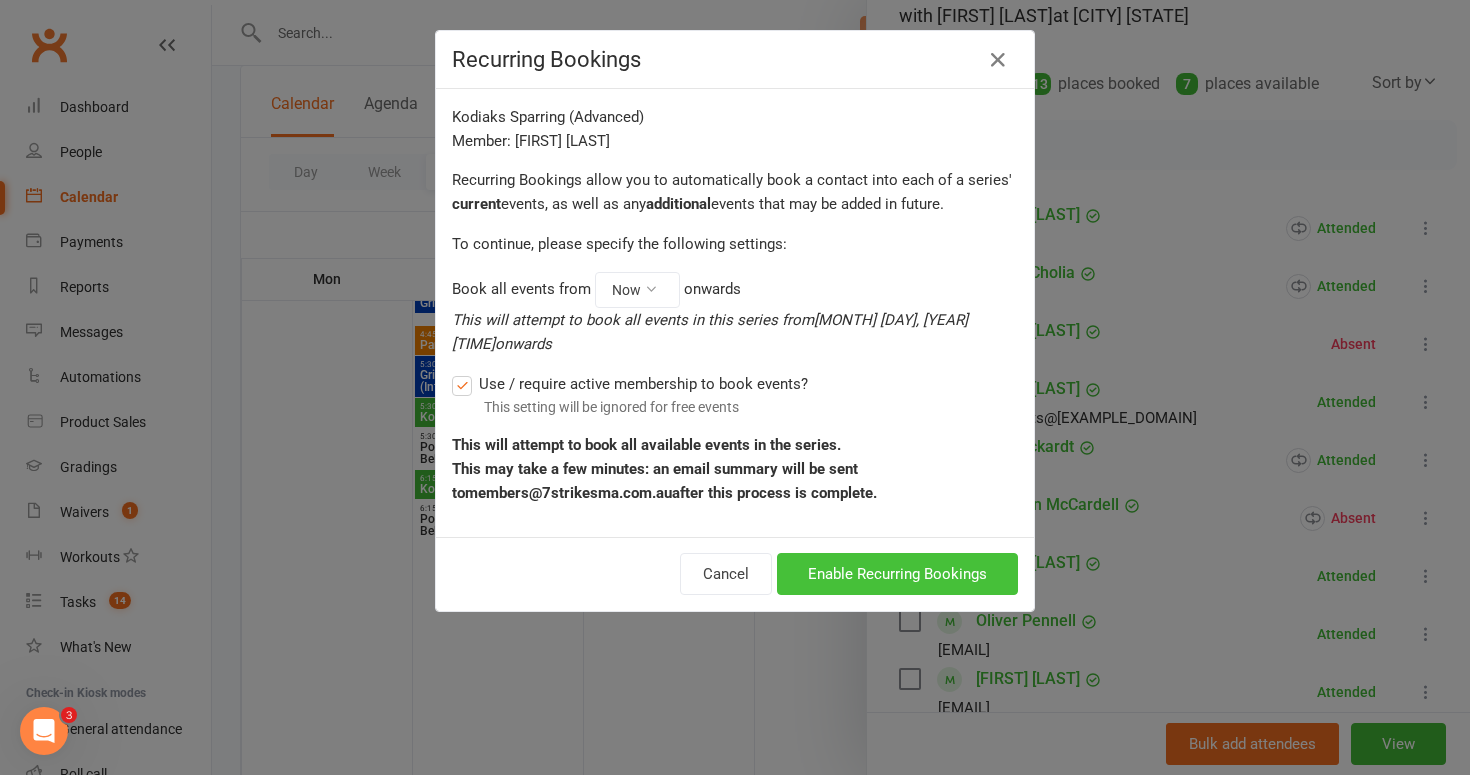 click on "Enable Recurring Bookings" at bounding box center (897, 574) 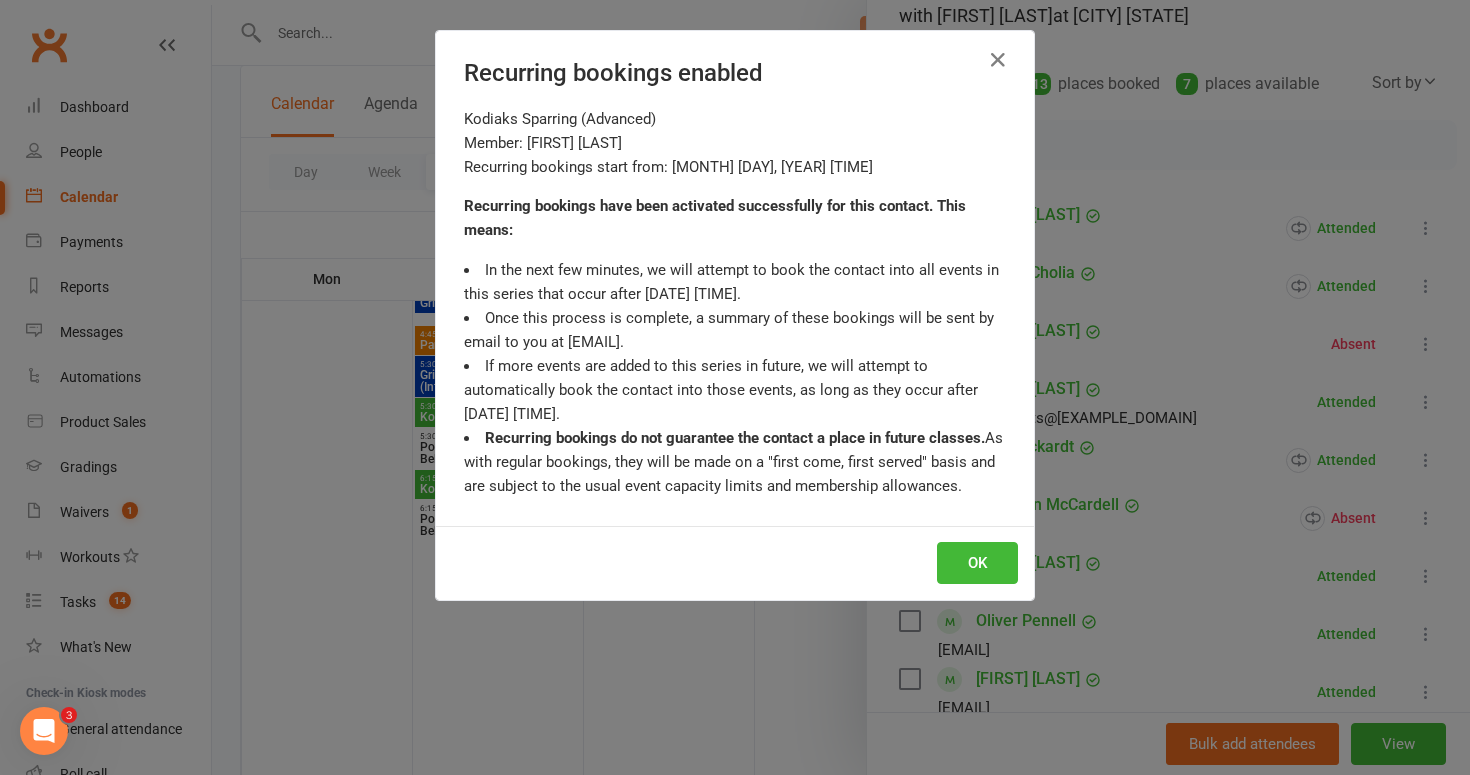 click on "OK" at bounding box center [977, 563] 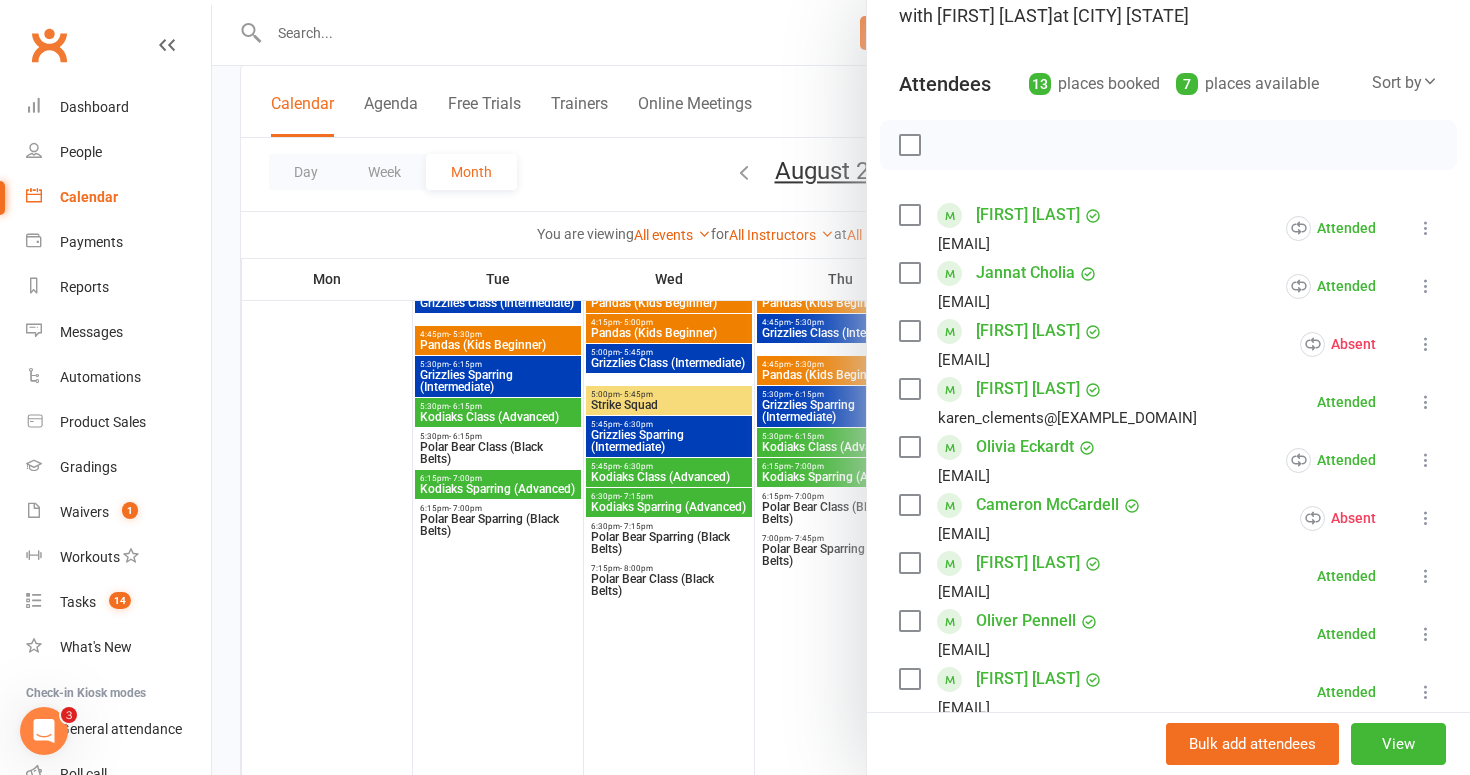 click on "Class kiosk mode  Roll call  [TIME], [DAY], [MONTH], [DATE], [YEAR] with [FIRST] [LAST]  at  [CITY] [STATE]  Attendees  [NUMBER]  places booked [NUMBER]  places available Sort by  Last name  First name  Booking created    [FIRST] [LAST]  [EMAIL] Attended More info  Remove  Mark absent  Undo check-in  Send message  All bookings for series  Deactivate recurring bookings    [FIRST] [LAST]  [EMAIL] Attended More info  Remove  Mark absent  Undo check-in  Send message  All bookings for series  Deactivate recurring bookings    [FIRST] [LAST]  [EMAIL] Absent More info  Remove  Check in  Reset attendance  Send message  All bookings for series  Deactivate recurring bookings    [FIRST] [LAST]  [EMAIL] Attended More info  Remove  Mark absent  Undo check-in  Send message  All bookings for series    [FIRST] [LAST]  [EMAIL] Attended More info  Remove  Mark absent  Undo check-in  Send message  All bookings for series    Absent" at bounding box center (1168, 612) 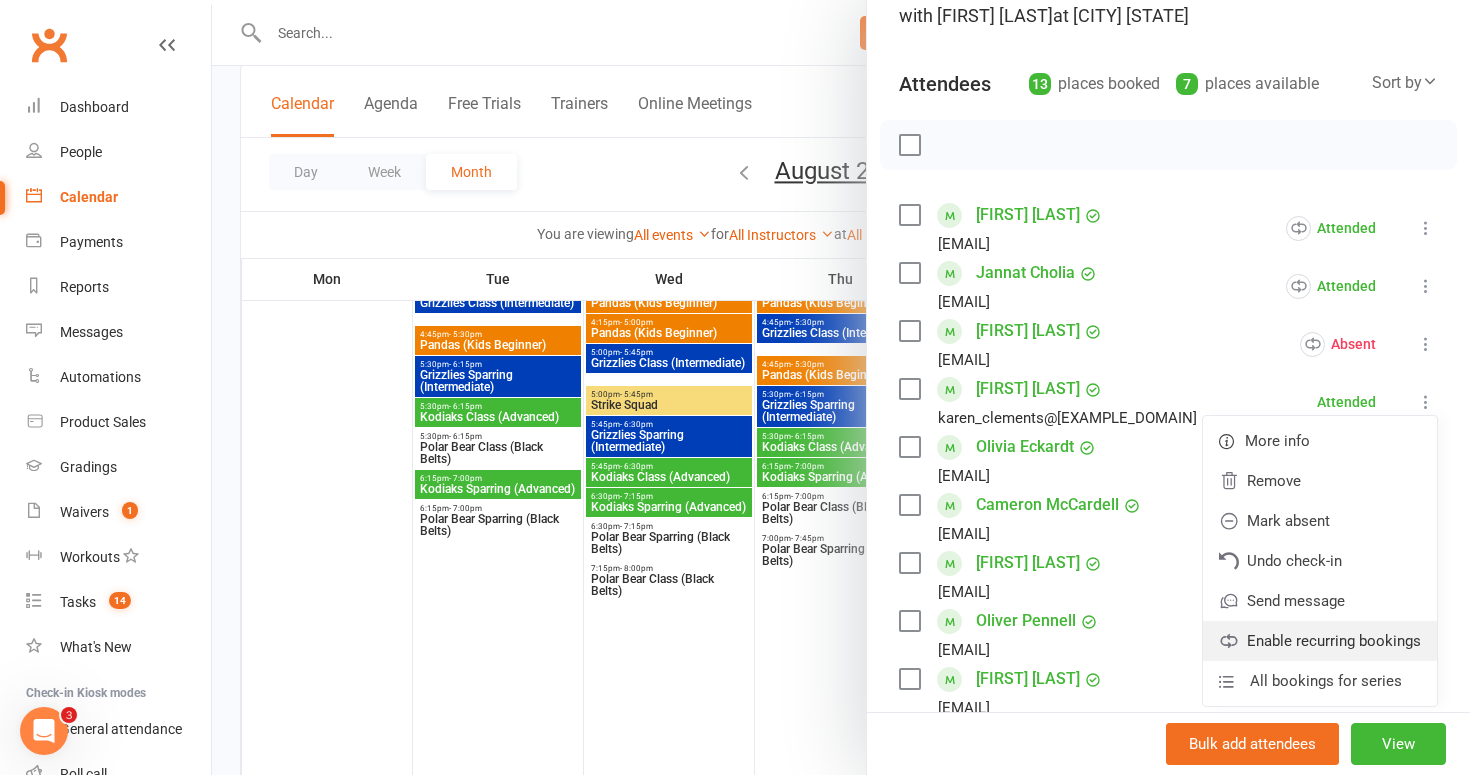 click on "Enable recurring bookings" at bounding box center [1320, 641] 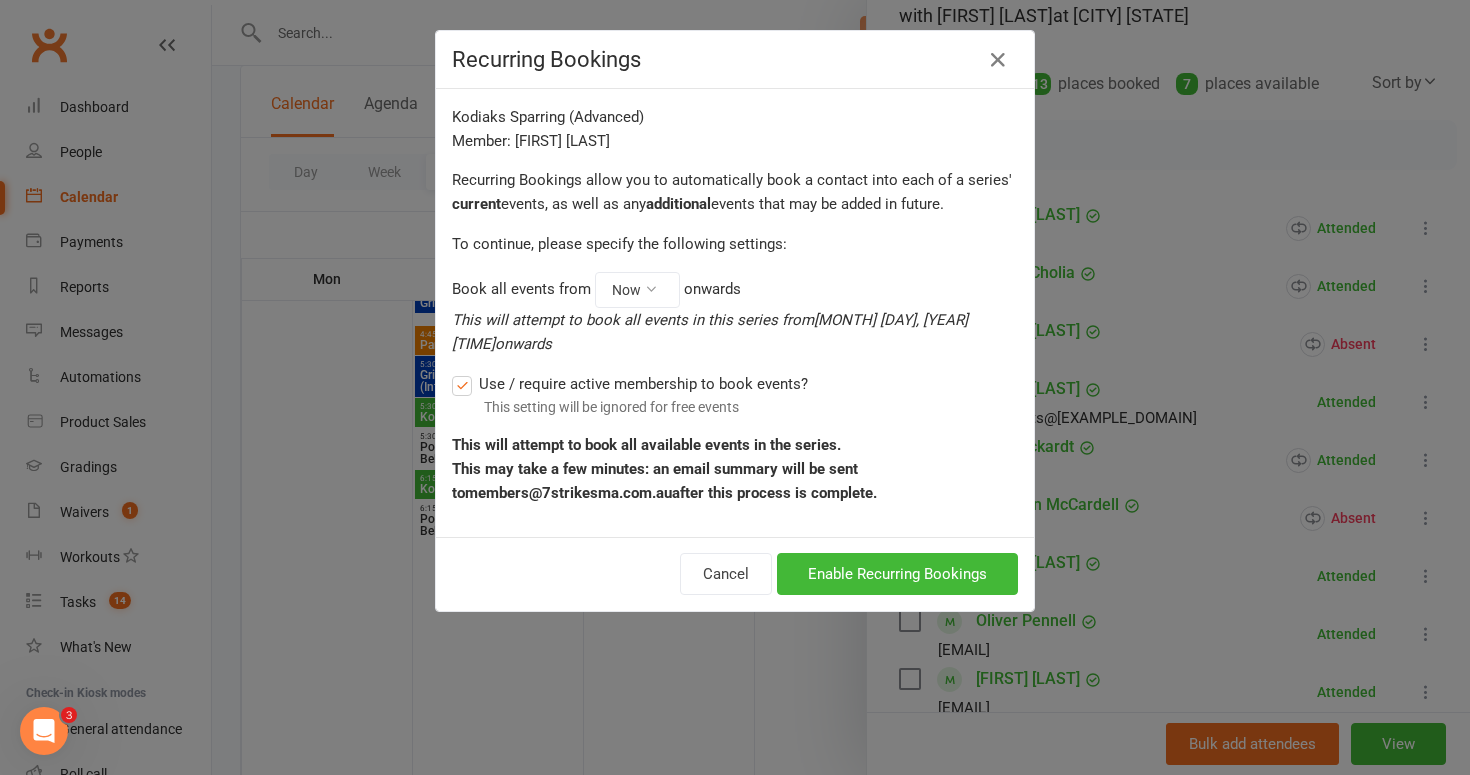 click on "Cancel Enable Recurring Bookings" at bounding box center (735, 574) 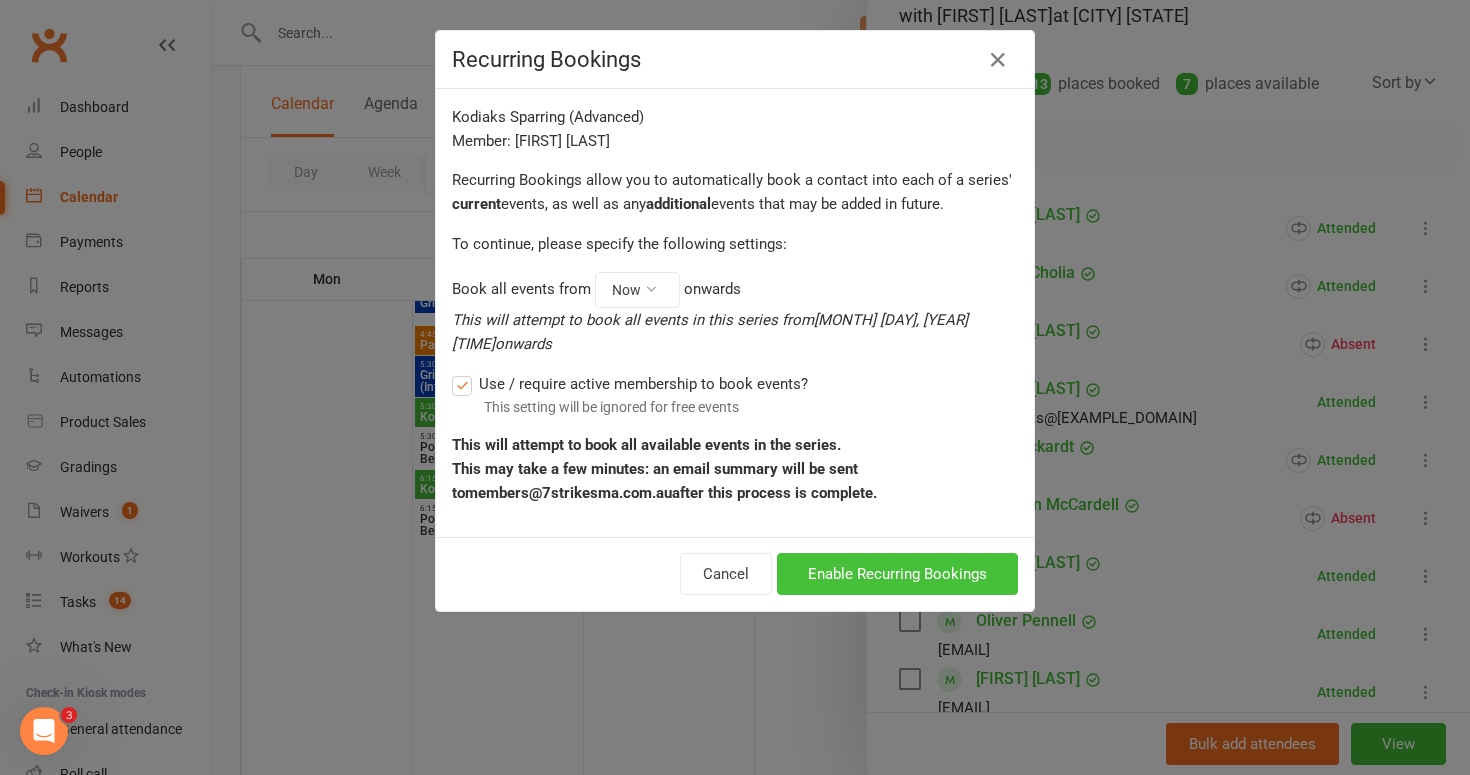 click on "Enable Recurring Bookings" at bounding box center [897, 574] 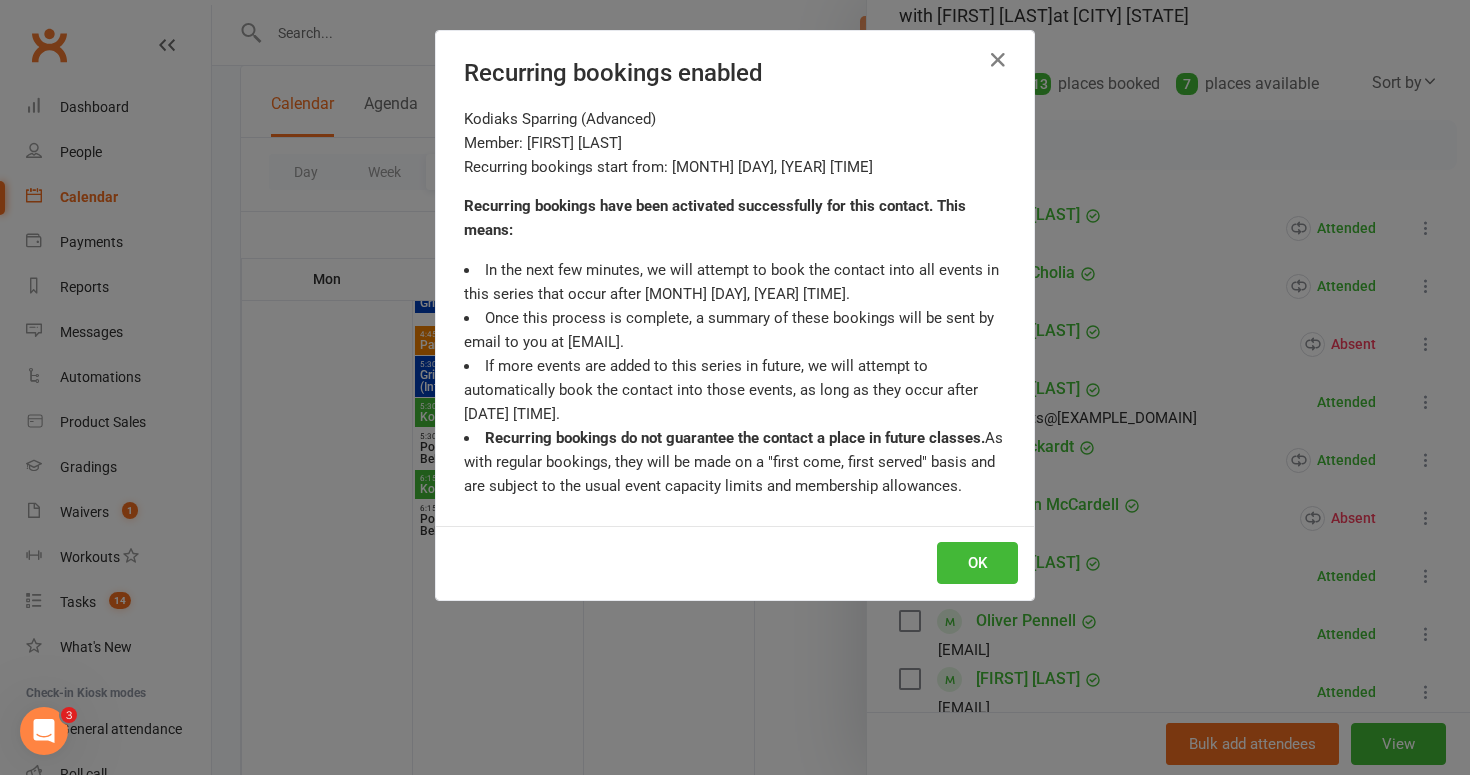 click on "OK" at bounding box center (735, 563) 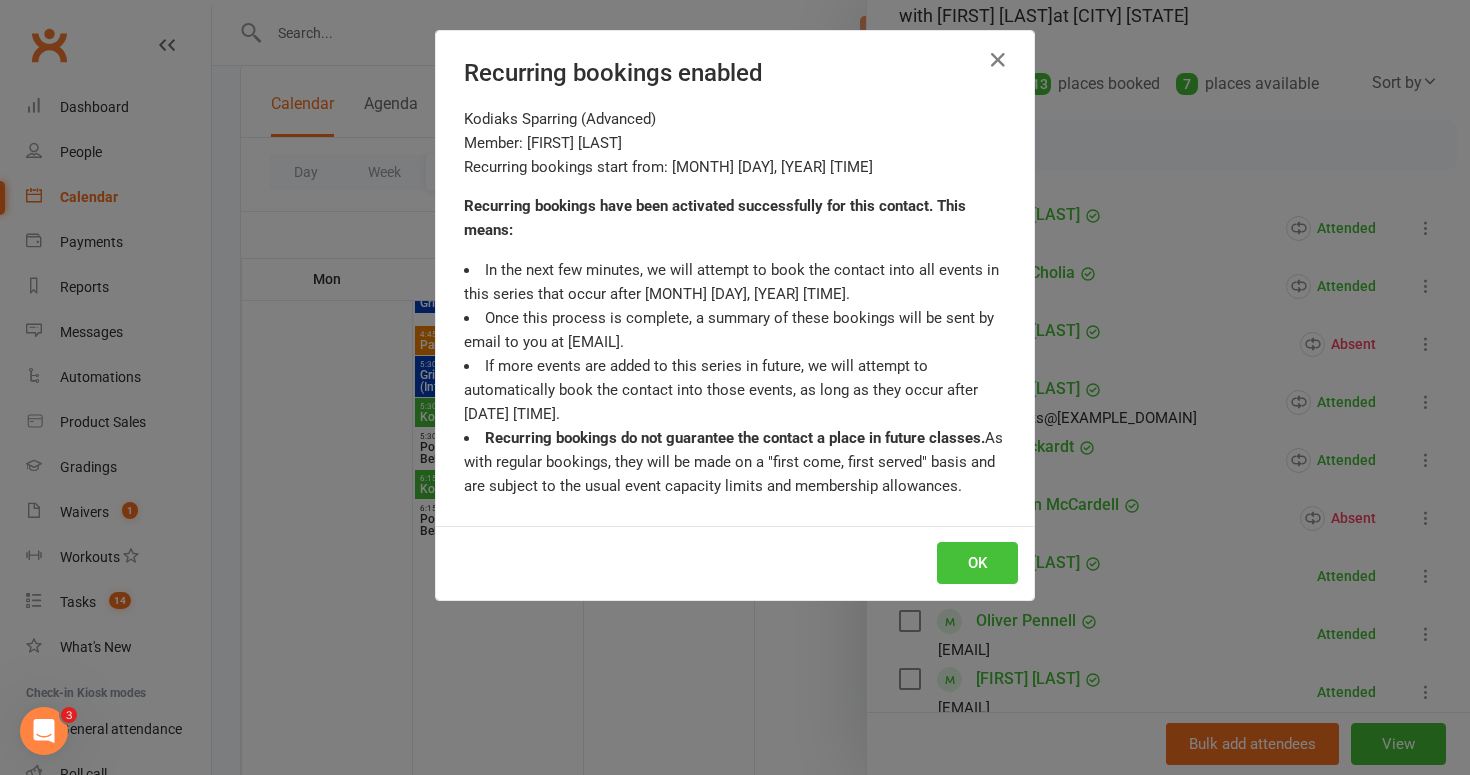 click on "OK" at bounding box center (977, 563) 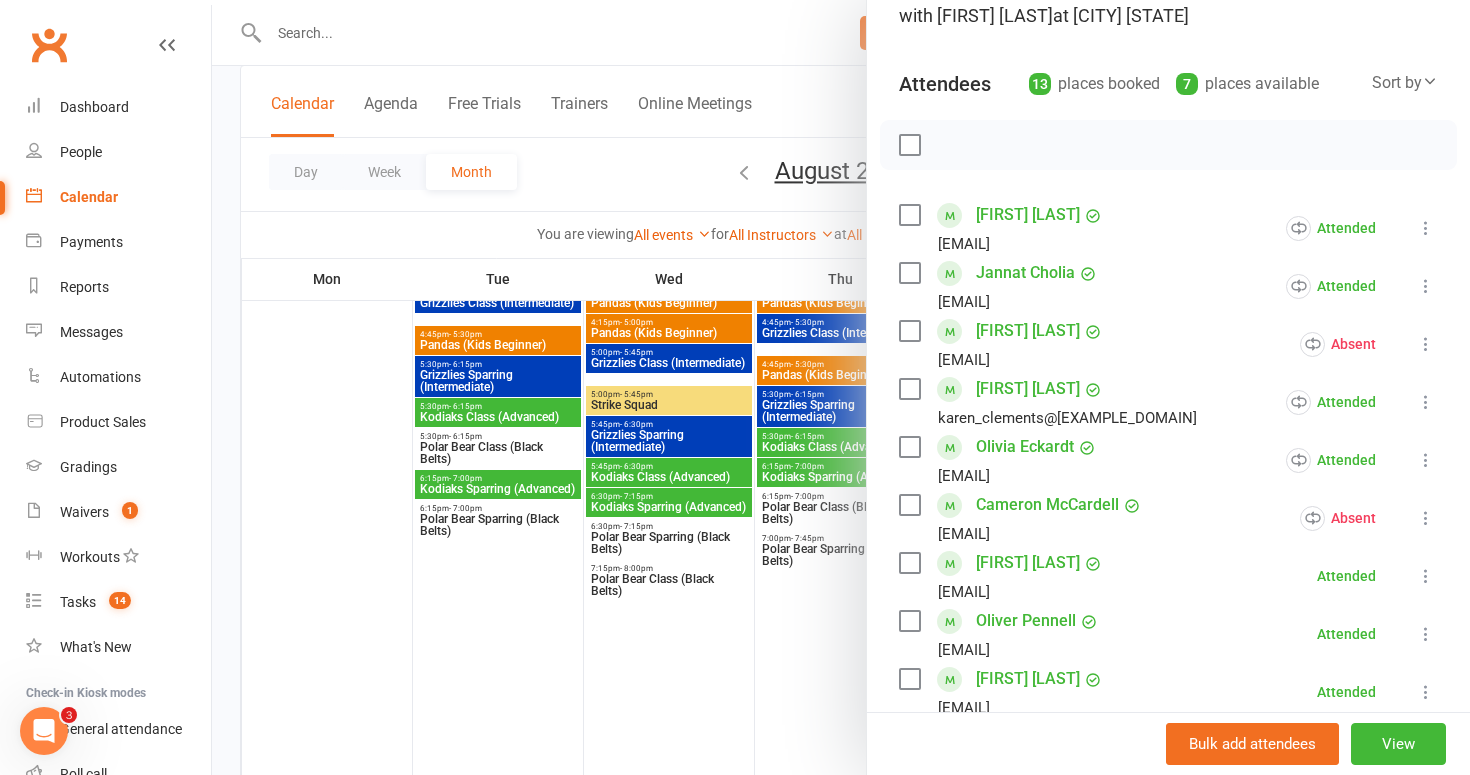 click at bounding box center [1426, 576] 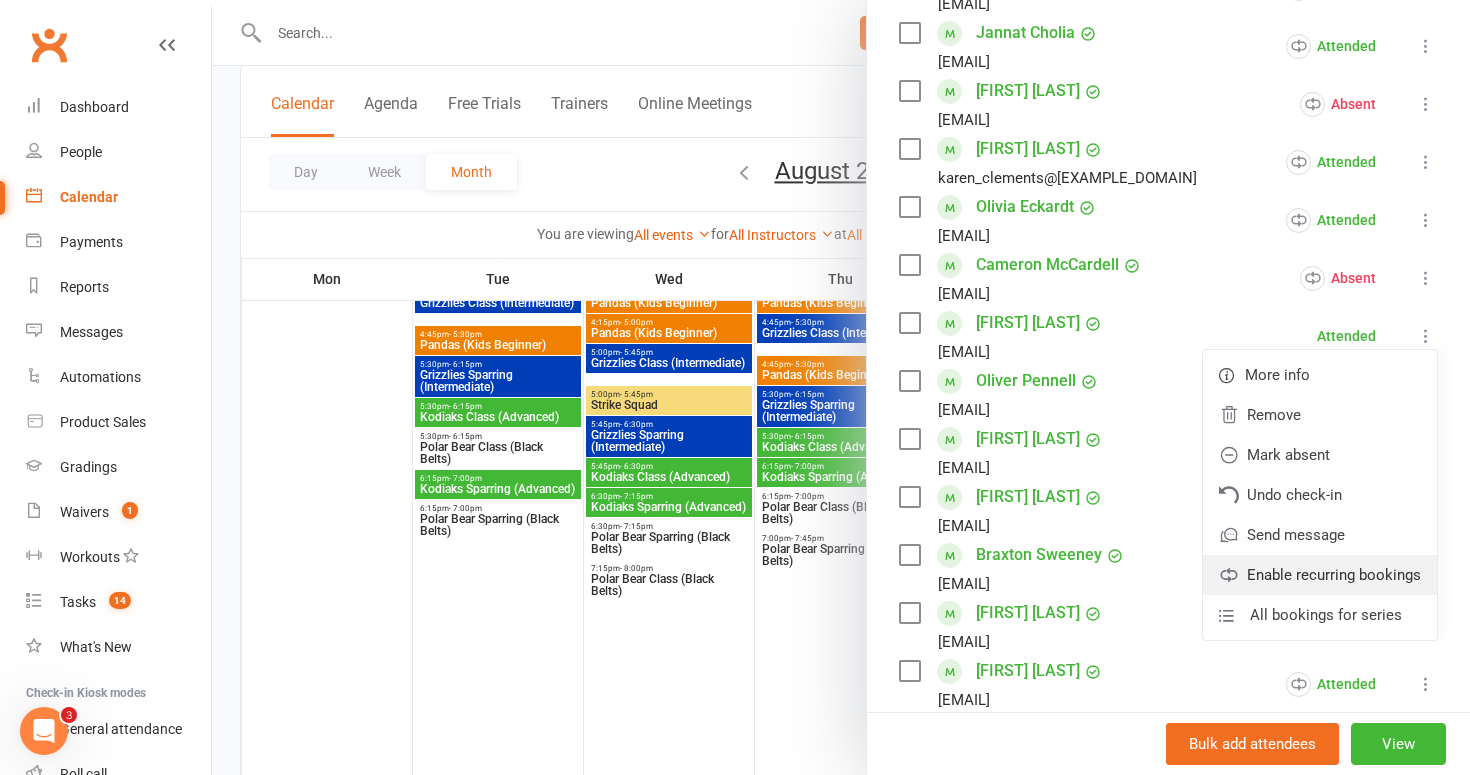 scroll, scrollTop: 416, scrollLeft: 0, axis: vertical 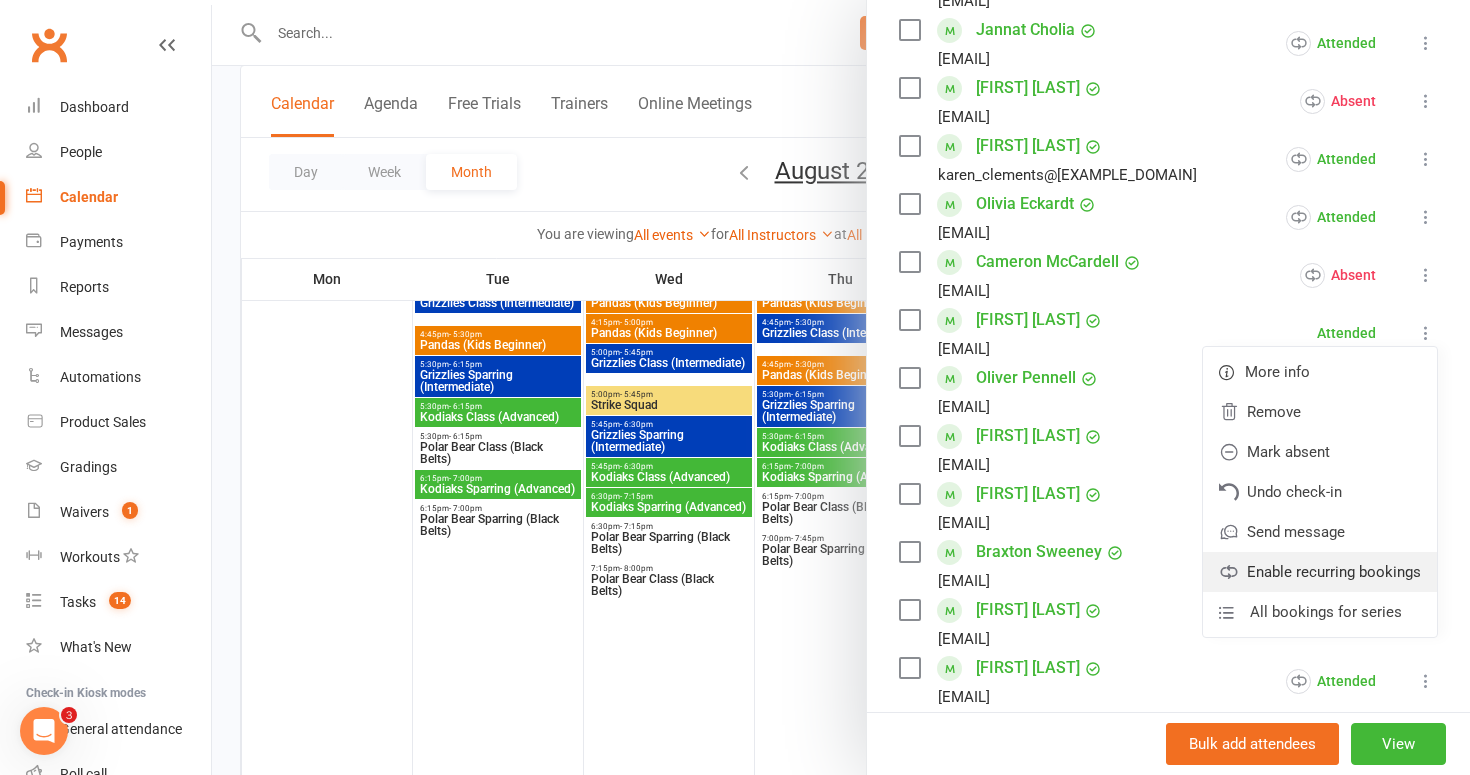 click on "Enable recurring bookings" at bounding box center [1320, 572] 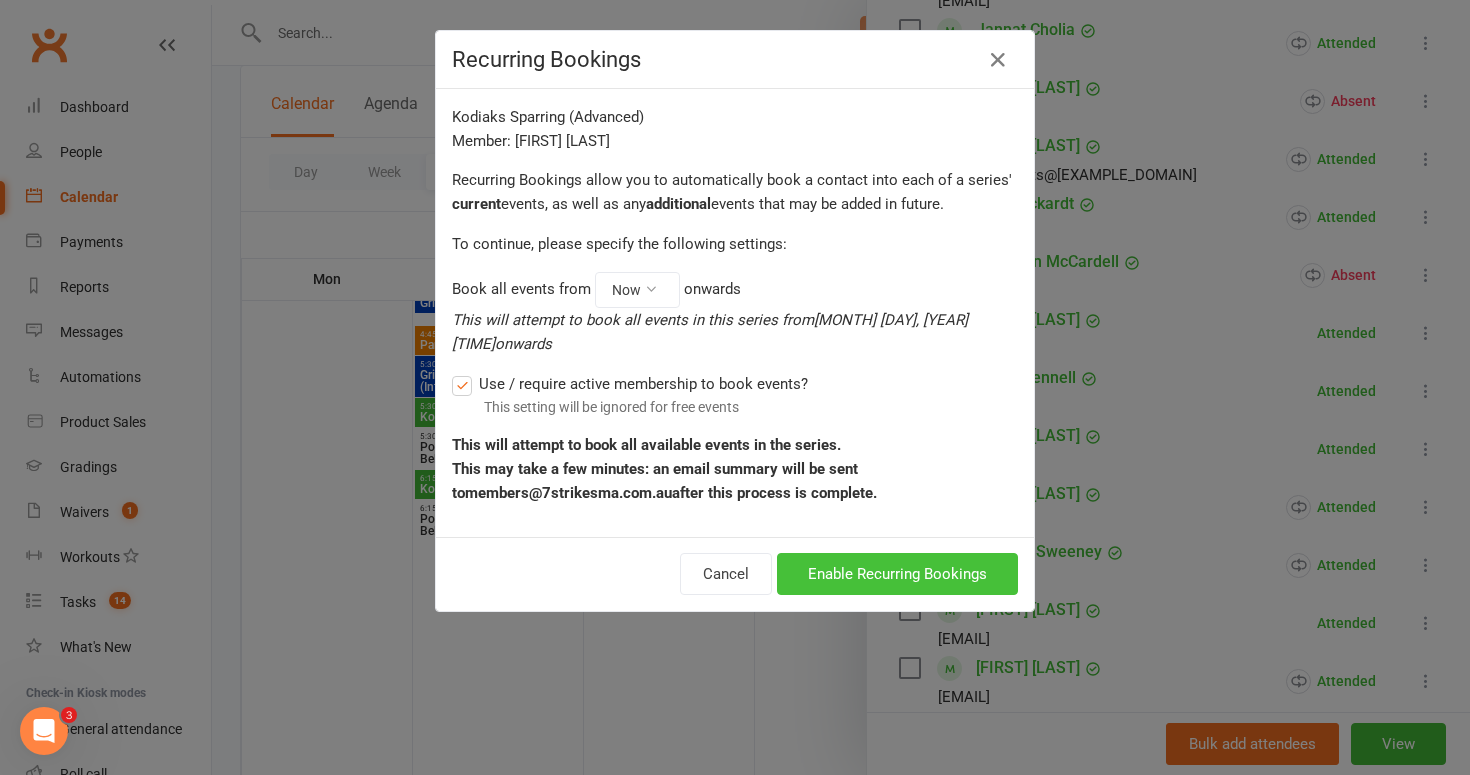 click on "Enable Recurring Bookings" at bounding box center (897, 574) 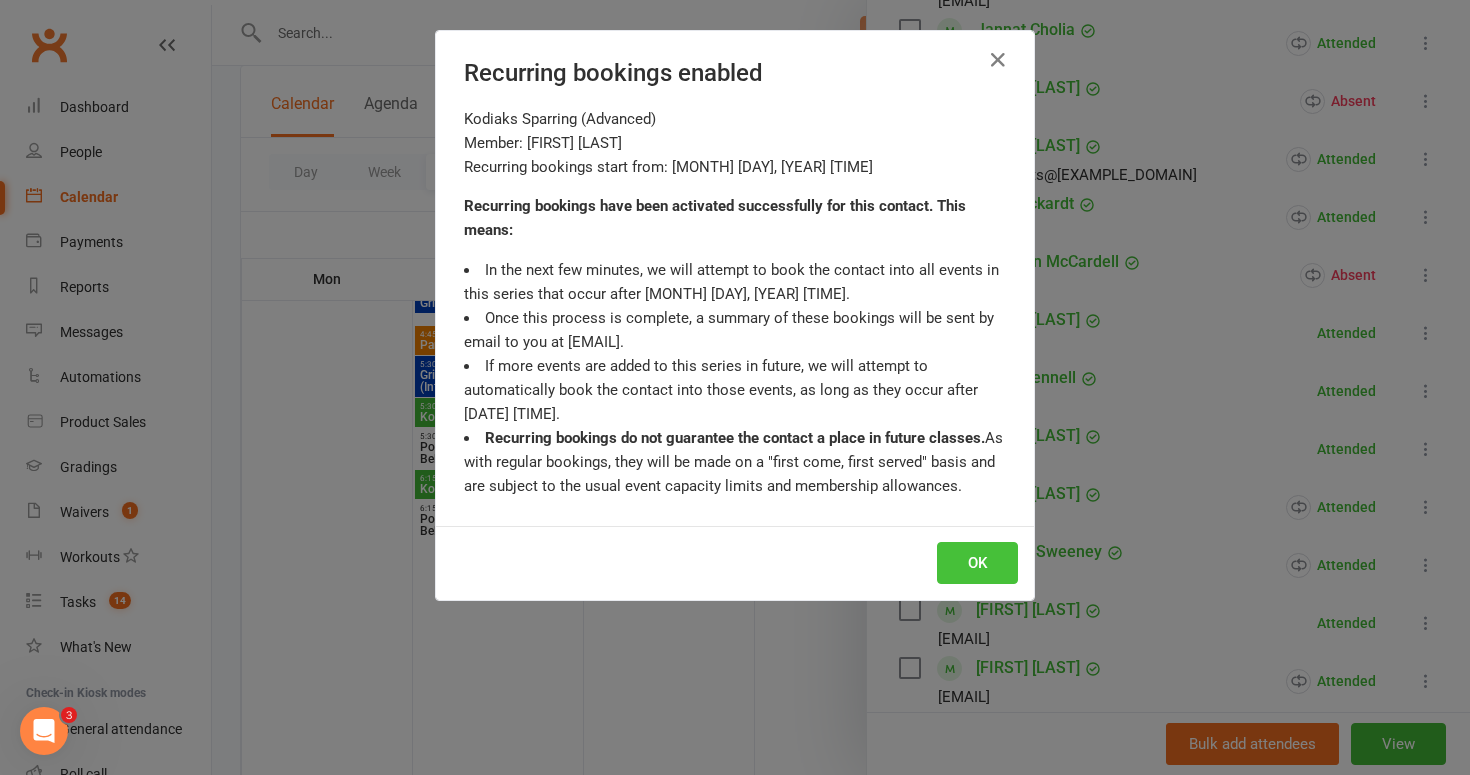 click on "OK" at bounding box center (977, 563) 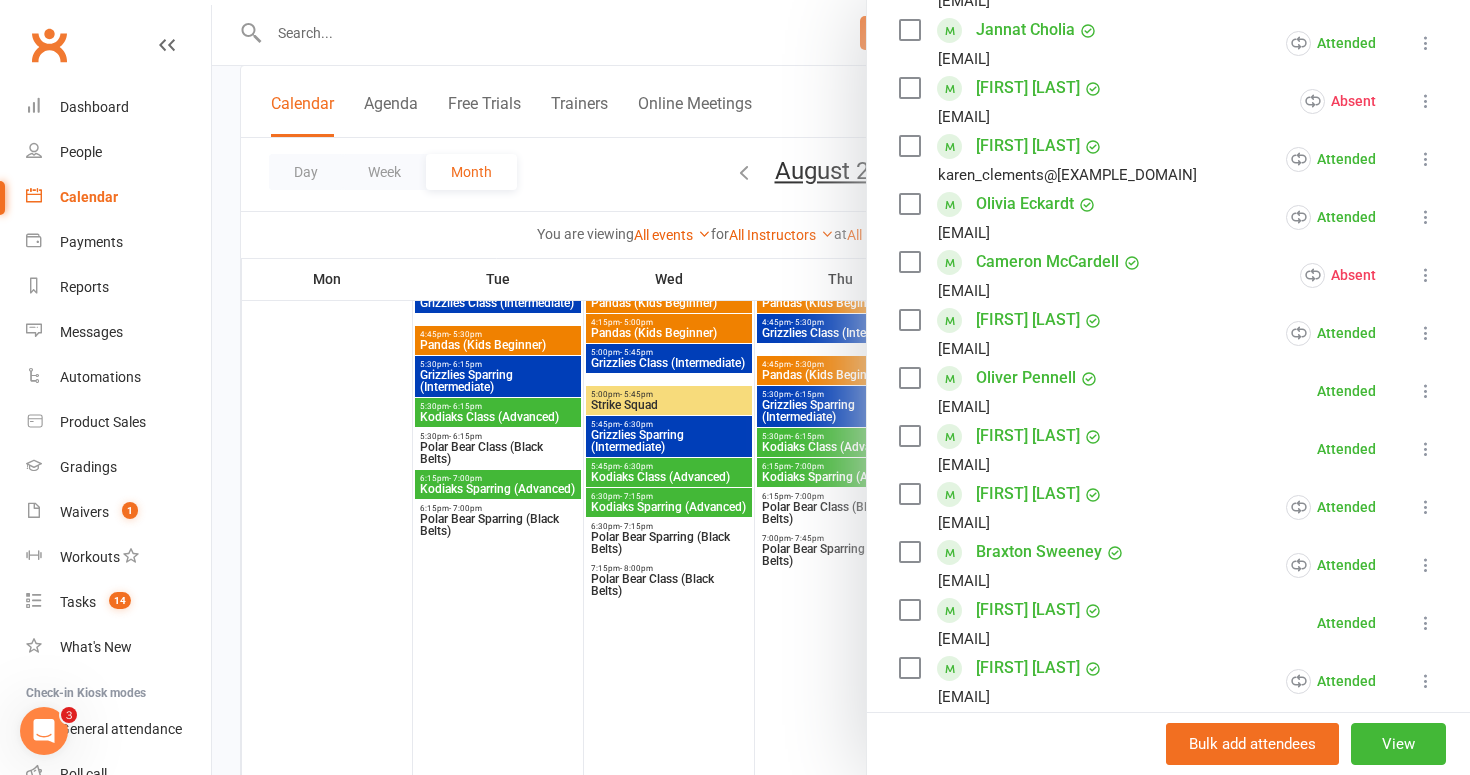 click at bounding box center (1426, 391) 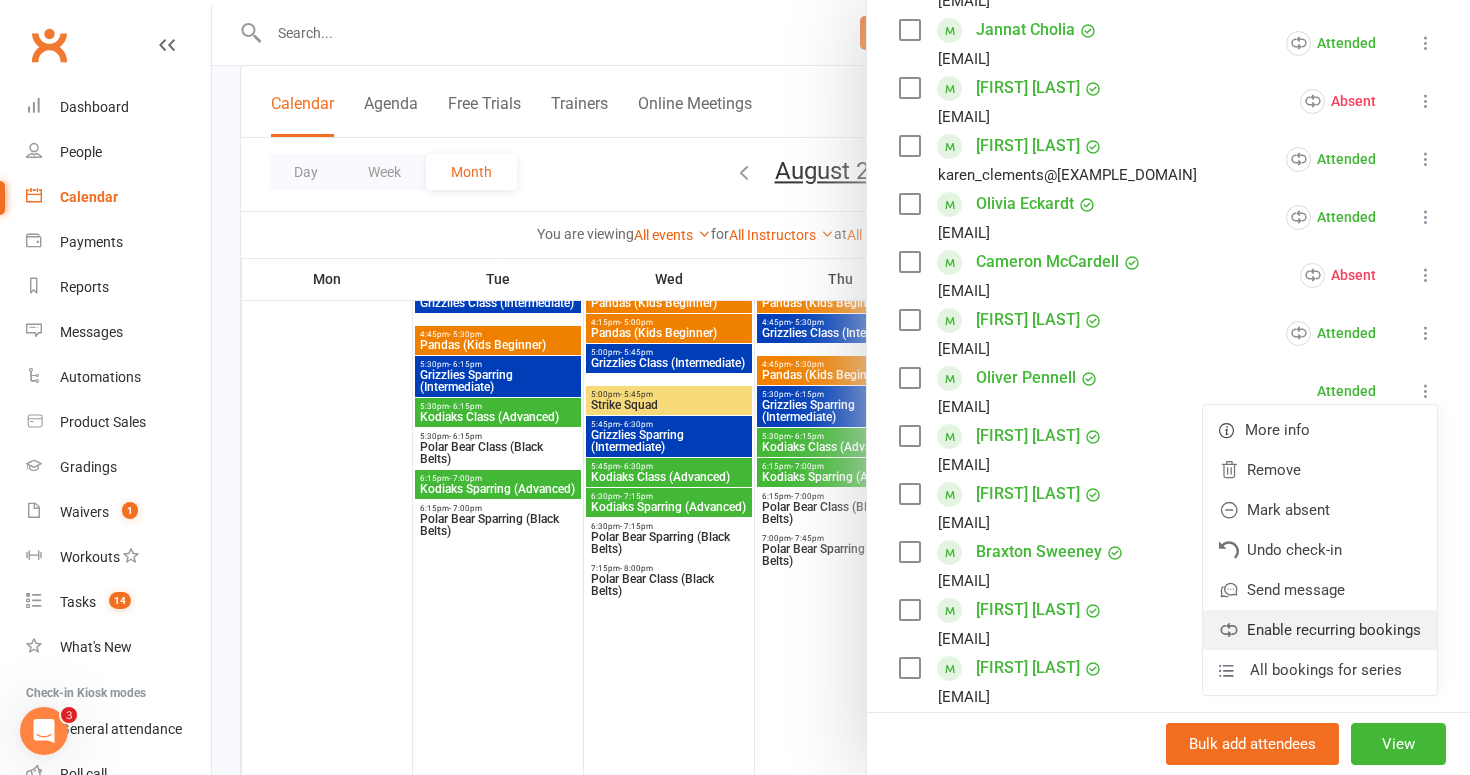 click on "Enable recurring bookings" at bounding box center [1320, 630] 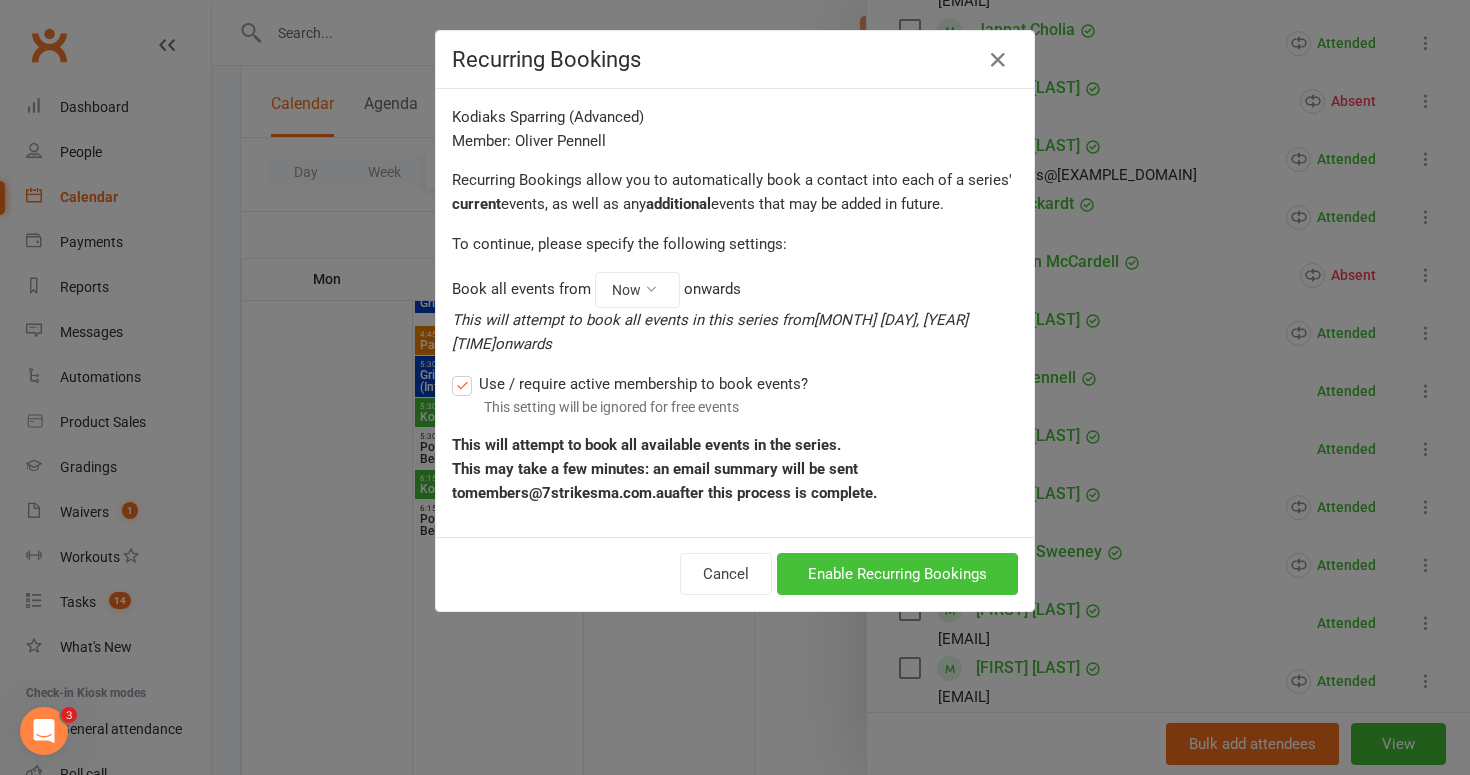 click on "Enable Recurring Bookings" at bounding box center [897, 574] 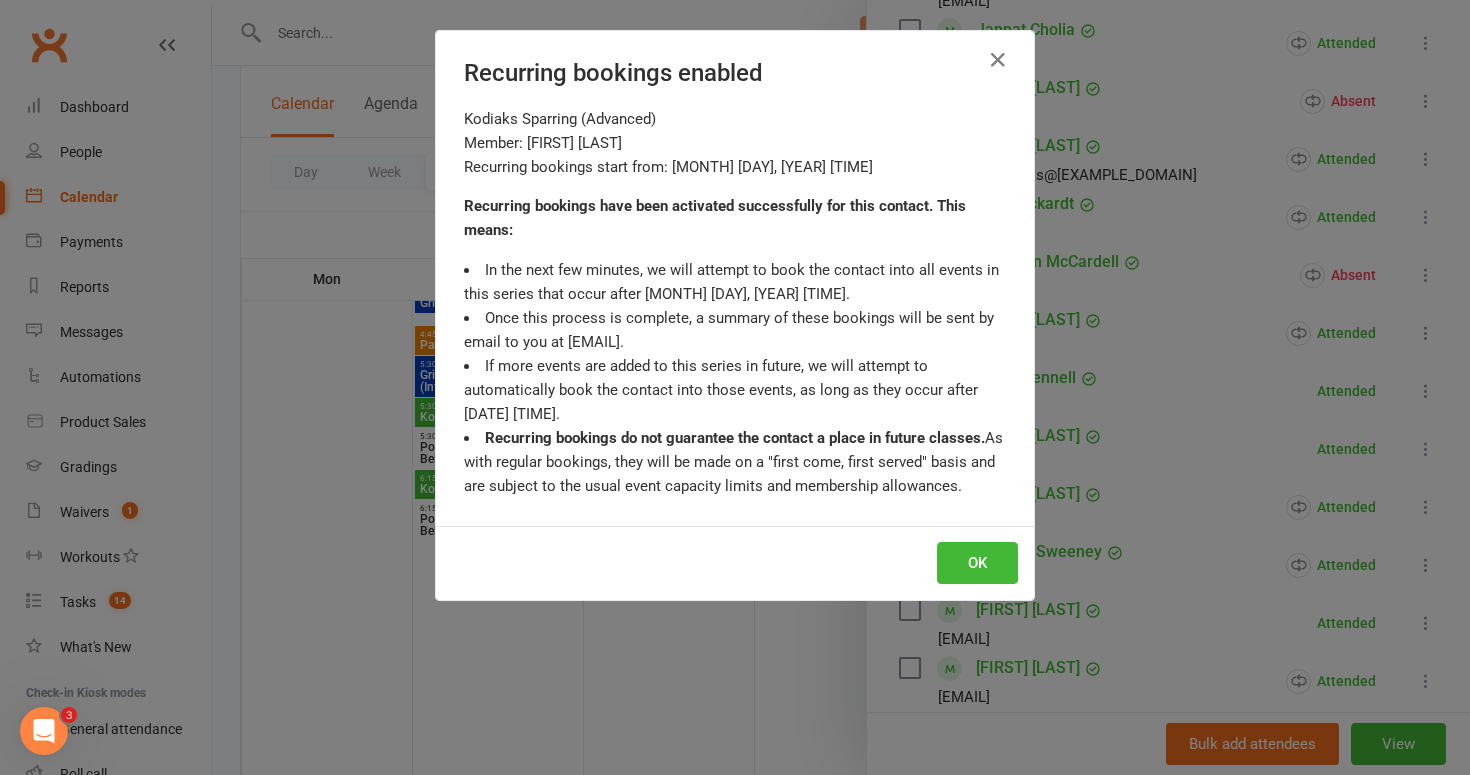 click on "OK" at bounding box center (977, 563) 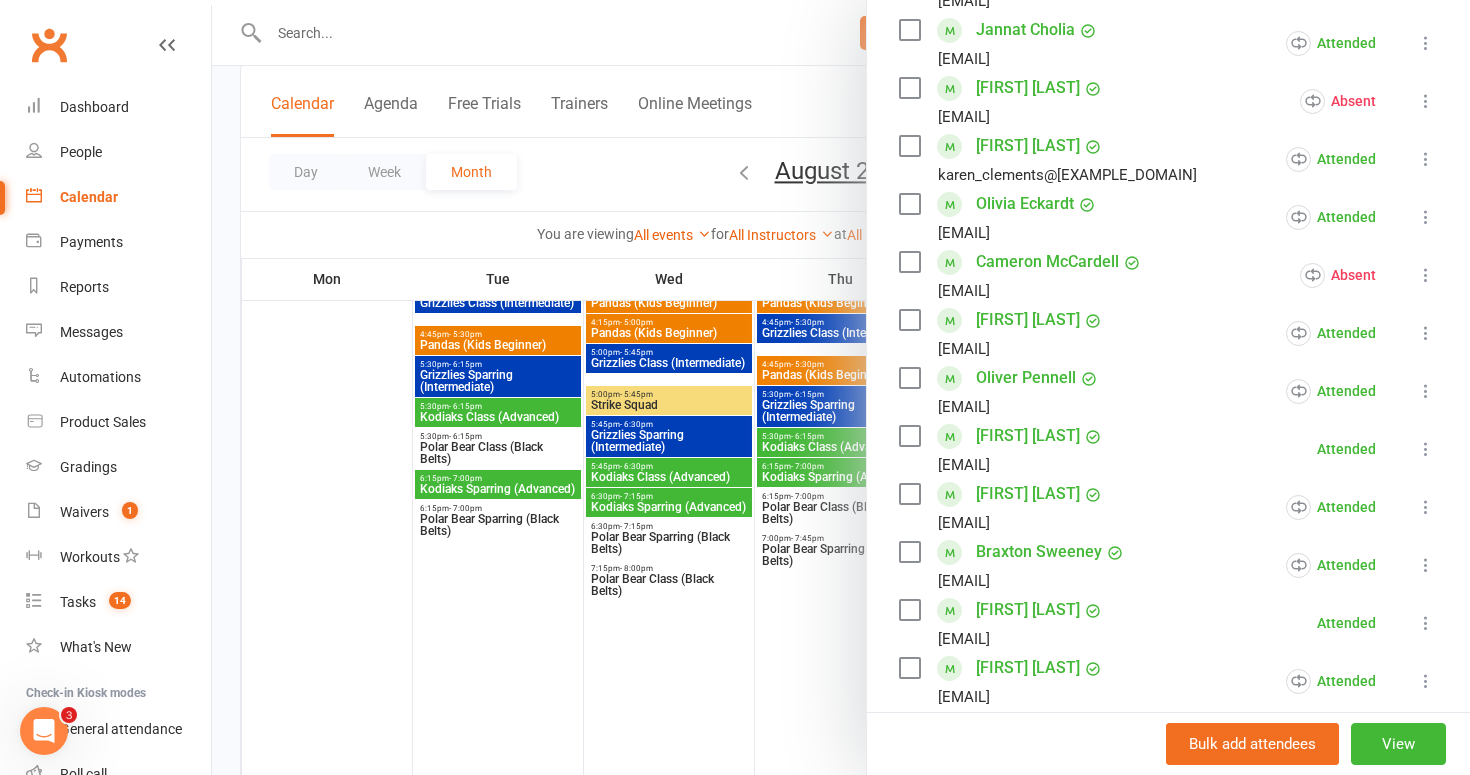 click at bounding box center [1426, 449] 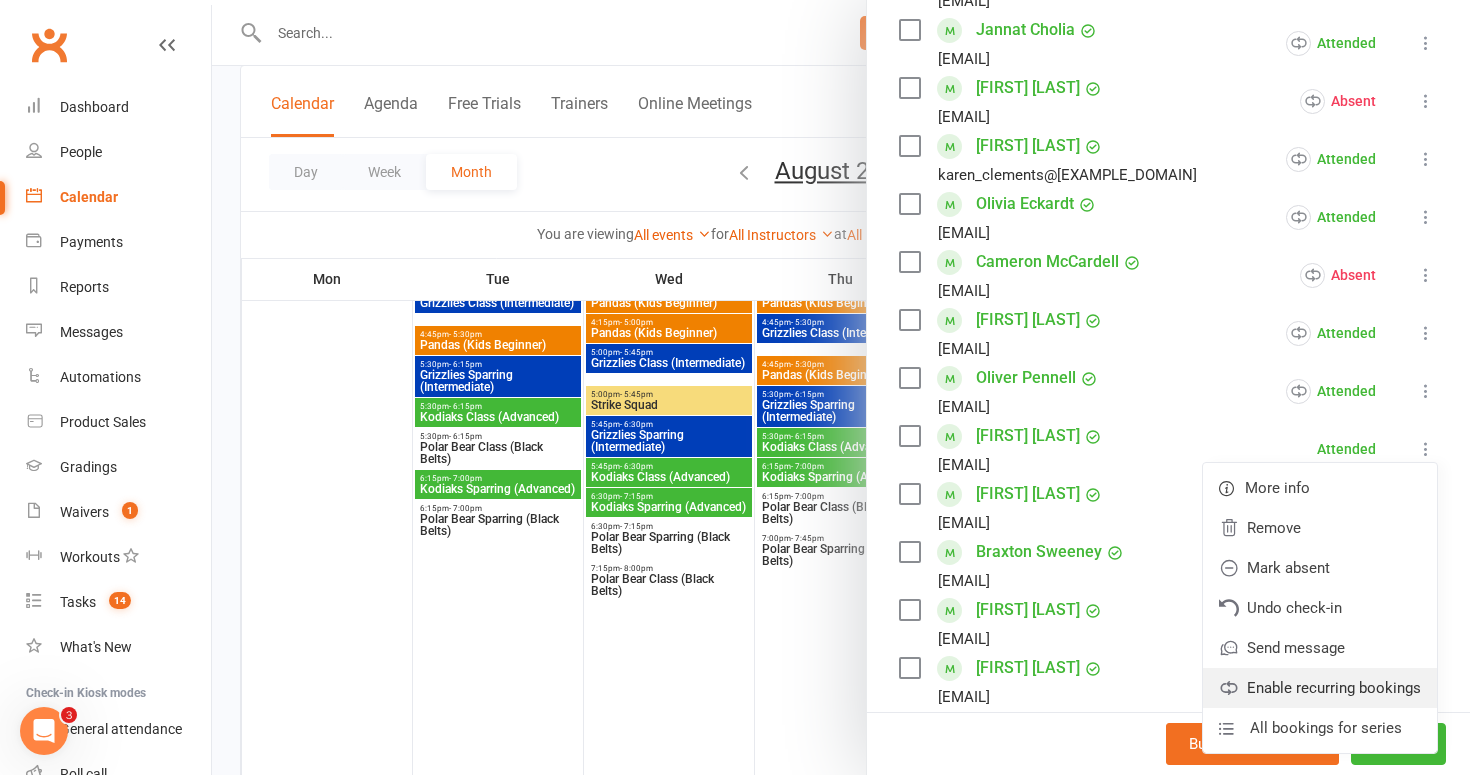 click on "Enable recurring bookings" at bounding box center (1320, 688) 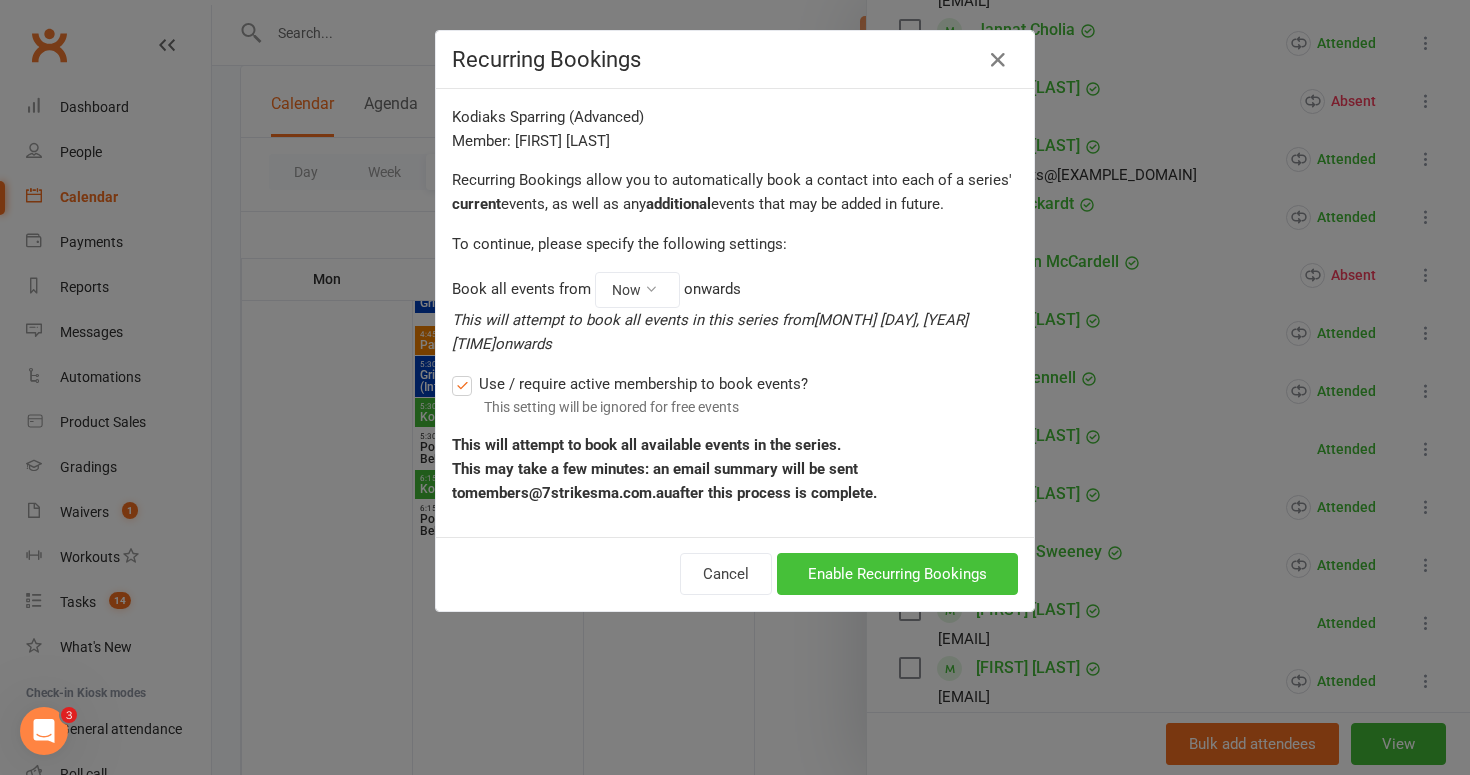 click on "Enable Recurring Bookings" at bounding box center (897, 574) 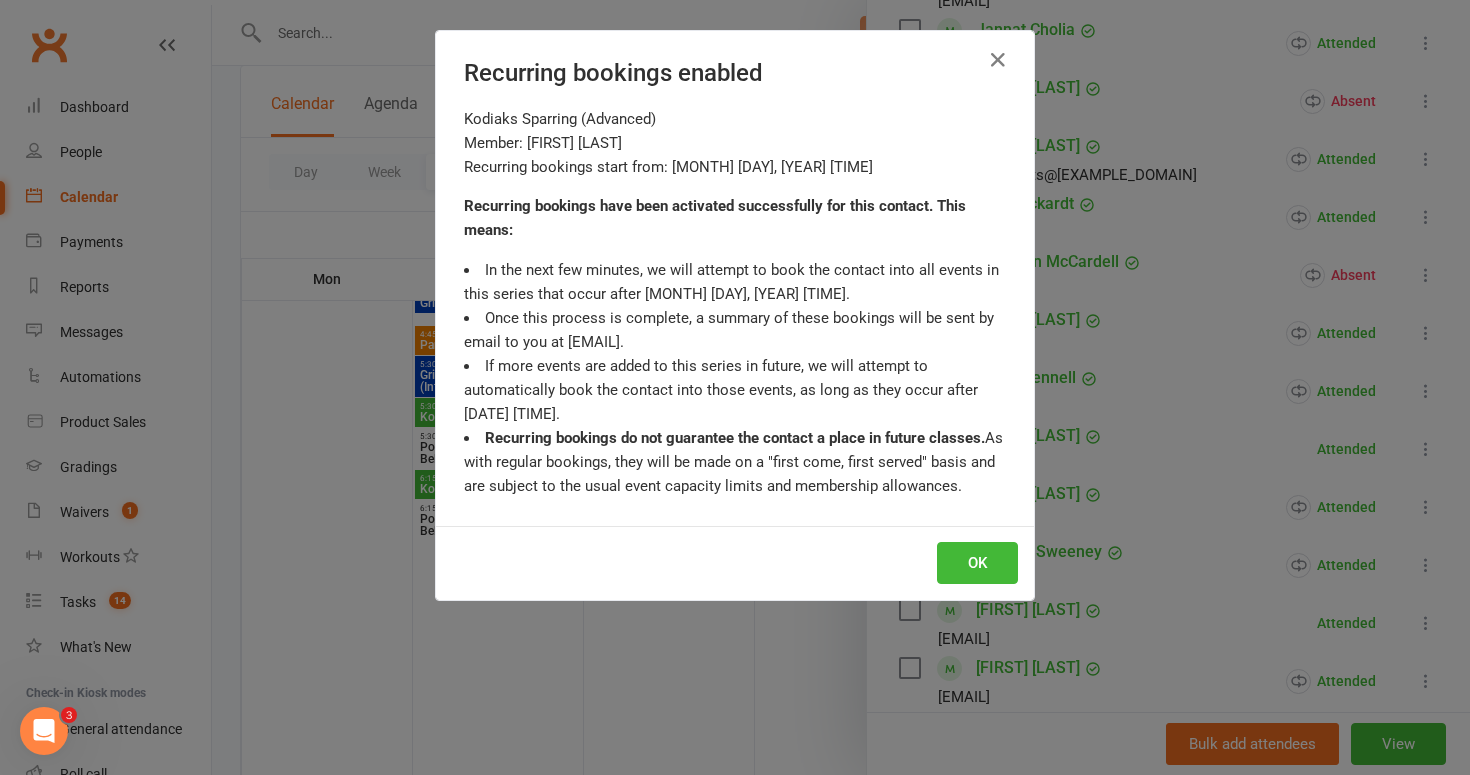 click on "OK" at bounding box center [977, 563] 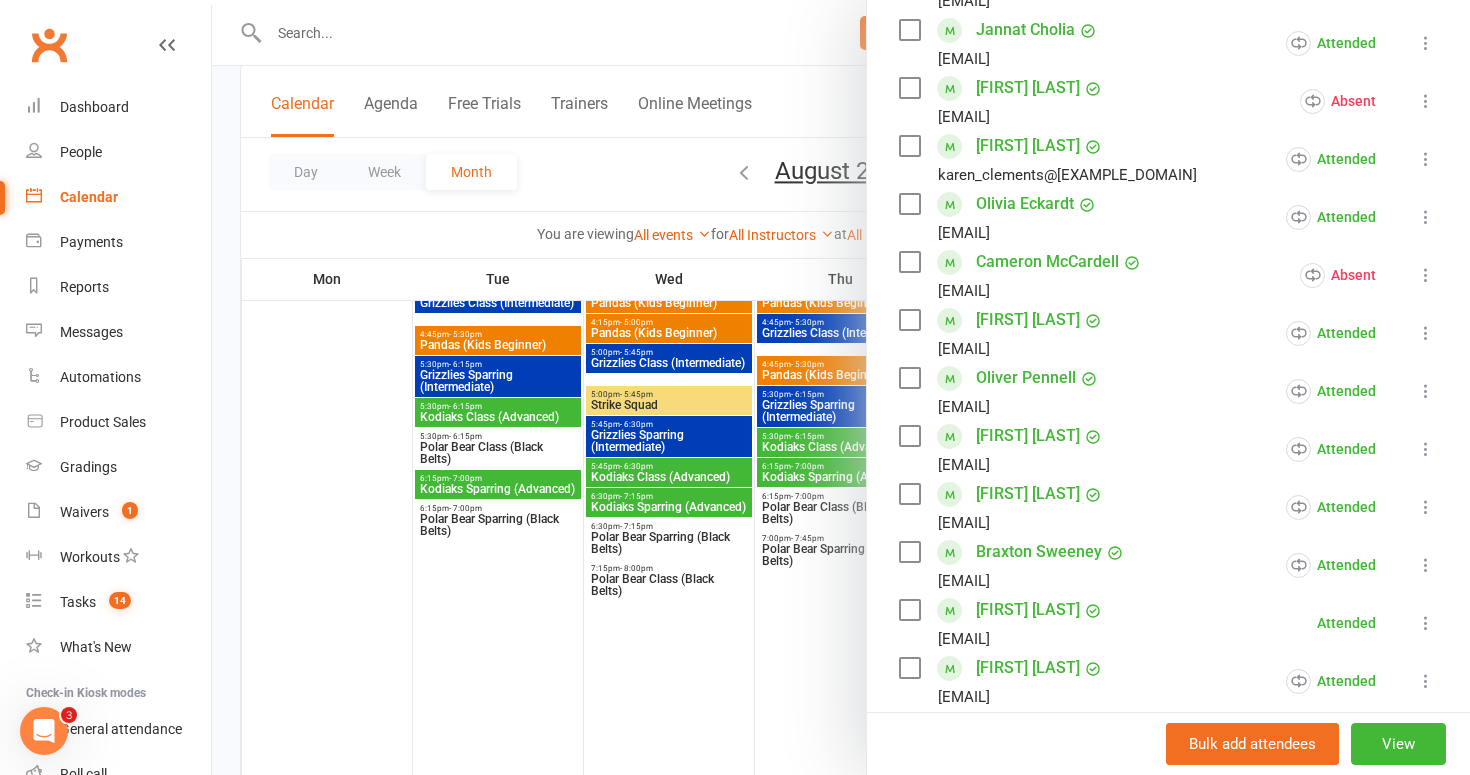 click on "[FIRST] [LAST]  [EMAIL] Attended More info  Remove  Mark absent  Undo check-in  Send message  Enable recurring bookings  All bookings for series" at bounding box center [1168, 623] 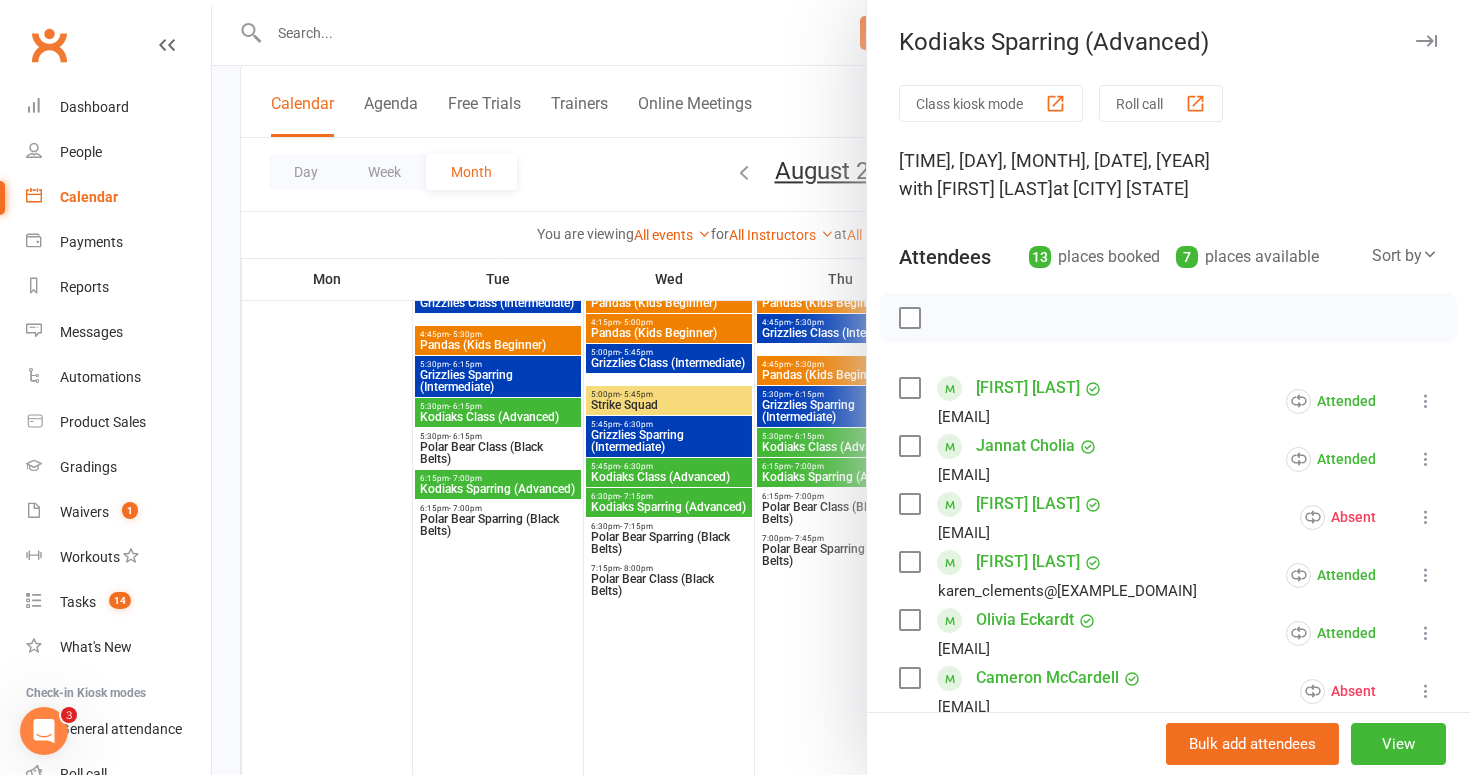 scroll, scrollTop: 0, scrollLeft: 0, axis: both 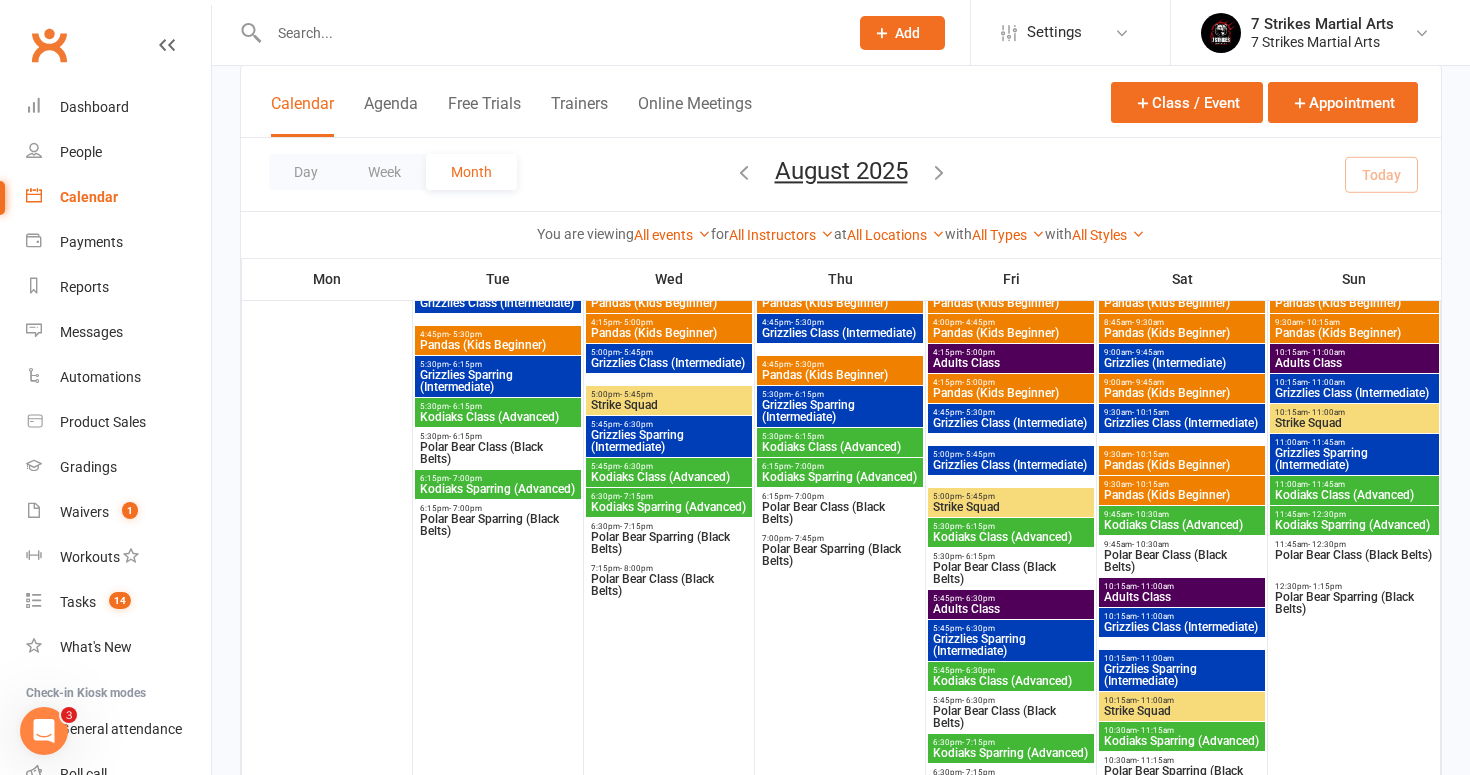 click on "Polar Bear Sparring (Black Belts)" at bounding box center (669, 543) 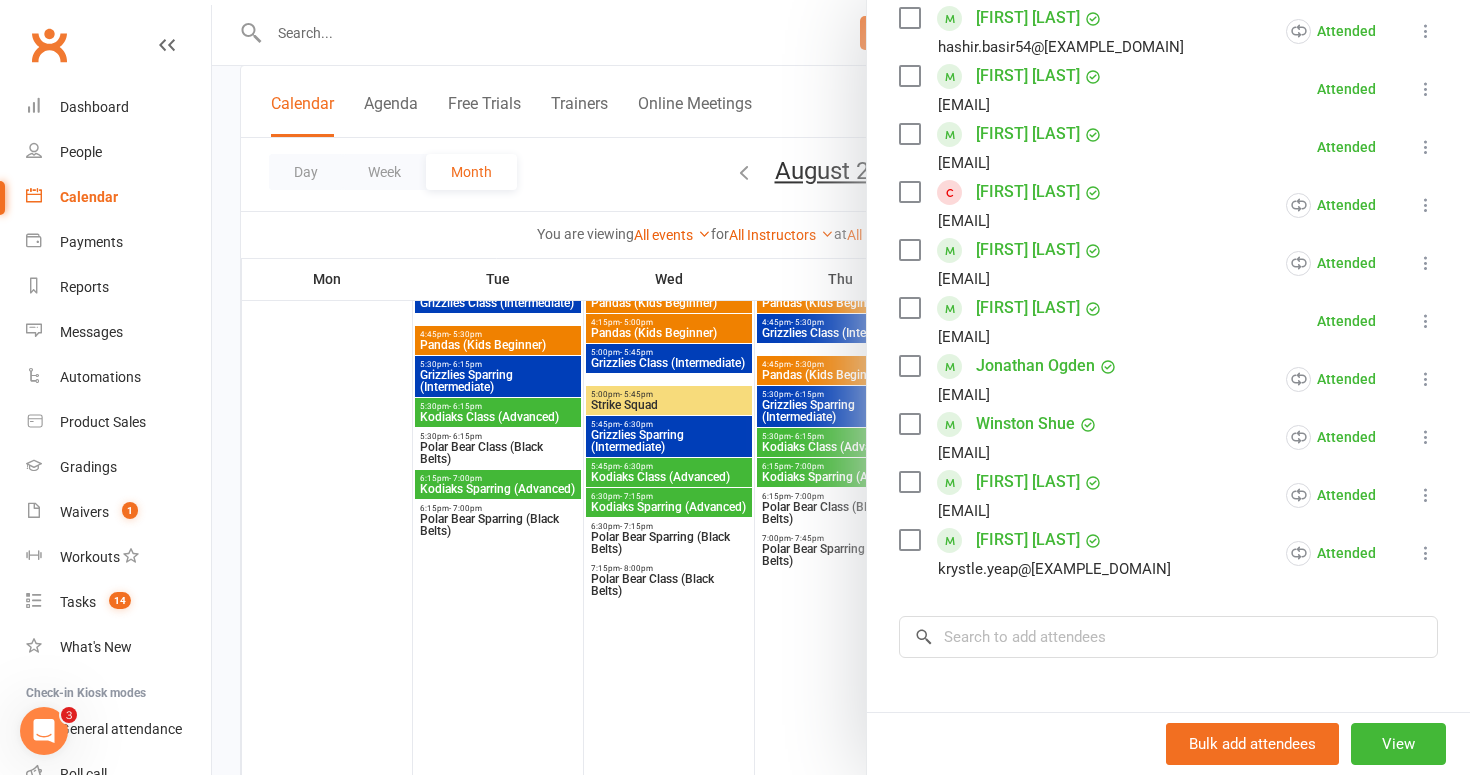 scroll, scrollTop: 433, scrollLeft: 0, axis: vertical 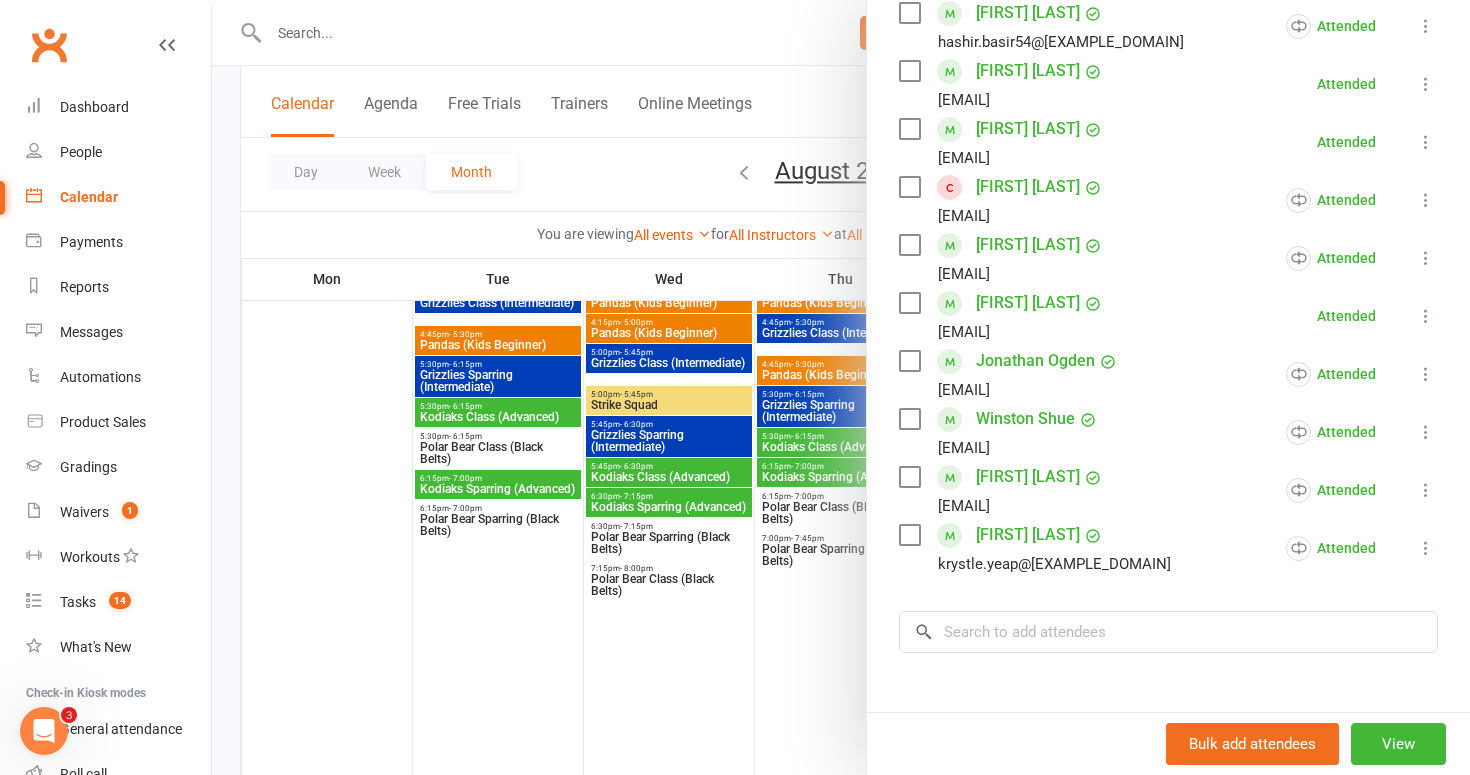 click at bounding box center (841, 387) 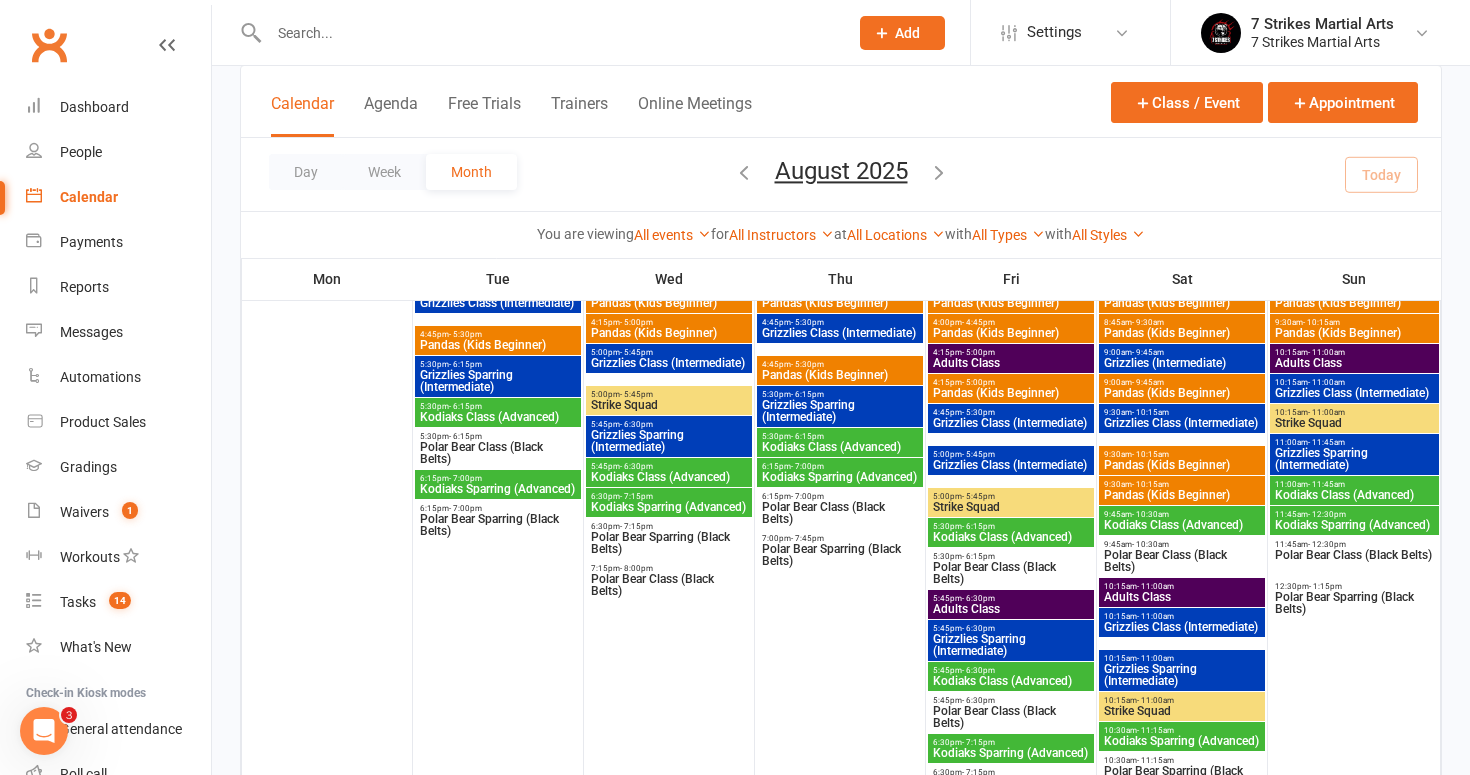 click on "Polar Bear Class (Black Belts)" at bounding box center [669, 585] 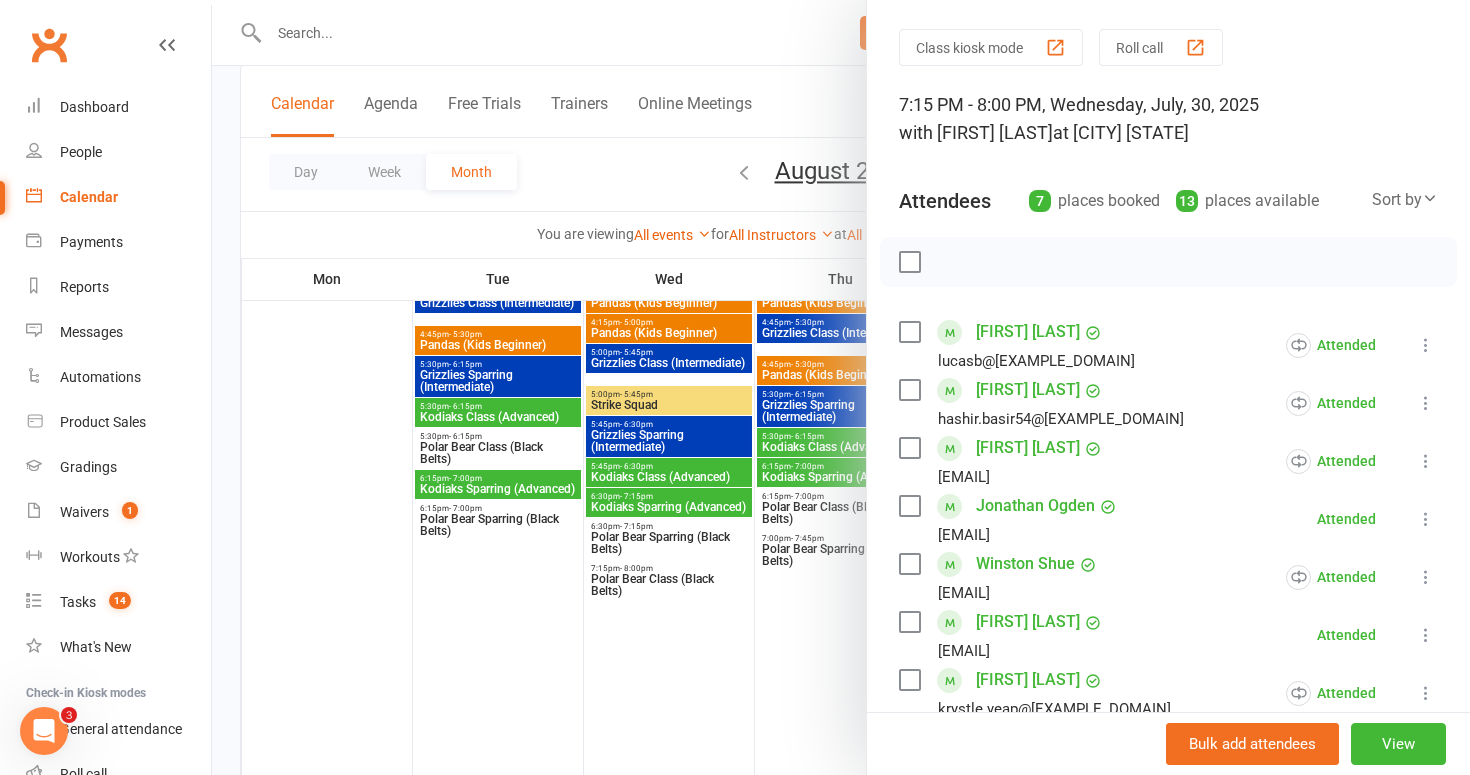 scroll, scrollTop: 87, scrollLeft: 0, axis: vertical 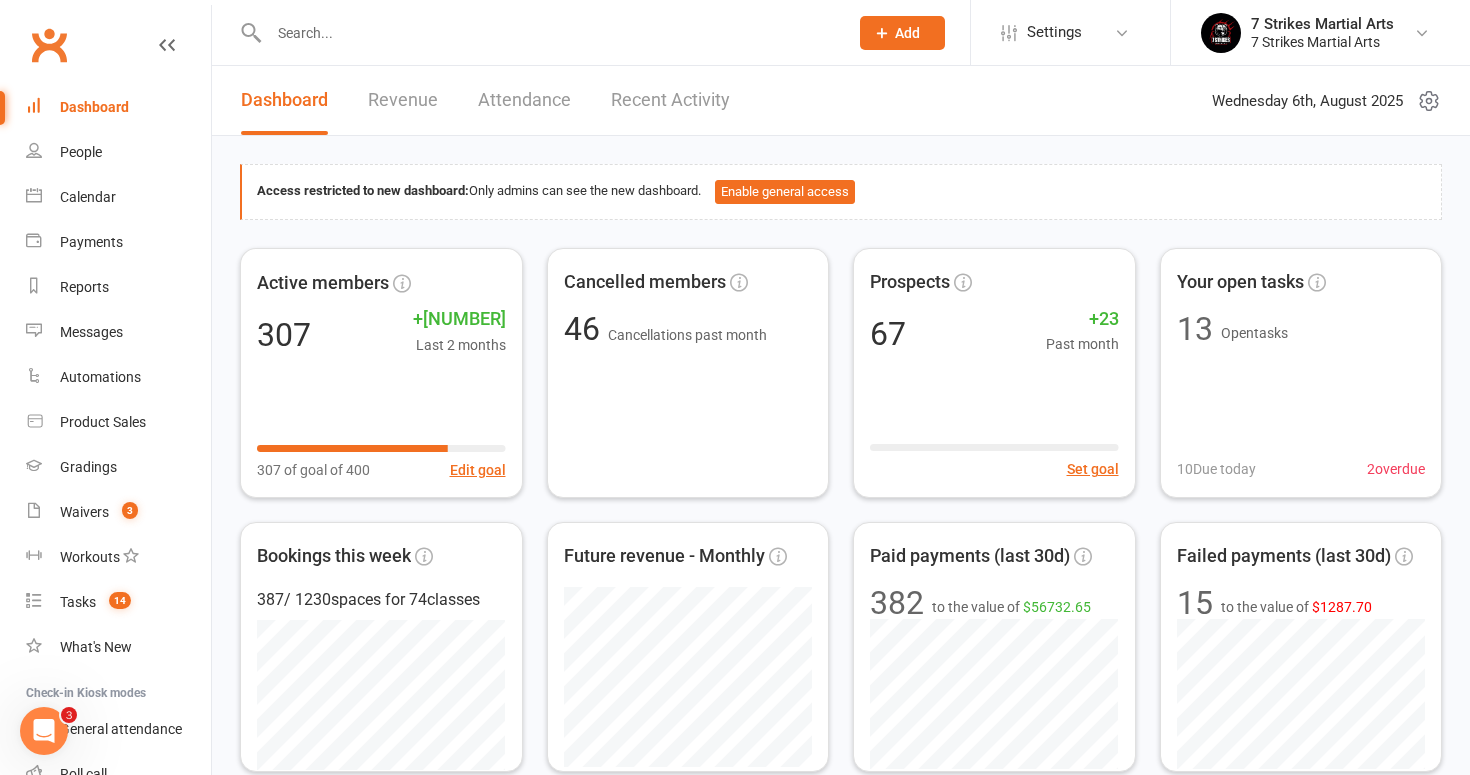 click at bounding box center (548, 33) 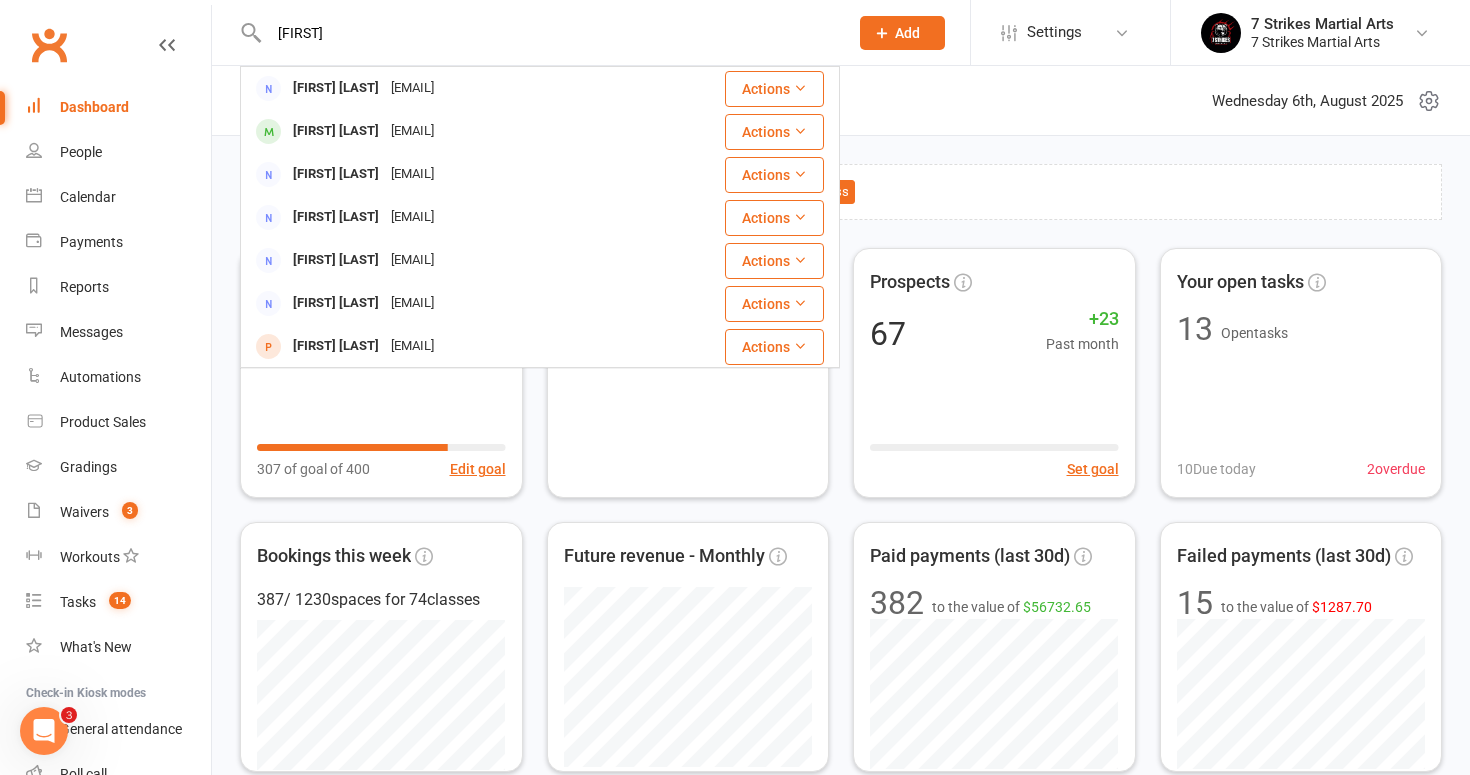 click on "amal" at bounding box center (548, 33) 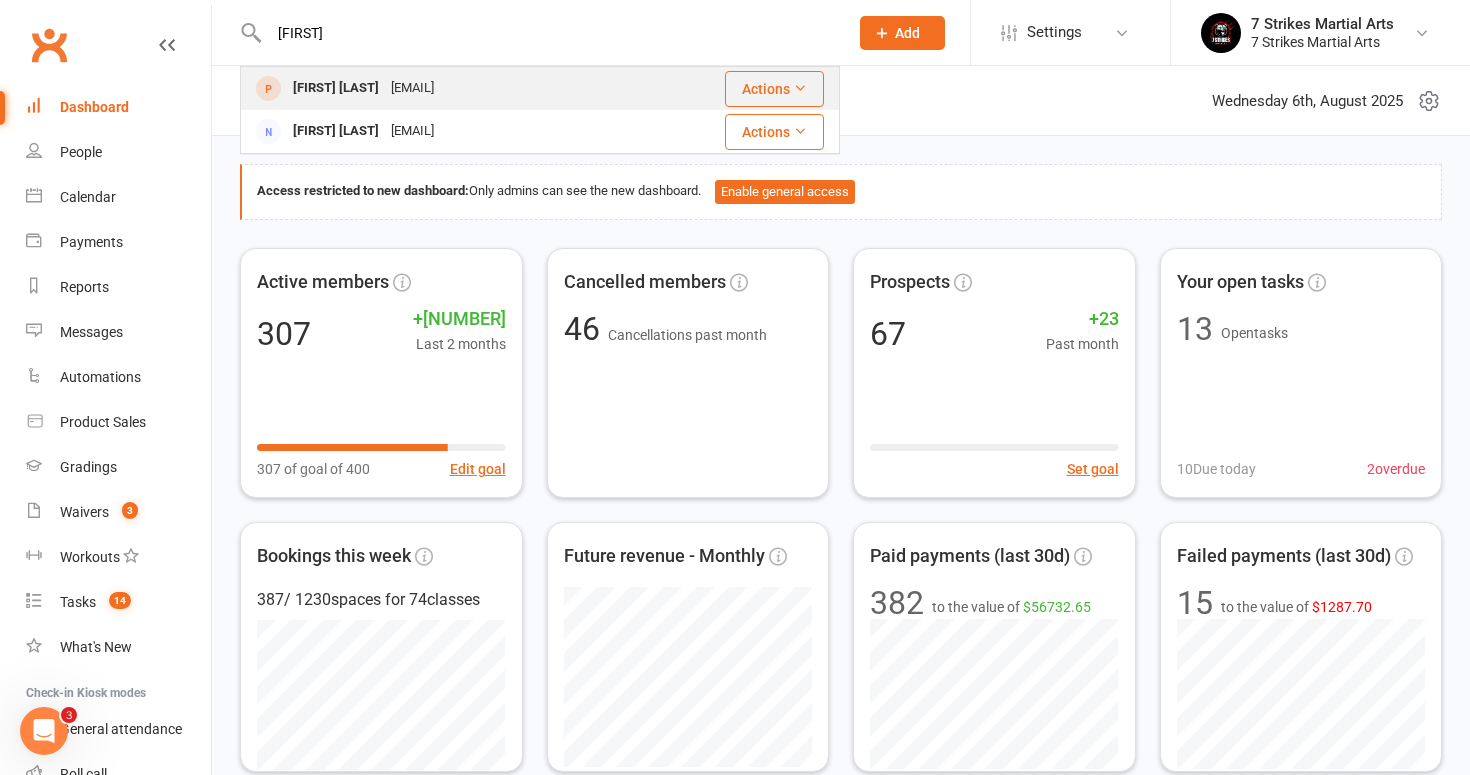type on "thivyen" 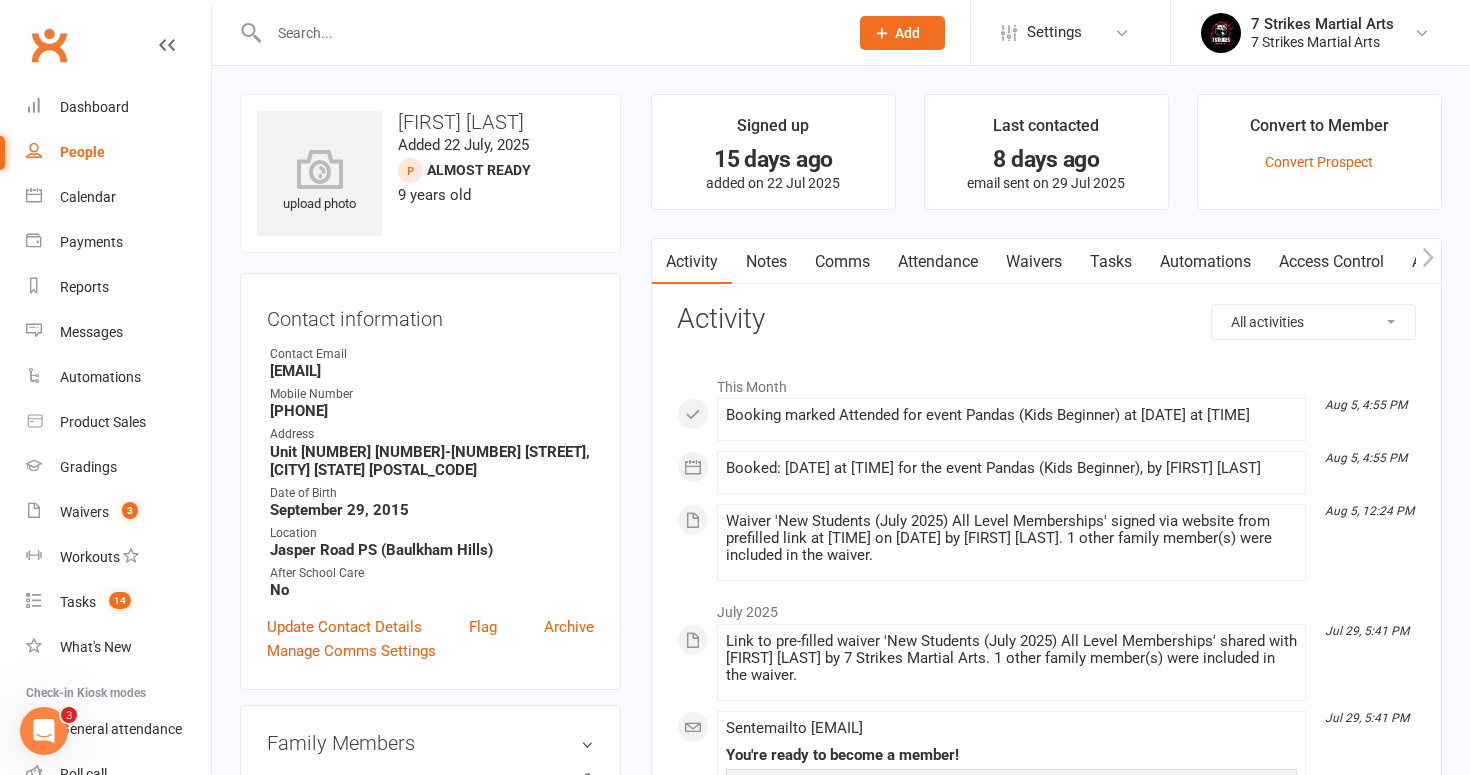 click on "Attendance" at bounding box center [938, 262] 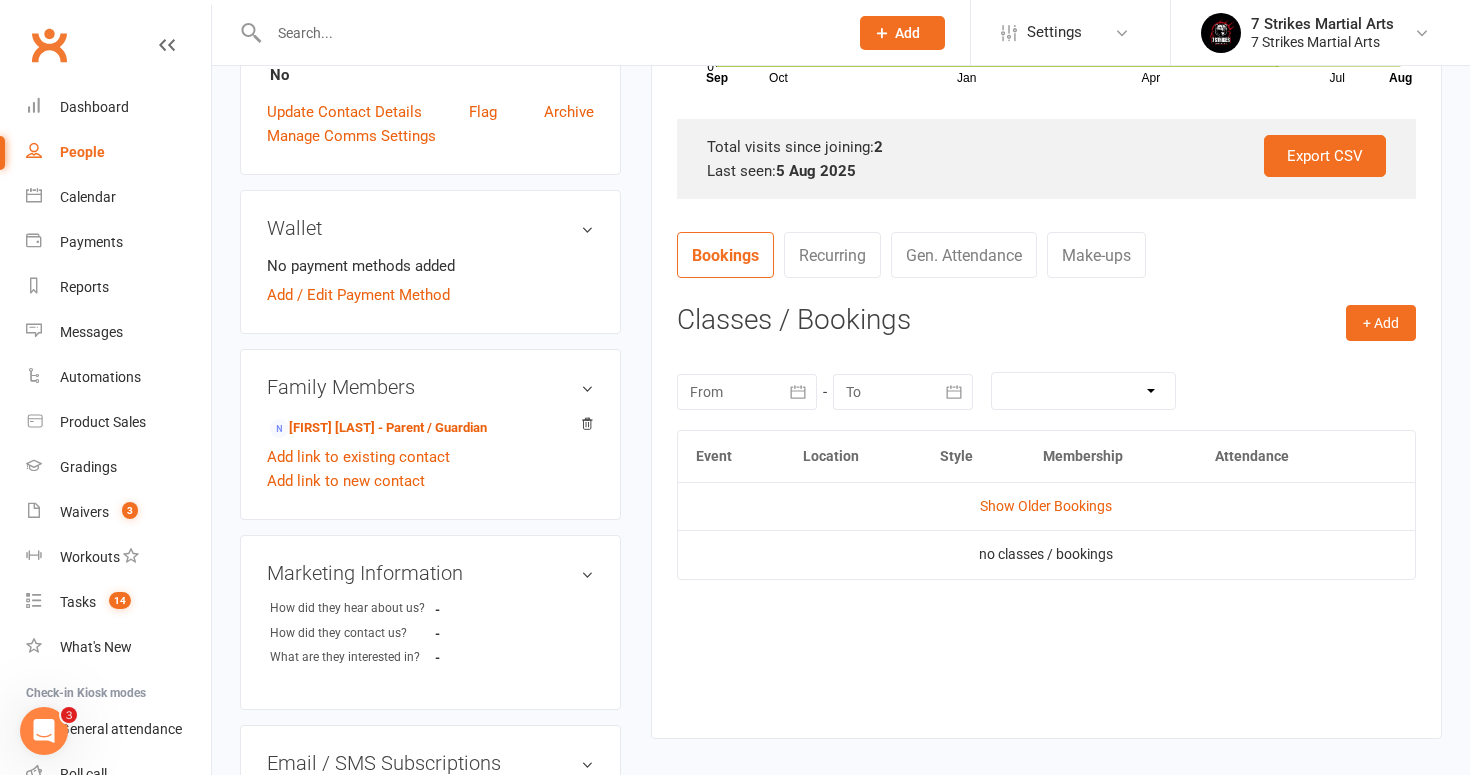 scroll, scrollTop: 615, scrollLeft: 0, axis: vertical 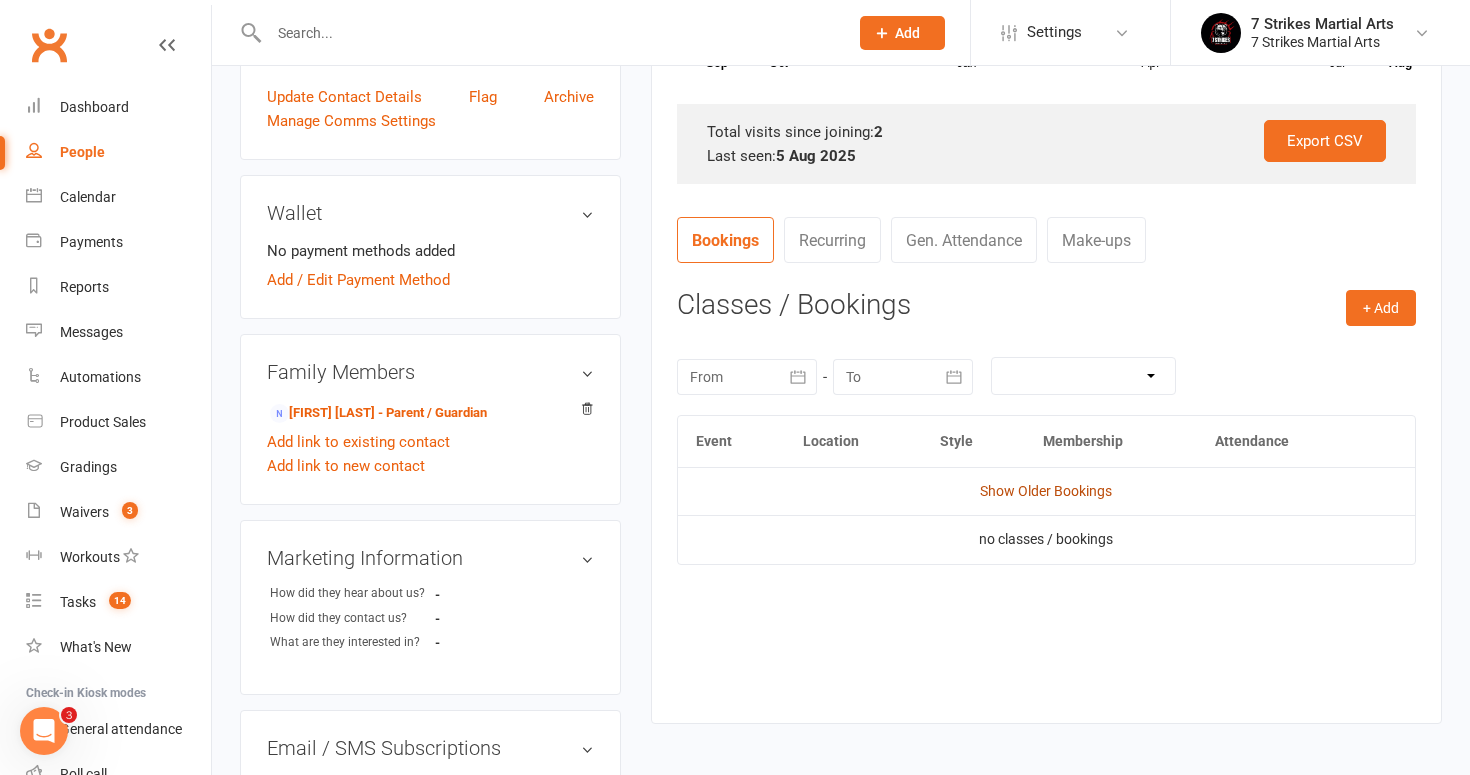 click on "Show Older Bookings" at bounding box center (1046, 491) 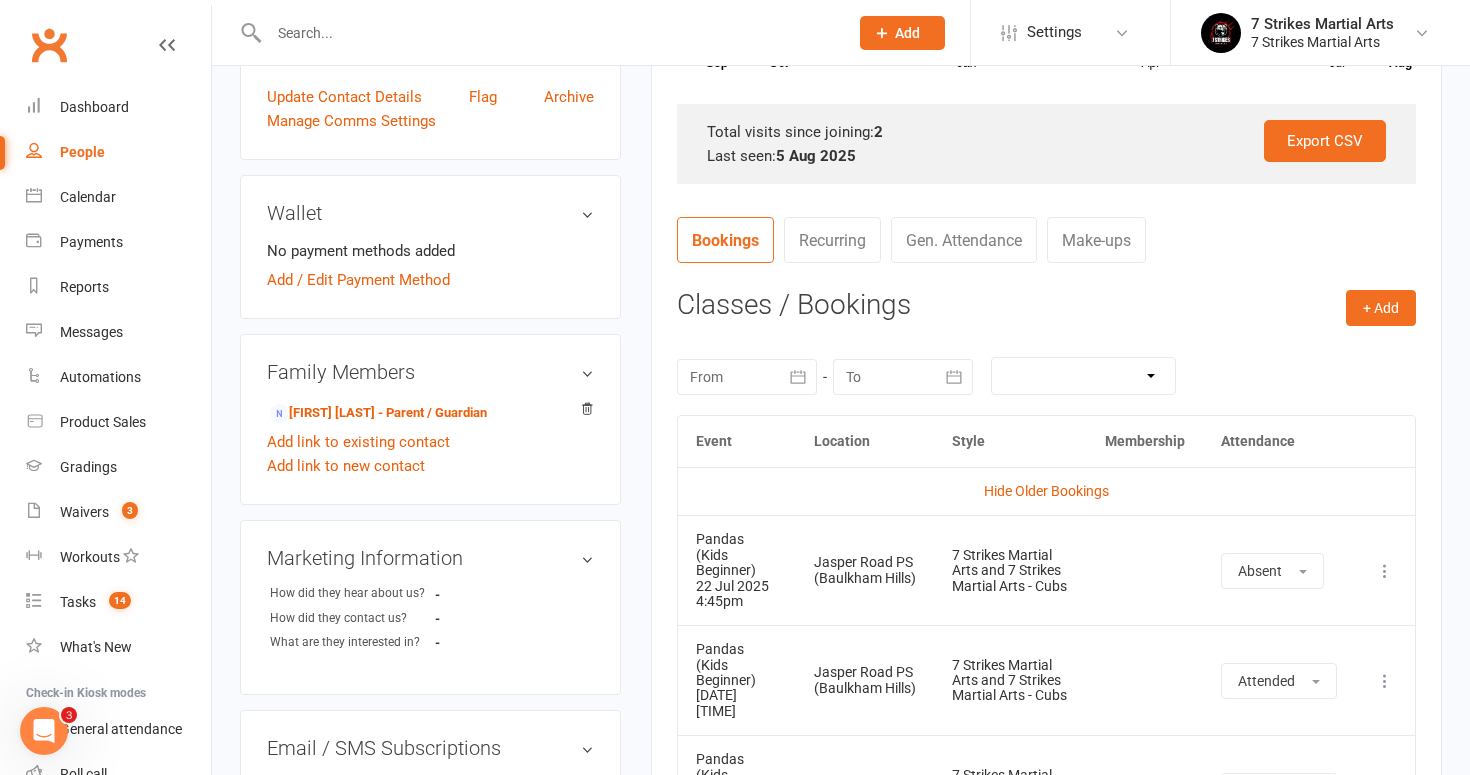 click at bounding box center (1385, 681) 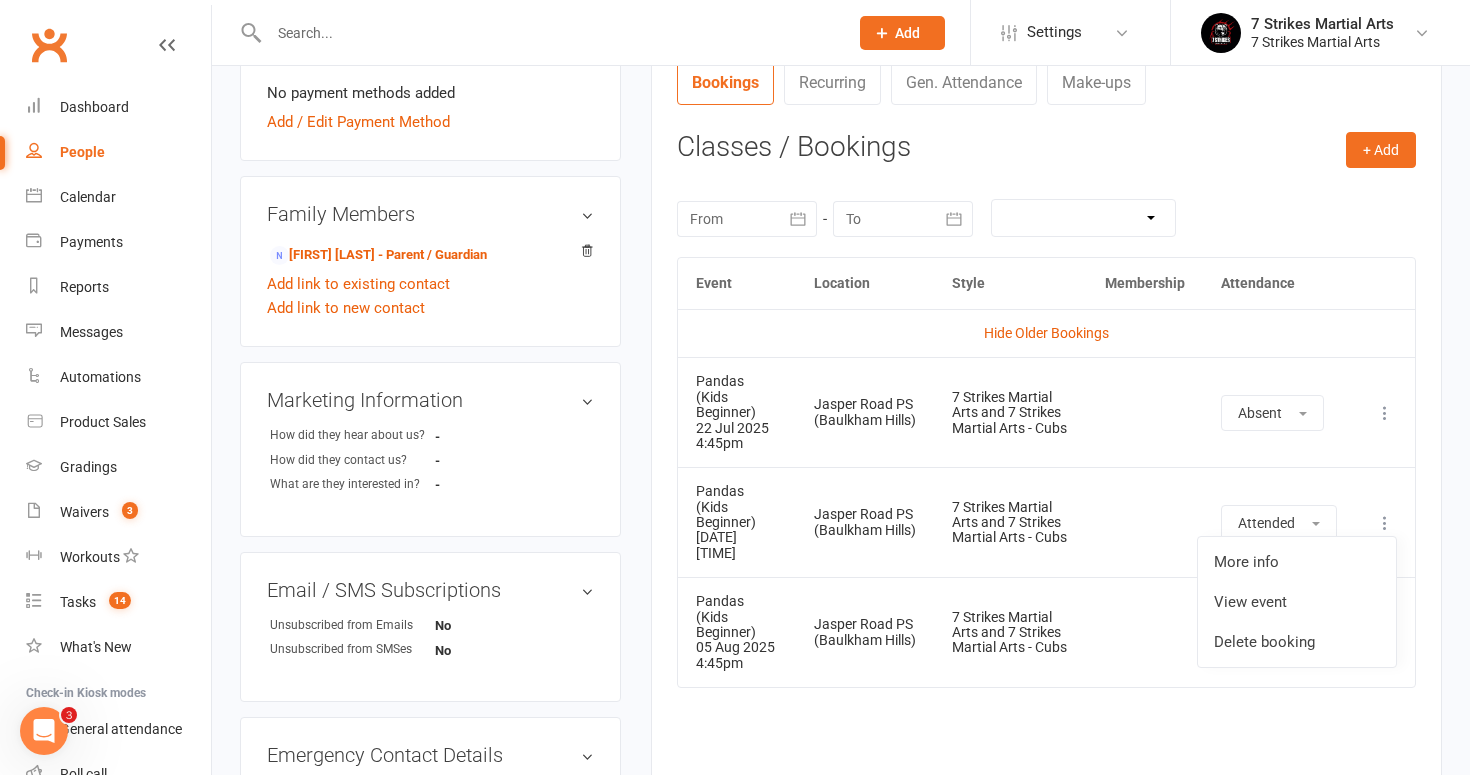 scroll, scrollTop: 775, scrollLeft: 0, axis: vertical 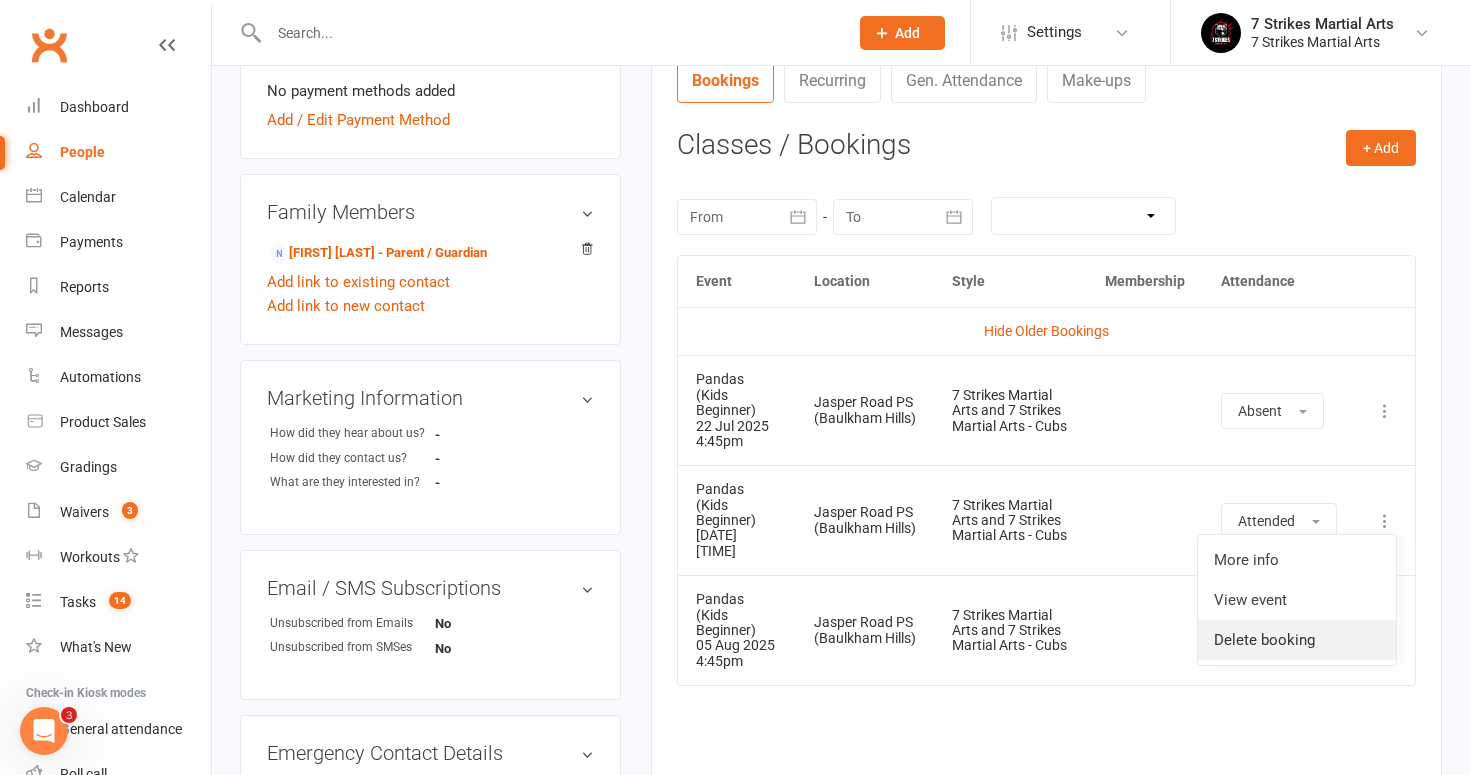 click on "Delete booking" at bounding box center (1297, 640) 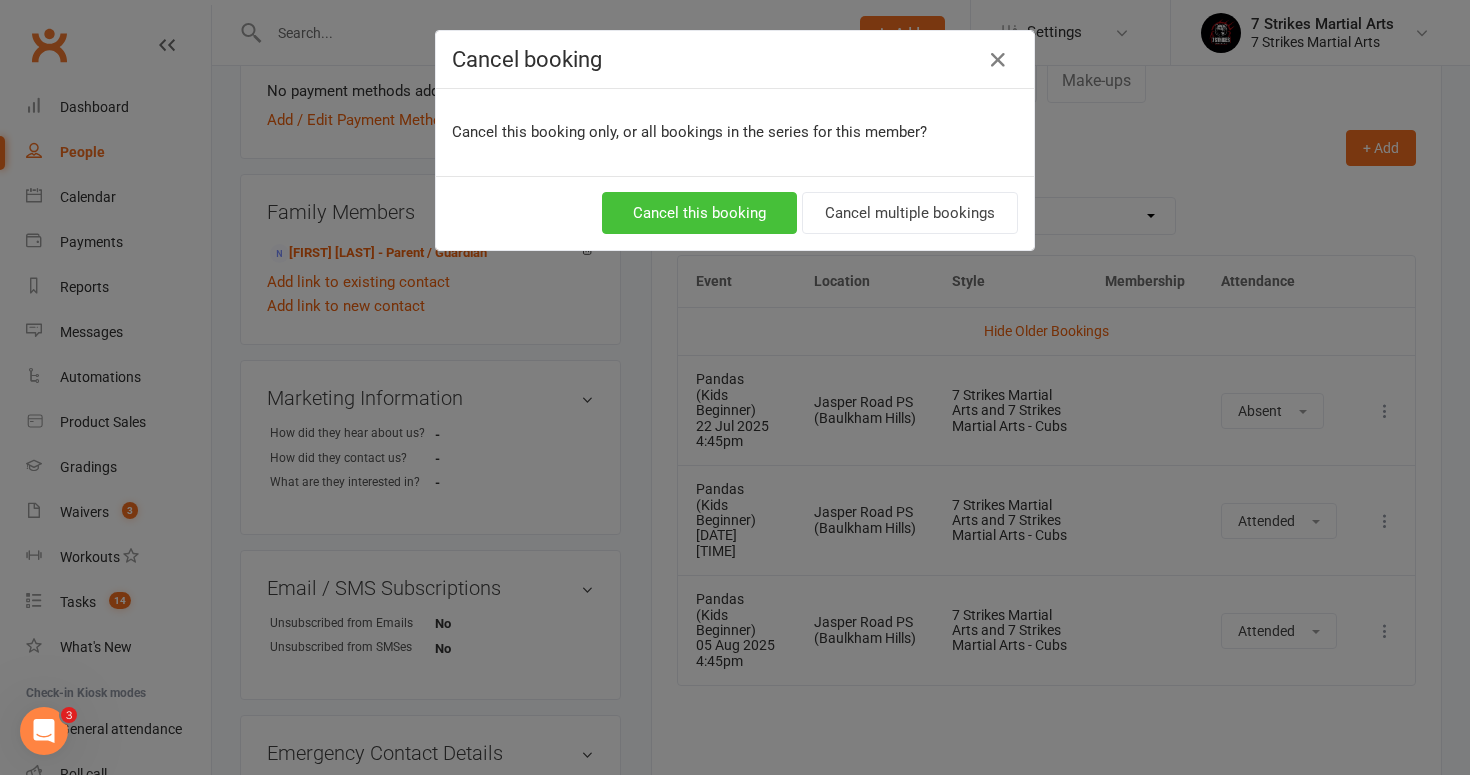 click on "Cancel this booking" at bounding box center [699, 213] 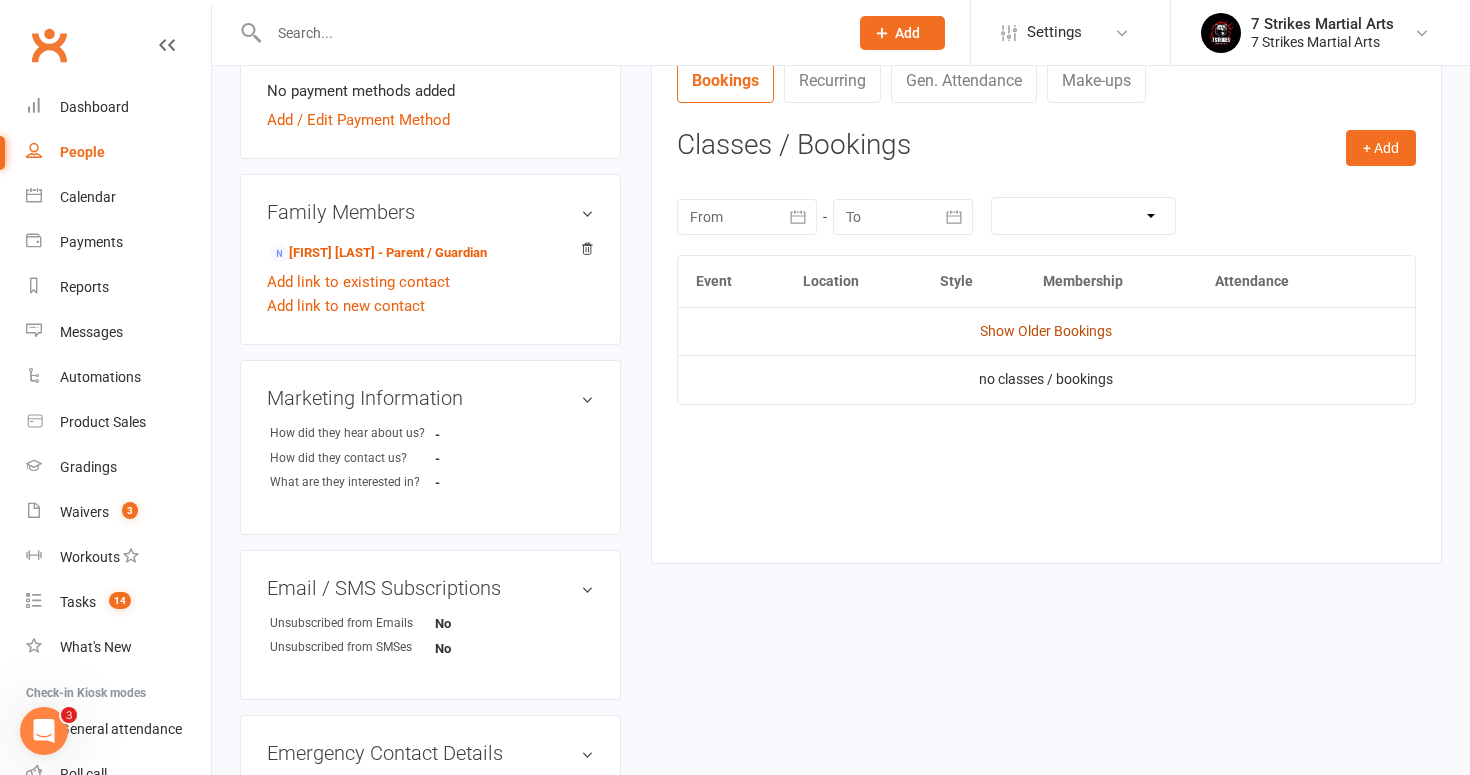 click on "Show Older Bookings" at bounding box center (1046, 331) 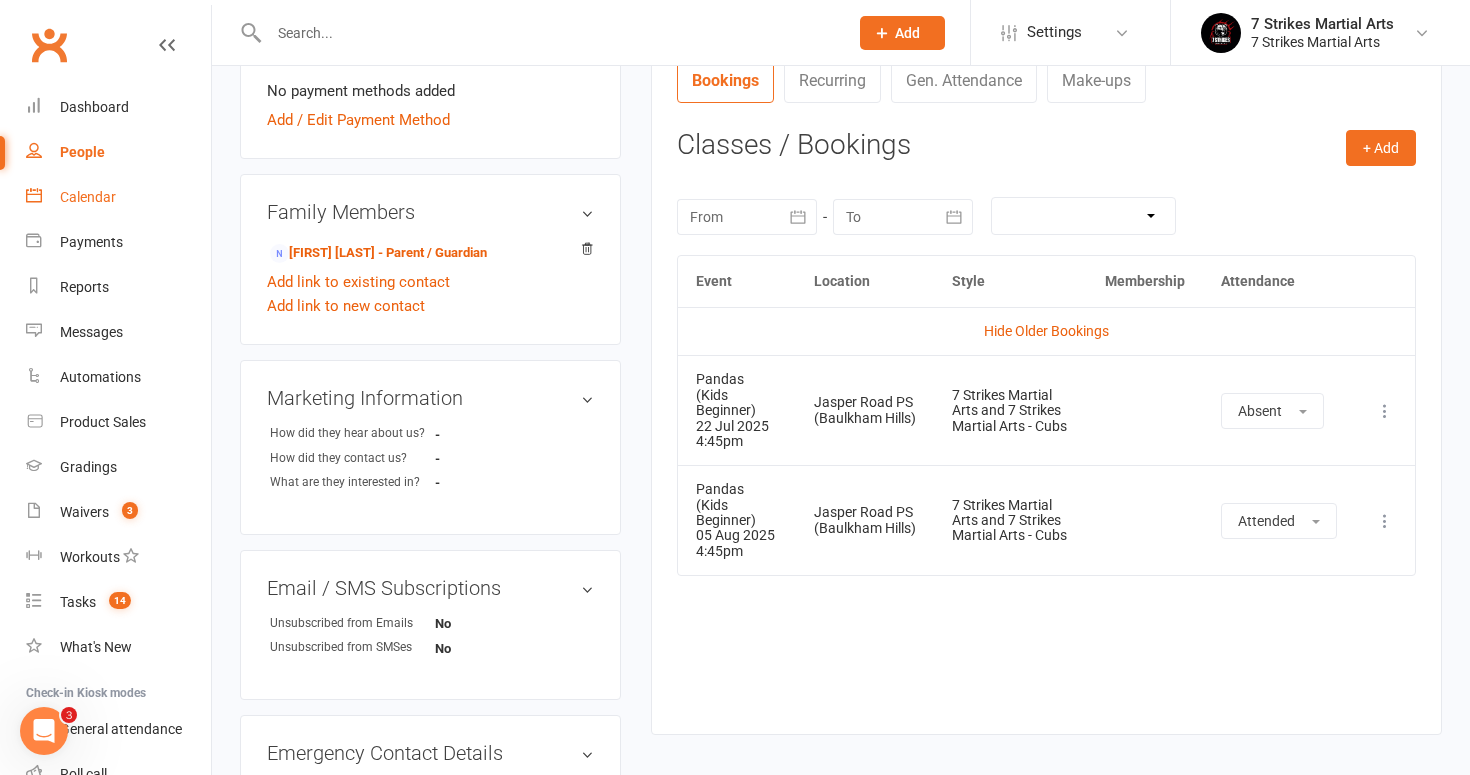 click on "Calendar" at bounding box center [118, 197] 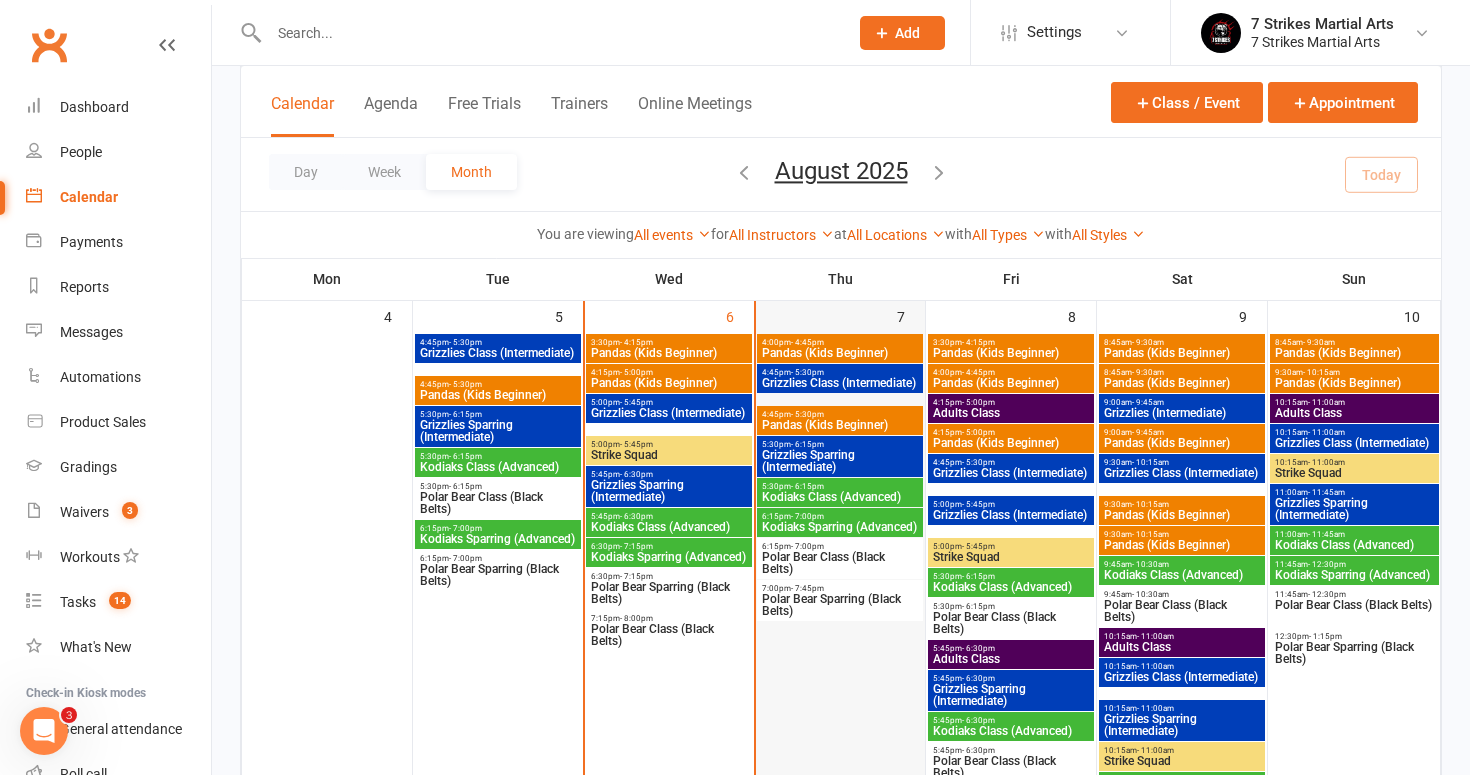 scroll, scrollTop: 985, scrollLeft: 0, axis: vertical 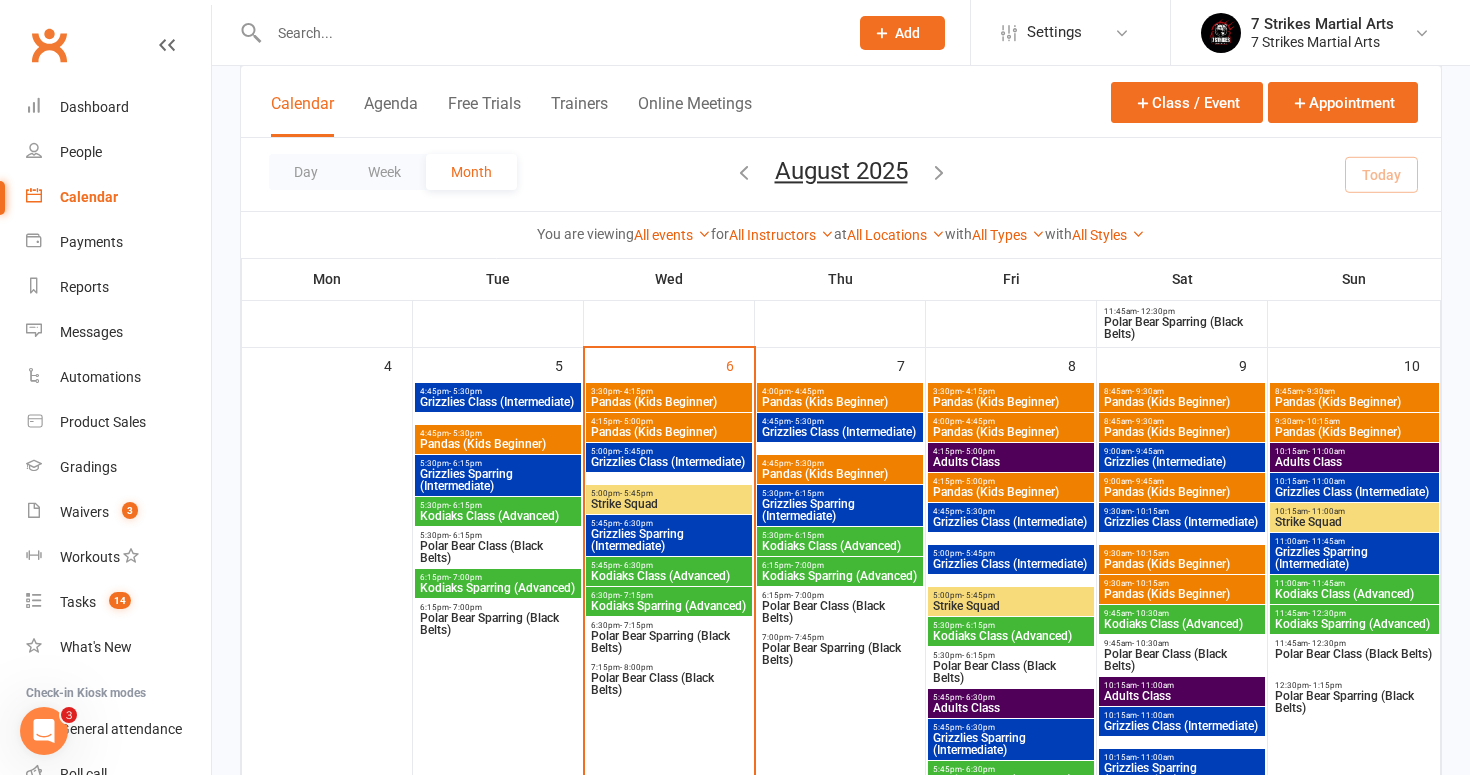 click on "- 5:30pm" at bounding box center (465, 433) 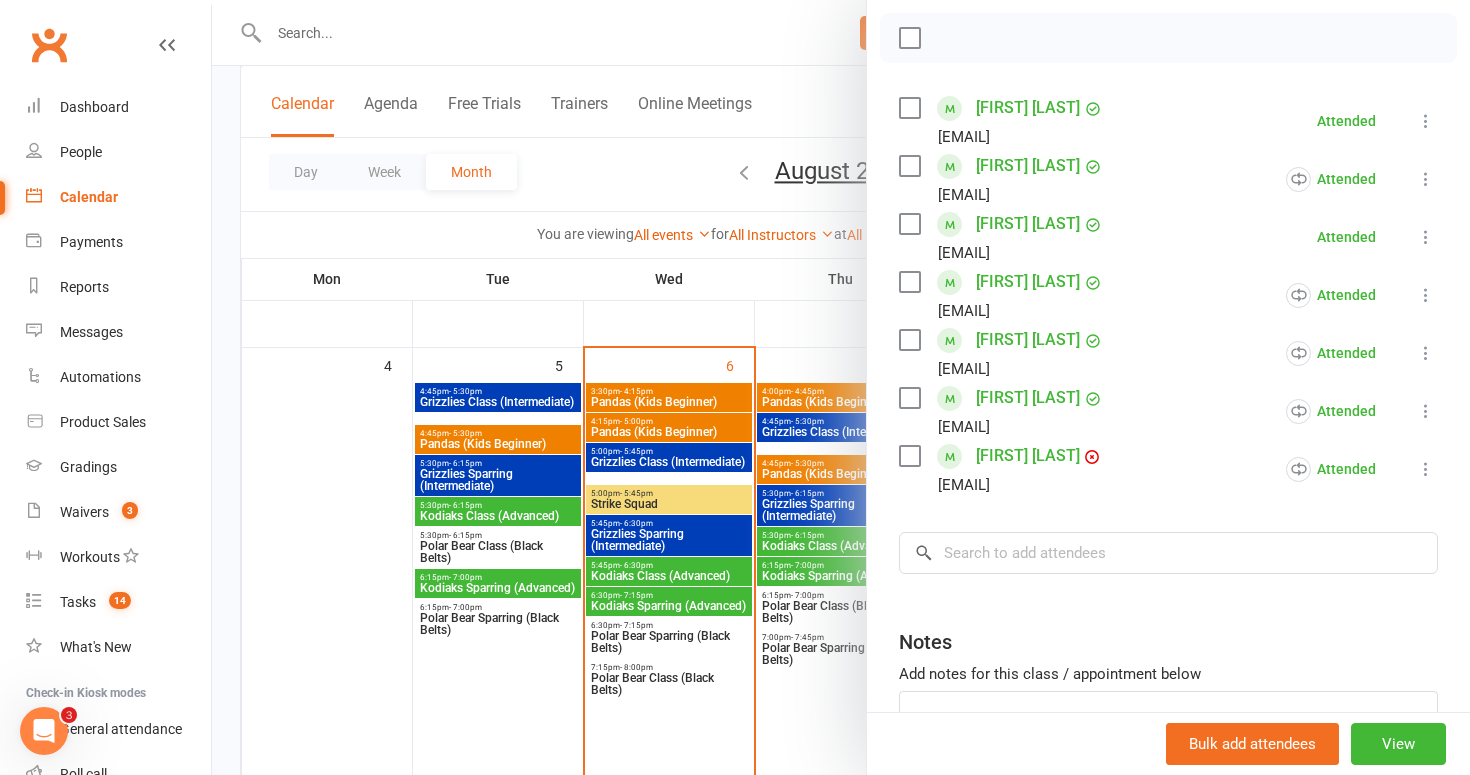 scroll, scrollTop: 281, scrollLeft: 0, axis: vertical 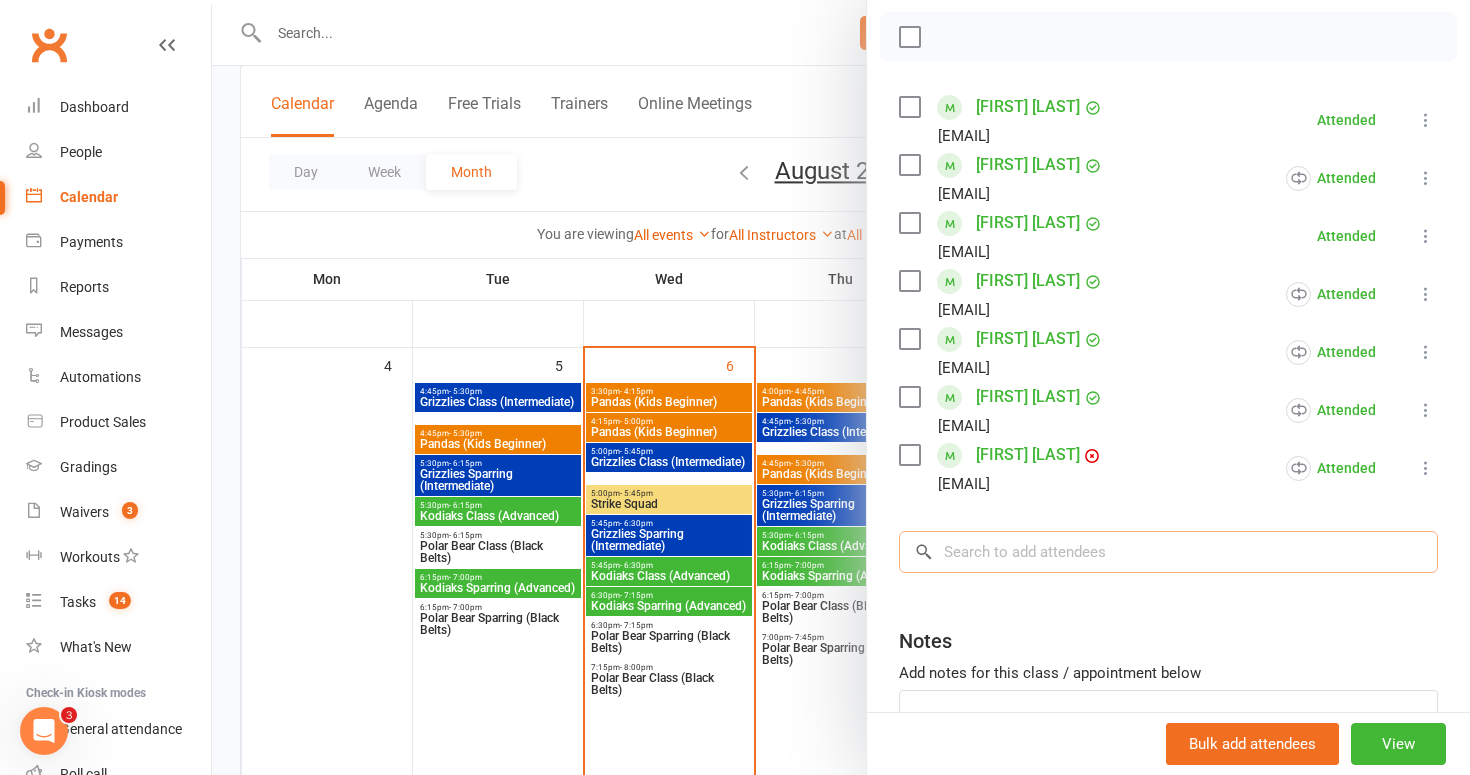 click at bounding box center [1168, 552] 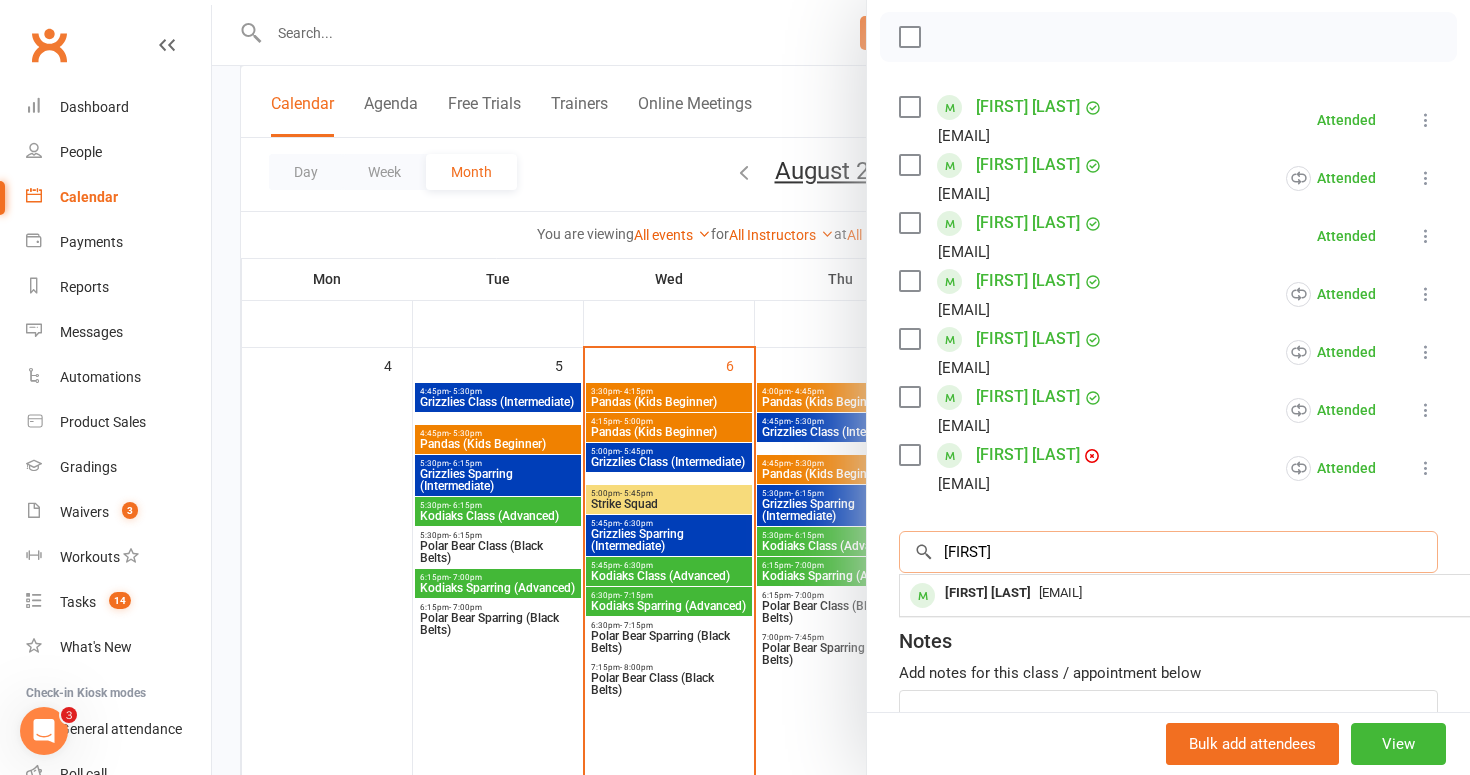 type on "thieve" 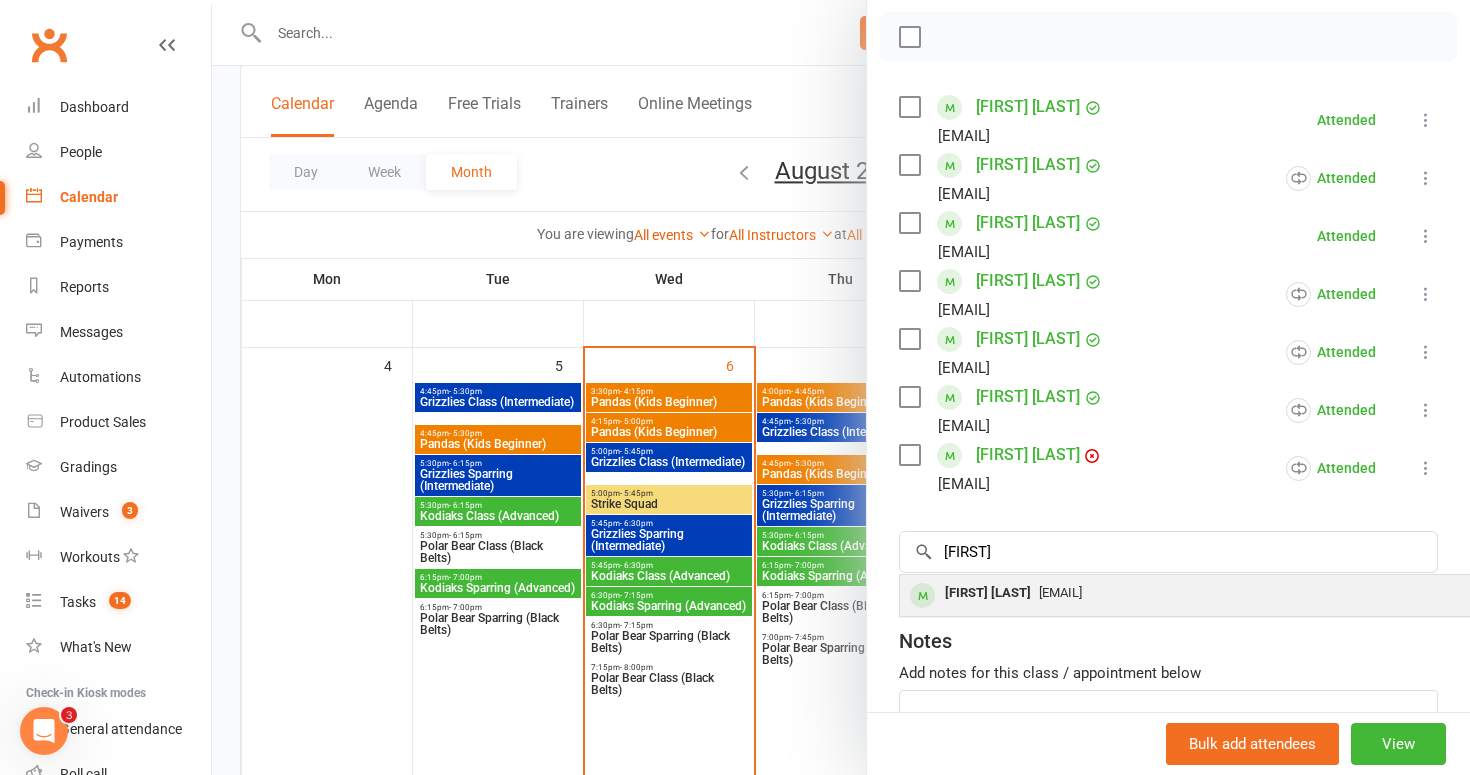 drag, startPoint x: 1015, startPoint y: 574, endPoint x: 1094, endPoint y: 624, distance: 93.49332 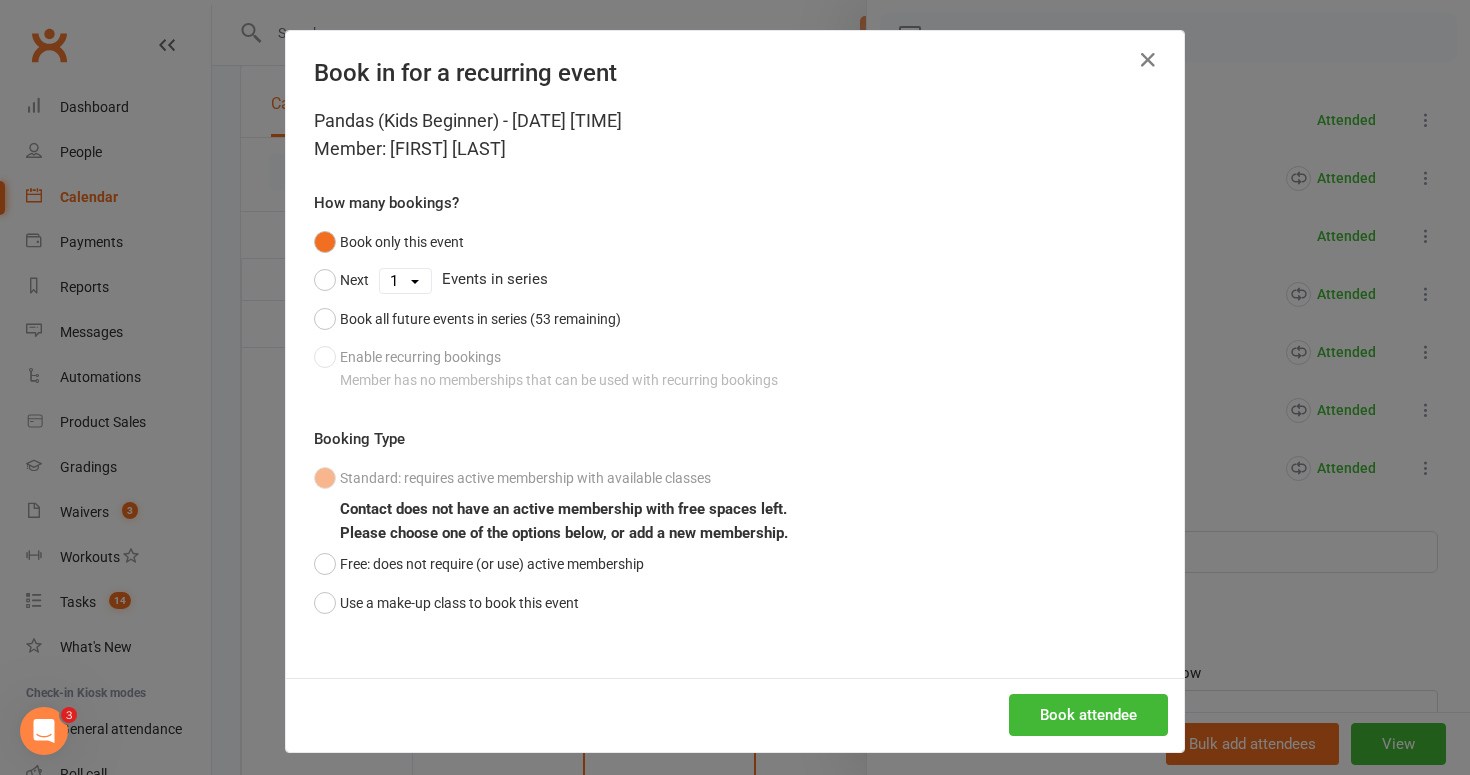click on "Book only this event Next 1 2 3 4 5 6 7 8 9 10 11 12 13 14 15 16 17 18 19 20 21 22 23 24 25 26 27 28 29 30 31 32 33 34 35 36 37 38 39 40 41 42 43 44 45 46 47 48 49 50 51 52 53 Events in series Book all future events in series (53 remaining) Enable recurring bookings Member has no memberships that can be used with recurring bookings" at bounding box center (735, 311) 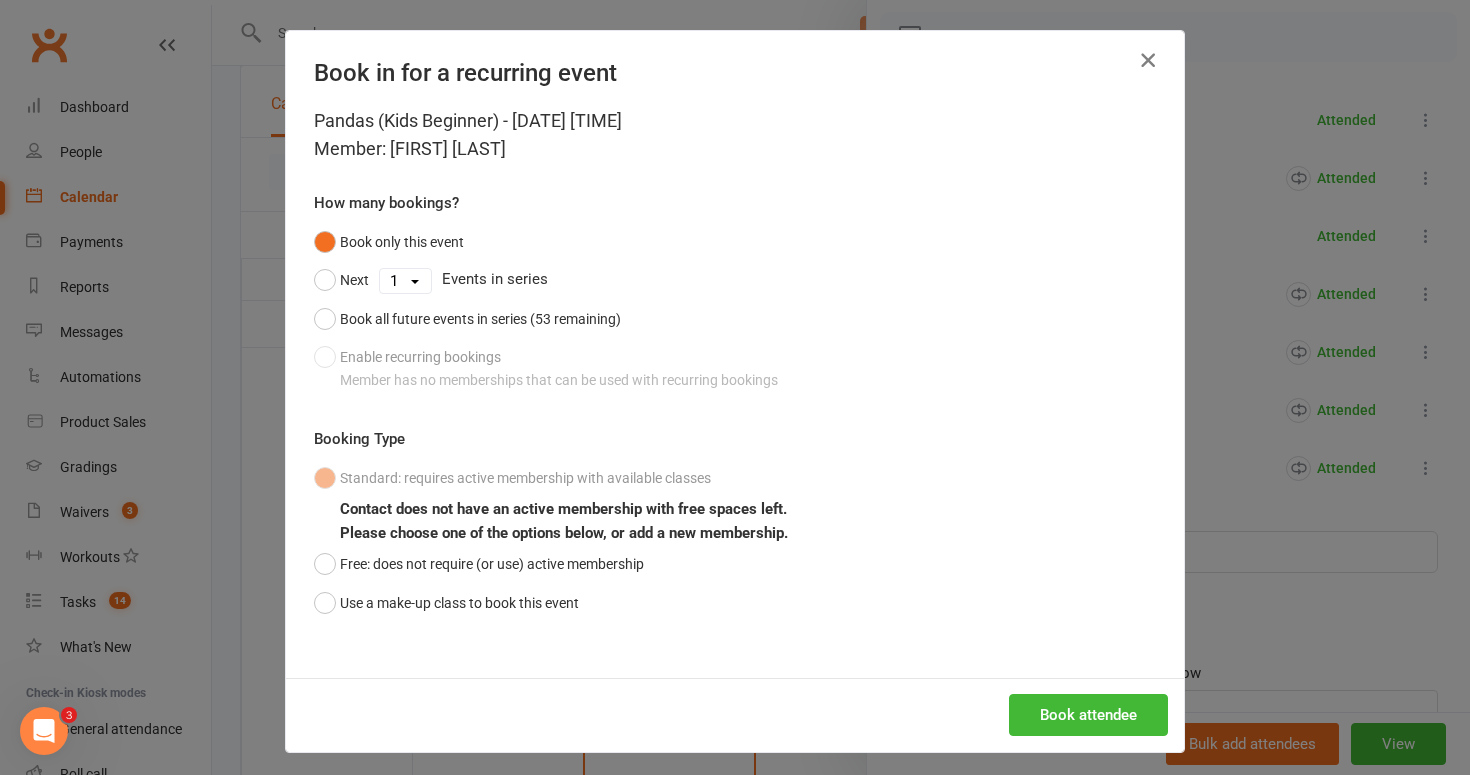 click at bounding box center (1148, 60) 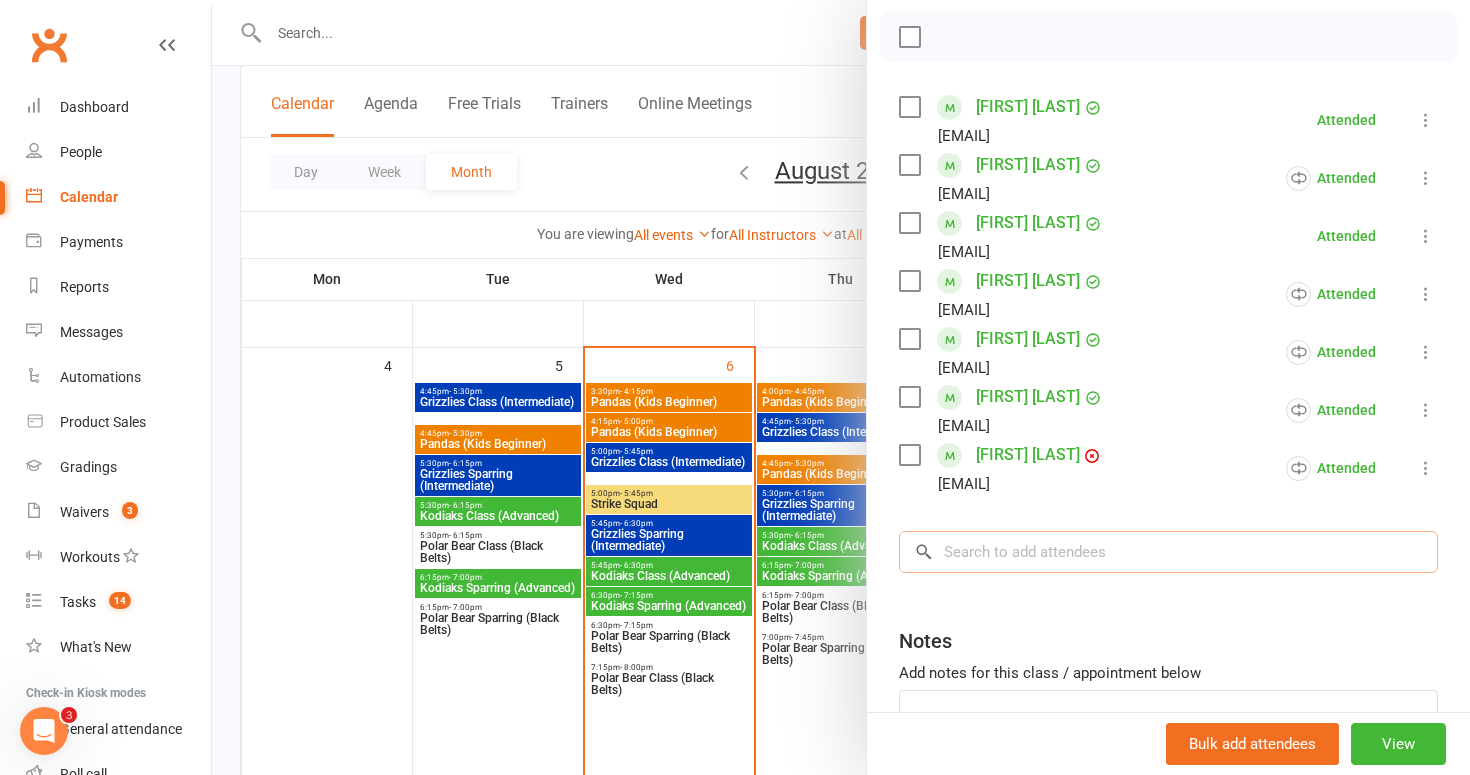 click at bounding box center (1168, 552) 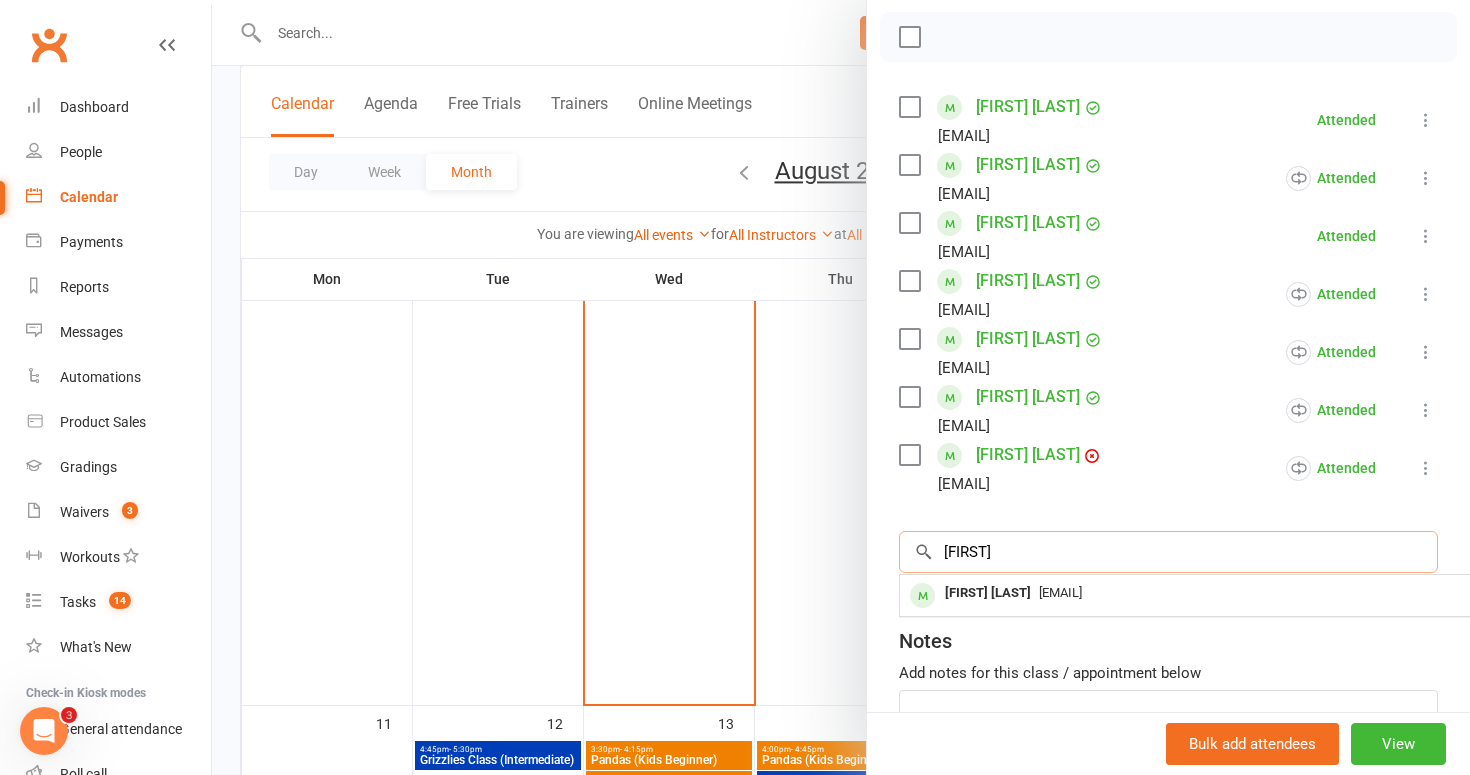 scroll, scrollTop: 1655, scrollLeft: 0, axis: vertical 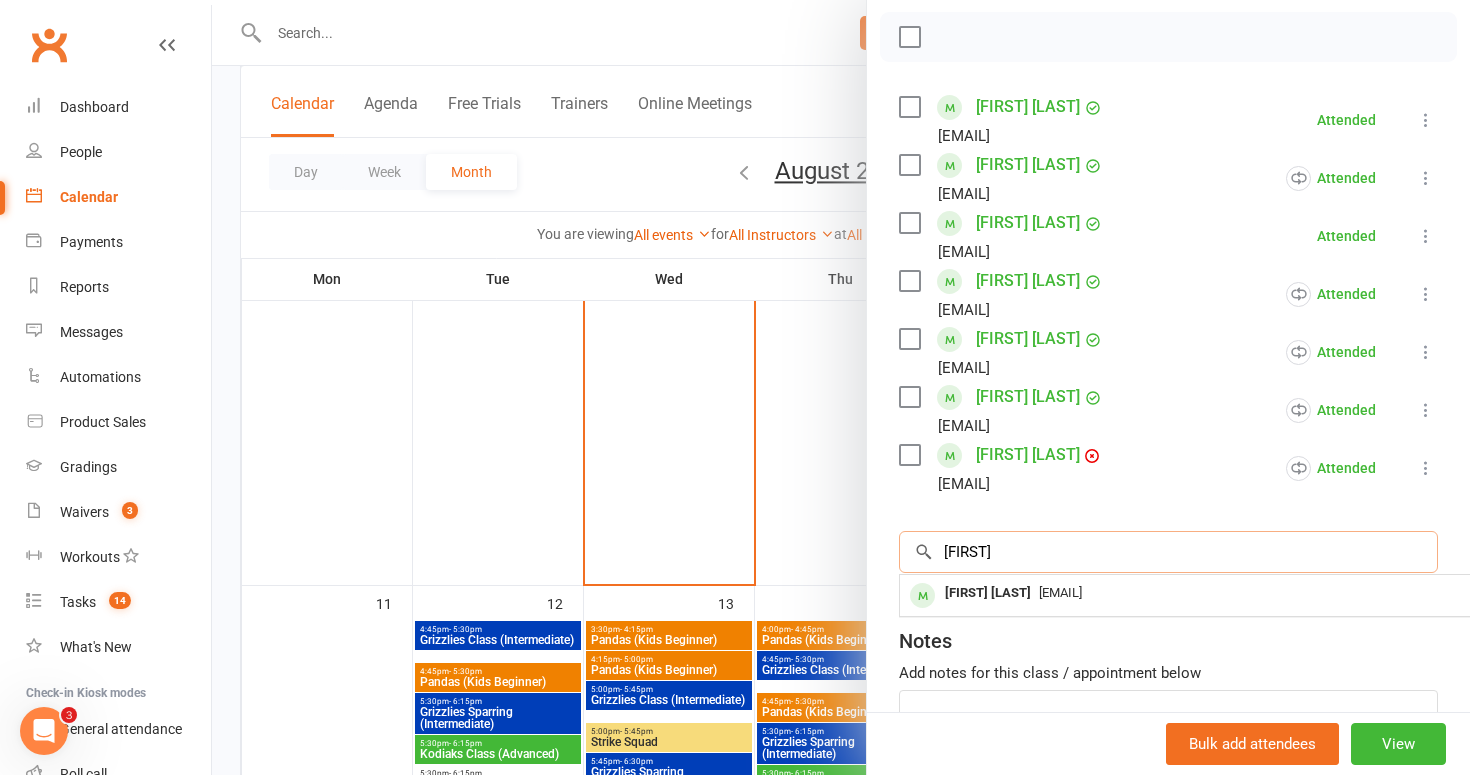 type on "Thivyen" 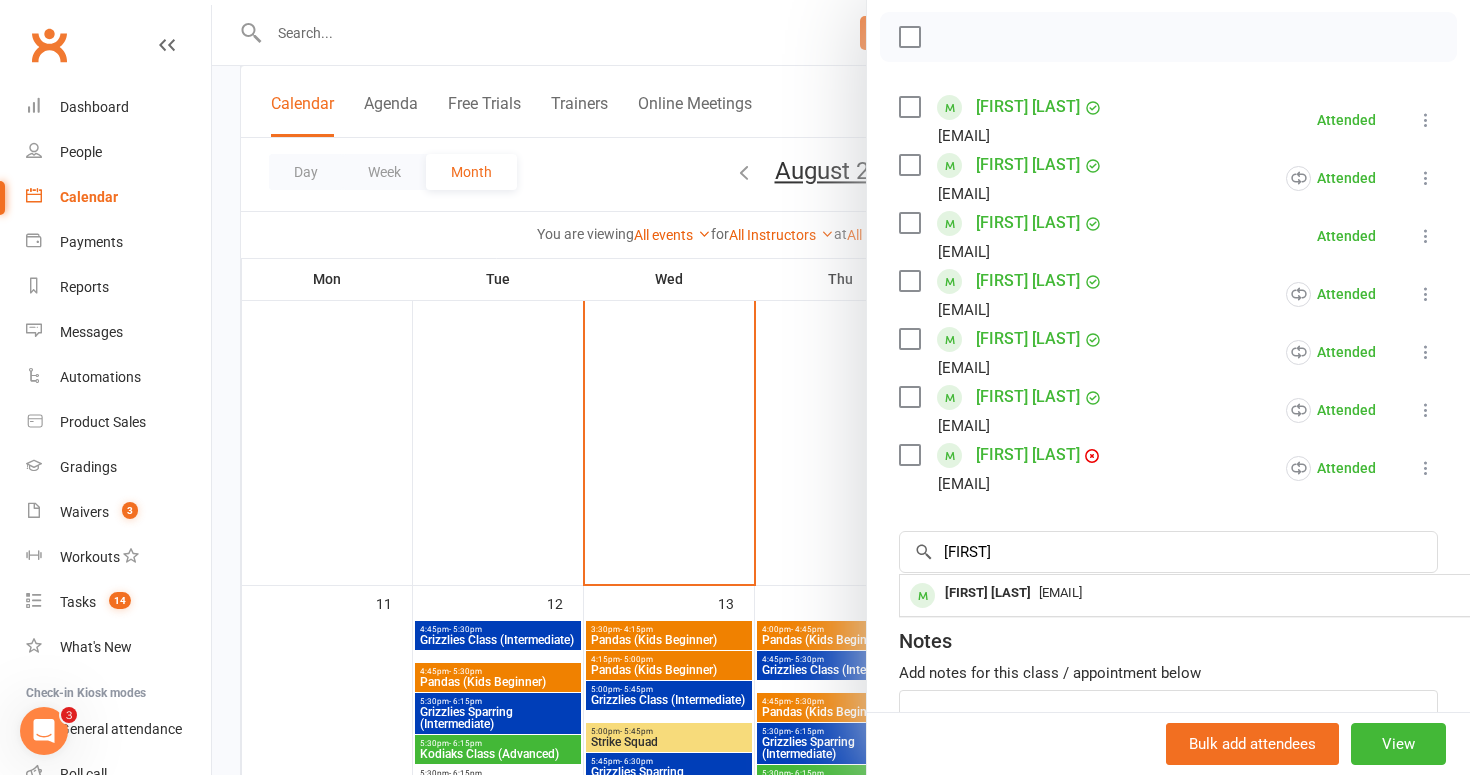 click at bounding box center [1426, 236] 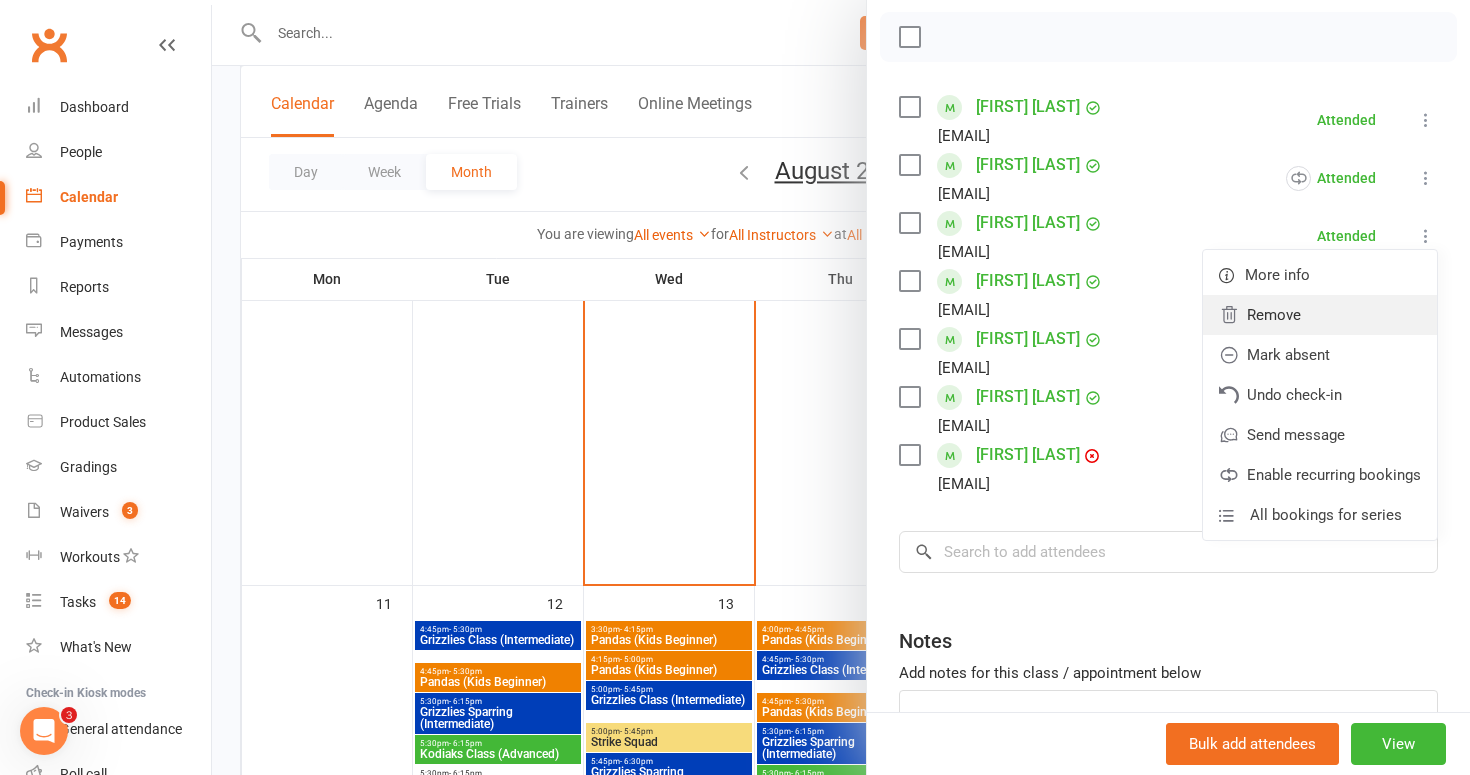 click on "Remove" at bounding box center [1320, 315] 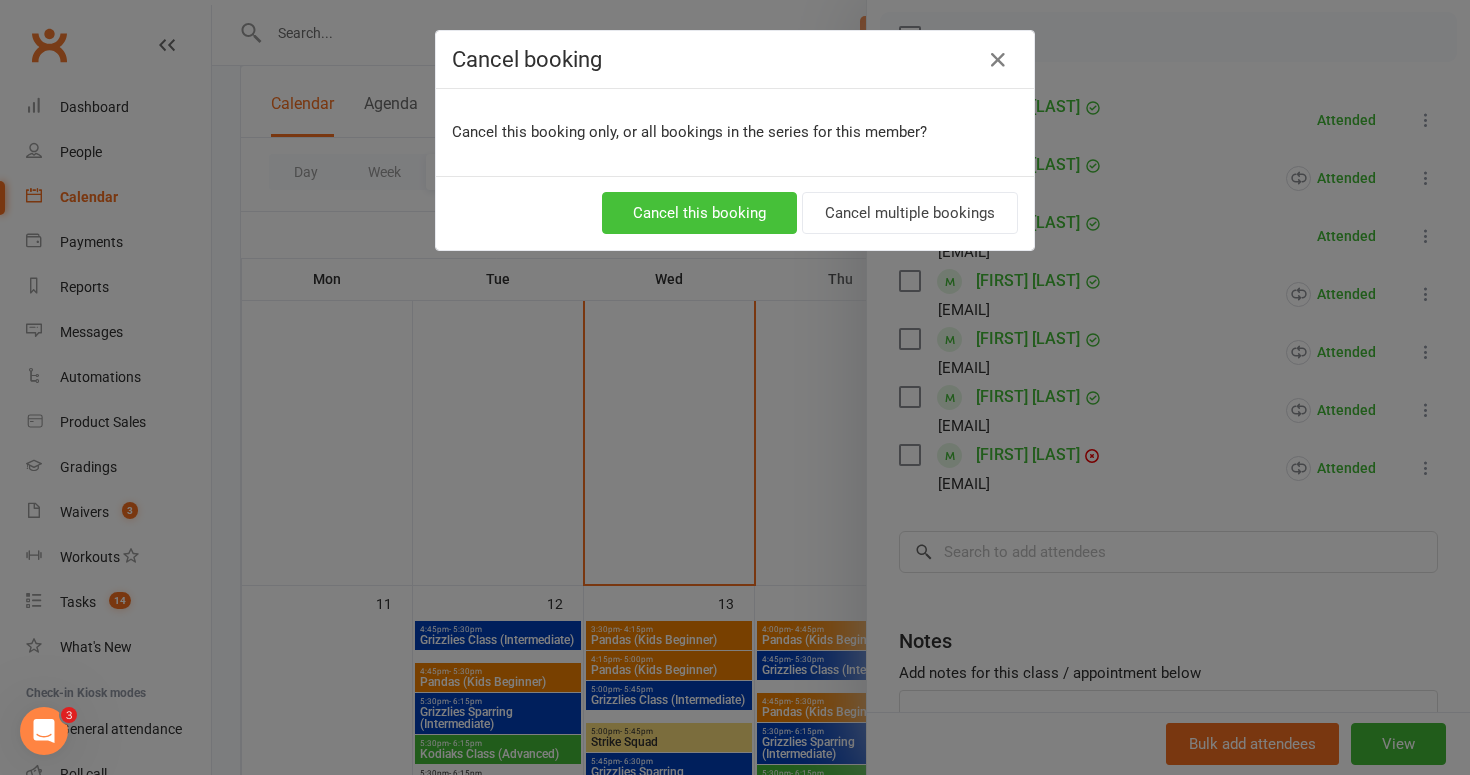 click on "Cancel this booking" at bounding box center [699, 213] 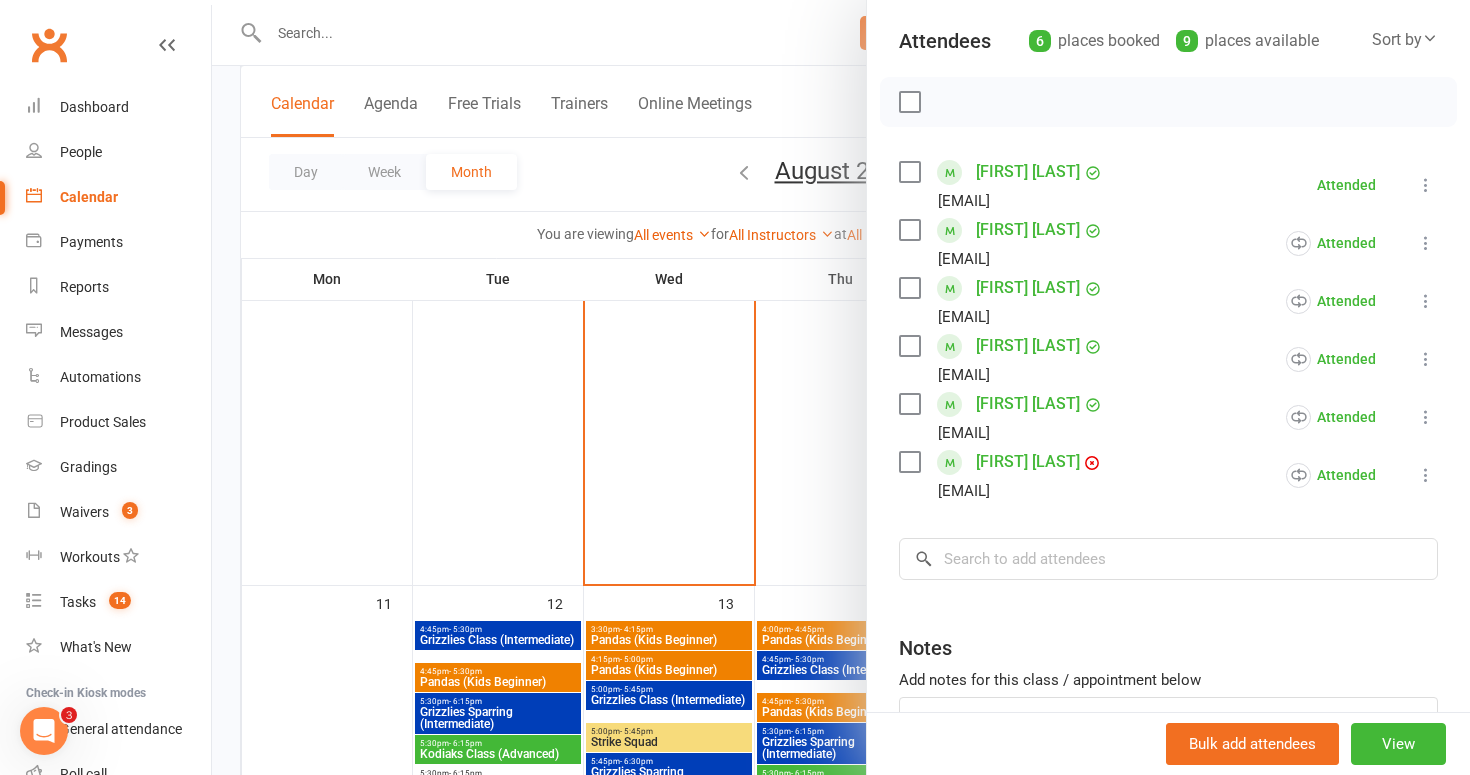scroll, scrollTop: 224, scrollLeft: 0, axis: vertical 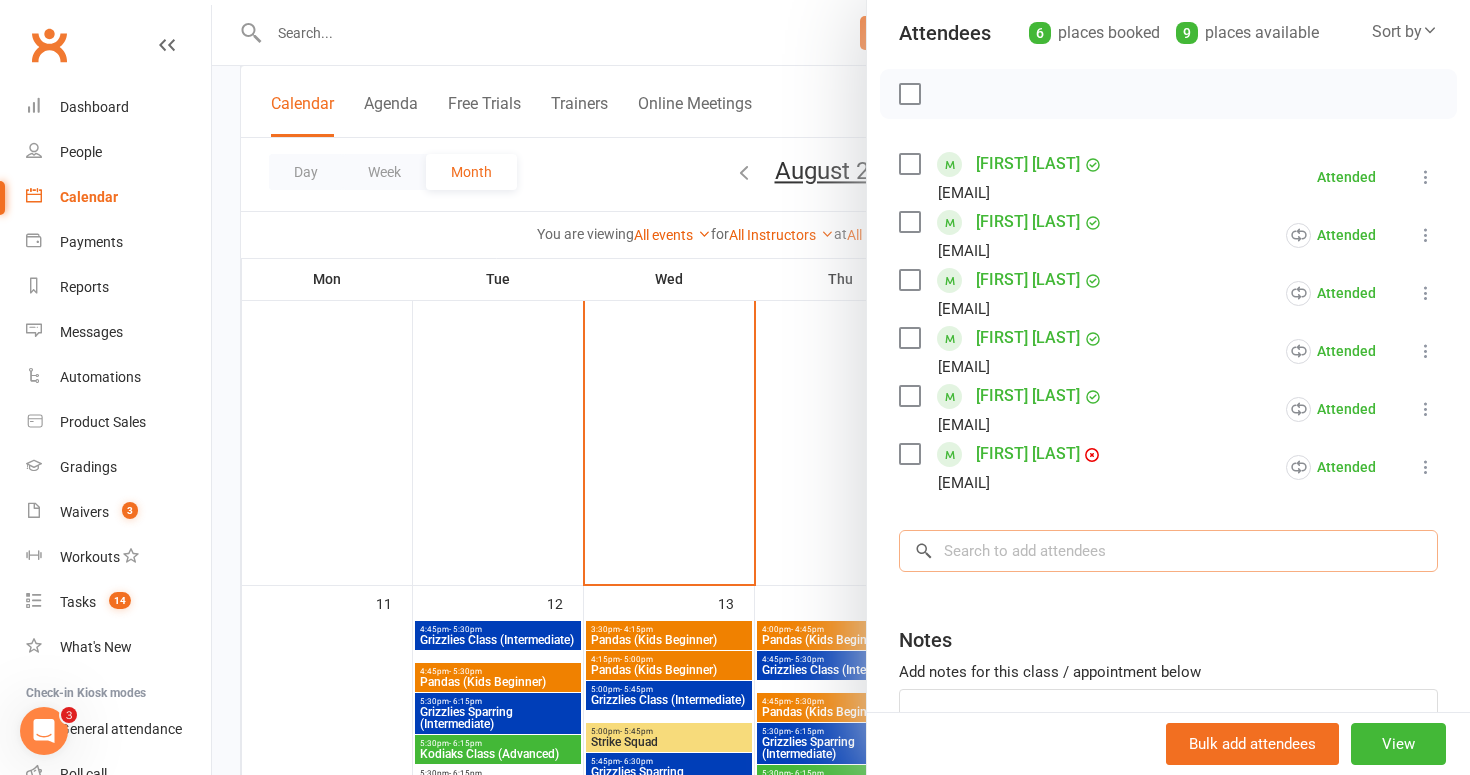 click at bounding box center (1168, 551) 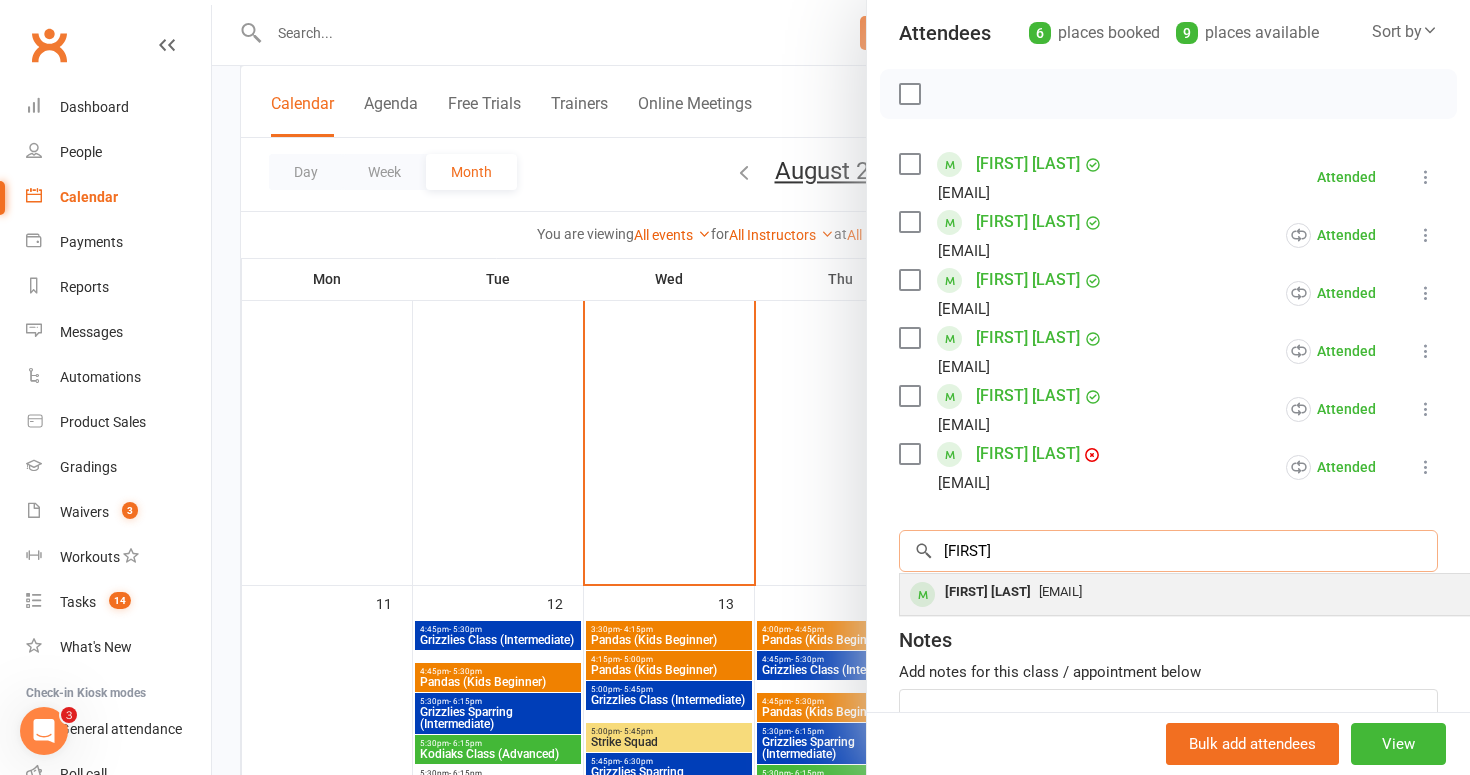 type on "Thivyen" 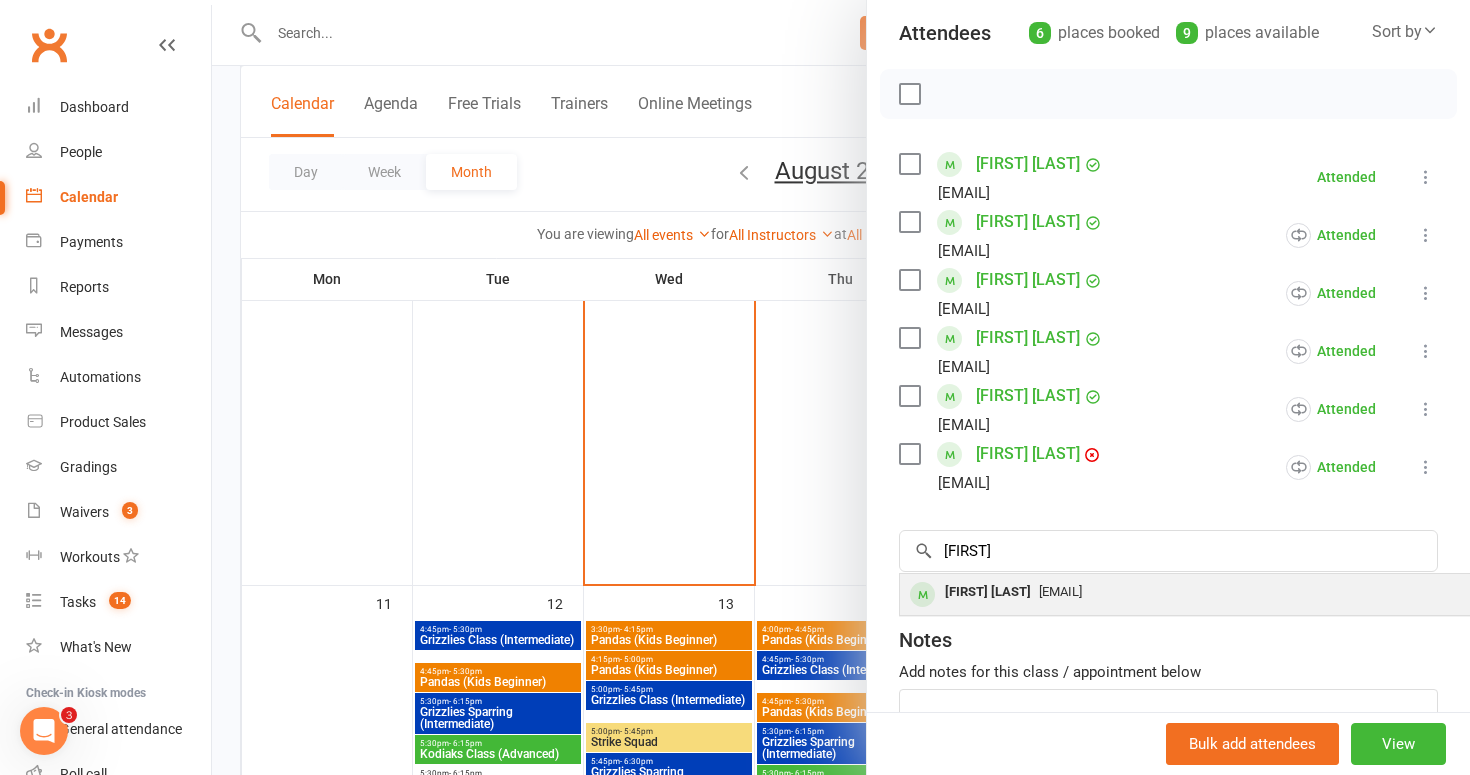 click on "[FIRST] [LAST]" at bounding box center (988, 592) 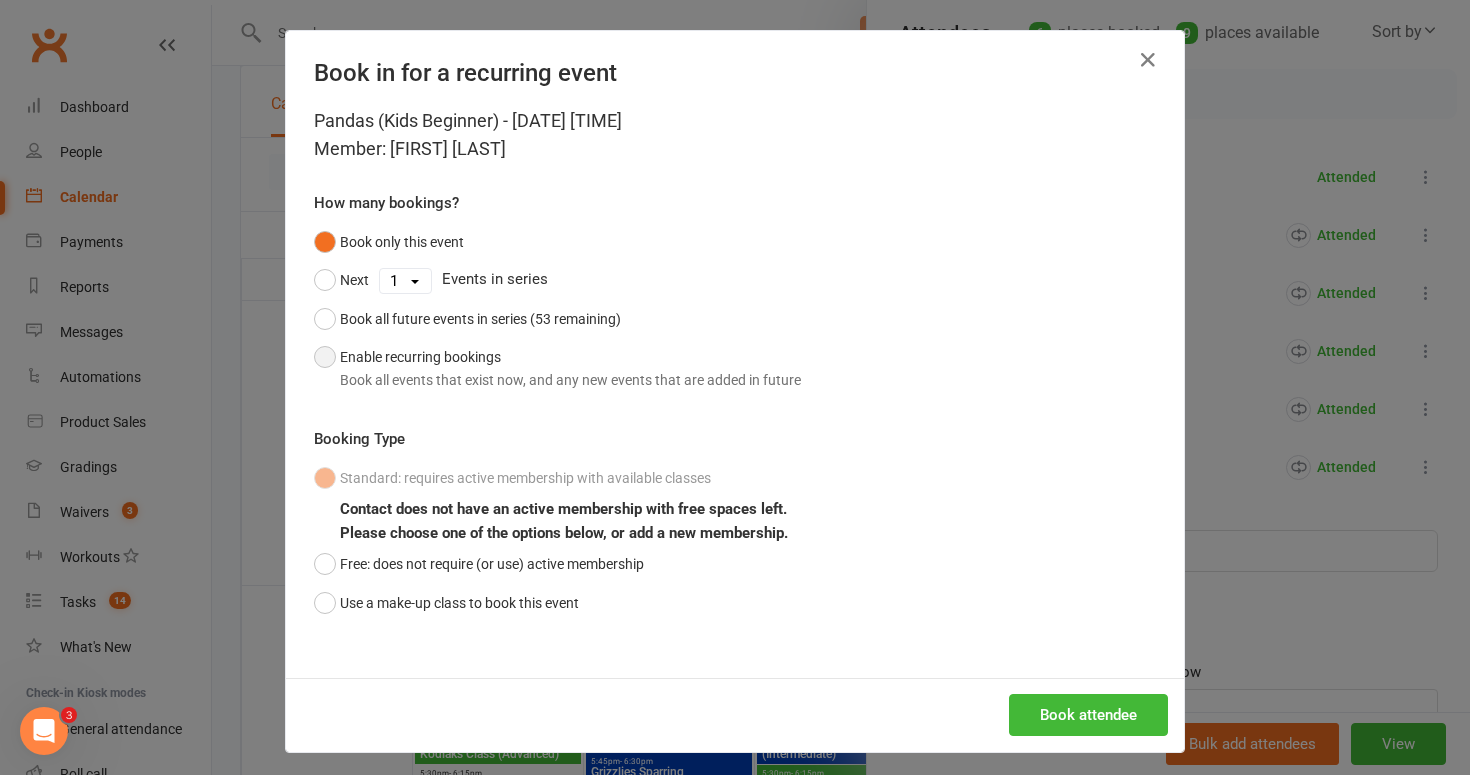 click on "Book all events that exist now, and any new events that are added in future" at bounding box center (570, 380) 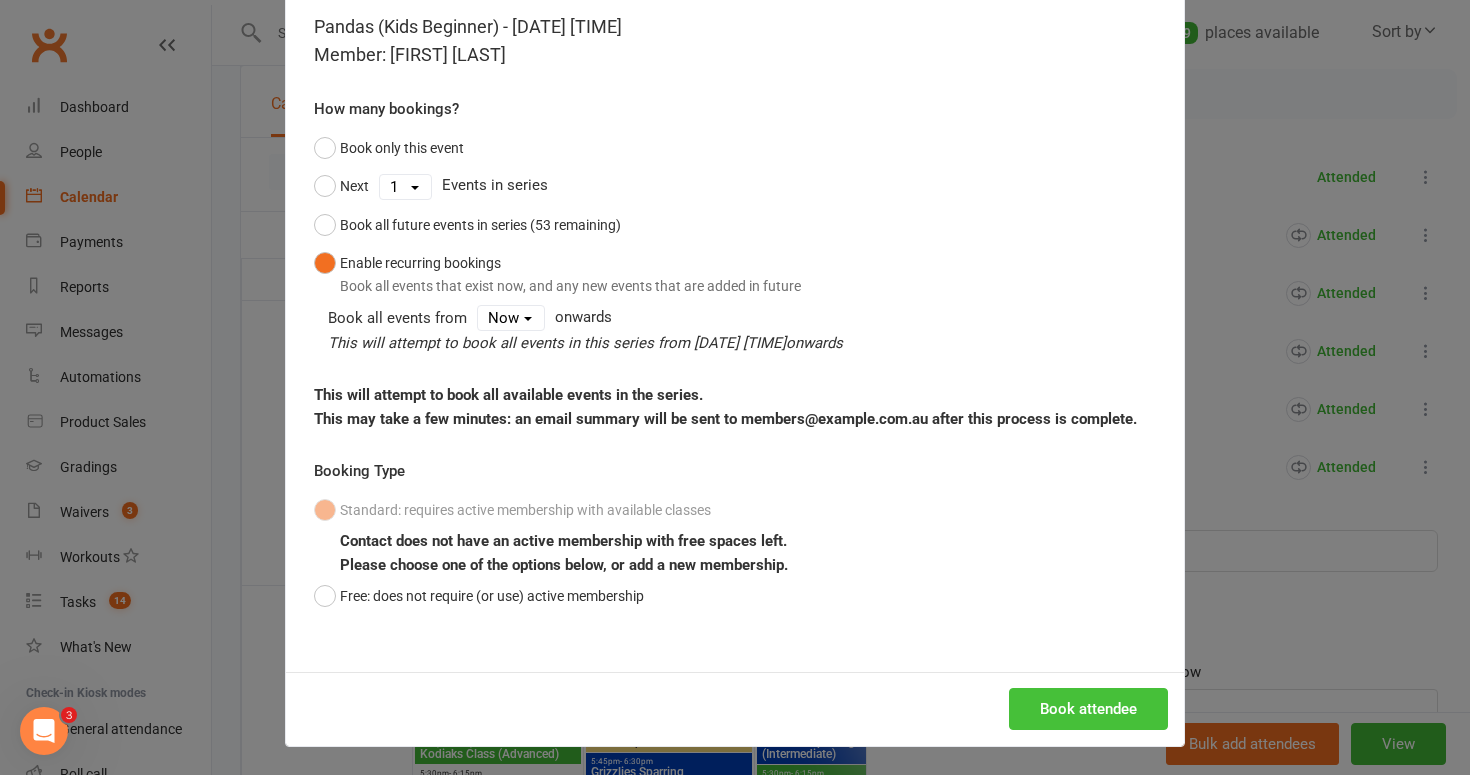 scroll, scrollTop: 93, scrollLeft: 0, axis: vertical 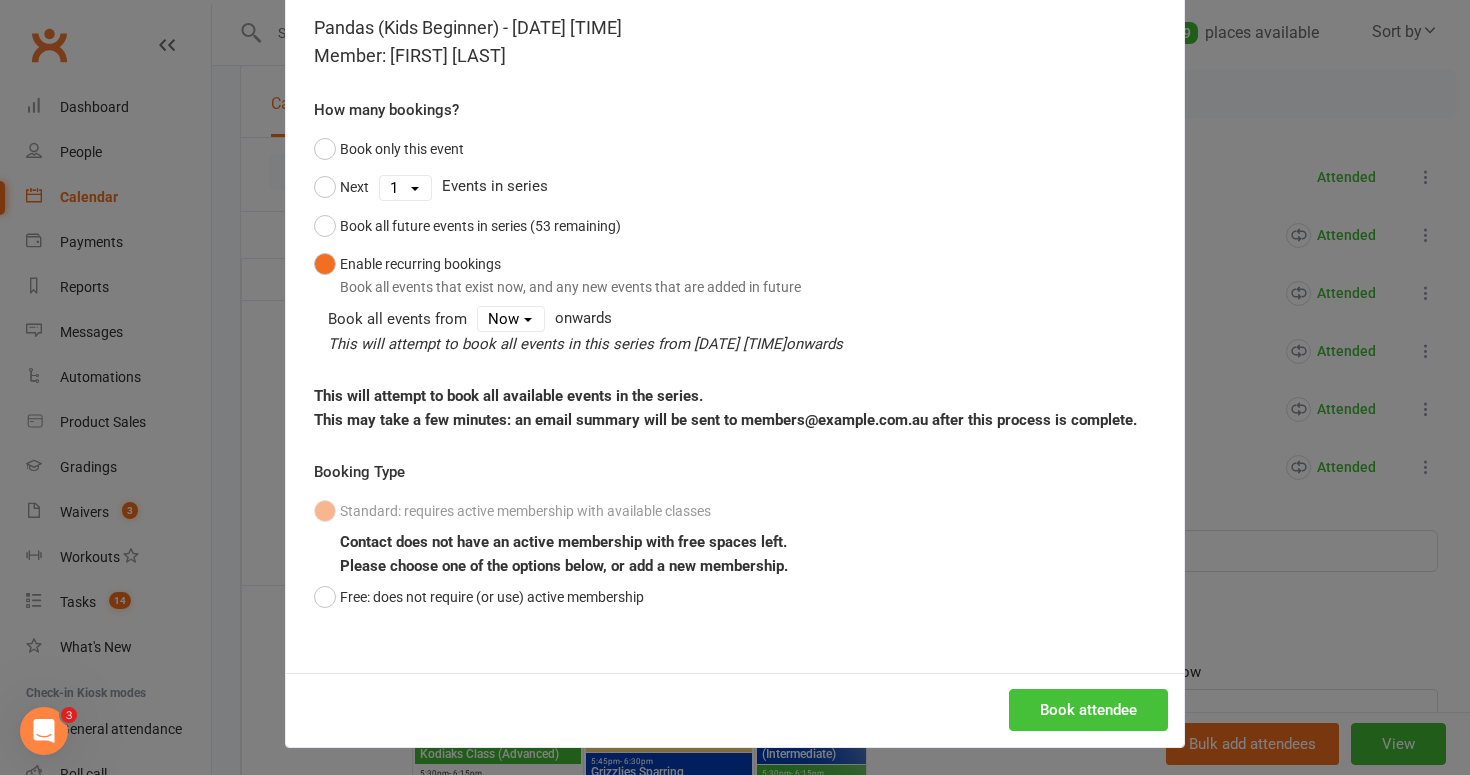 click on "Book attendee" at bounding box center [1088, 710] 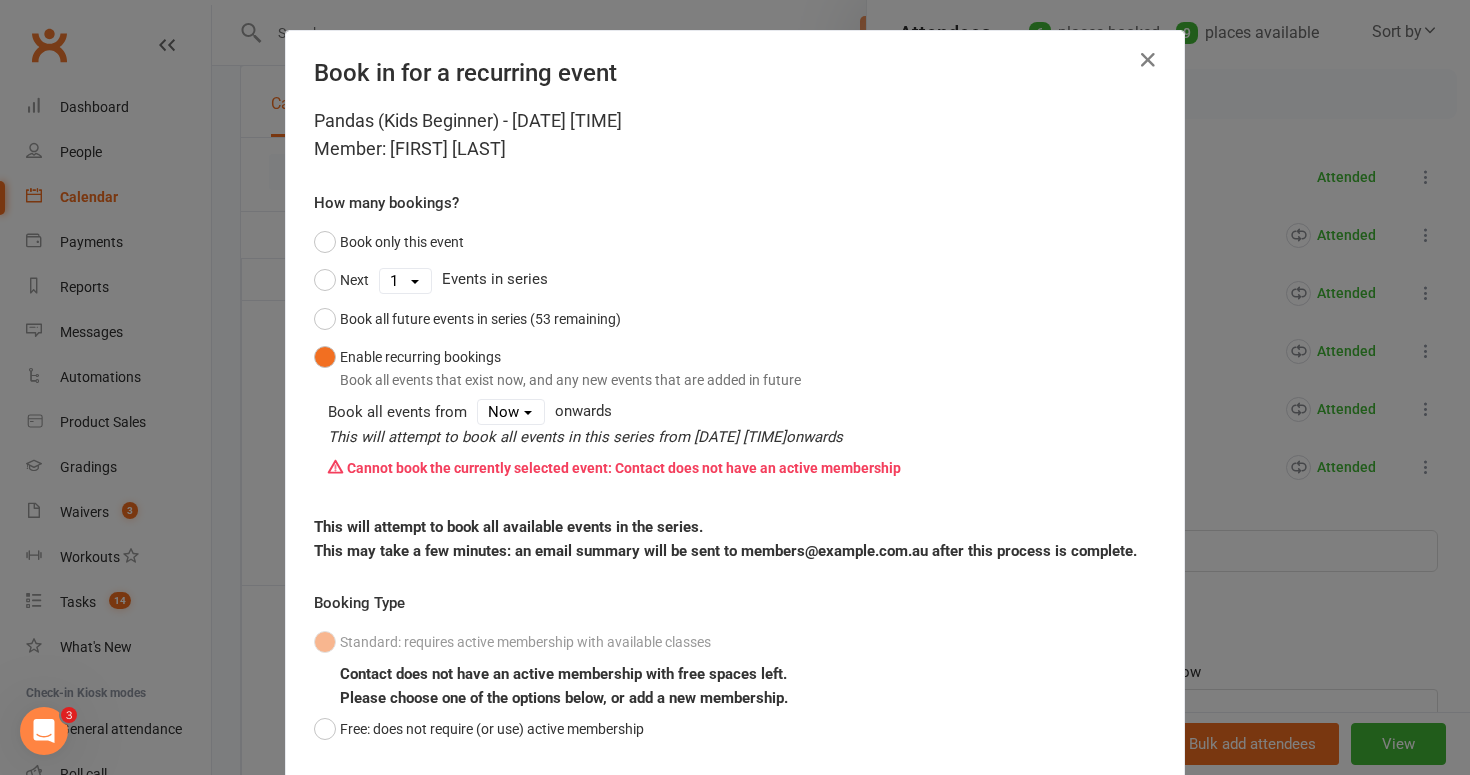 scroll, scrollTop: 0, scrollLeft: 0, axis: both 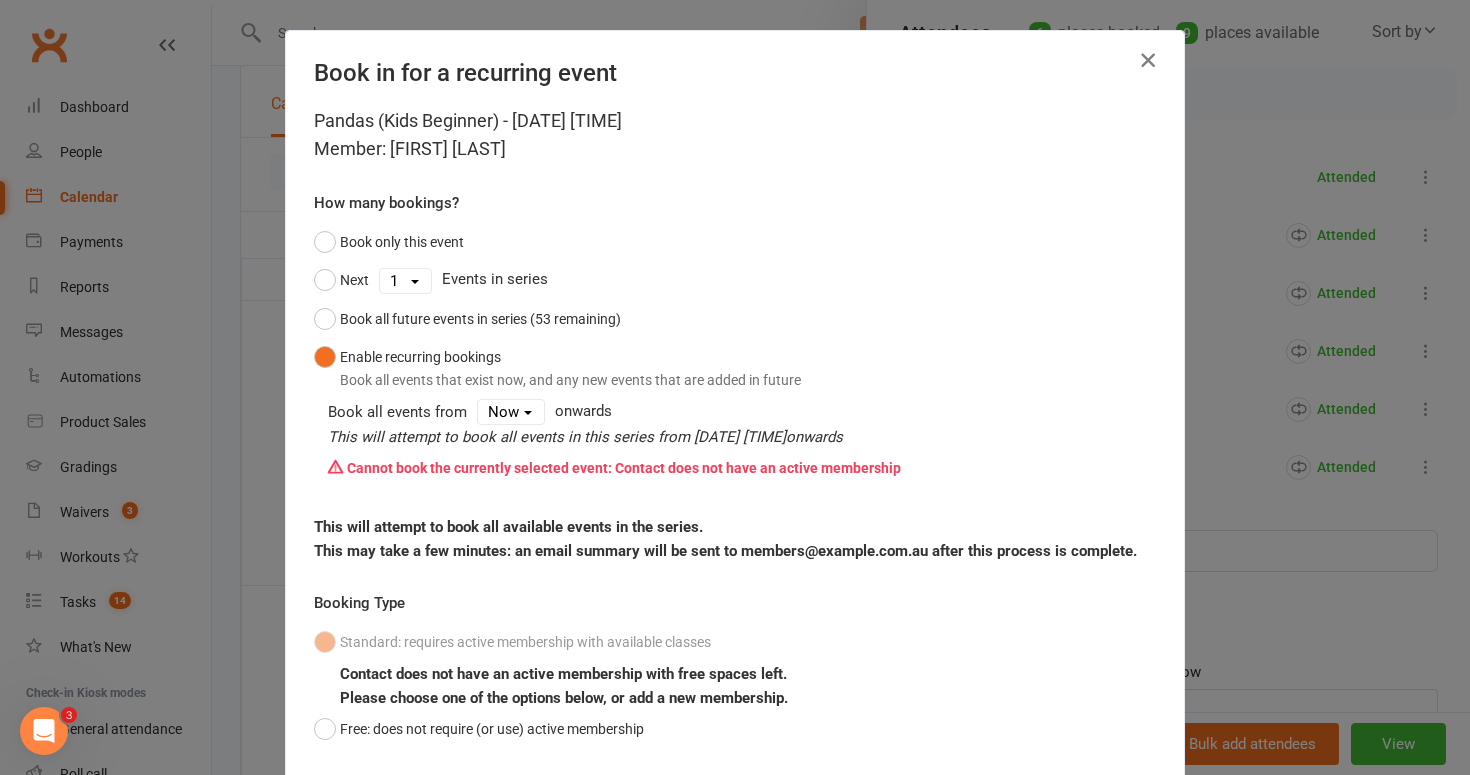 click at bounding box center (1148, 60) 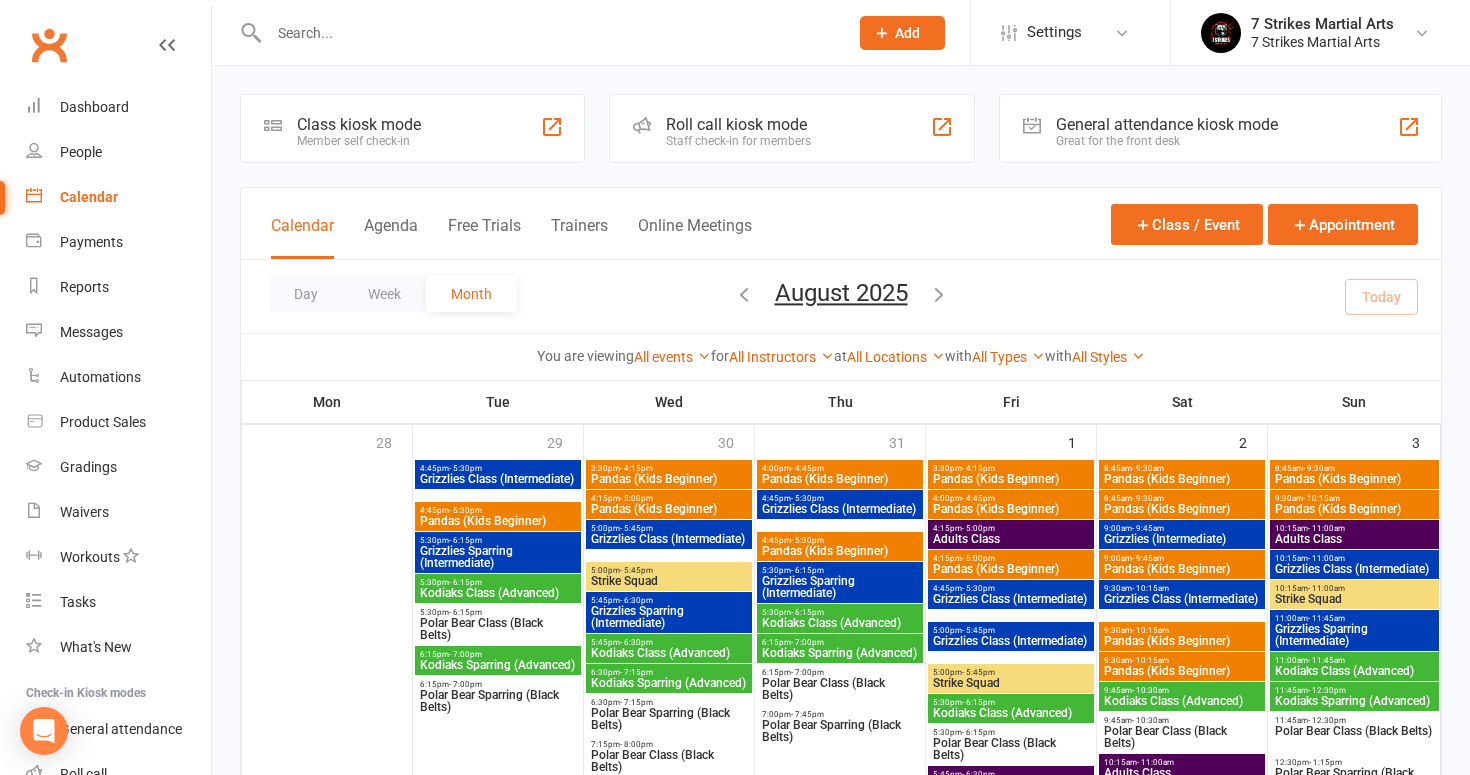 scroll, scrollTop: 0, scrollLeft: 0, axis: both 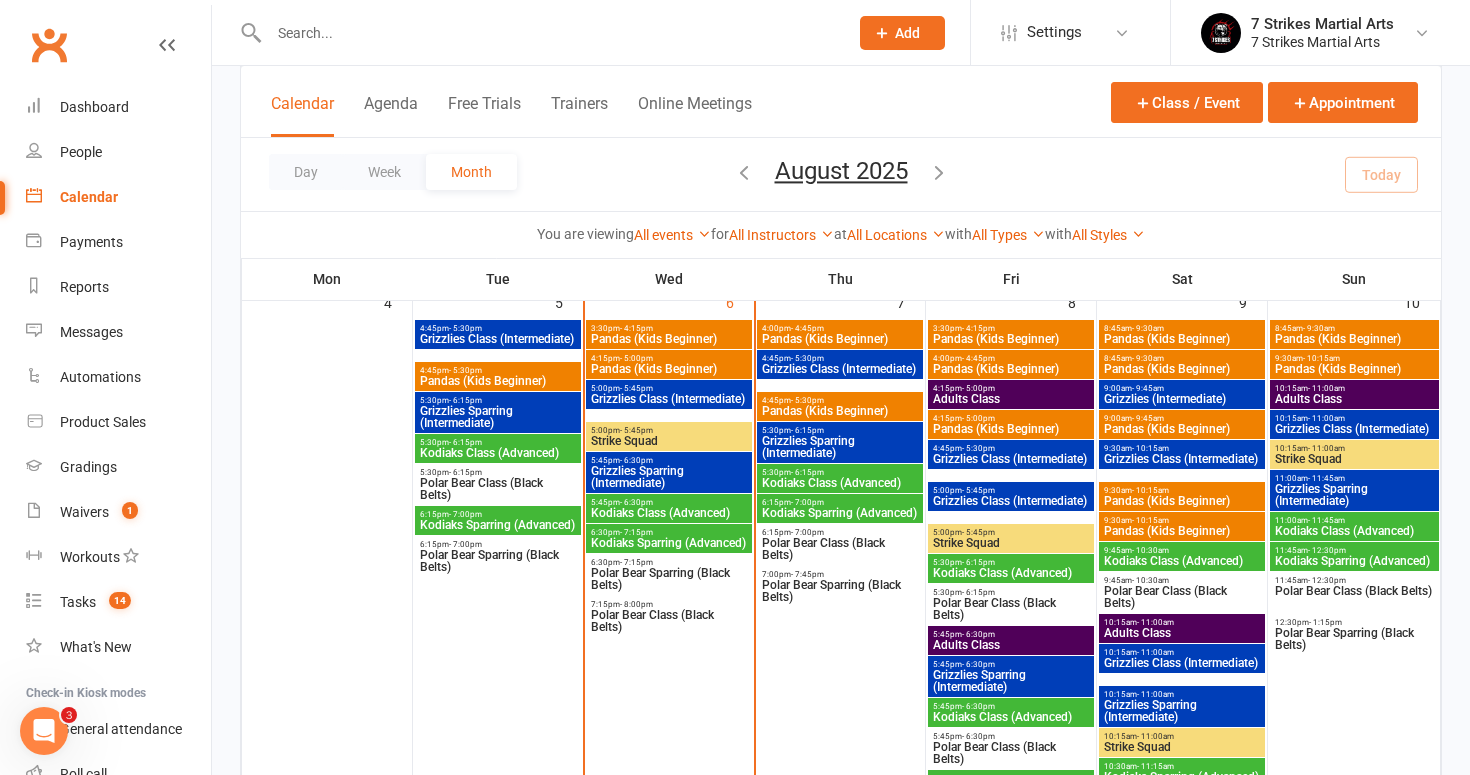 click on "Pandas (Kids Beginner)" at bounding box center [498, 381] 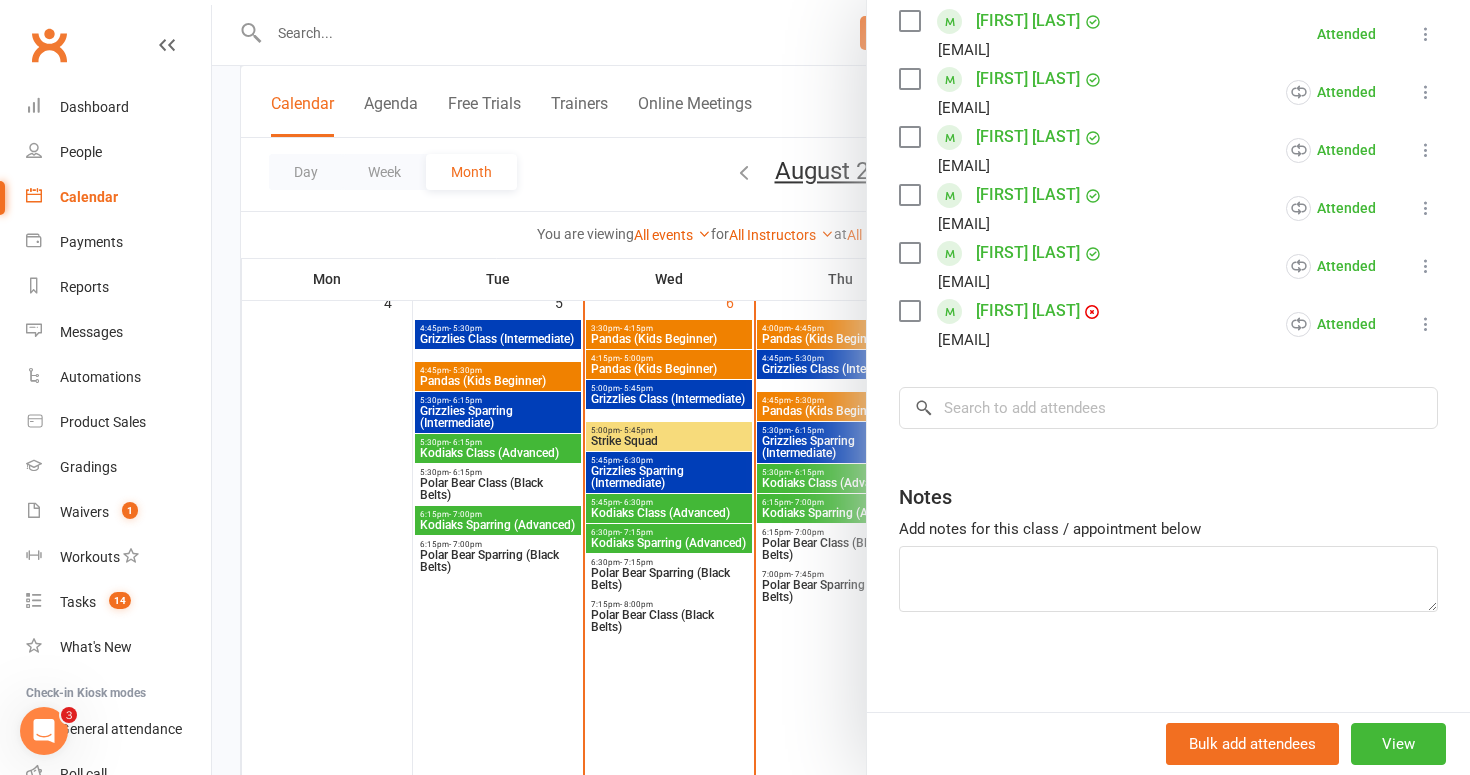 scroll, scrollTop: 367, scrollLeft: 0, axis: vertical 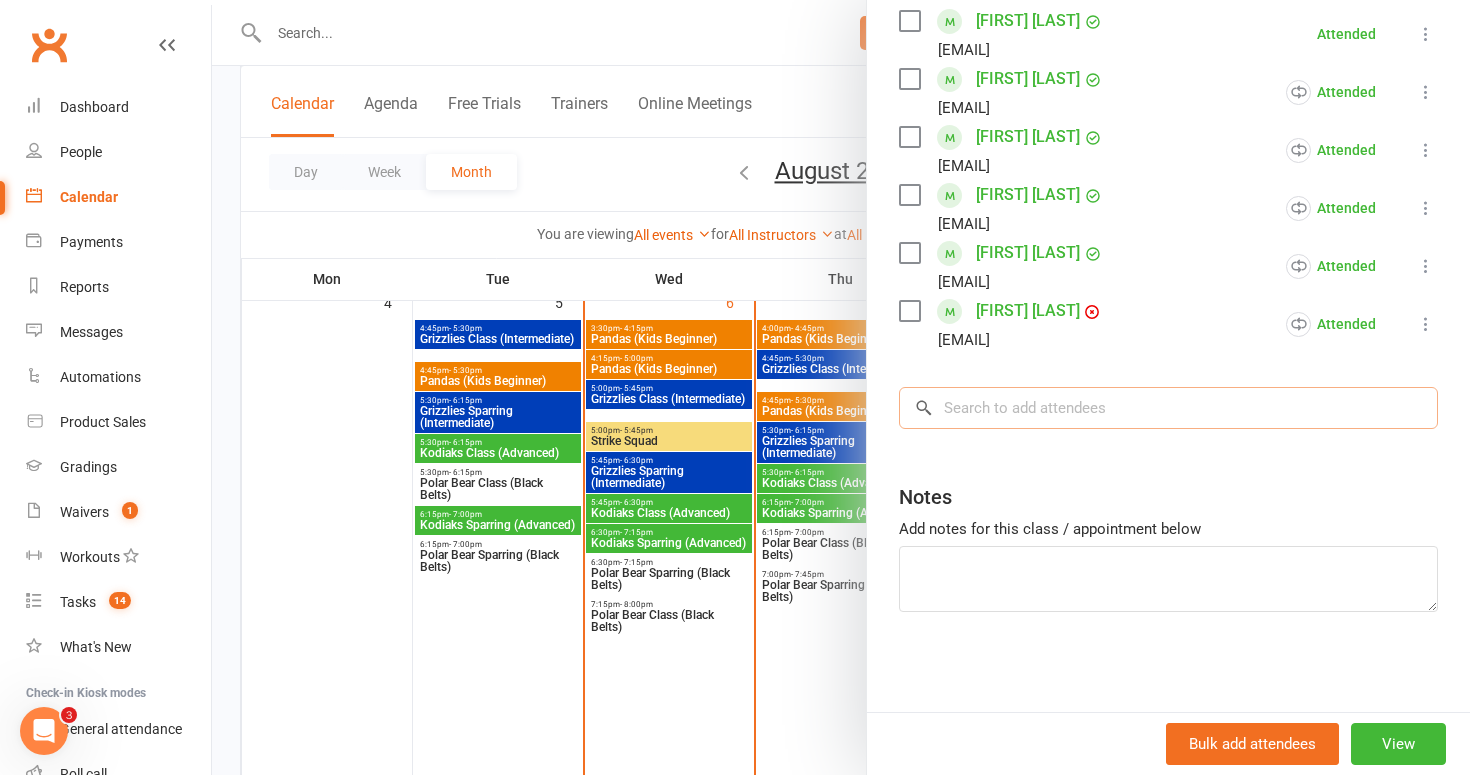 click at bounding box center [1168, 408] 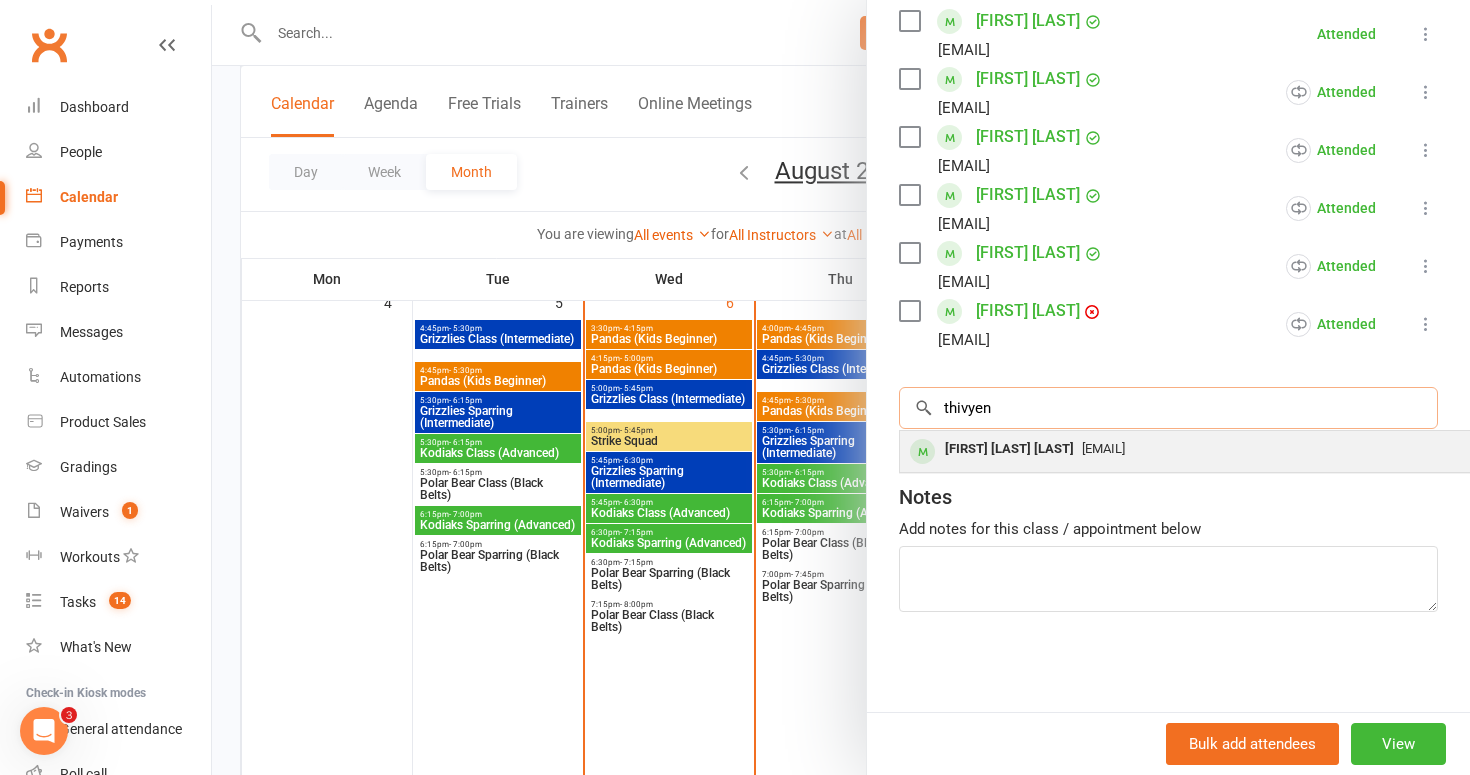 type on "Thivyen" 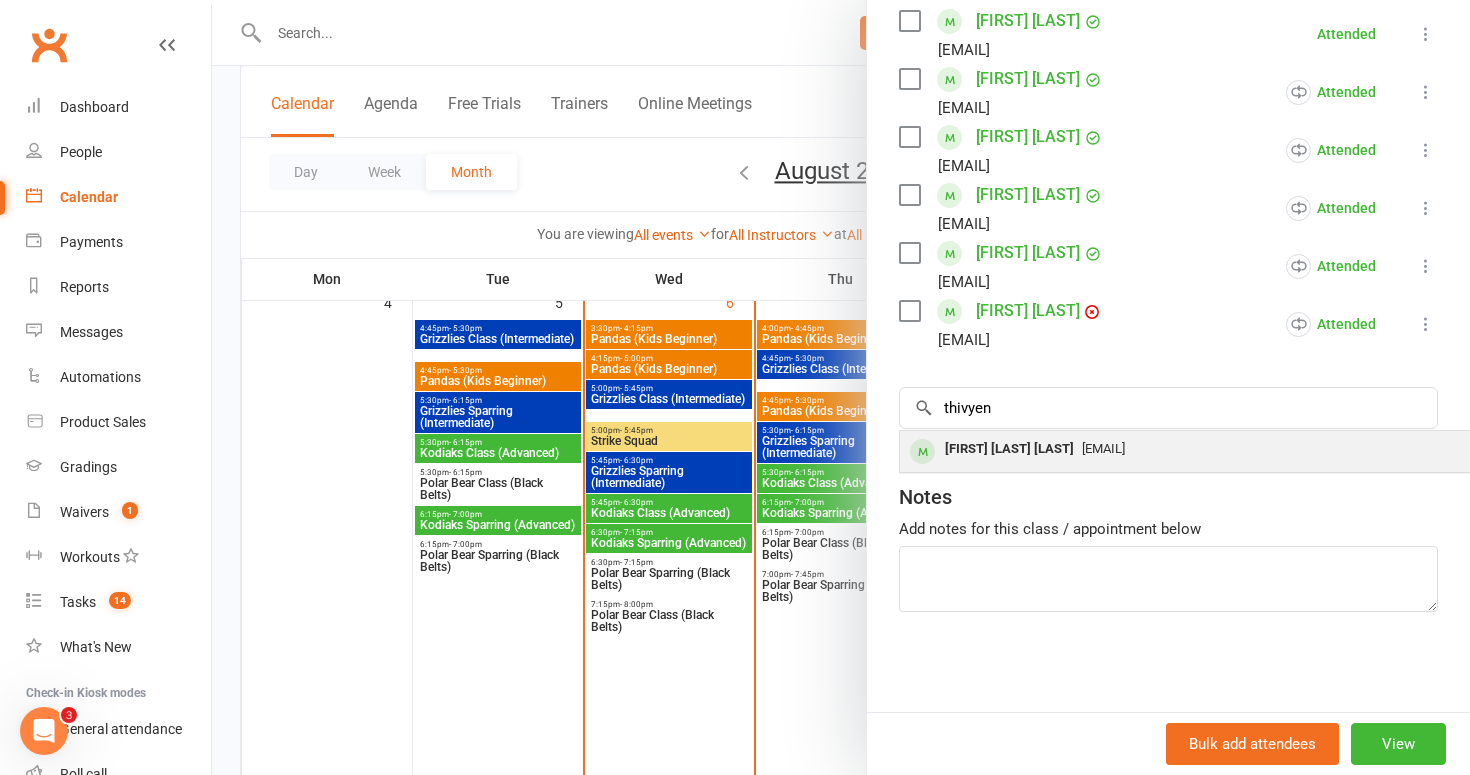 click on "[FIRST] [LAST]" at bounding box center [1009, 449] 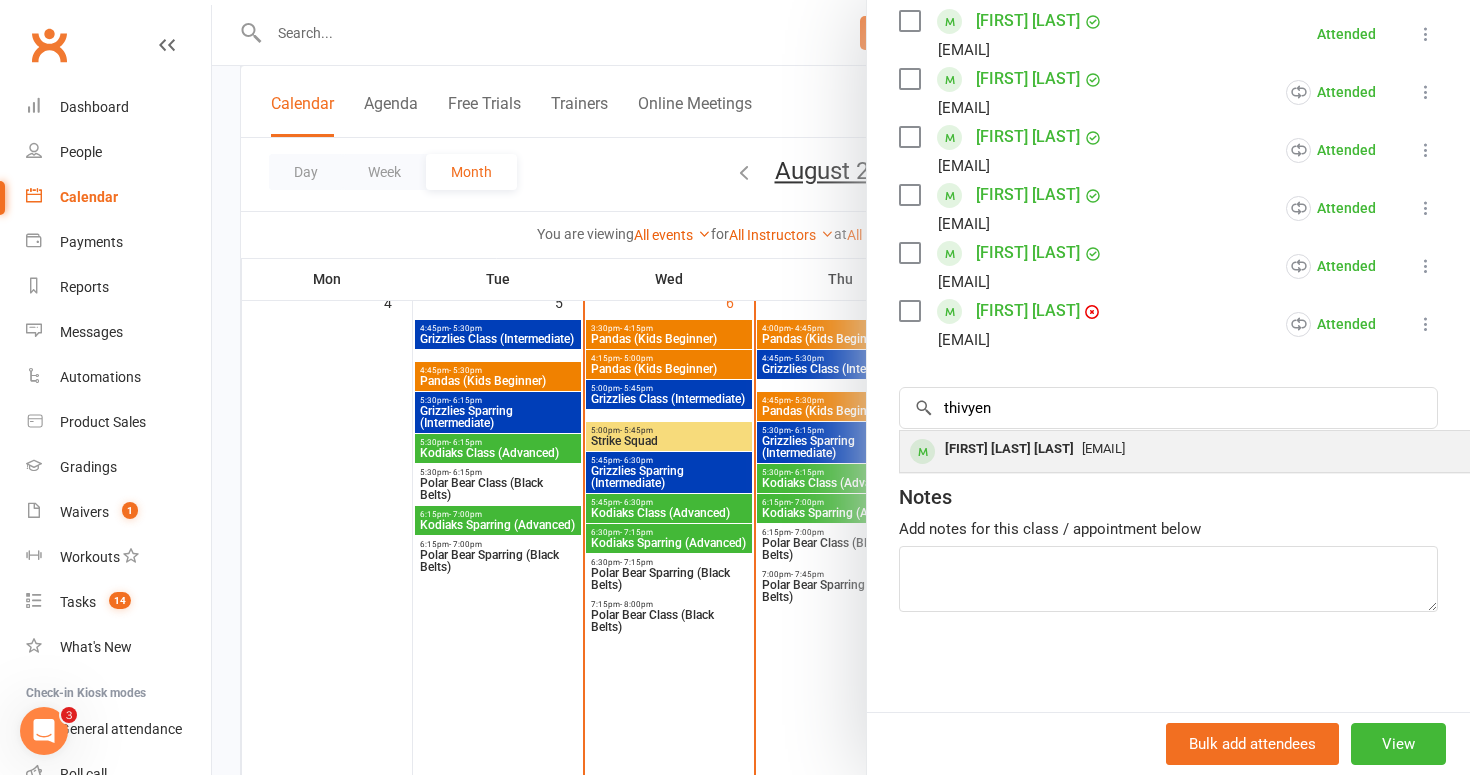 type 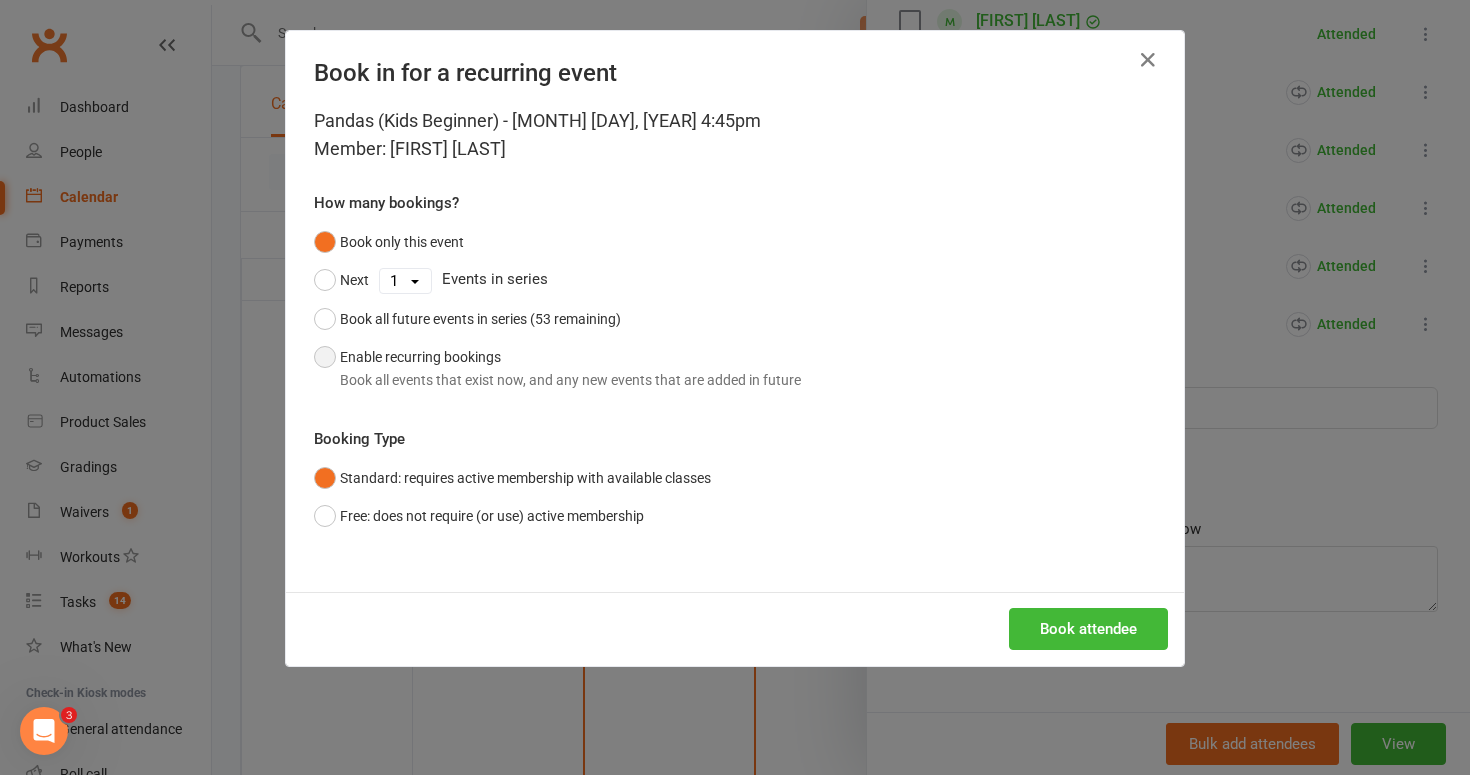click on "Enable recurring bookings Book all events that exist now, and any new events that are added in future" at bounding box center [557, 368] 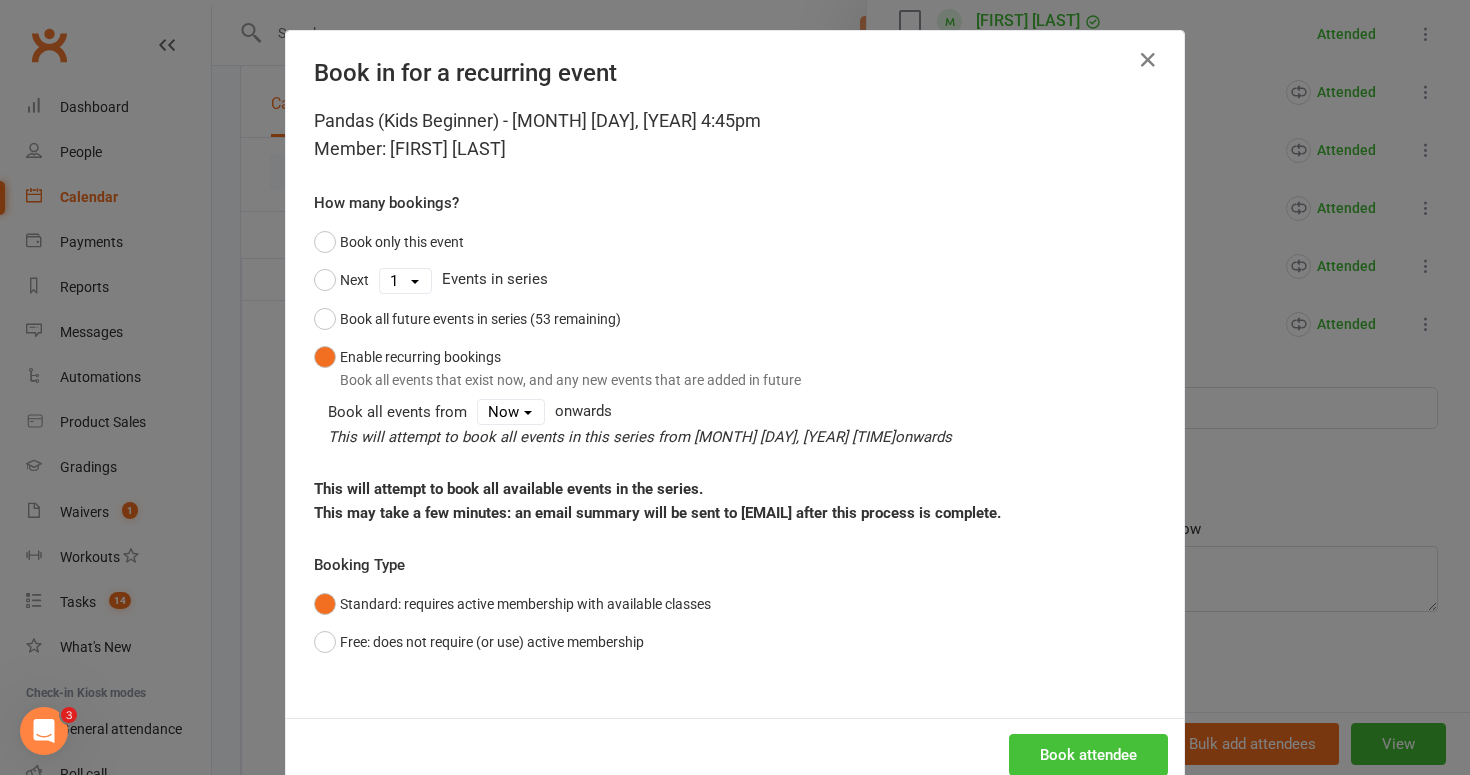 click on "Book attendee" at bounding box center [1088, 755] 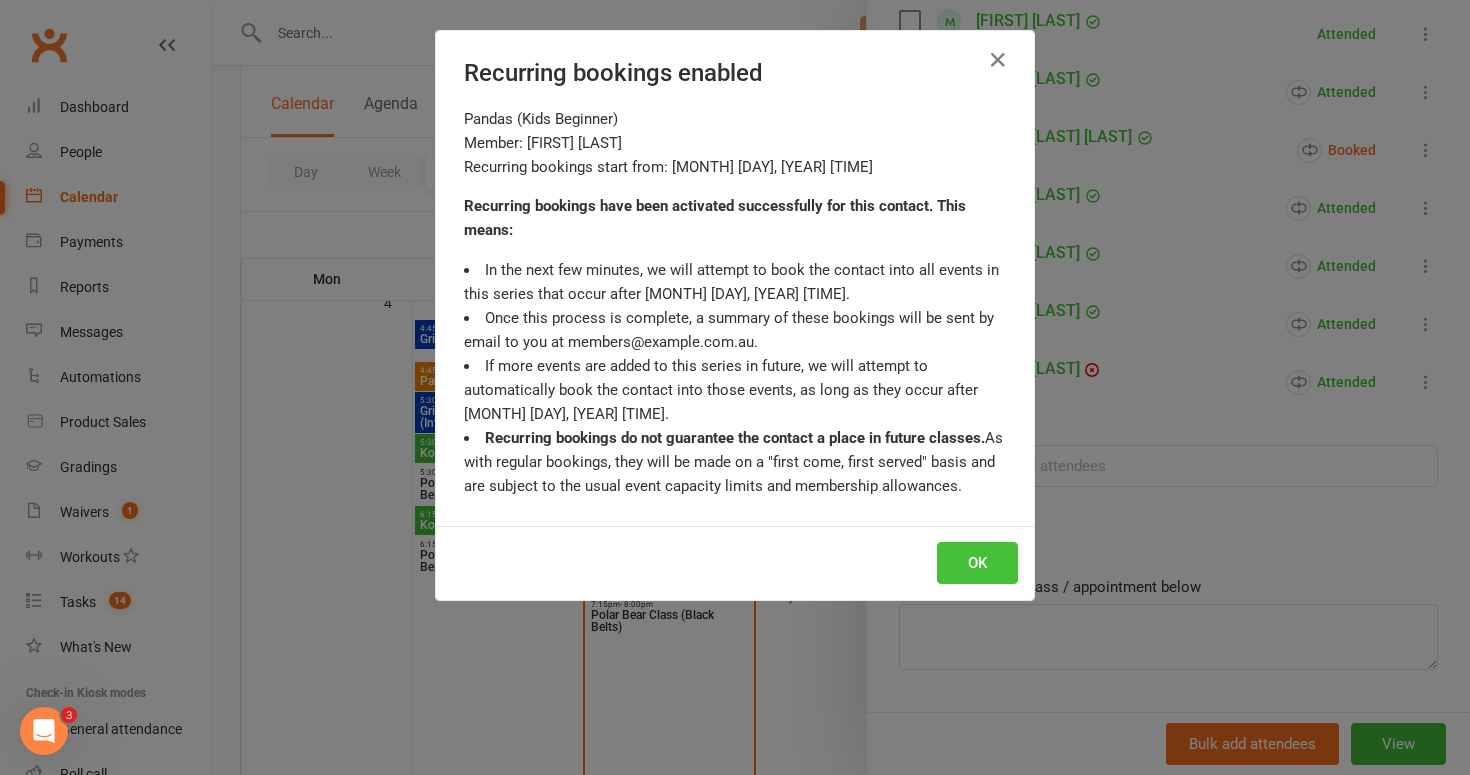 click on "OK" at bounding box center (977, 563) 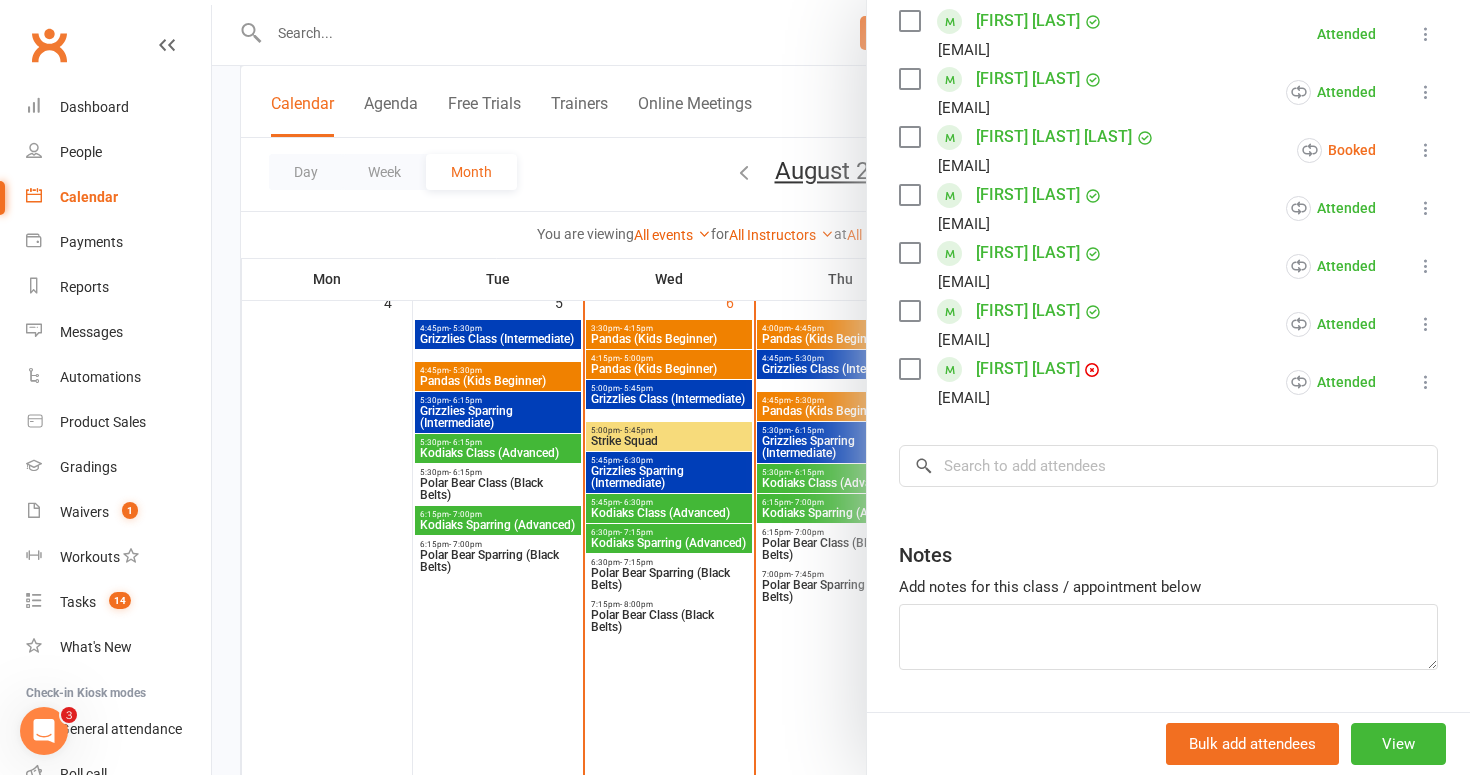 click at bounding box center [1426, 150] 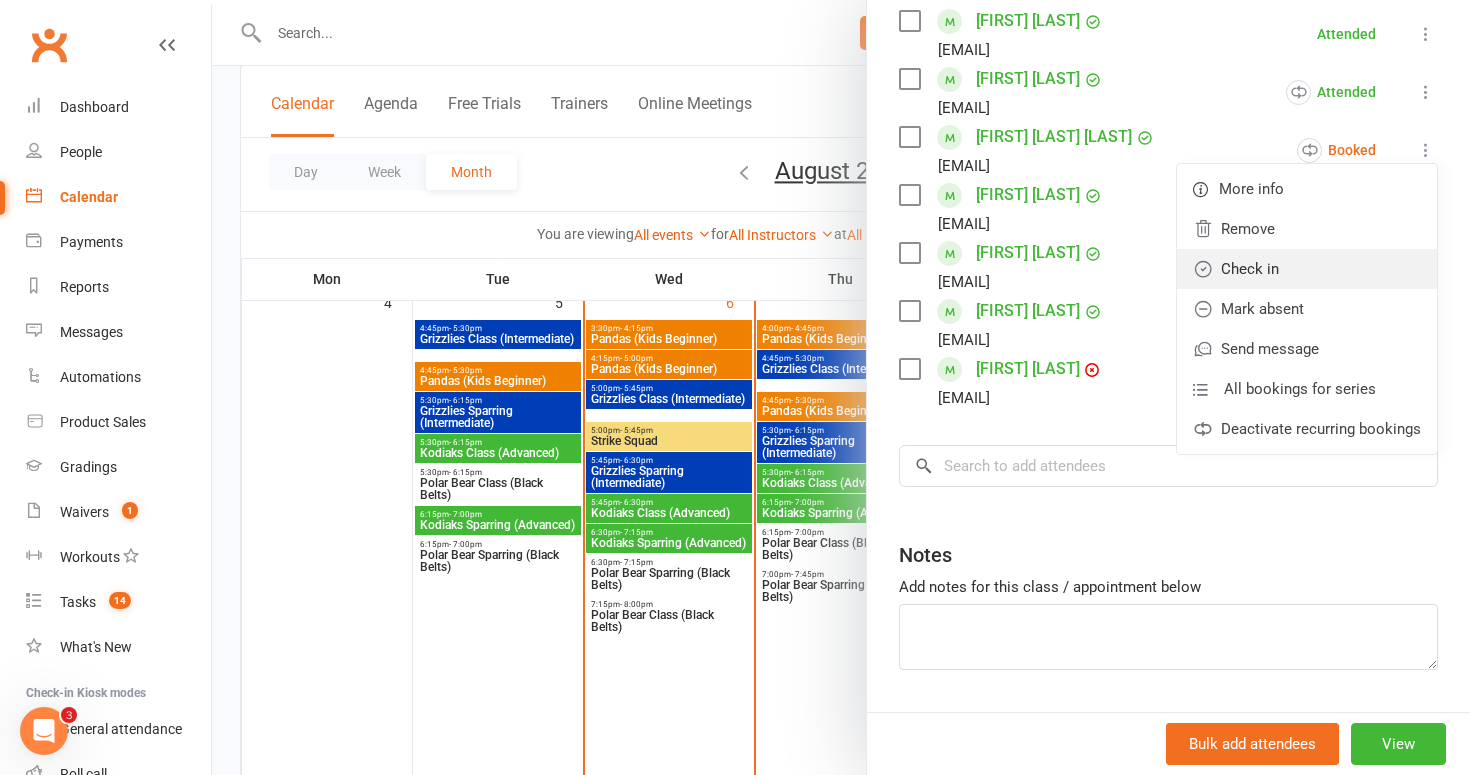 click on "Check in" at bounding box center [1307, 269] 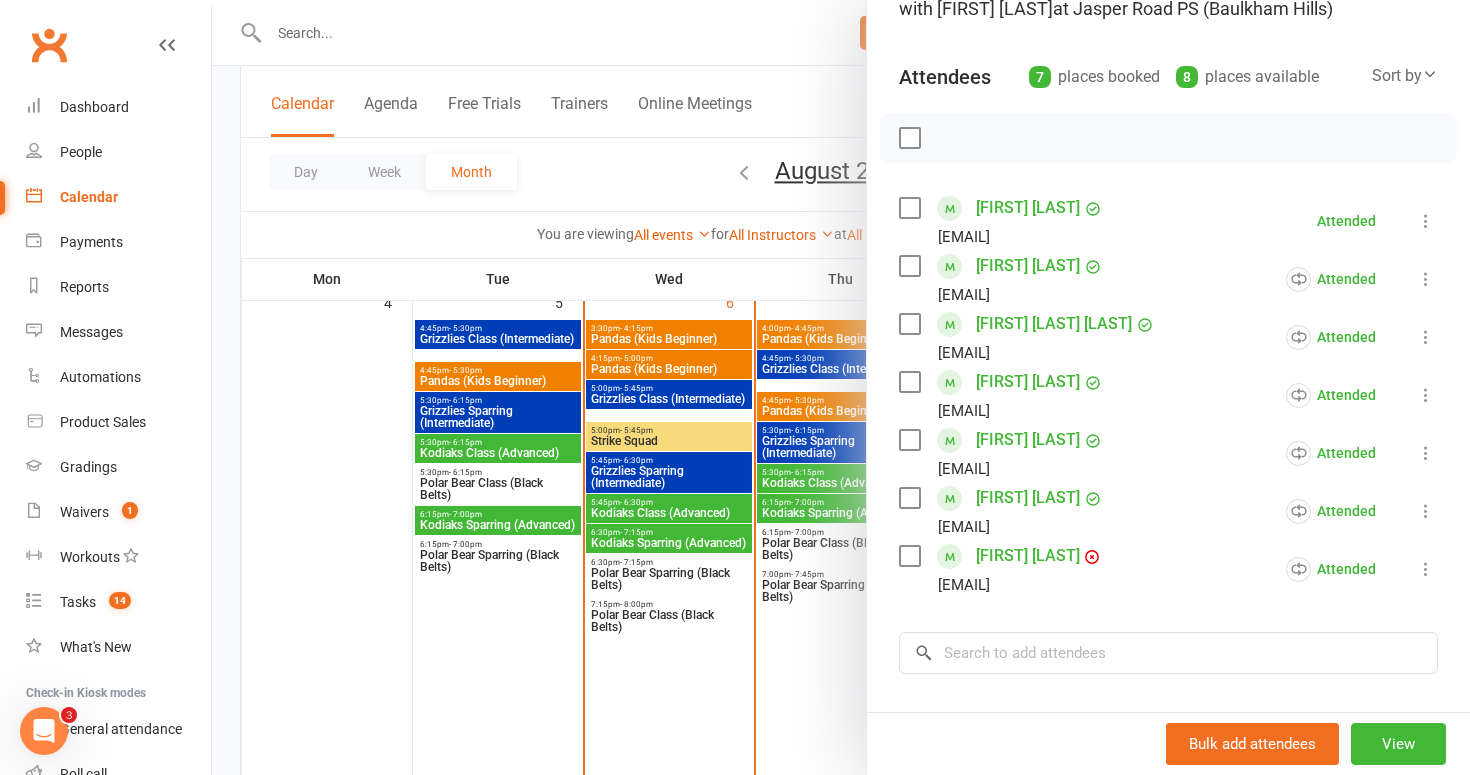 scroll, scrollTop: 185, scrollLeft: 0, axis: vertical 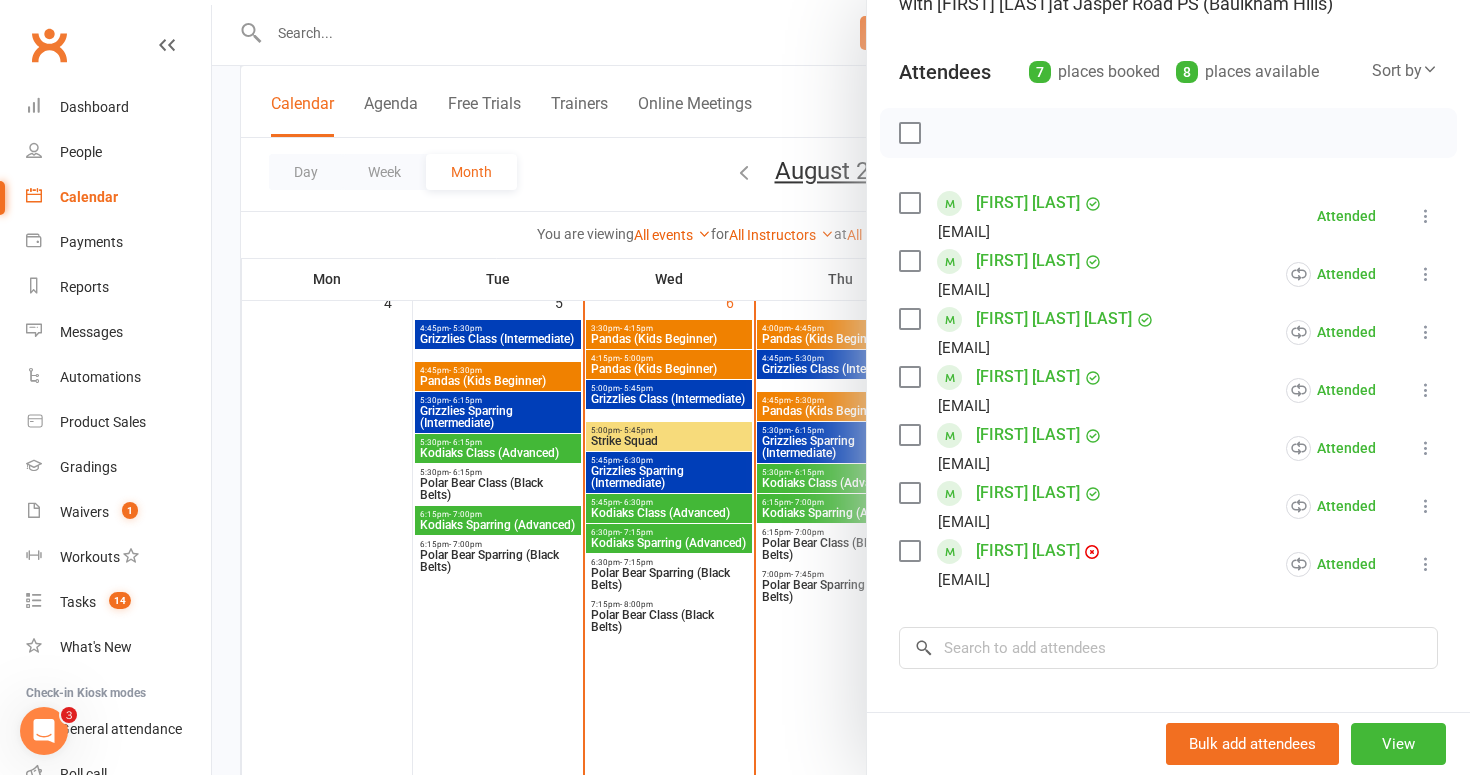 click at bounding box center (1426, 216) 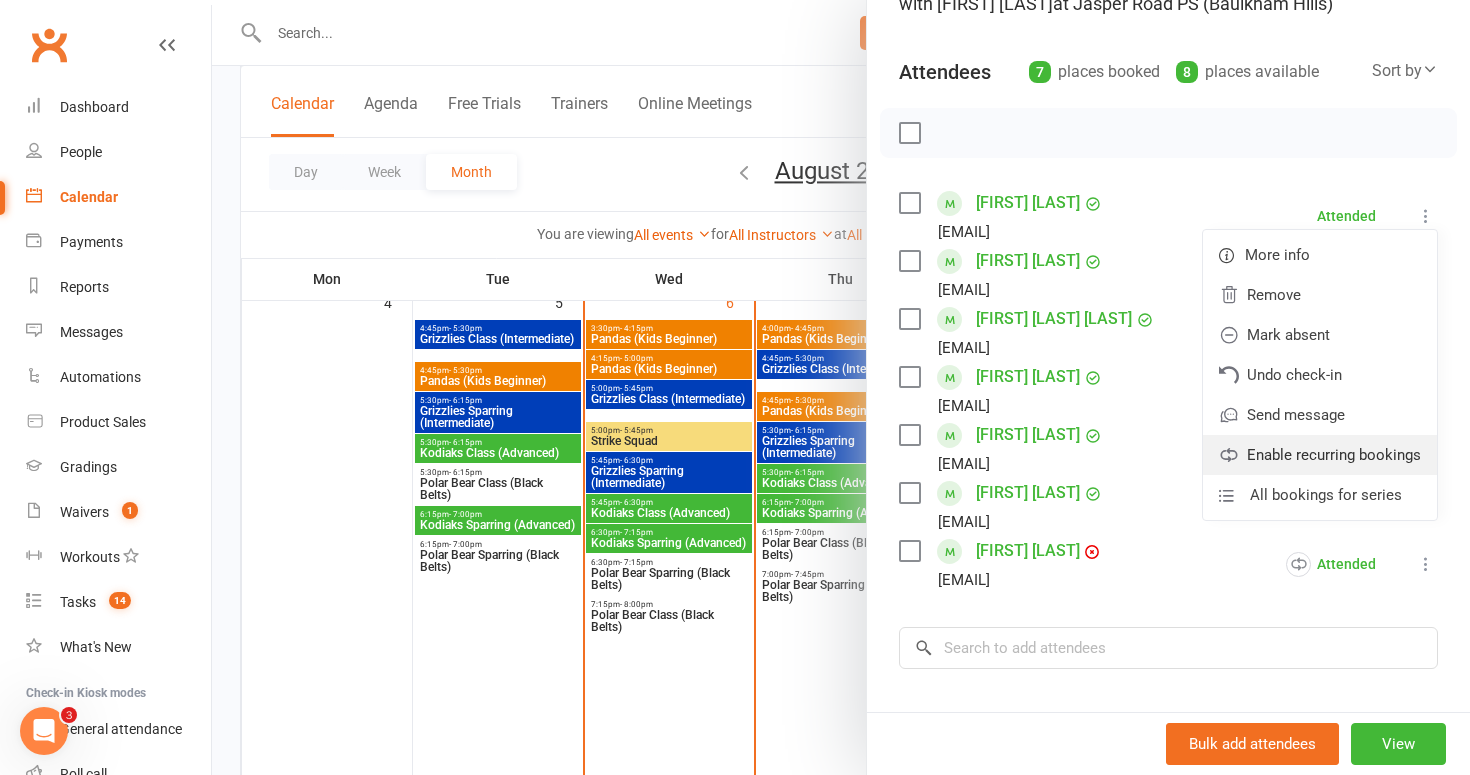 click on "Enable recurring bookings" at bounding box center (1320, 455) 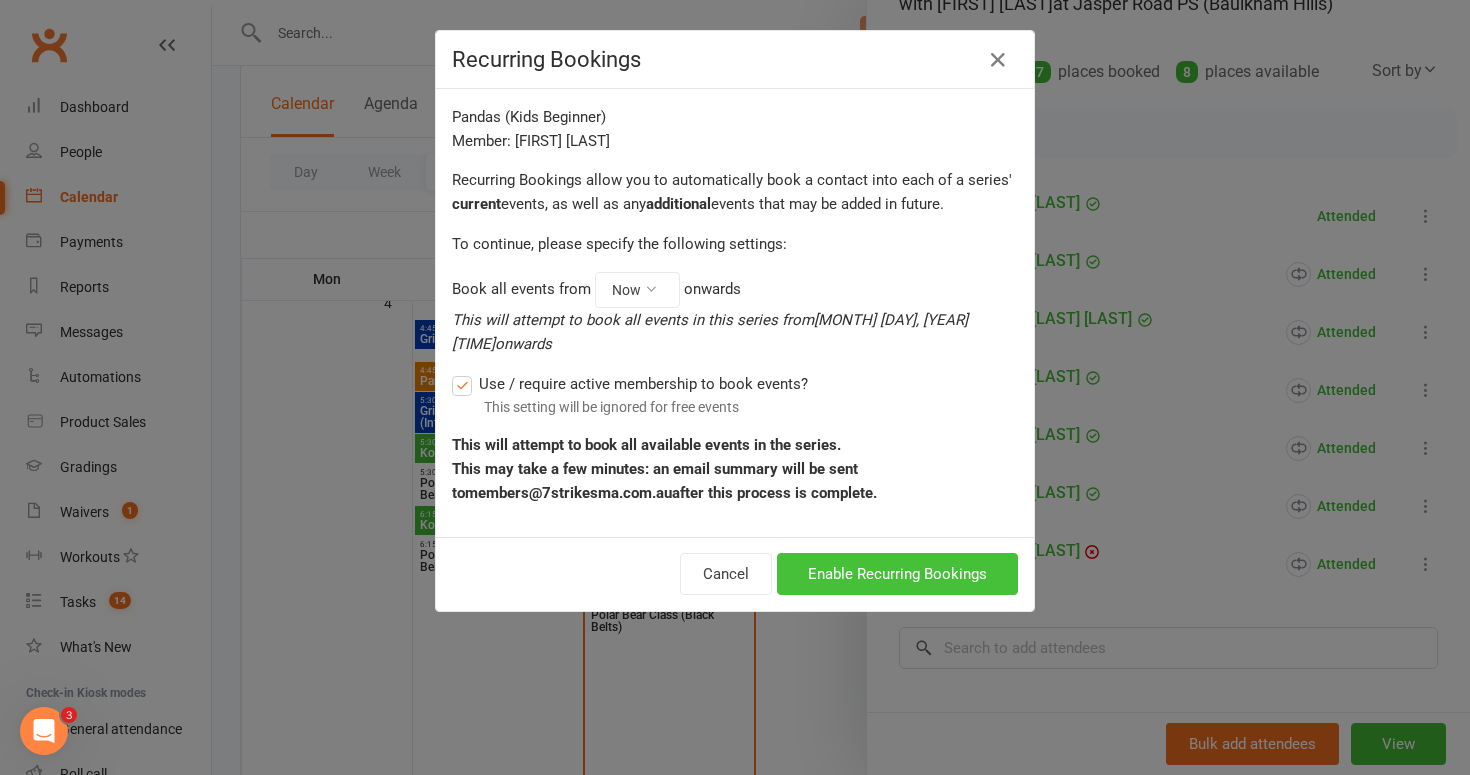 click on "Enable Recurring Bookings" at bounding box center [897, 574] 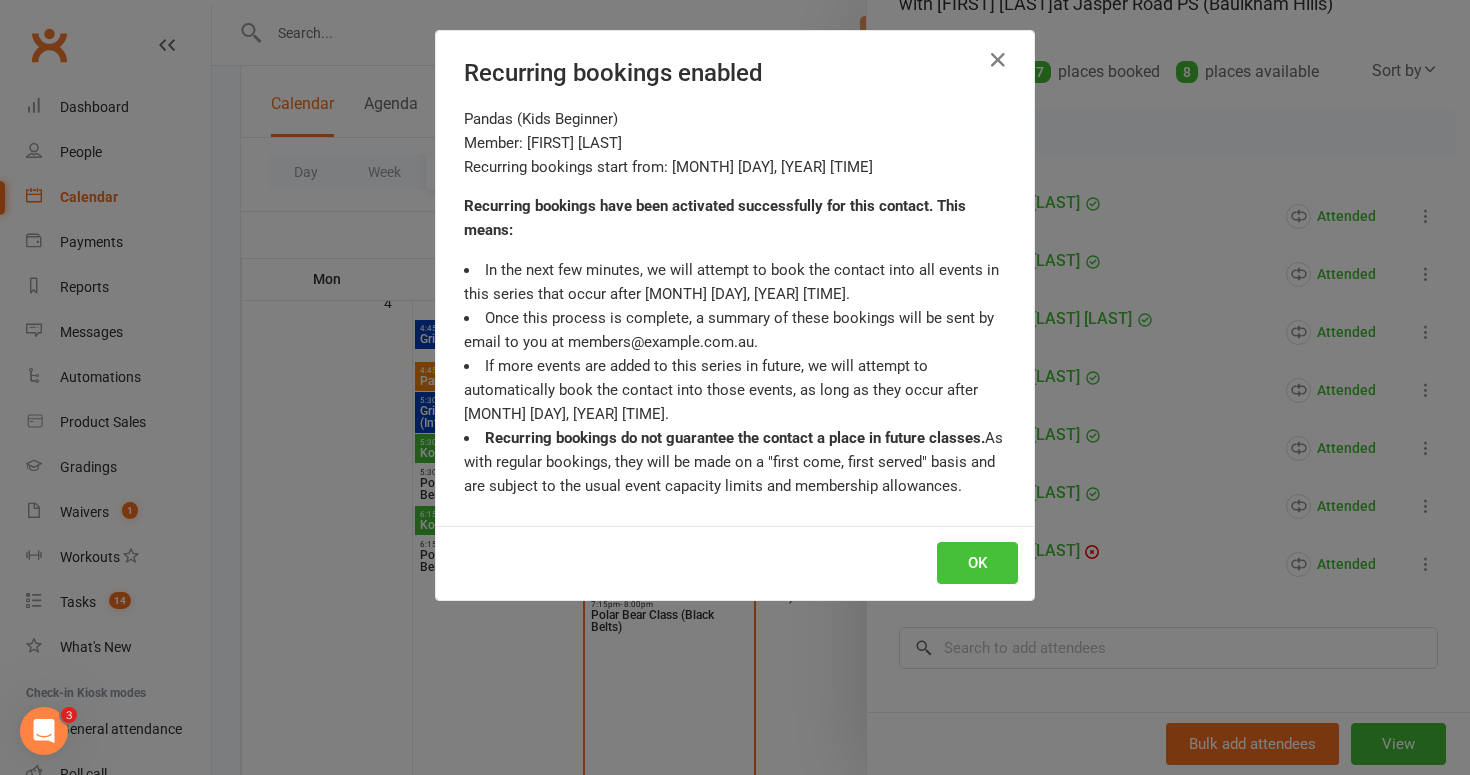 click on "OK" at bounding box center (977, 563) 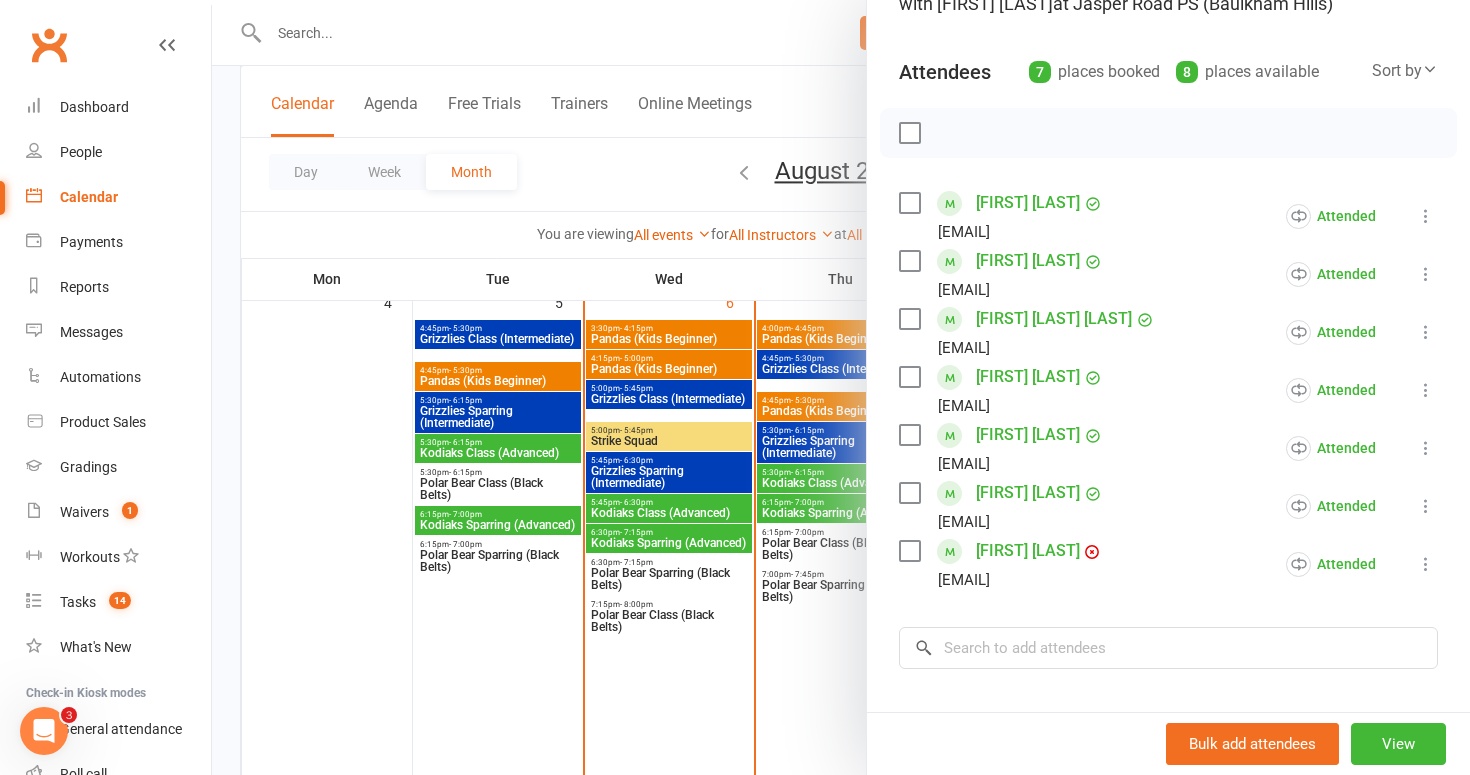 click on "[FIRST] [LAST]" at bounding box center (1054, 319) 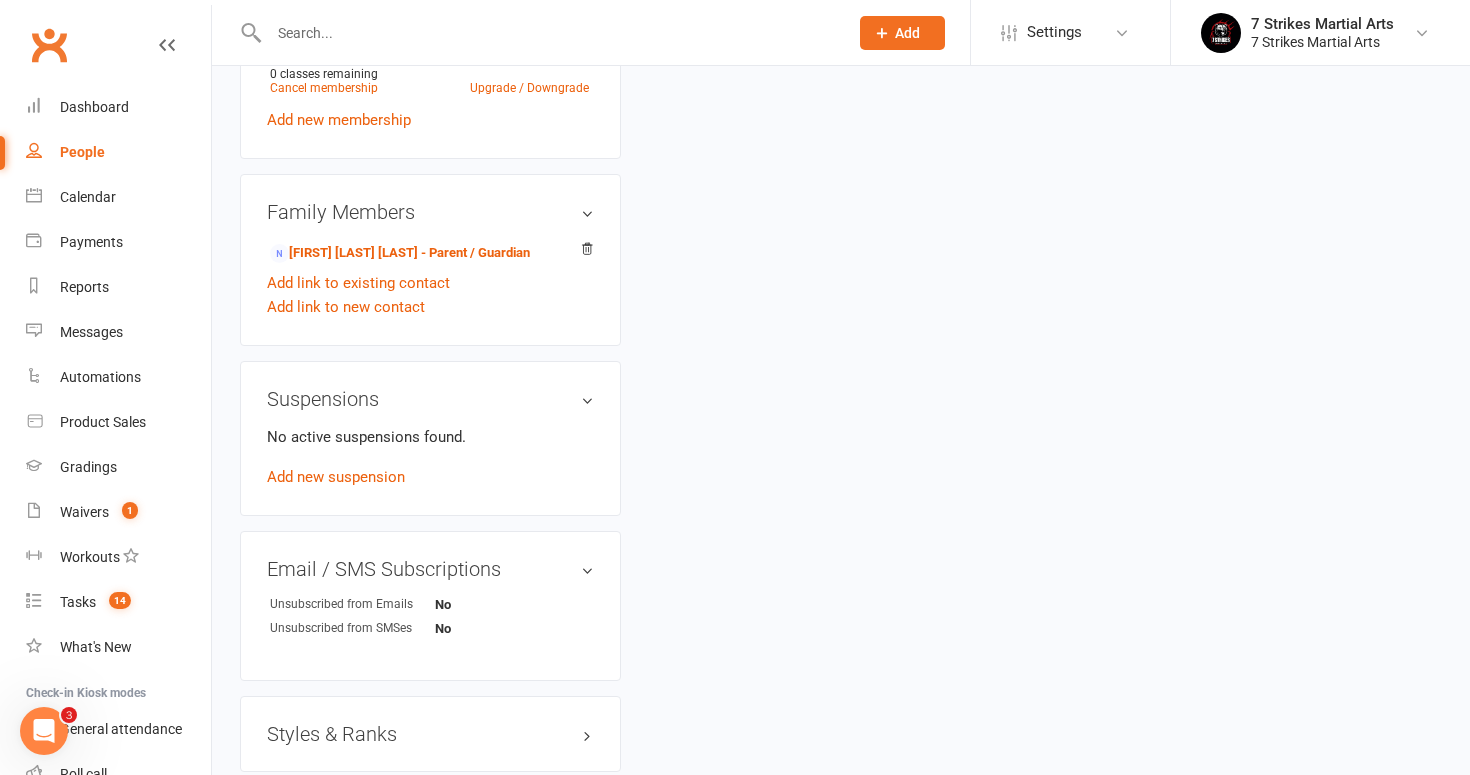 scroll, scrollTop: 0, scrollLeft: 0, axis: both 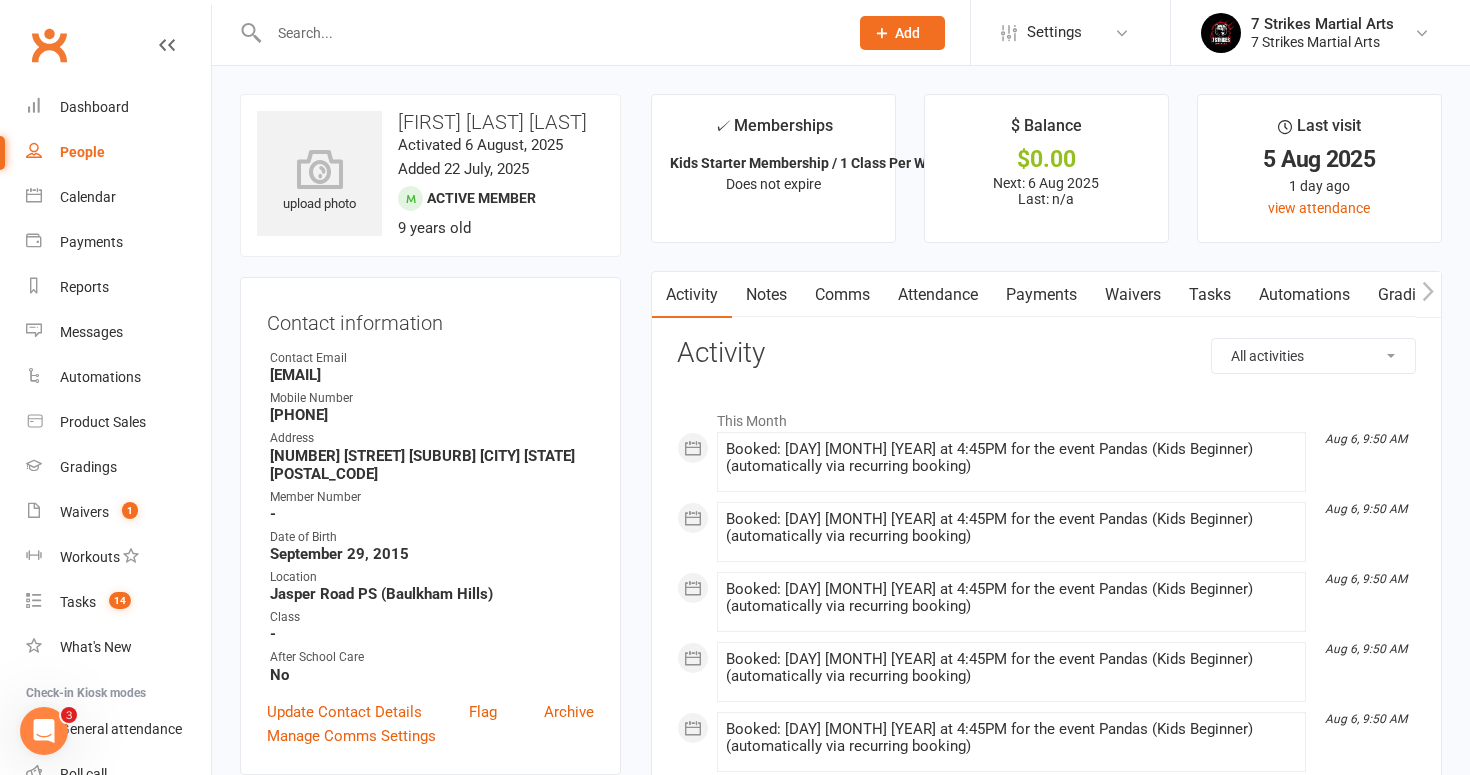 click on "Payments" at bounding box center [1041, 295] 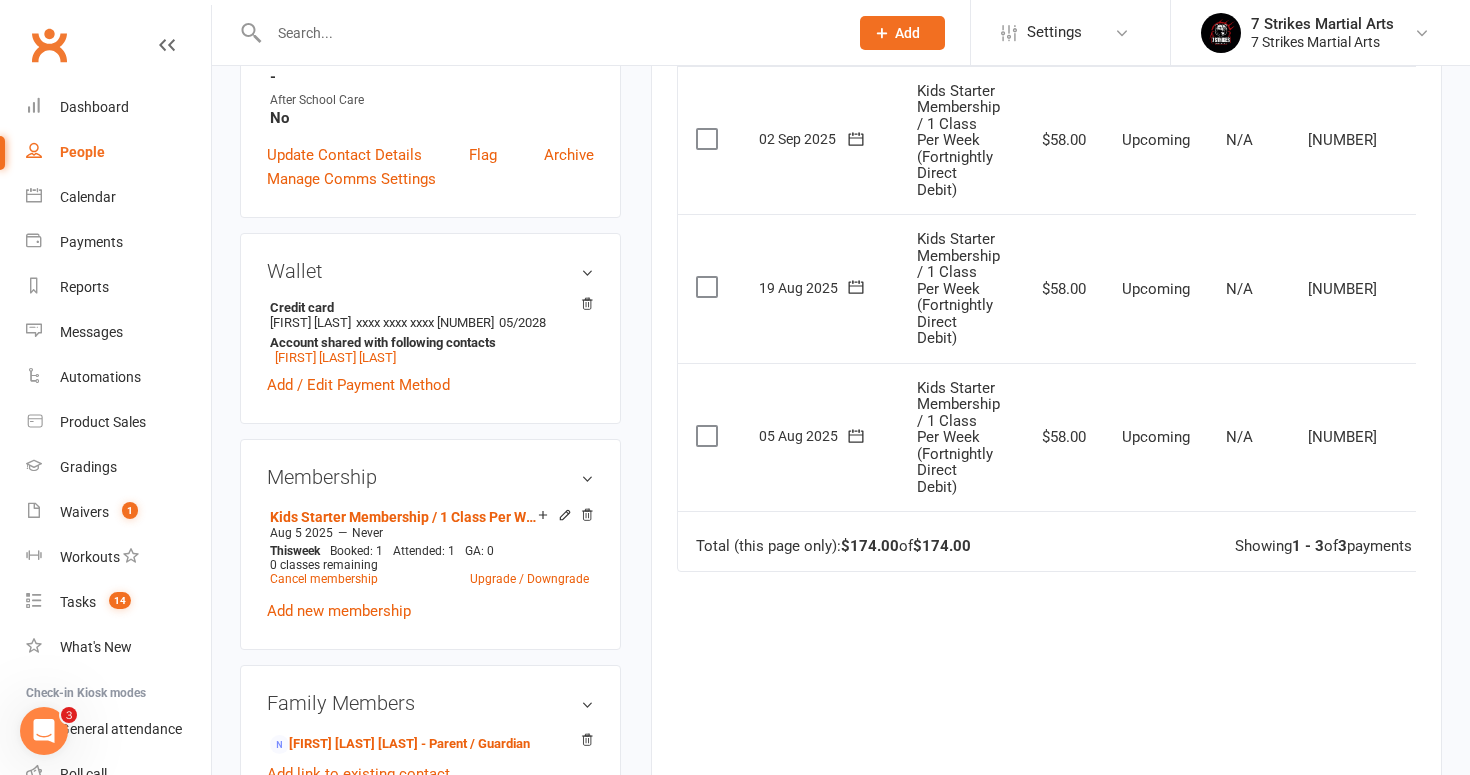 scroll, scrollTop: 551, scrollLeft: 0, axis: vertical 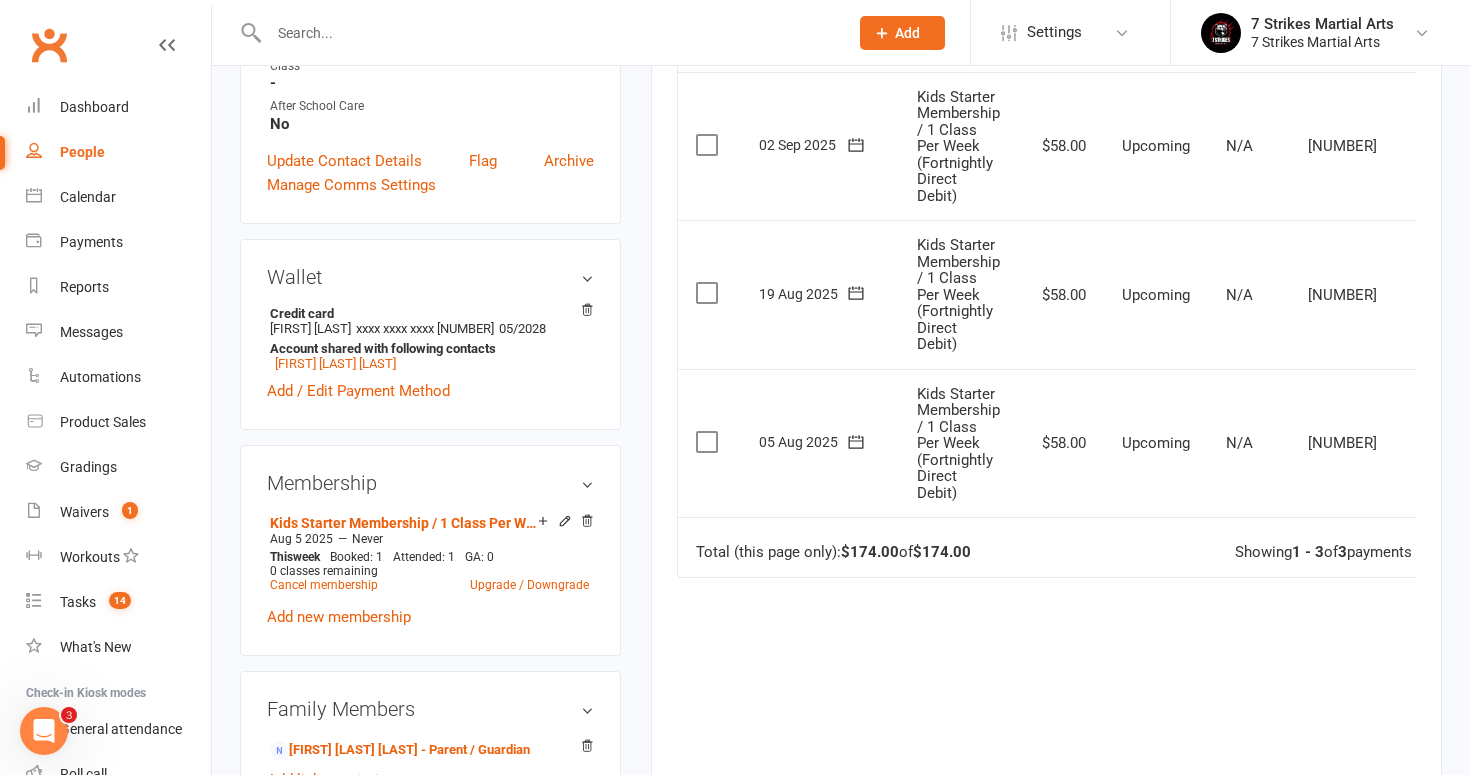 click 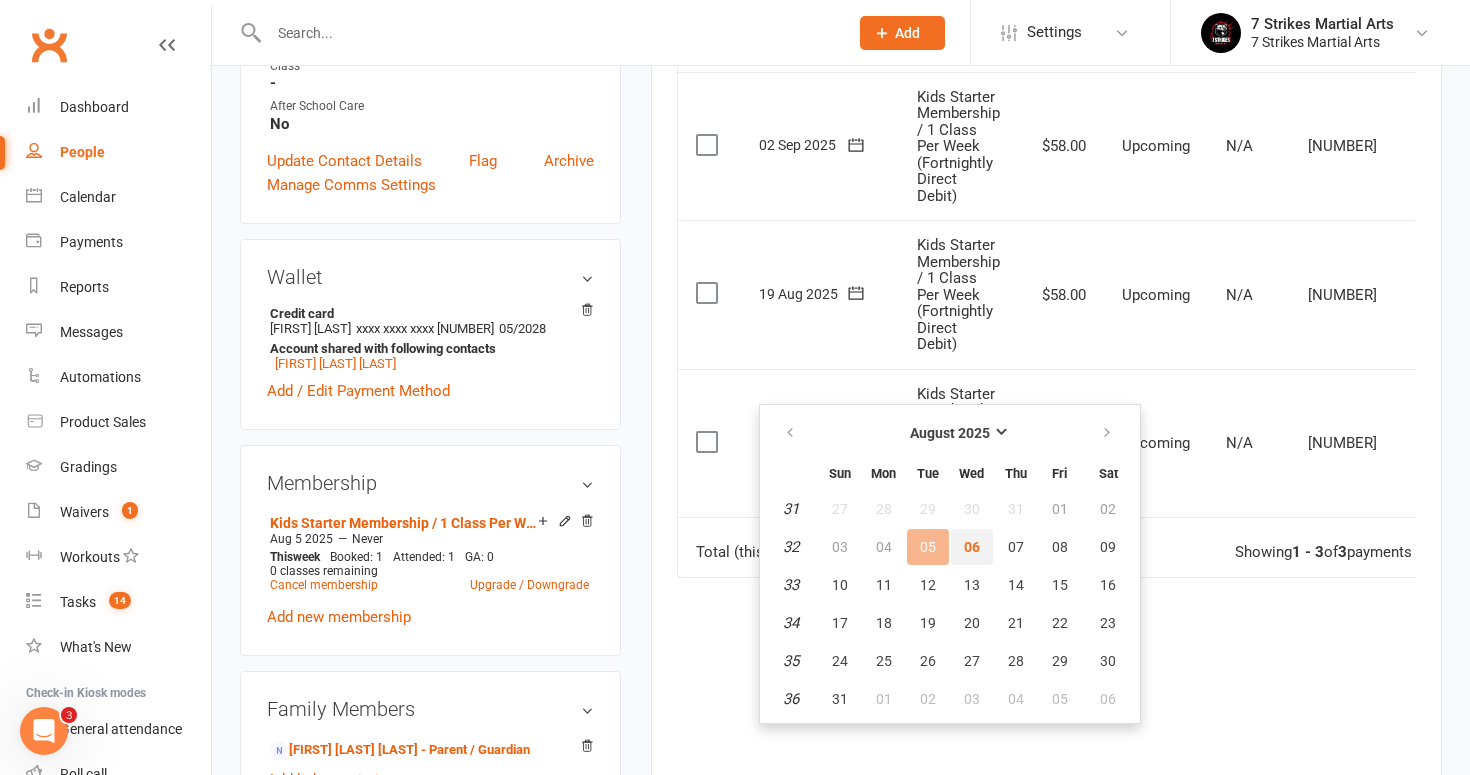 click on "06" at bounding box center (972, 547) 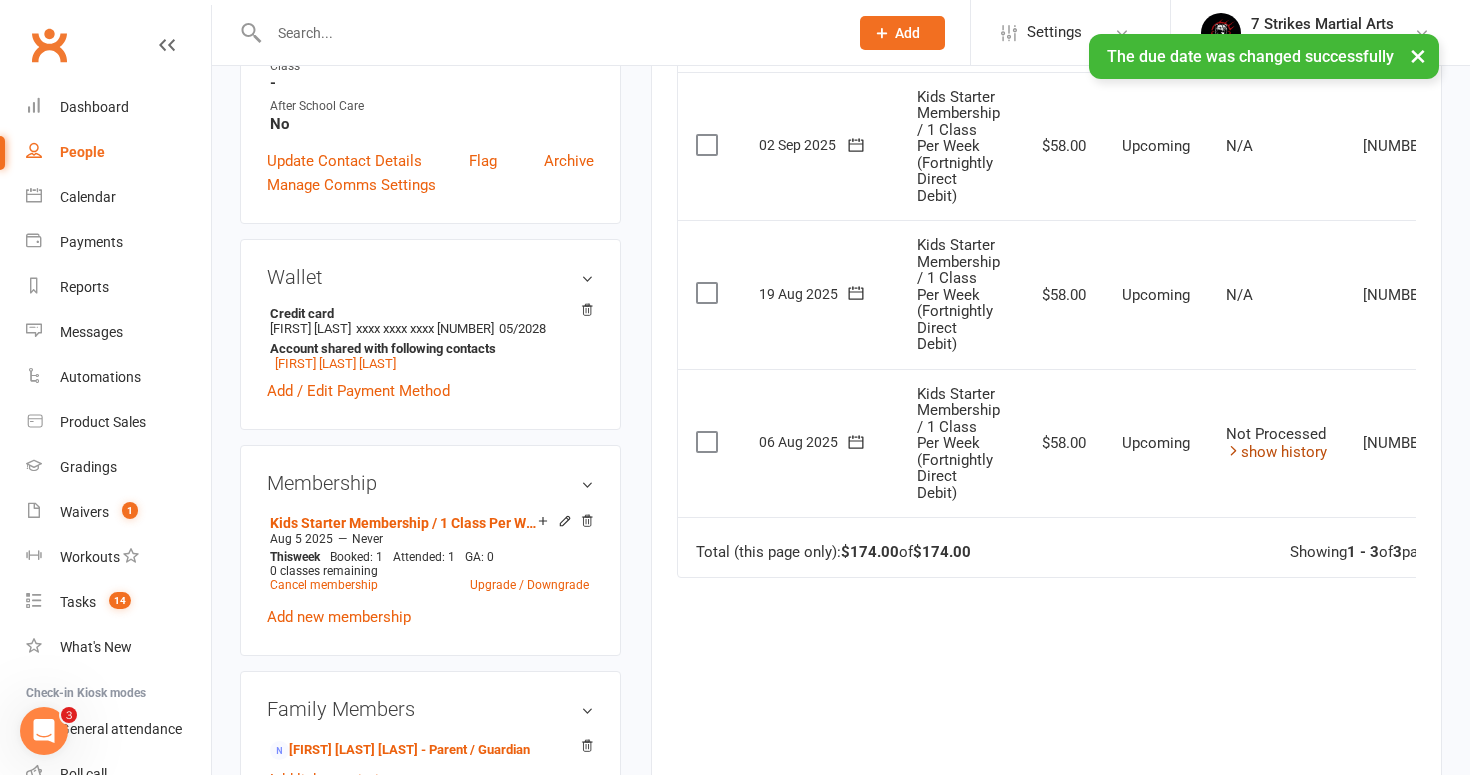 click at bounding box center [1233, 450] 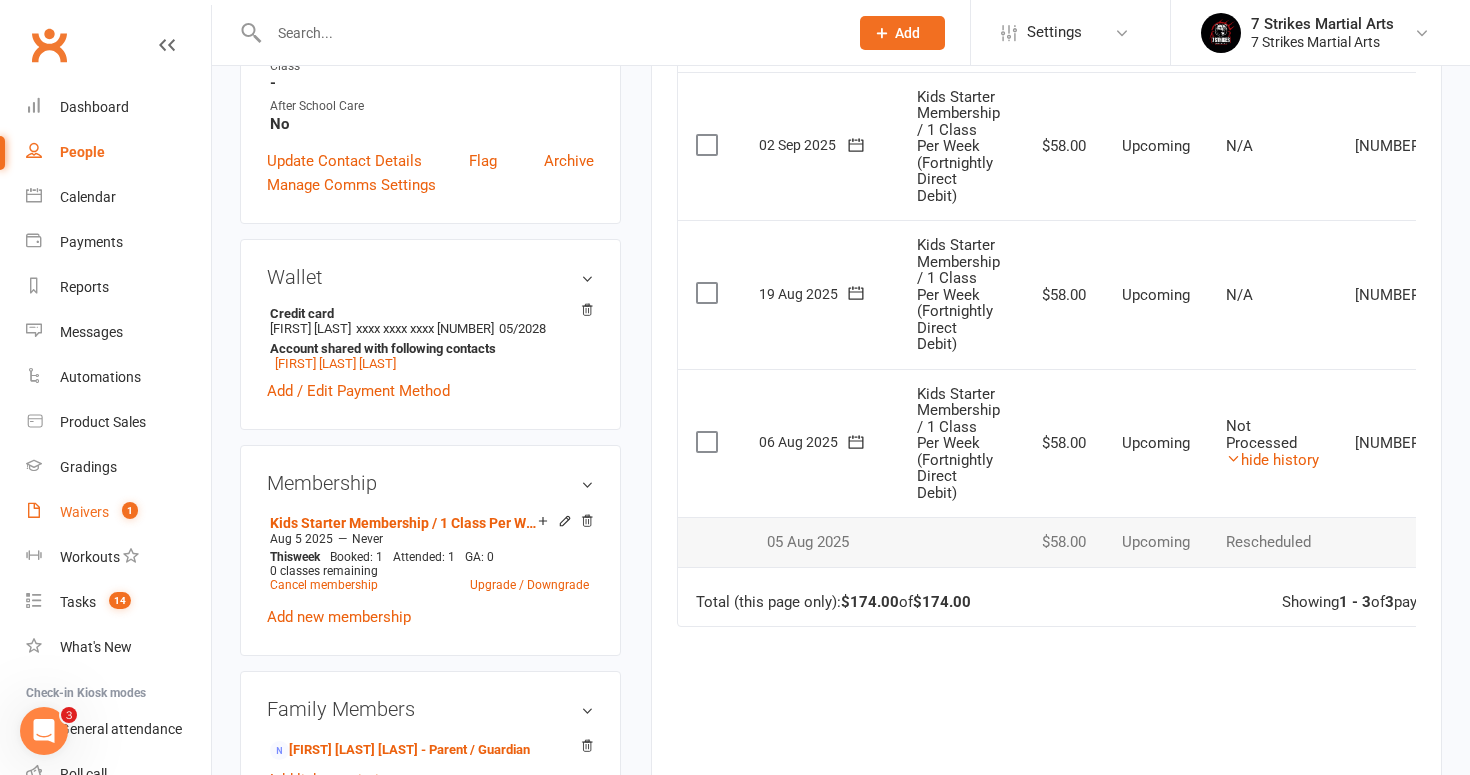 click on "Waivers" at bounding box center (84, 512) 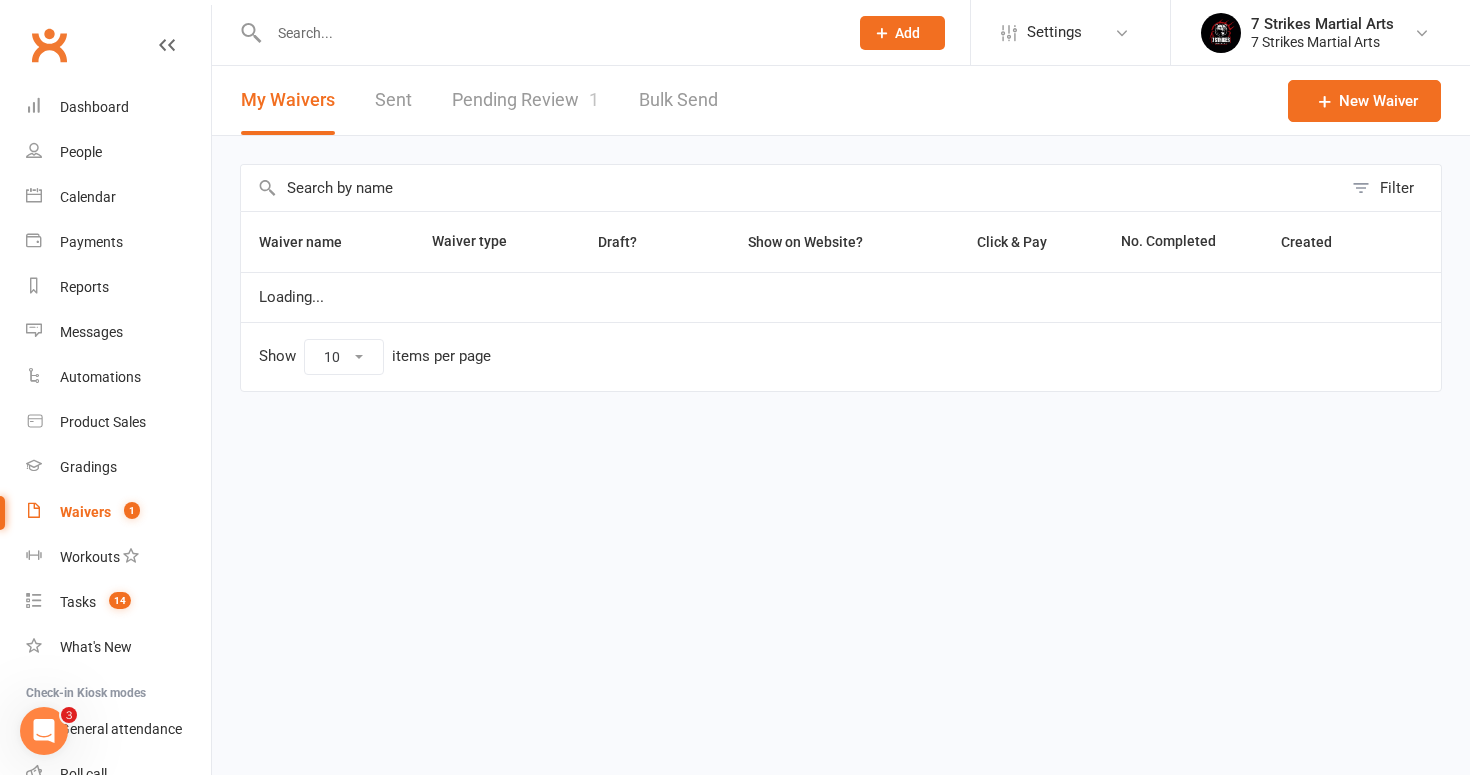 select on "50" 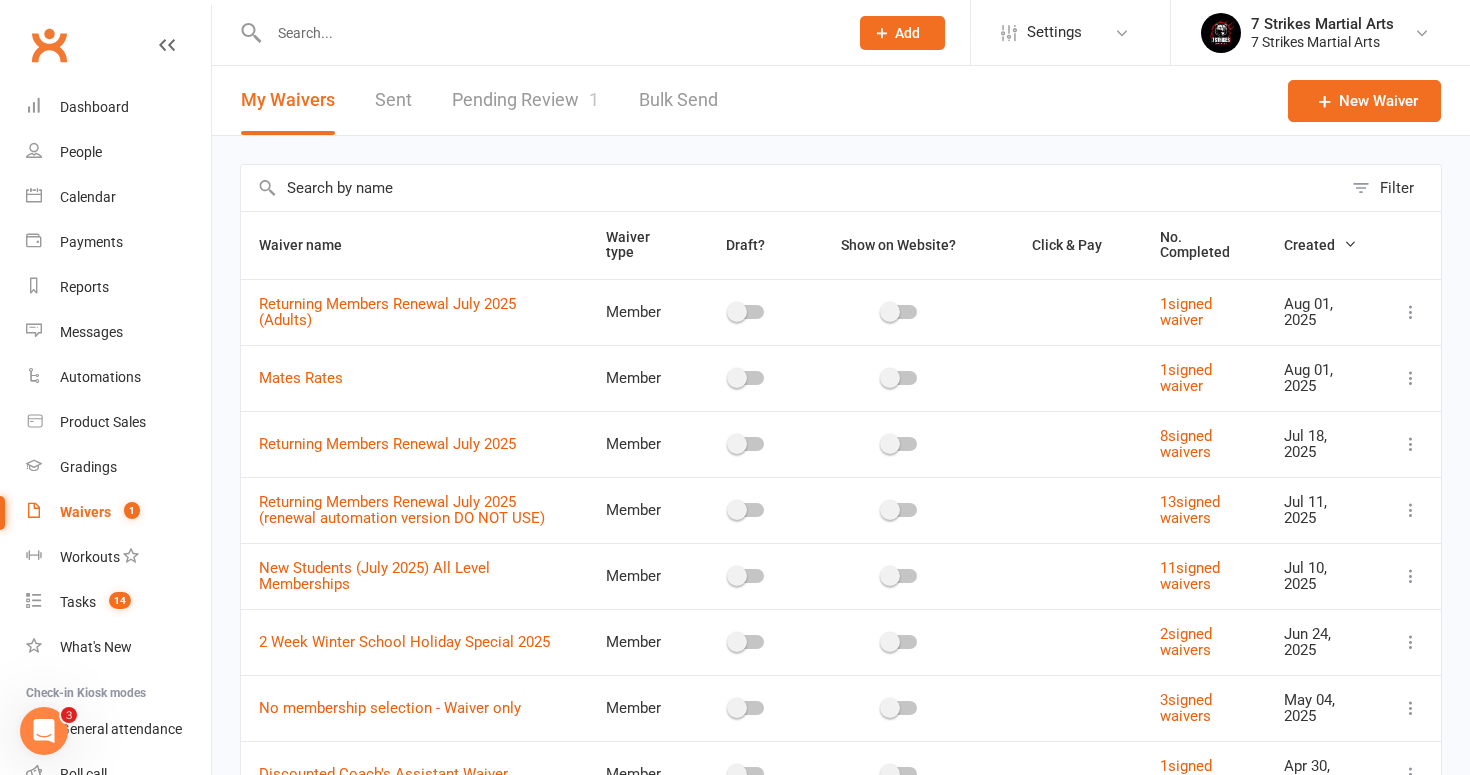 click on "Pending Review 1" at bounding box center [525, 100] 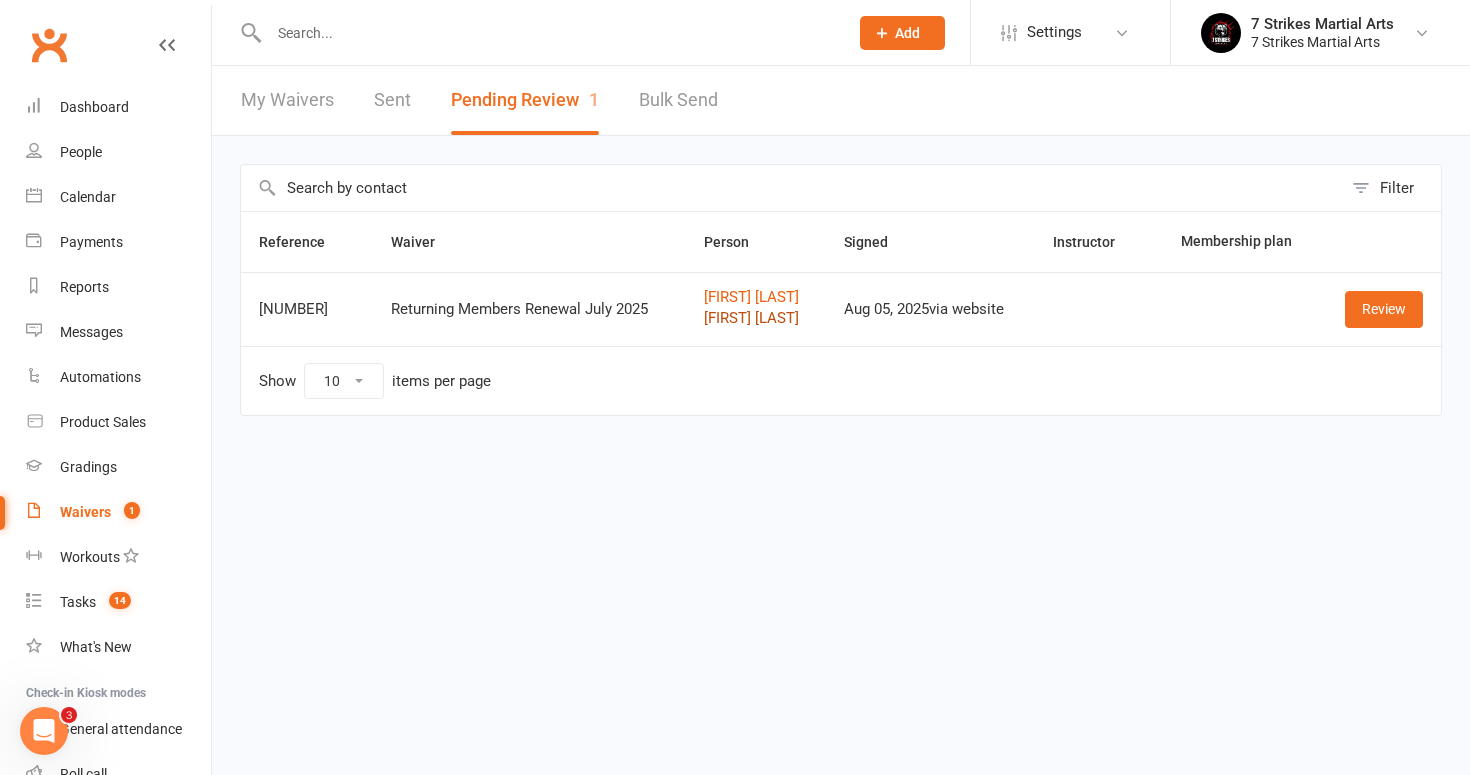 click on "[FIRST] [LAST]" at bounding box center [756, 318] 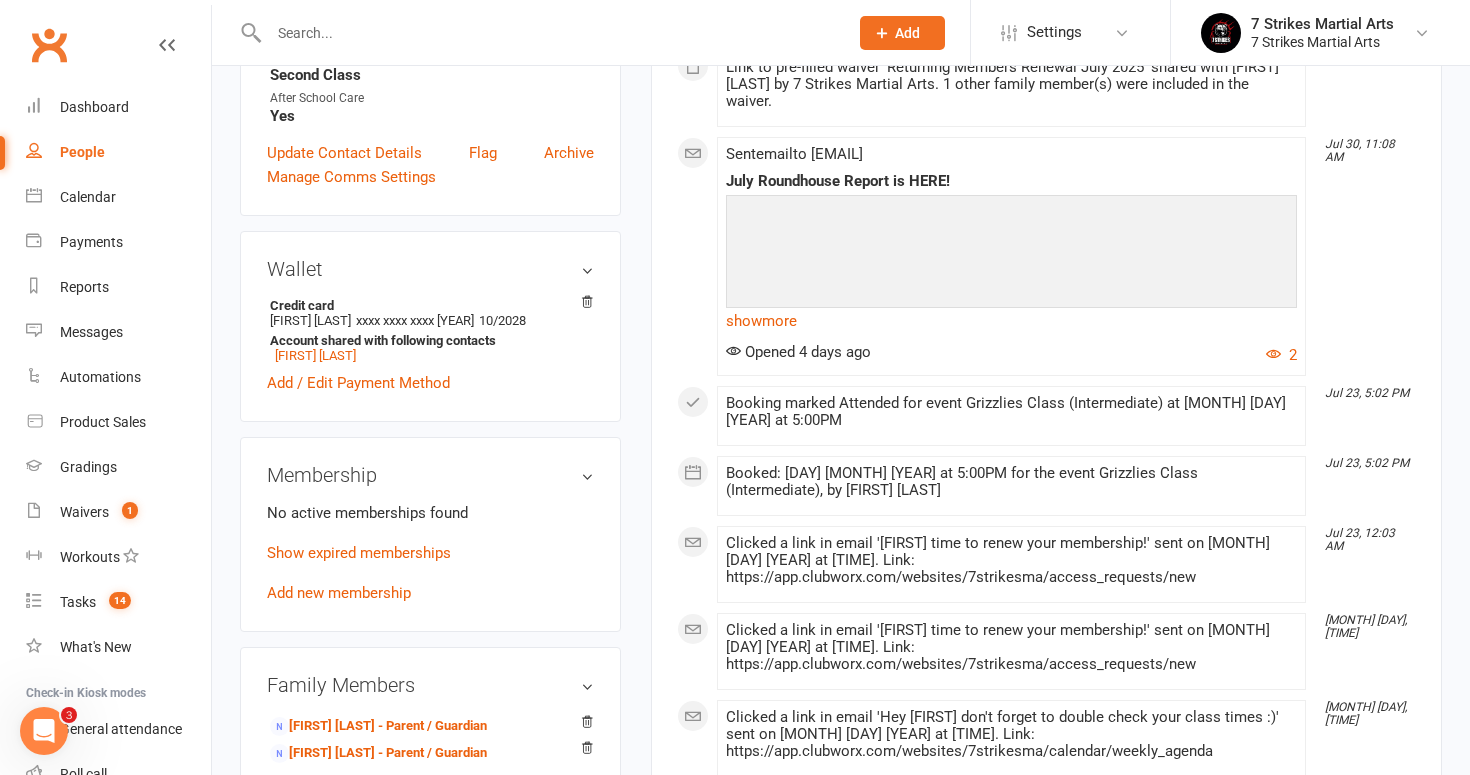 scroll, scrollTop: 559, scrollLeft: 0, axis: vertical 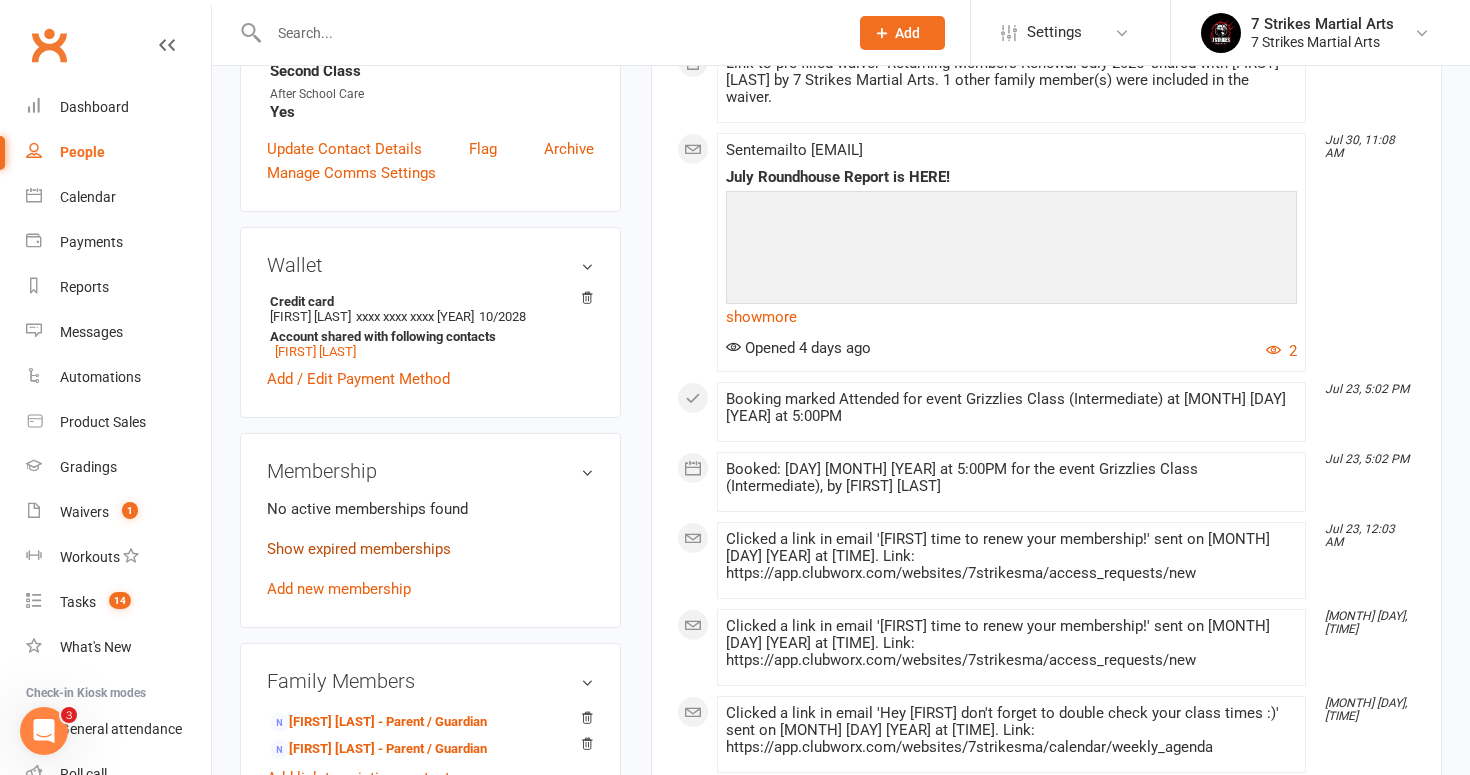 click on "Show expired memberships" at bounding box center (359, 549) 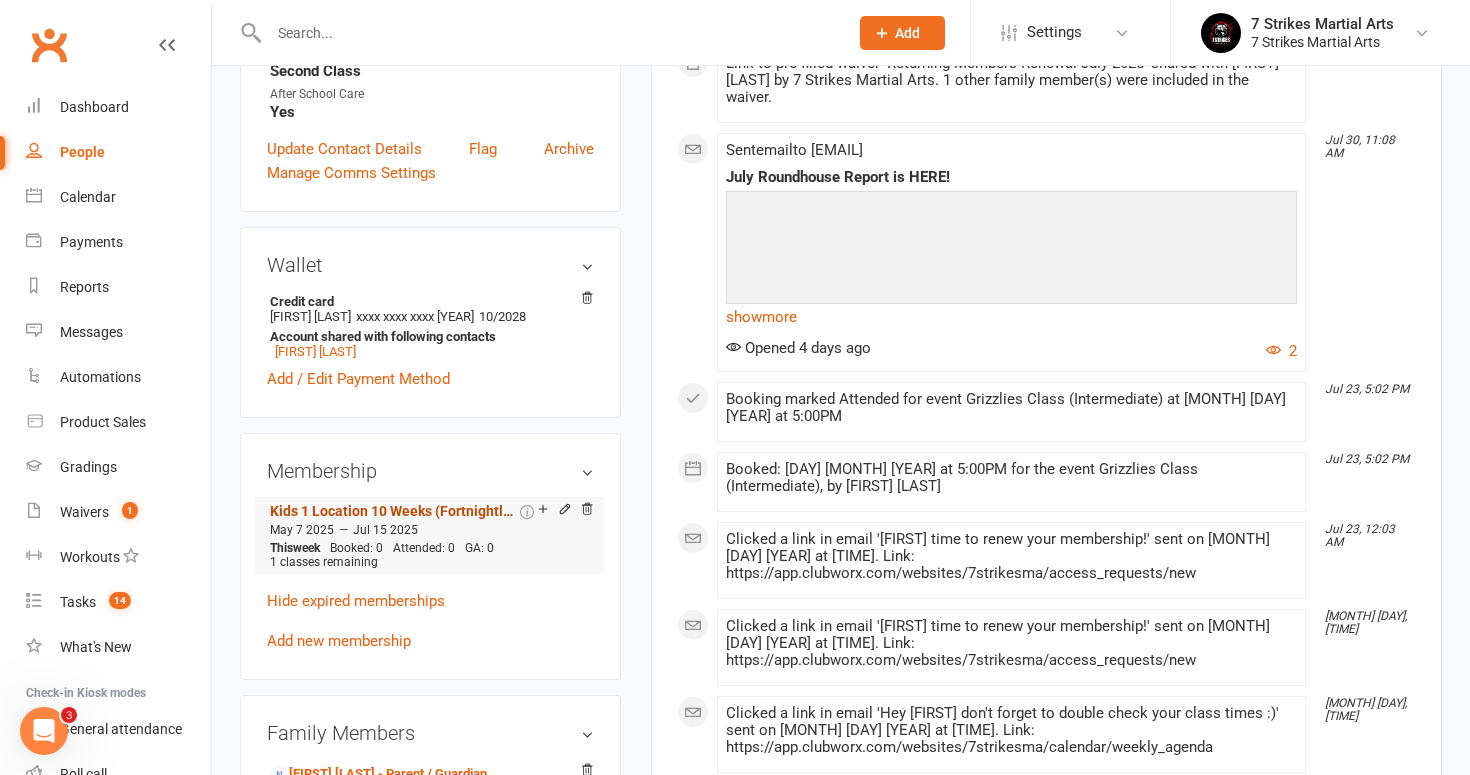 click on "Kids 1 Location 10 Weeks (Fortnightly Direct Debit) $48" at bounding box center (393, 511) 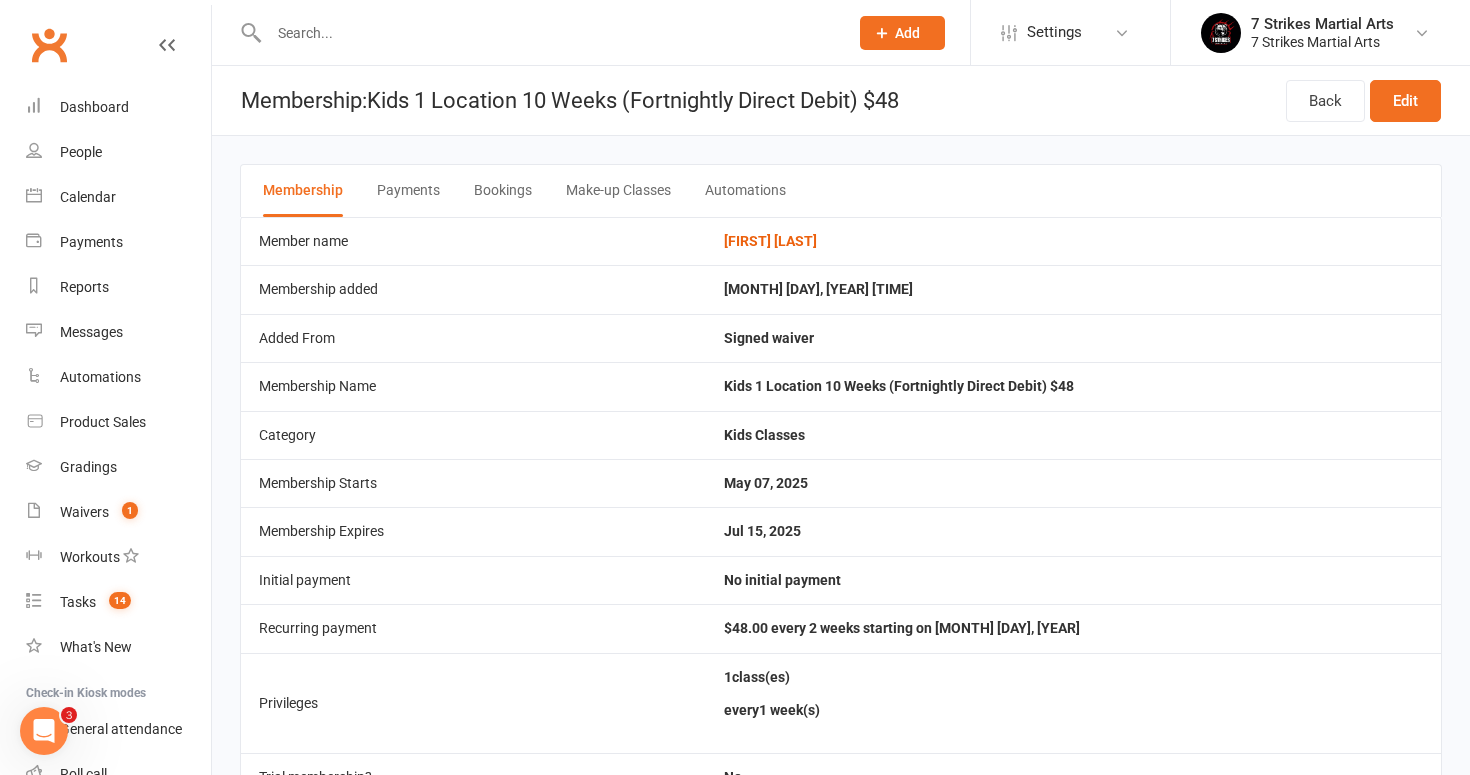 scroll, scrollTop: 0, scrollLeft: 0, axis: both 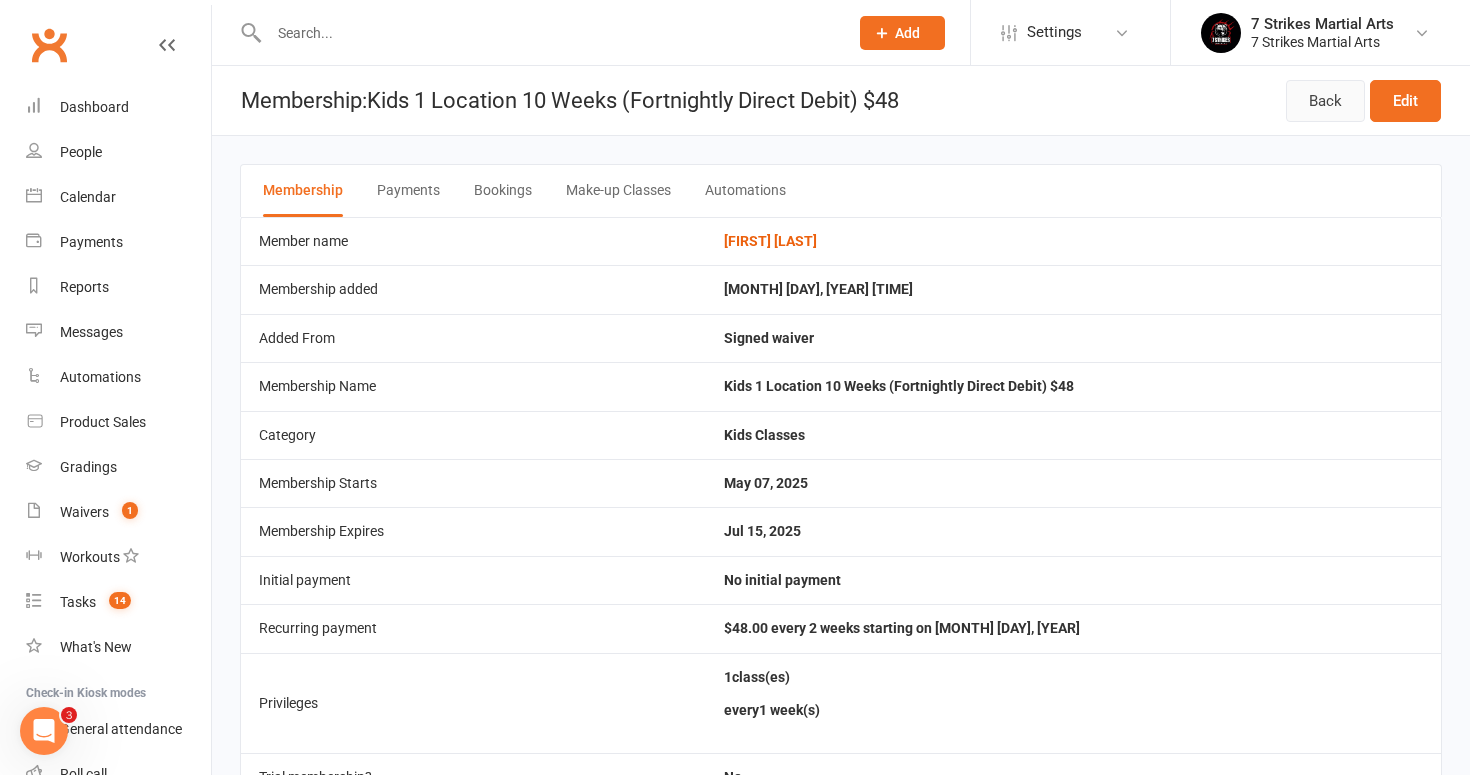 click on "Back" at bounding box center [1325, 101] 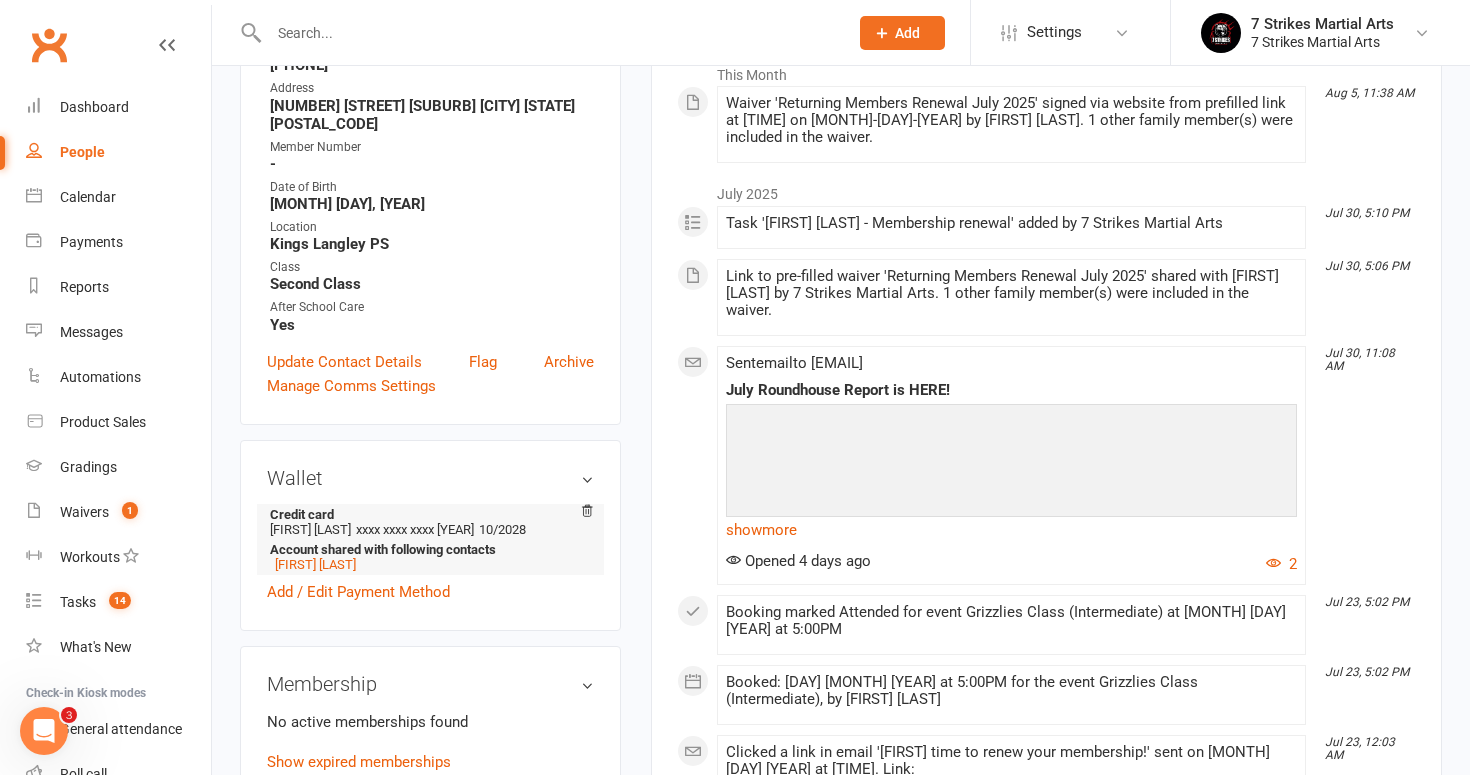 scroll, scrollTop: 346, scrollLeft: 0, axis: vertical 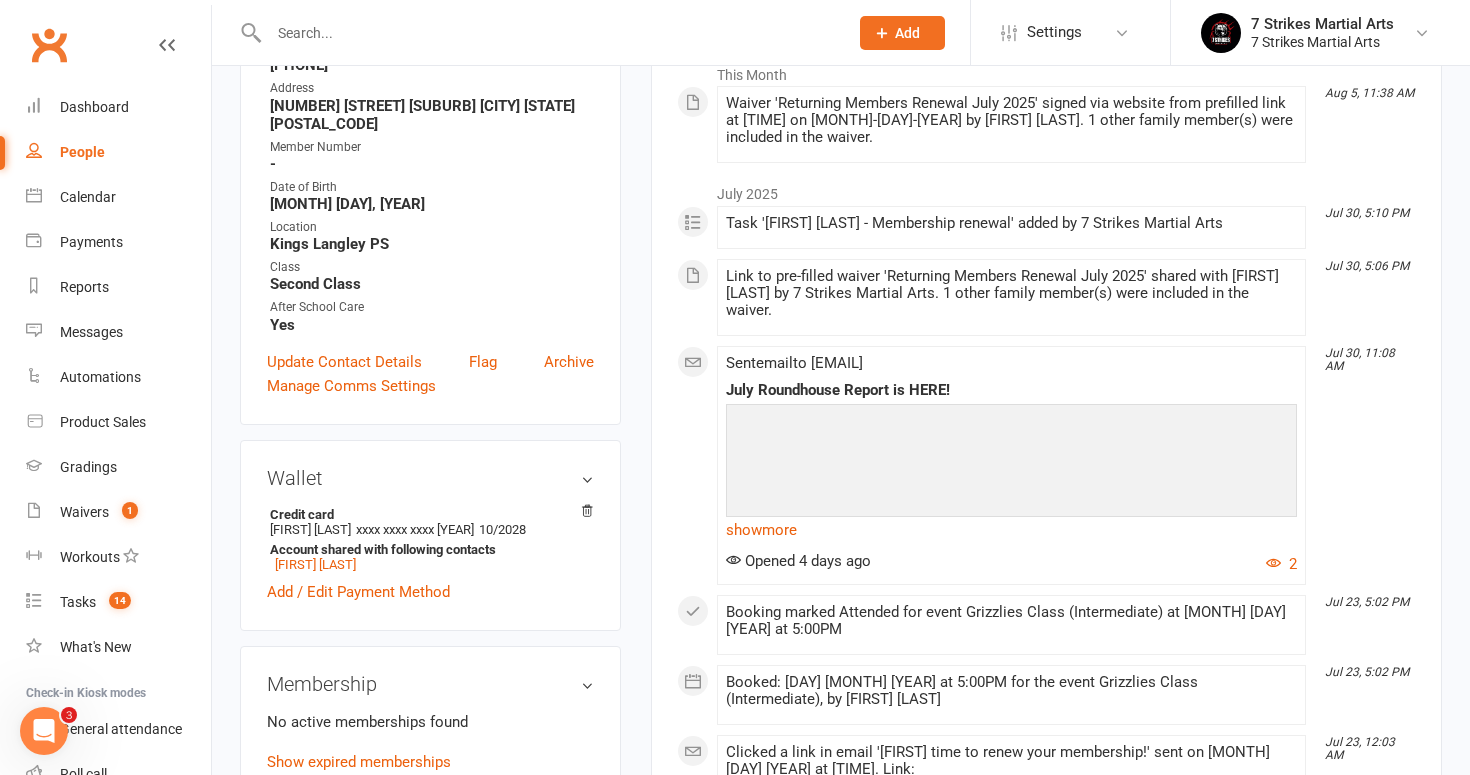 click on "Class" at bounding box center (432, 267) 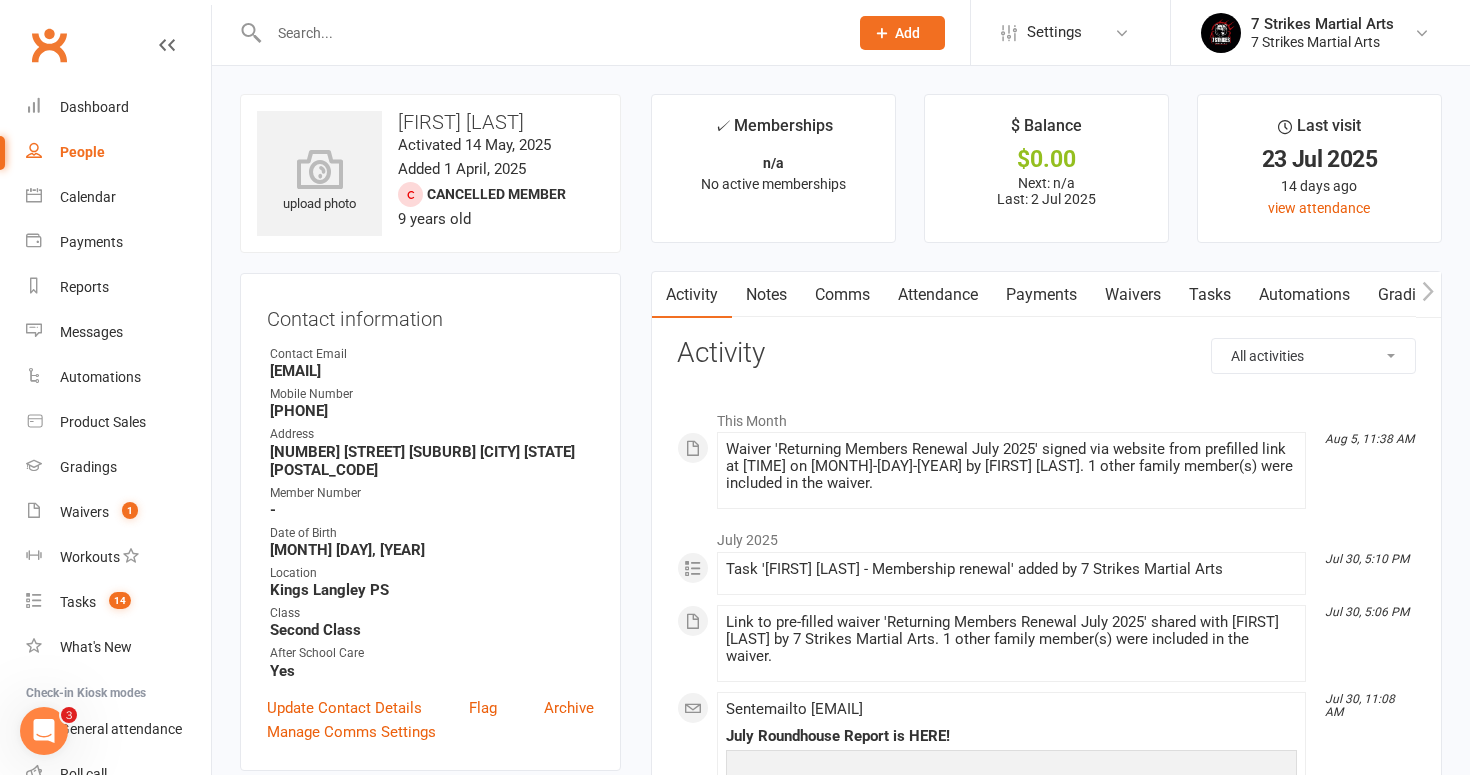 scroll, scrollTop: 0, scrollLeft: 0, axis: both 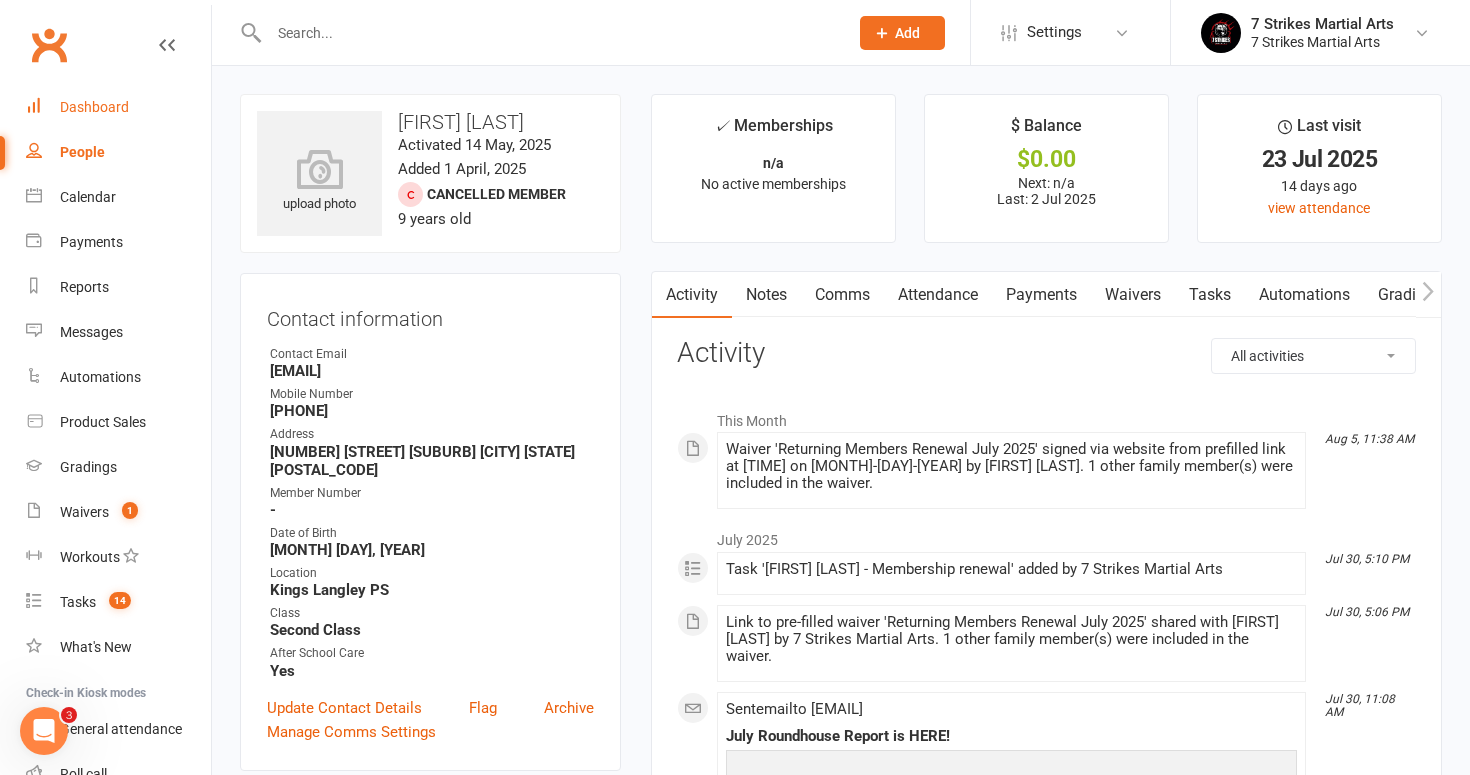 click on "Dashboard" at bounding box center (94, 107) 